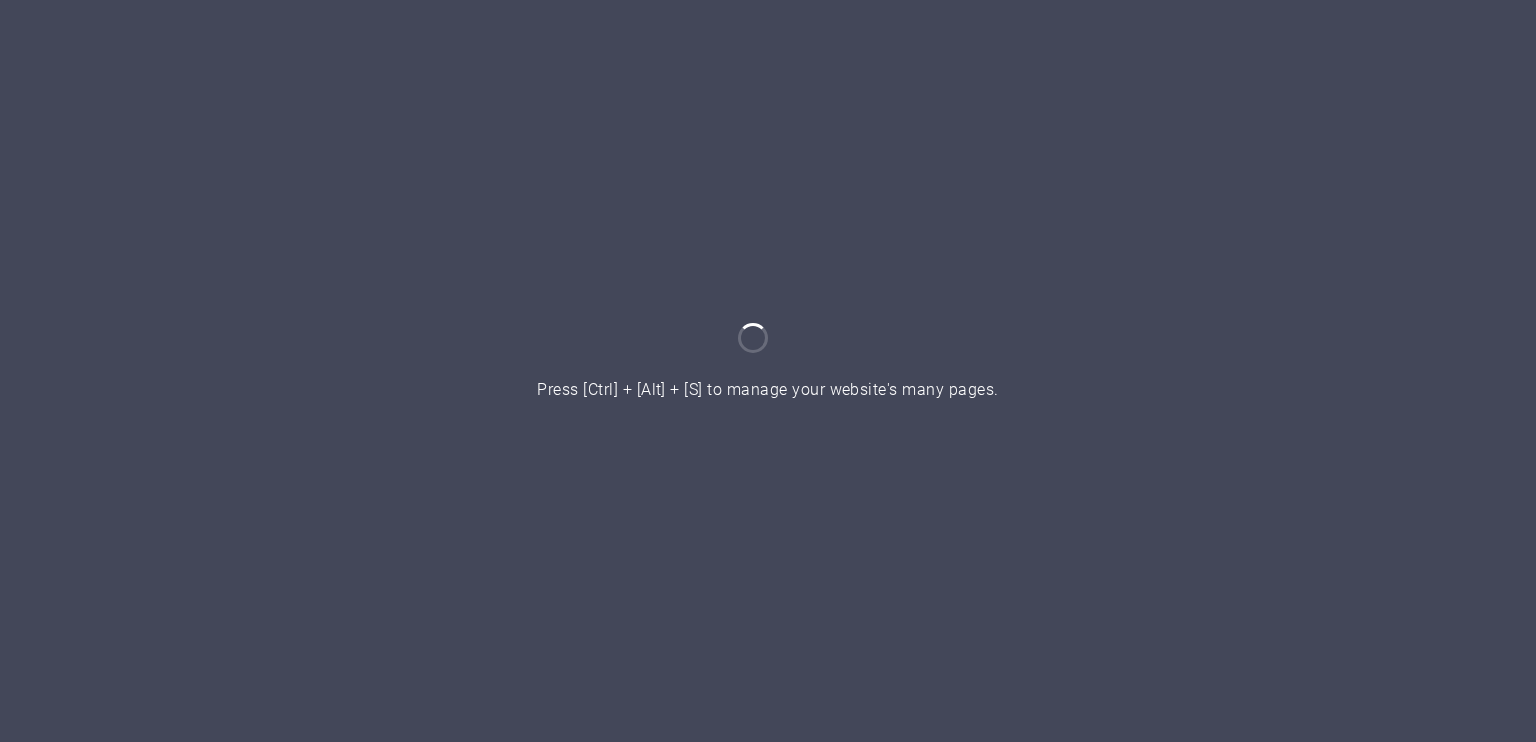 scroll, scrollTop: 0, scrollLeft: 0, axis: both 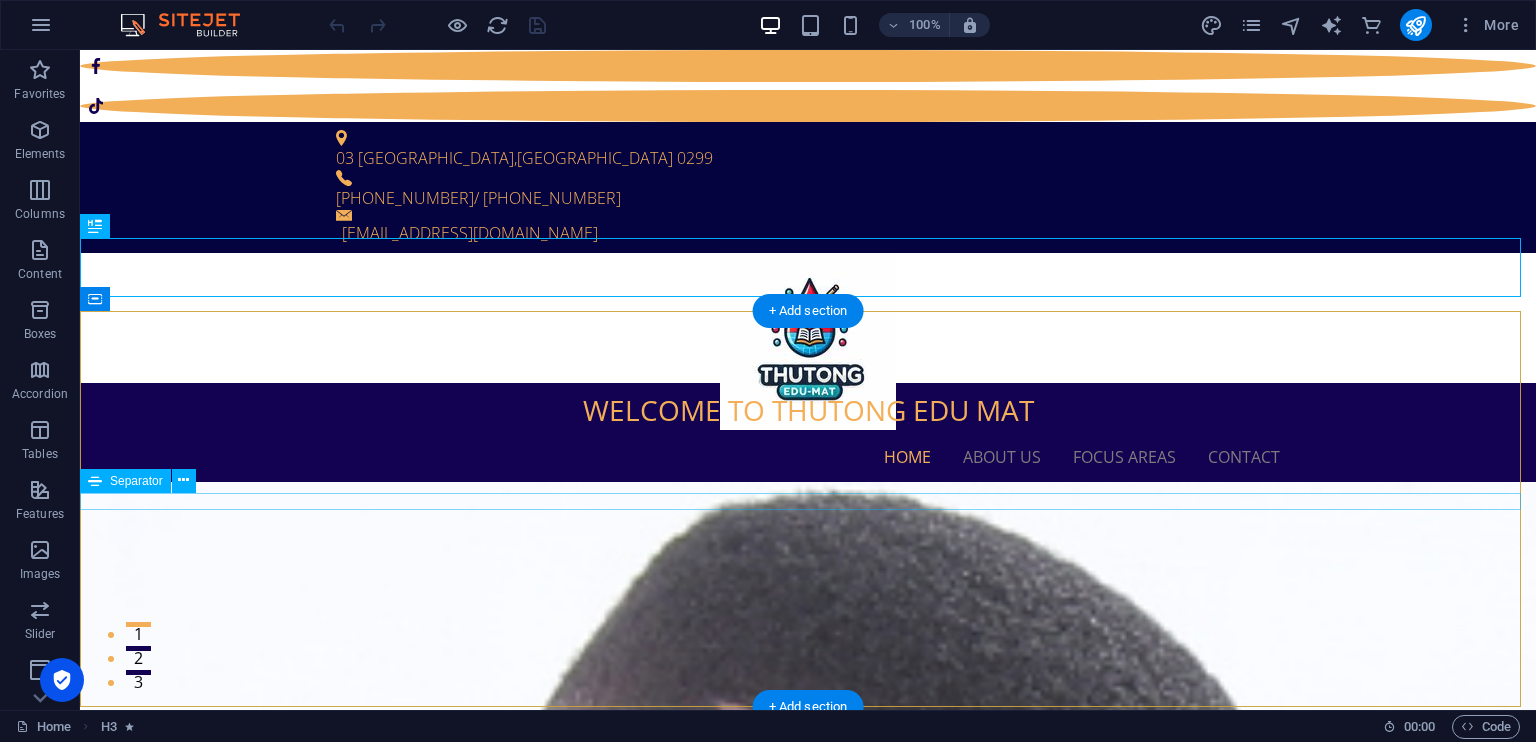 click at bounding box center [-641, 1426] 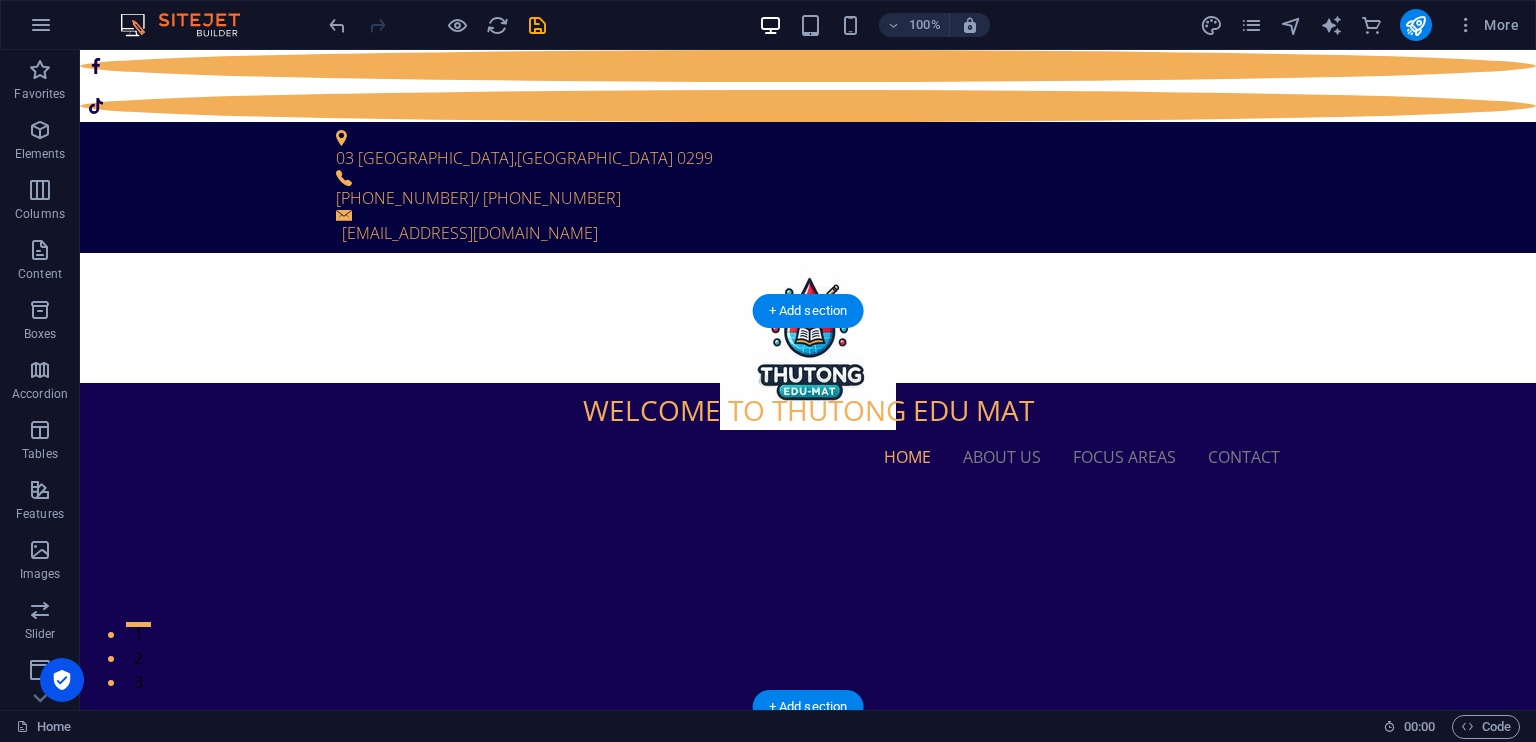 click at bounding box center (-641, 1388) 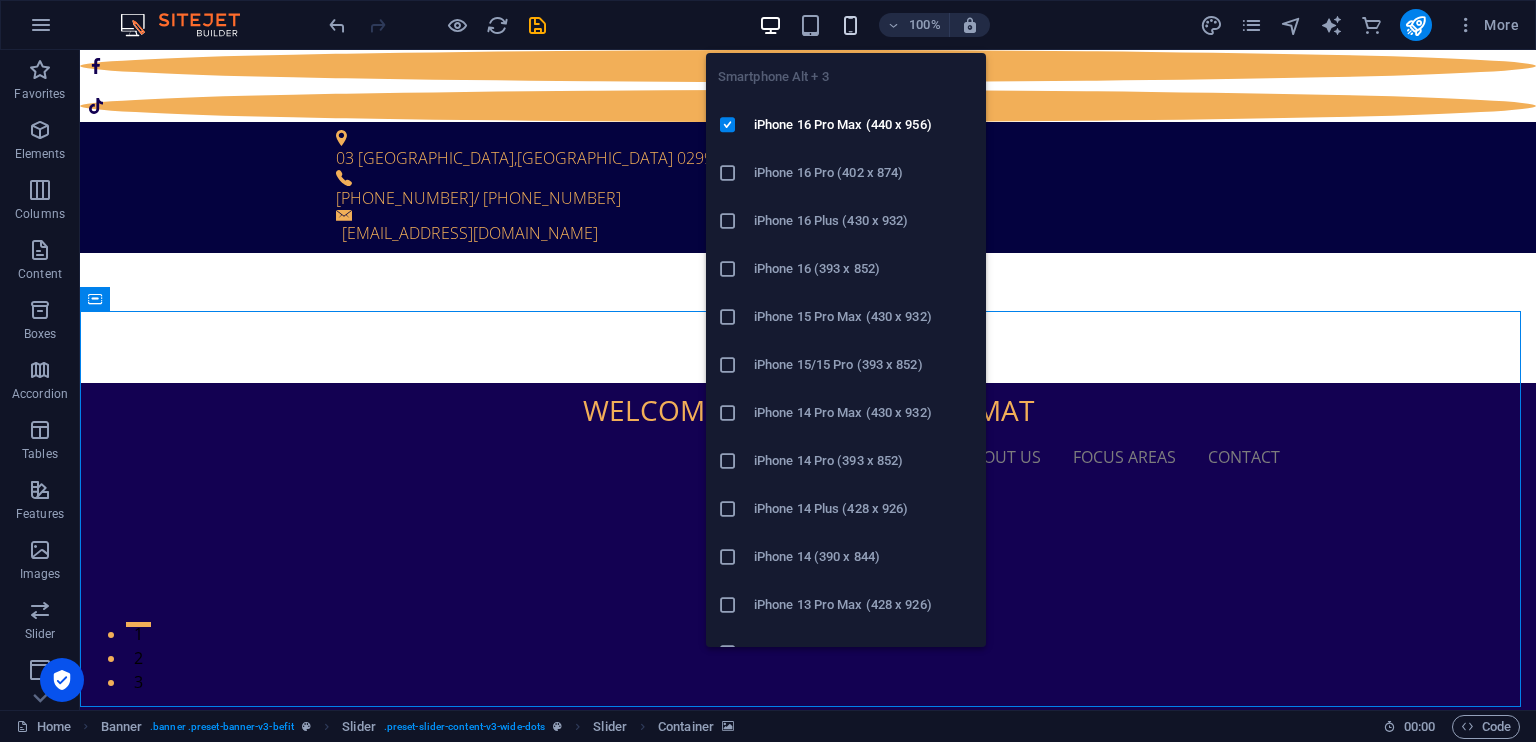 click at bounding box center [850, 25] 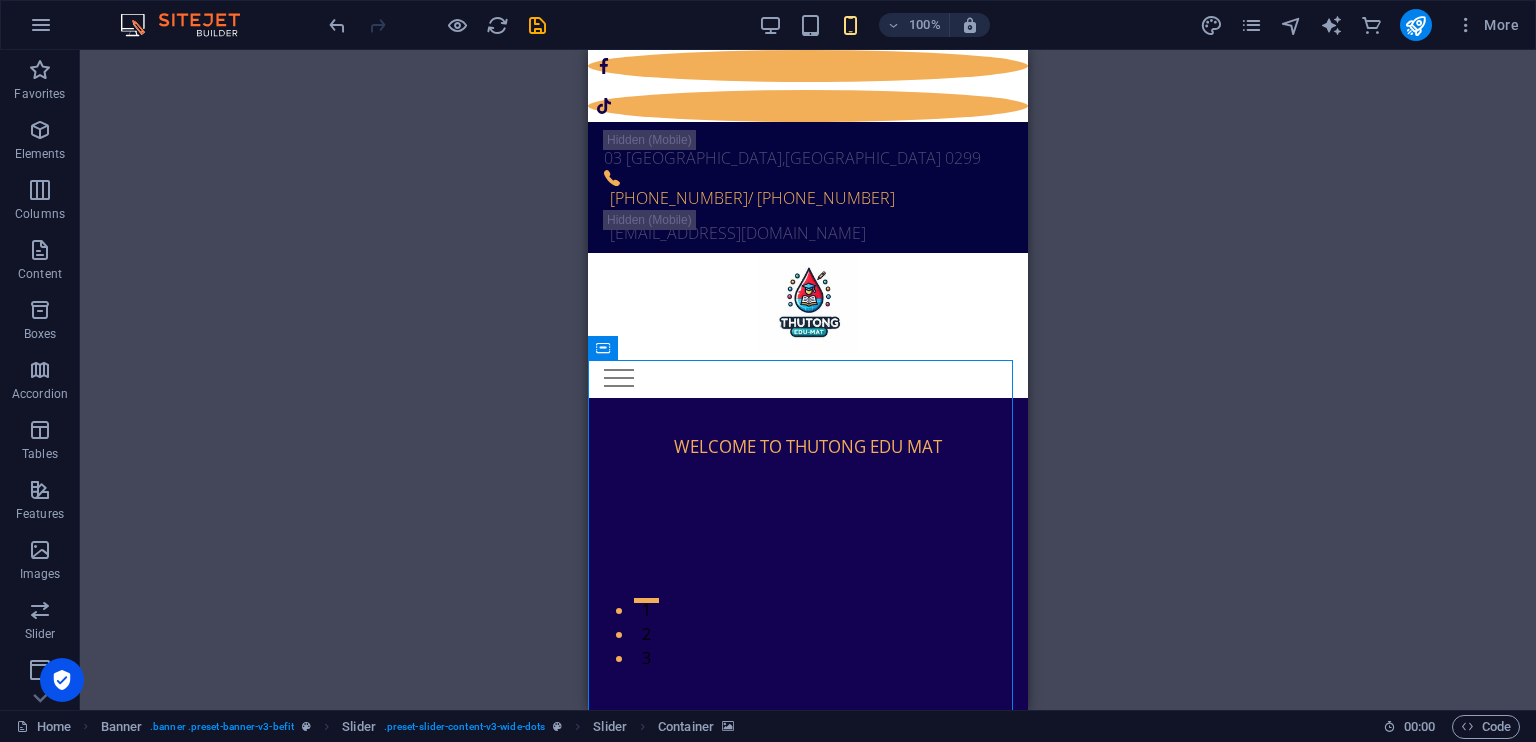 click on "Drag here to replace the existing content. Press “Ctrl” if you want to create a new element.
H3   Spacer   Banner   Slider   Slider   Container   Separator   Menu Bar   Menu   Info Bar   Container   Text   Container   Social Media Icons" at bounding box center (808, 380) 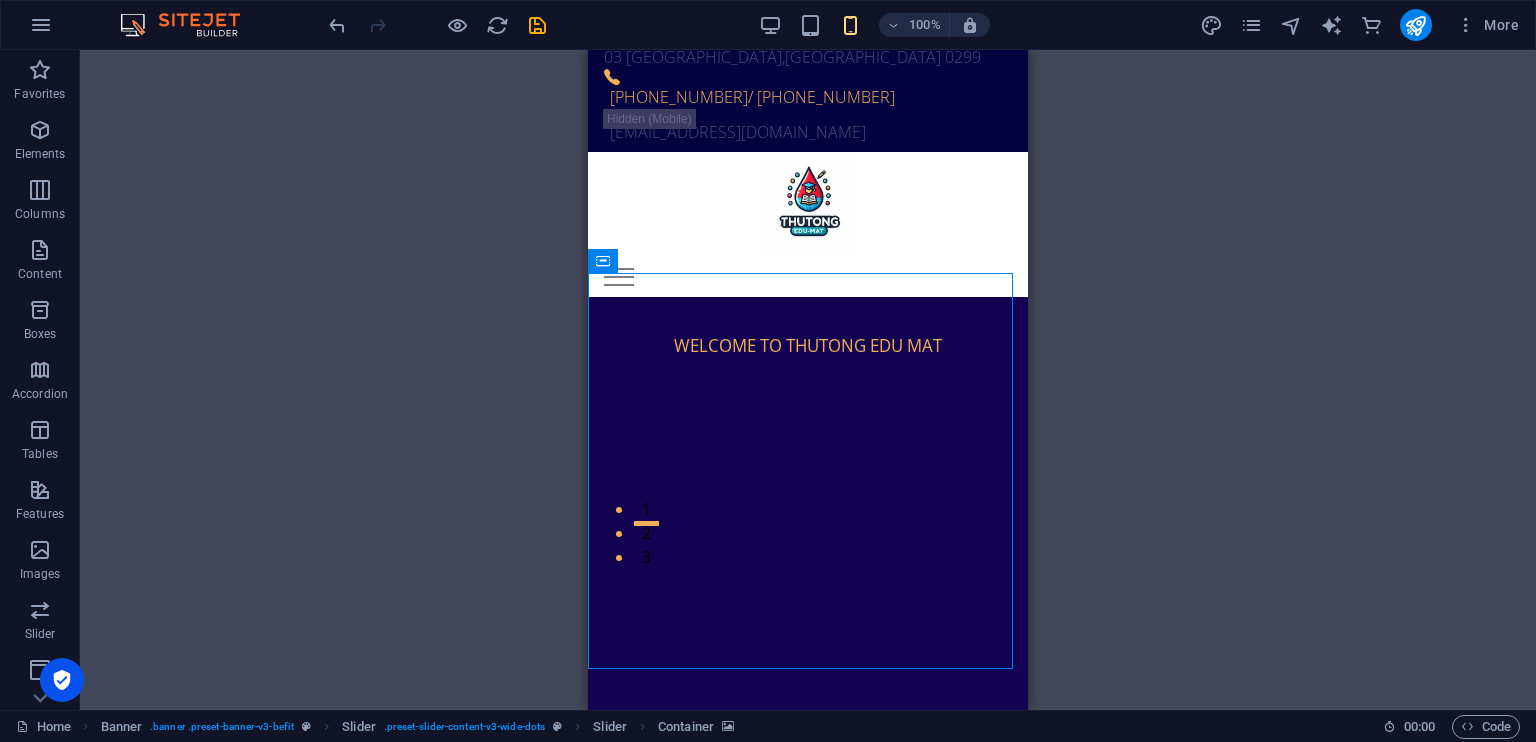 scroll, scrollTop: 87, scrollLeft: 0, axis: vertical 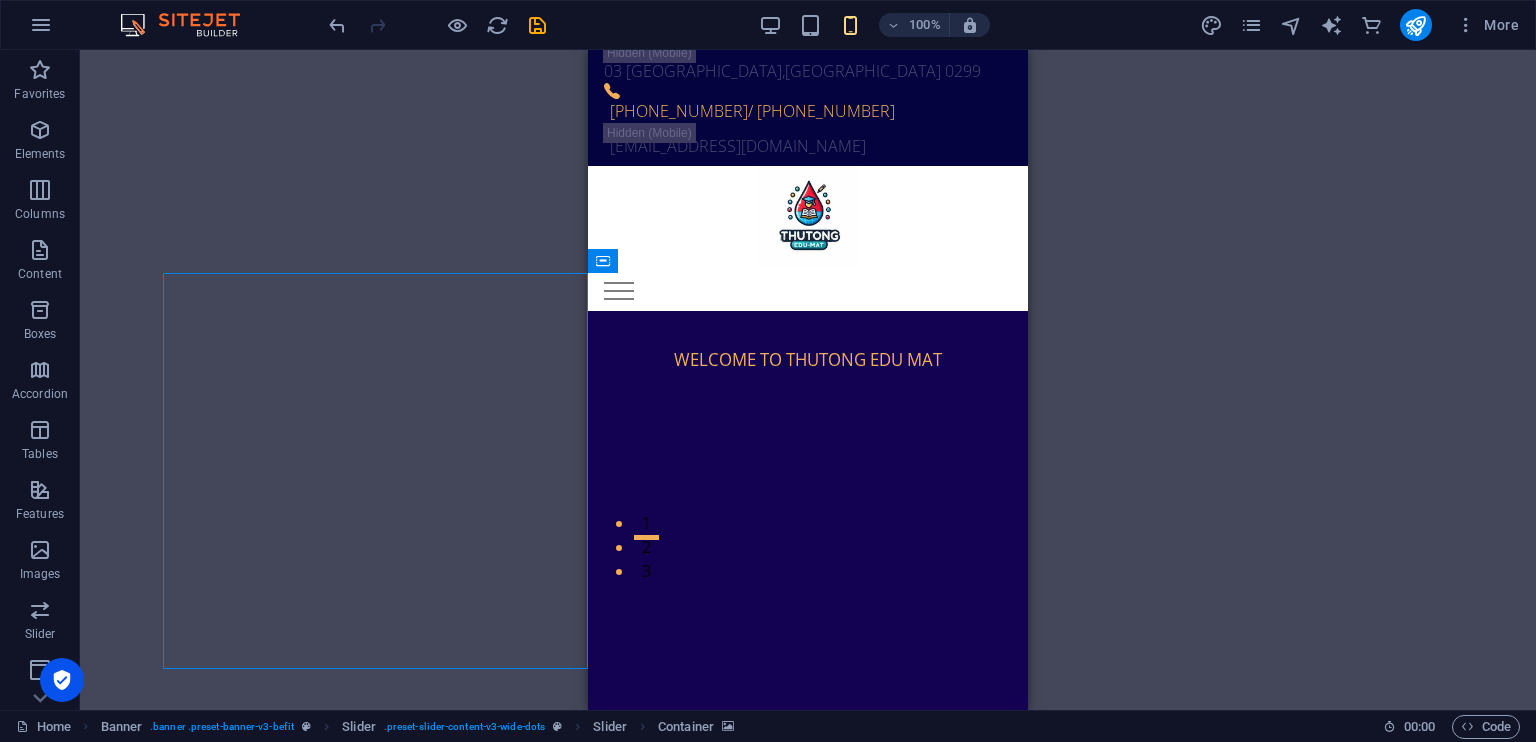 click on "Drag here to replace the existing content. Press “Ctrl” if you want to create a new element.
H3   Spacer   Banner   Slider   Slider   Container   Separator   Menu Bar   Menu   Info Bar   Container   Text   Container   Social Media Icons" at bounding box center (808, 380) 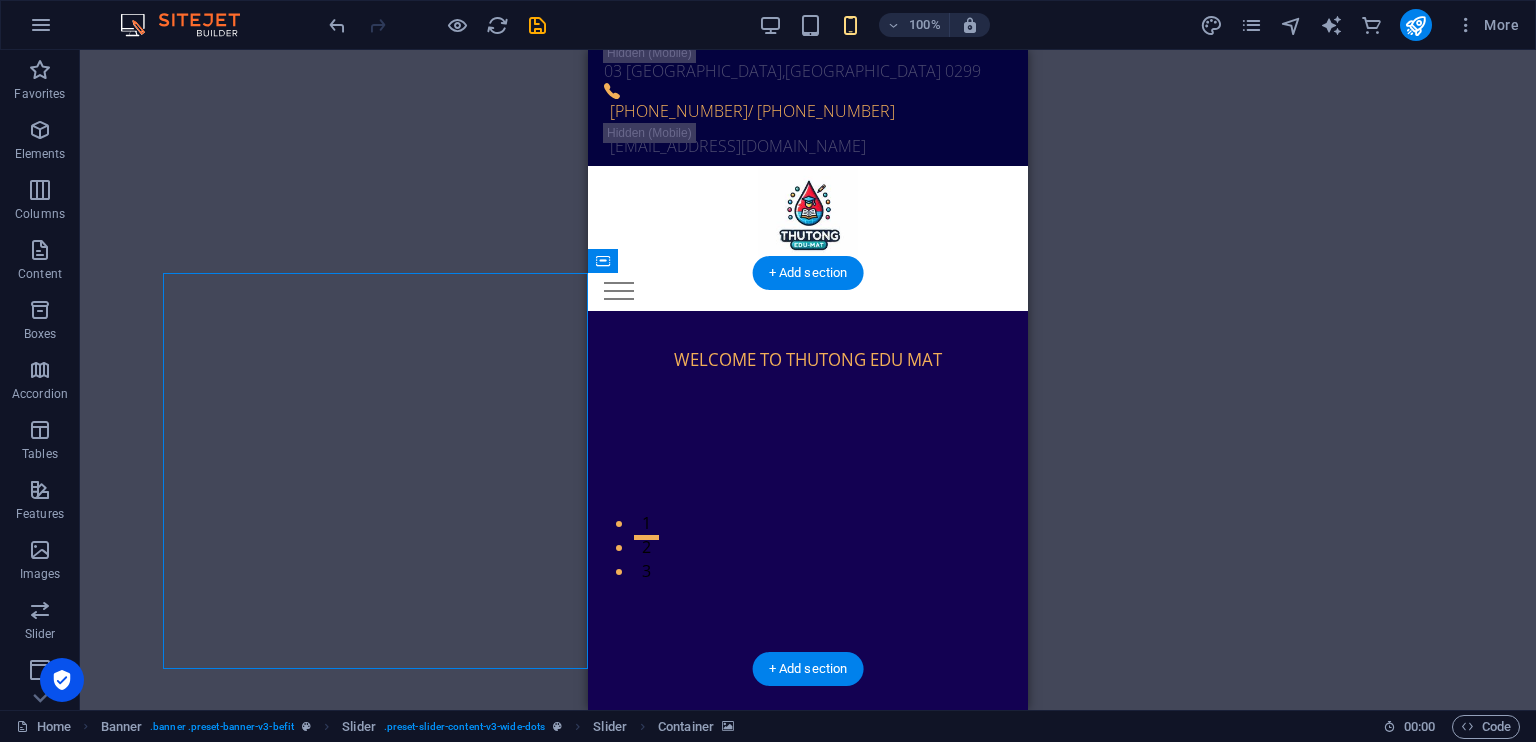 click at bounding box center [-50, 1681] 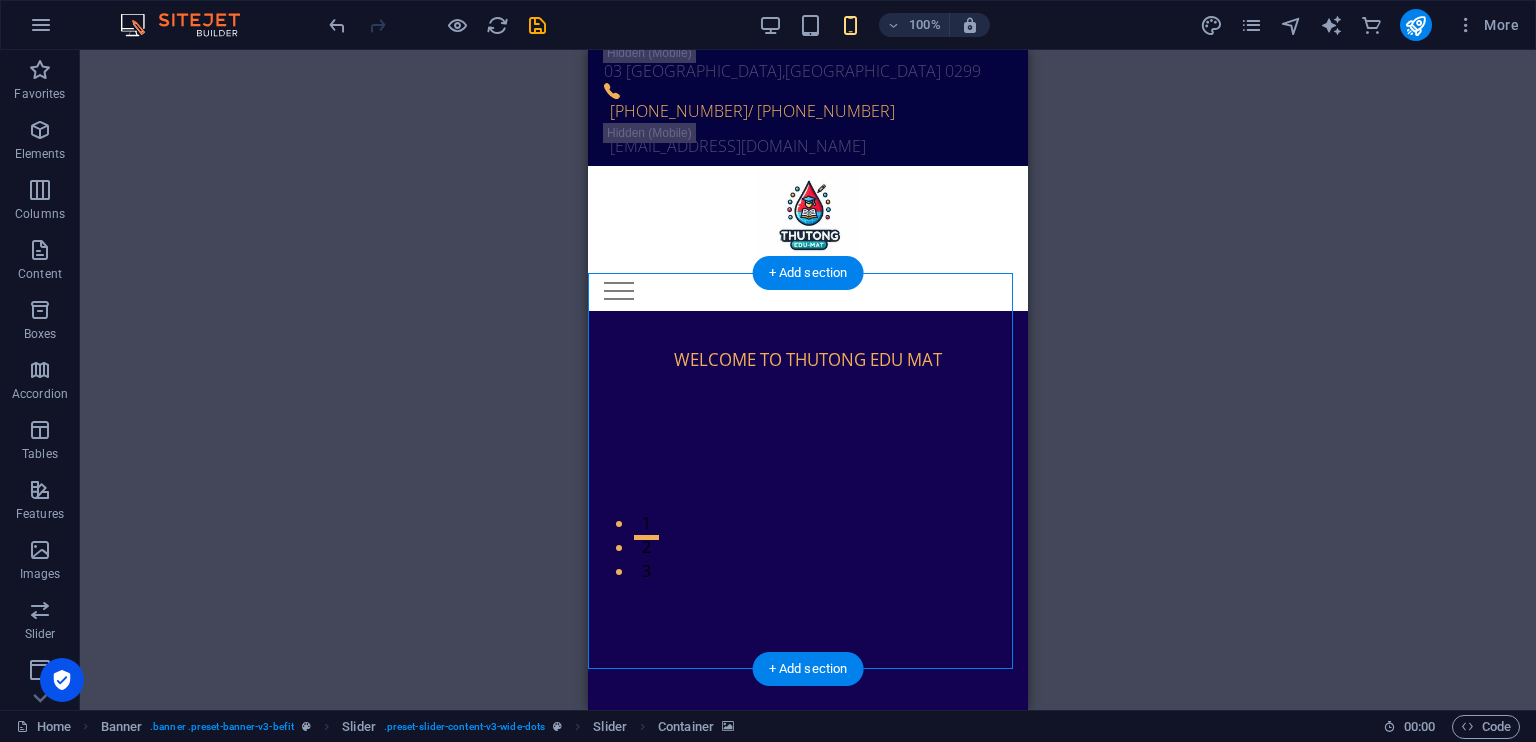 click at bounding box center (-50, 1681) 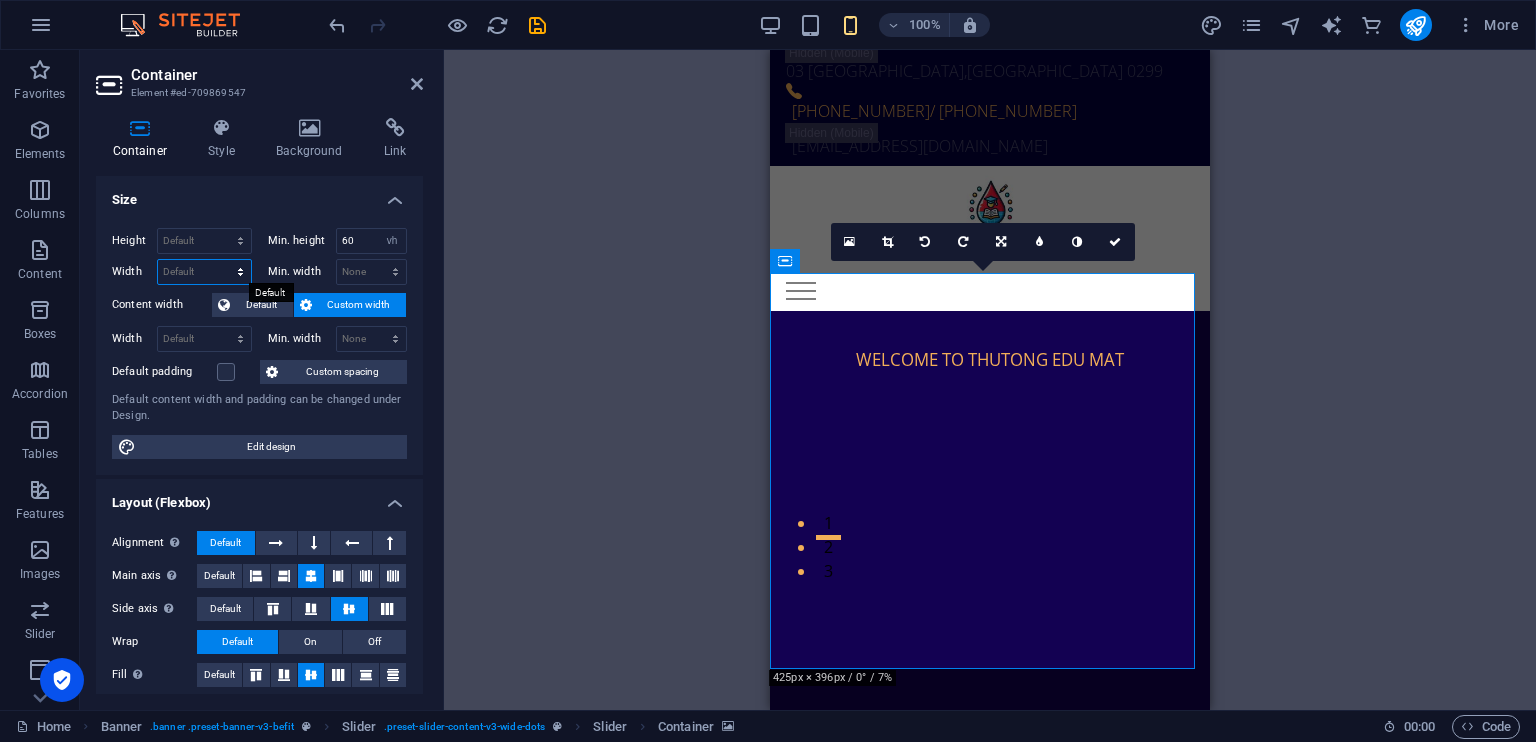 click on "Default px rem % em vh vw" at bounding box center [204, 272] 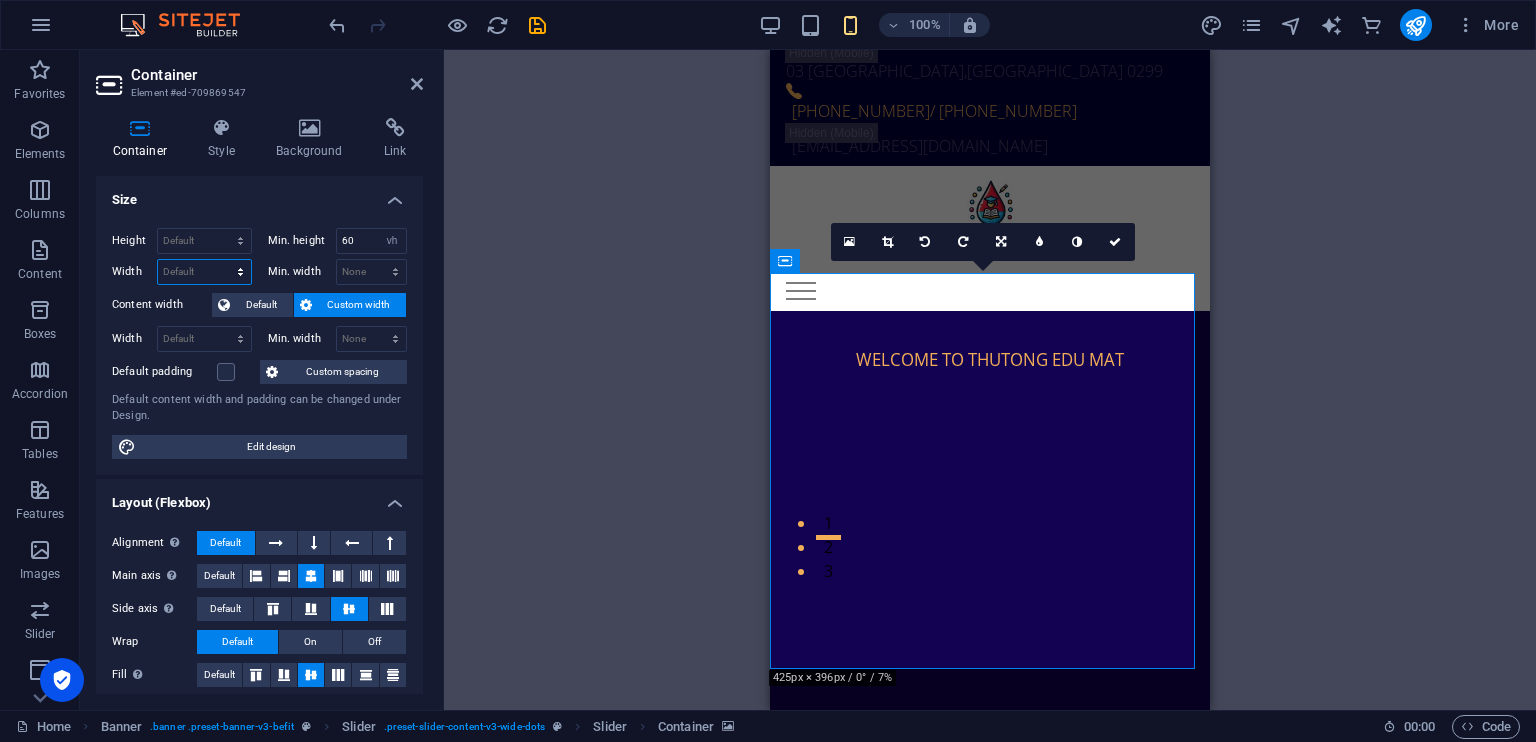 select on "px" 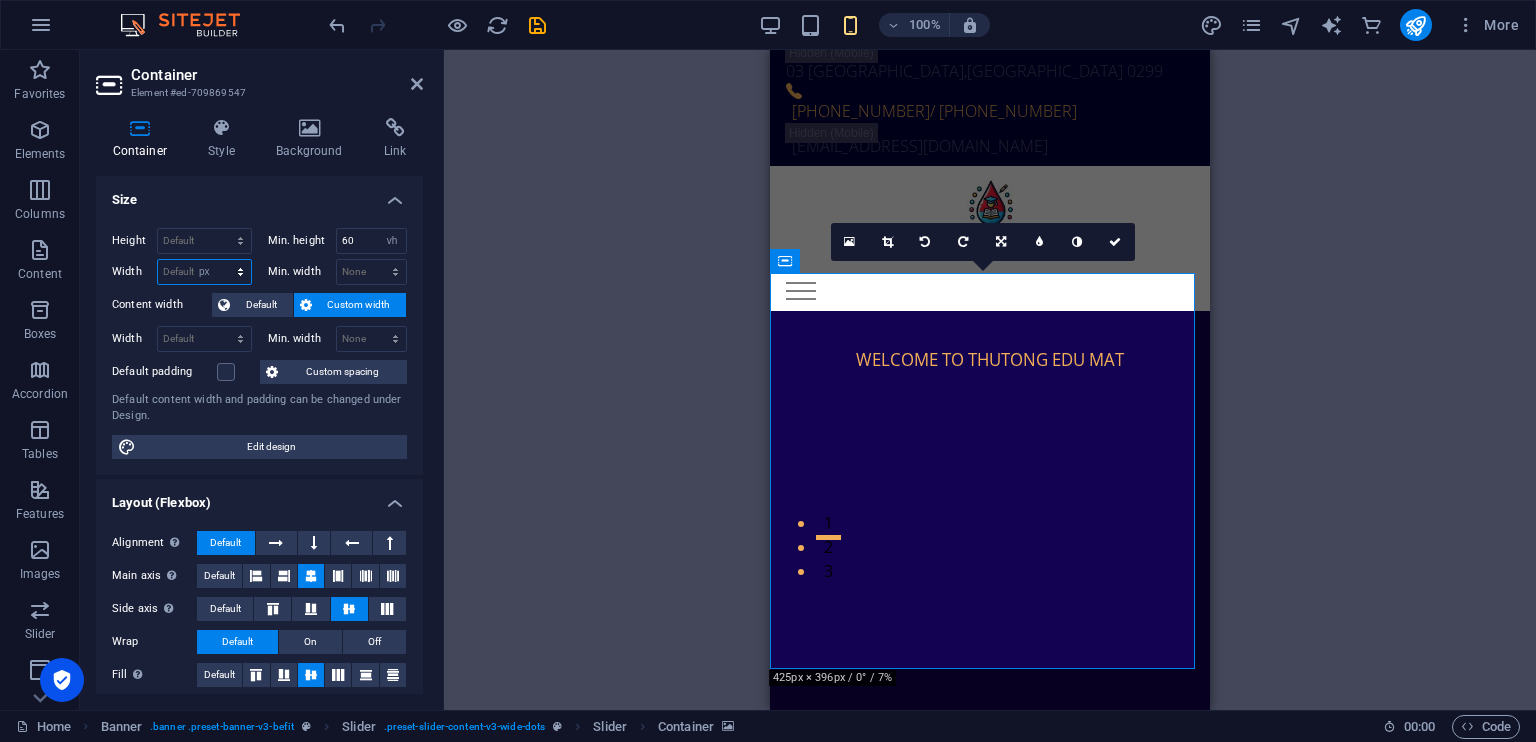click on "Default px rem % em vh vw" at bounding box center [204, 272] 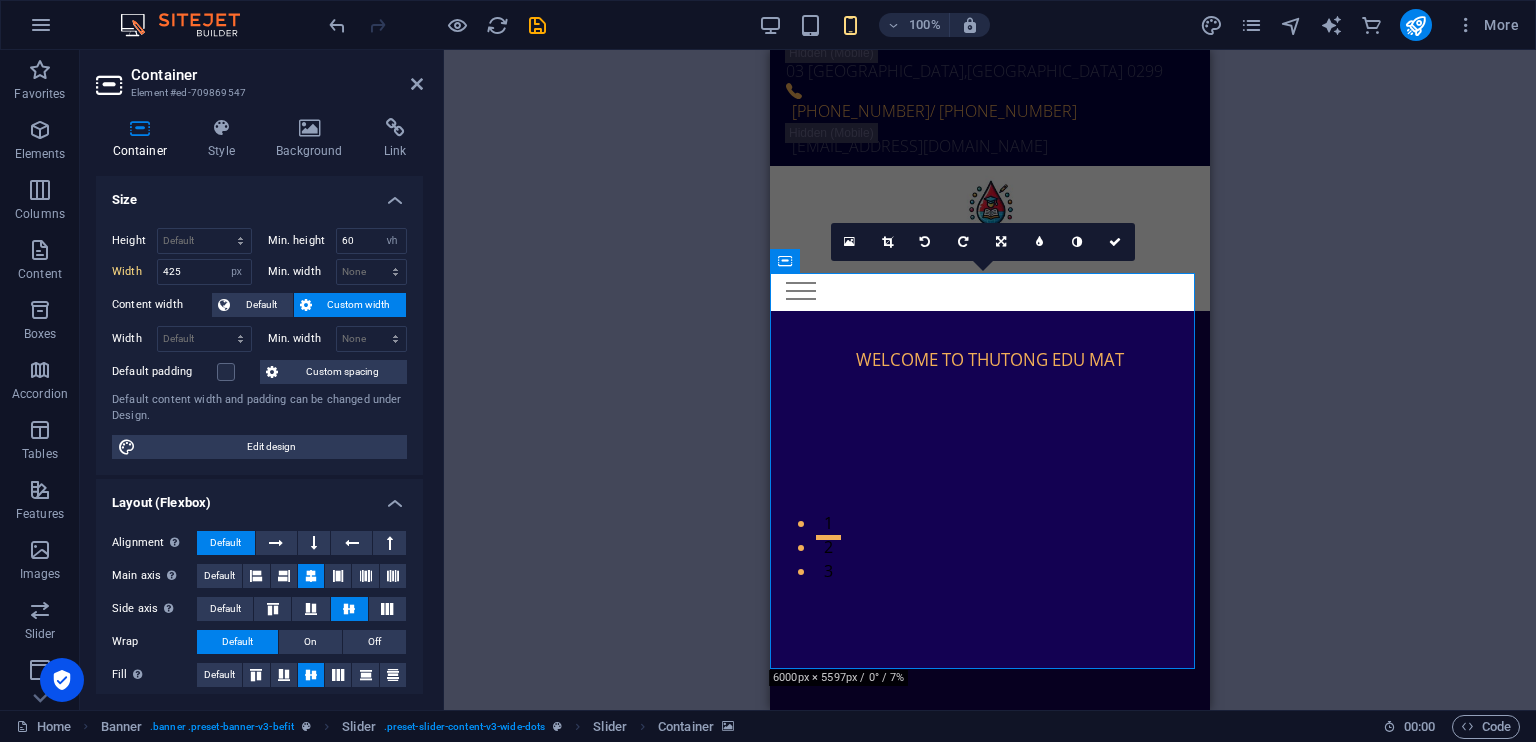 click on "Drag here to replace the existing content. Press “Ctrl” if you want to create a new element.
H3   Spacer   Banner   Slider   Slider   Container   Separator   Menu Bar   Menu   Info Bar   Container   Text   Container   Social Media Icons   Container 180 170 160 150 140 130 120 110 100 90 80 70 60 50 40 30 20 10 0 -10 -20 -30 -40 -50 -60 -70 -80 -90 -100 -110 -120 -130 -140 -150 -160 -170 6000px × 5597px / 0° / 7% 16:10 16:9 4:3 1:1 1:2 0" at bounding box center (990, 380) 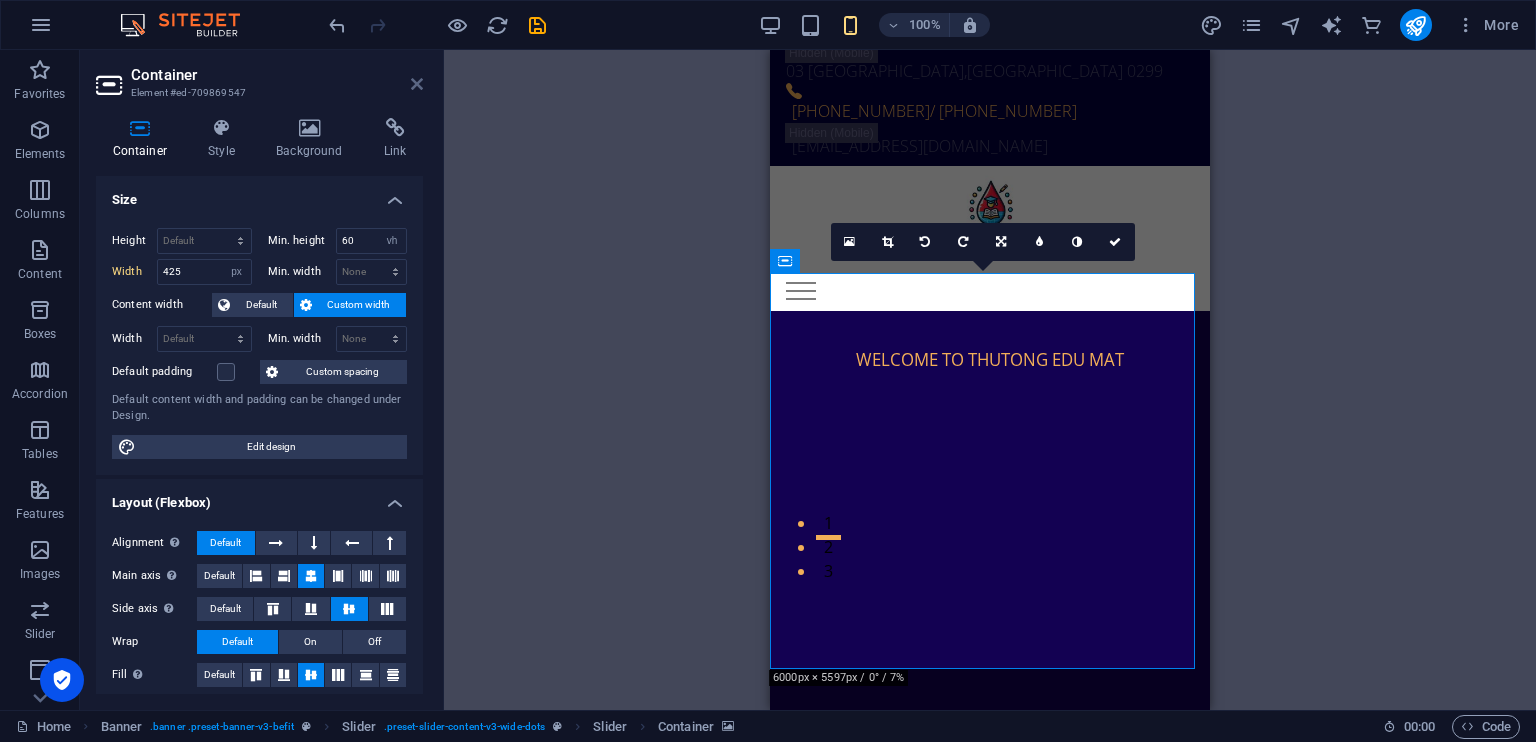 click at bounding box center [417, 84] 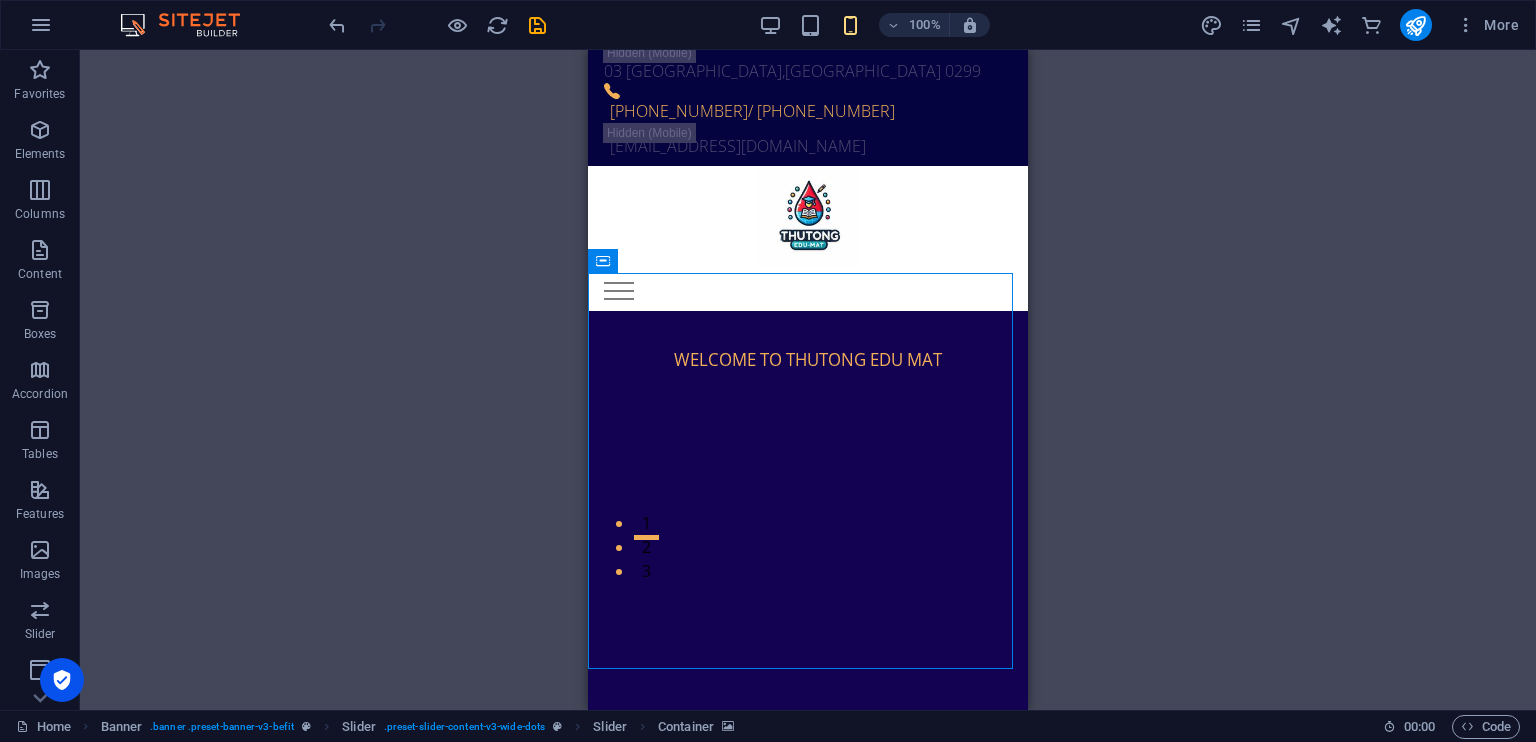 scroll, scrollTop: 0, scrollLeft: 0, axis: both 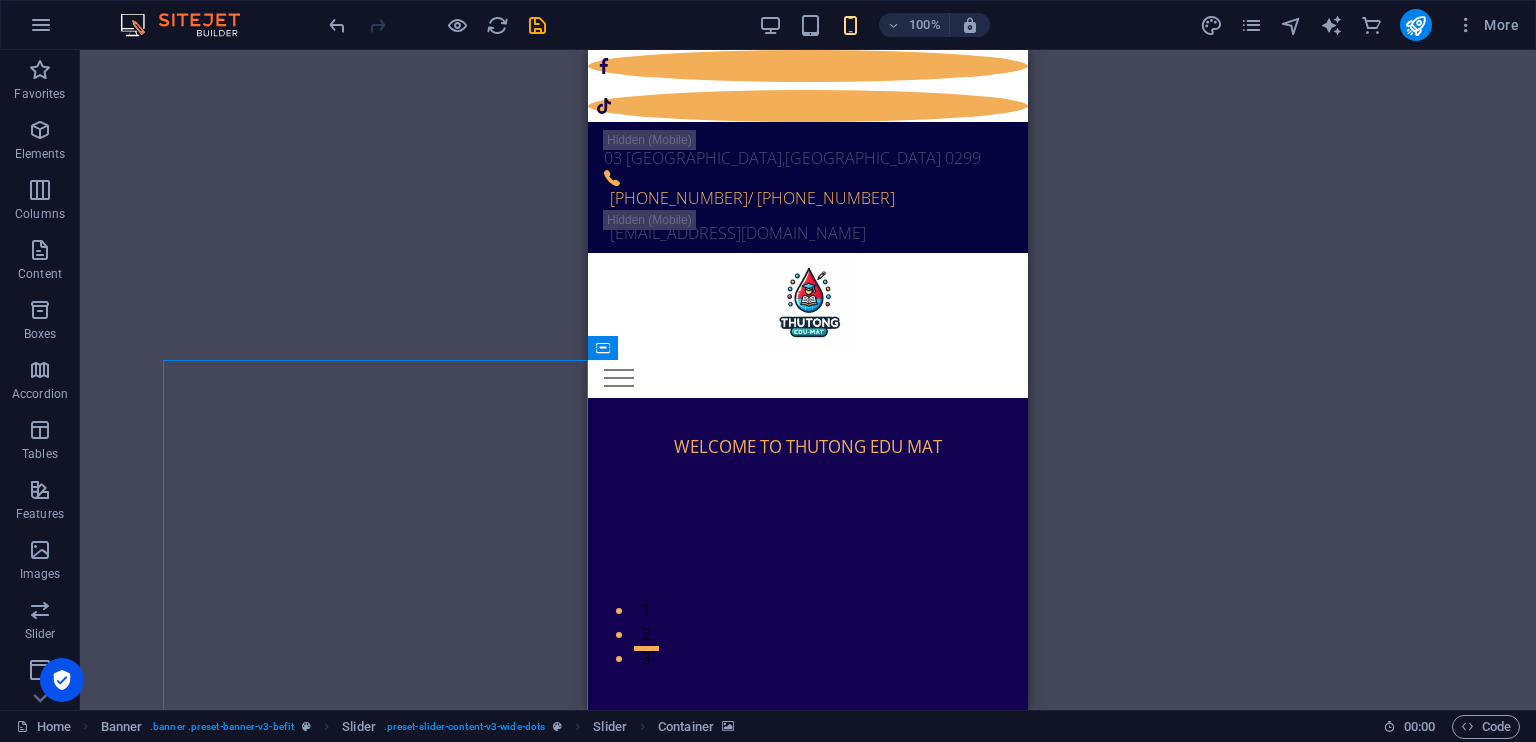 click on "Drag here to replace the existing content. Press “Ctrl” if you want to create a new element.
H3   Spacer   Banner   Slider   Slider   Container   Separator   Menu Bar   Menu   Info Bar   Text   Container   Social Media Icons   Container   HTML   Container   Info Bar   Container   Container   Info Bar   Text   Container   Container   Text" at bounding box center [808, 380] 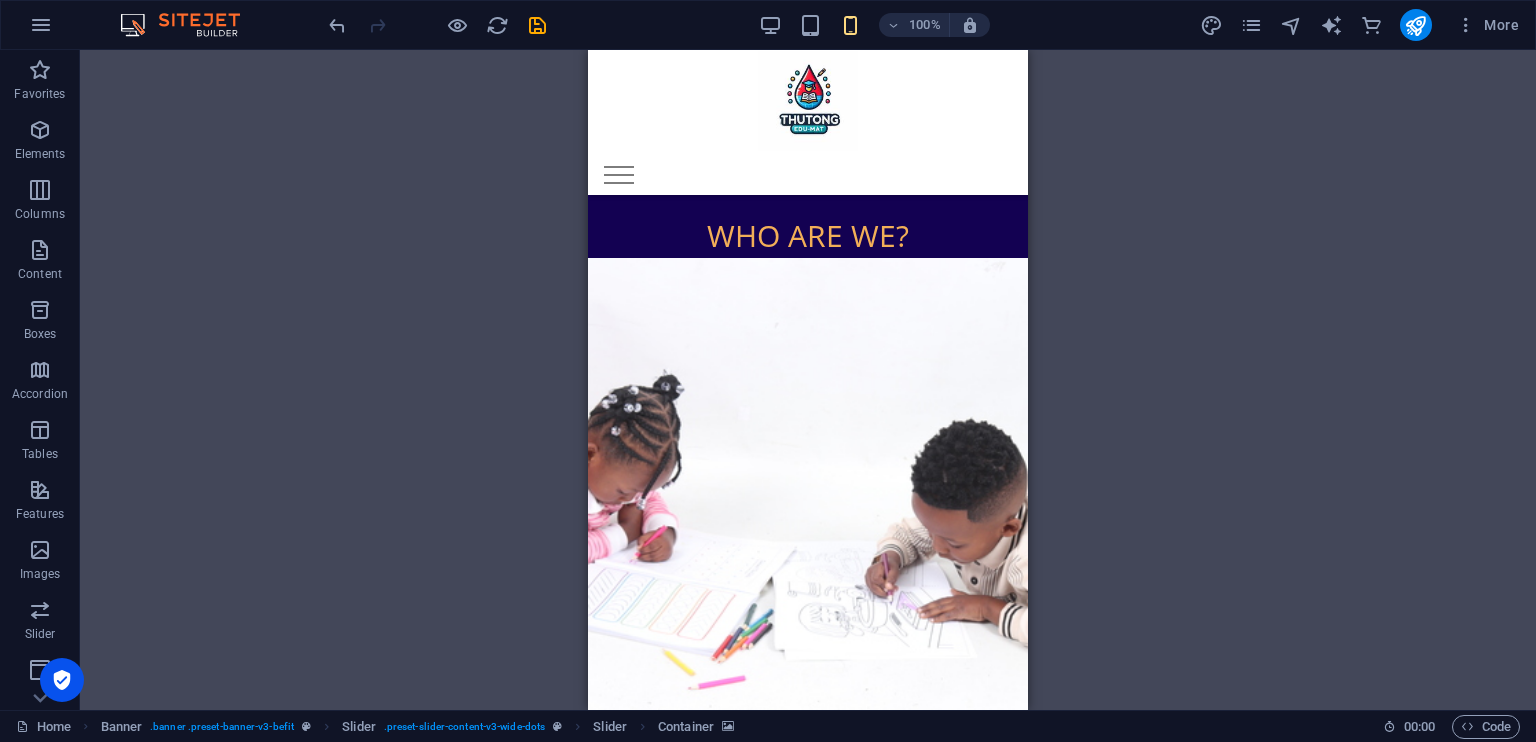 scroll, scrollTop: 720, scrollLeft: 0, axis: vertical 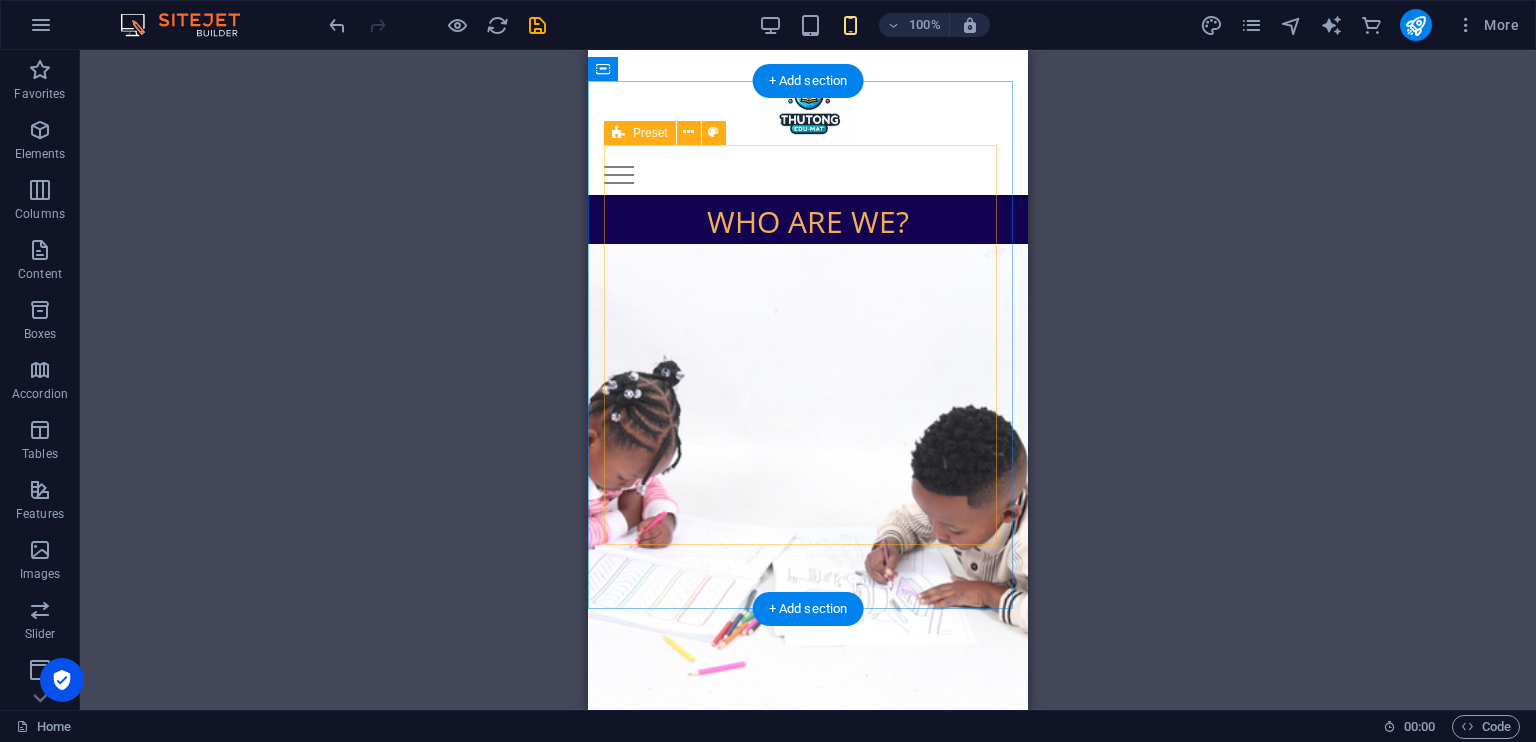 click on "Vision To be a leading and innovative provider of curriculum-aligned and contextually customised educational materials that strengthen teaching, enrich learning, and advance educational transformation across communities." at bounding box center (808, 1036) 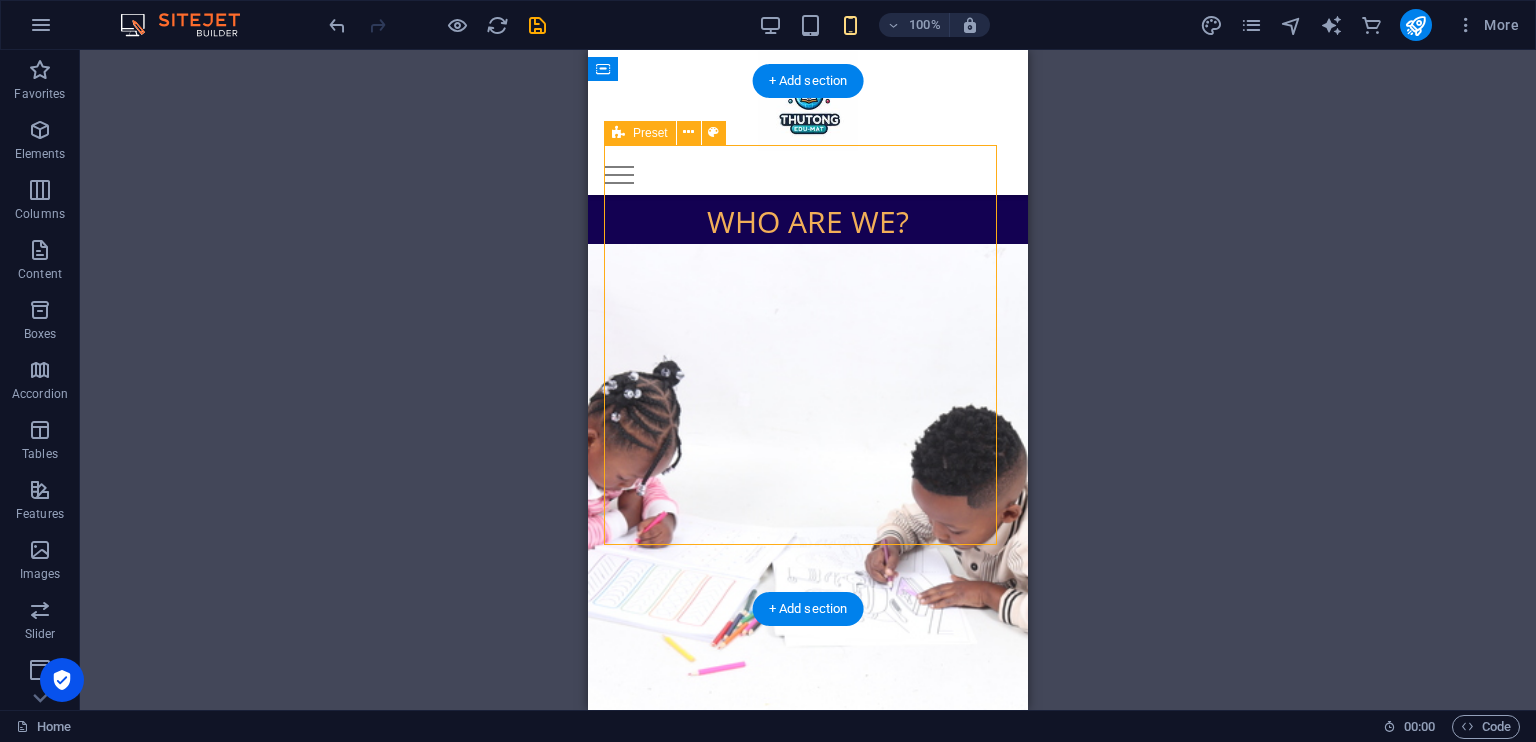 click on "Vision To be a leading and innovative provider of curriculum-aligned and contextually customised educational materials that strengthen teaching, enrich learning, and advance educational transformation across communities." at bounding box center (808, 1036) 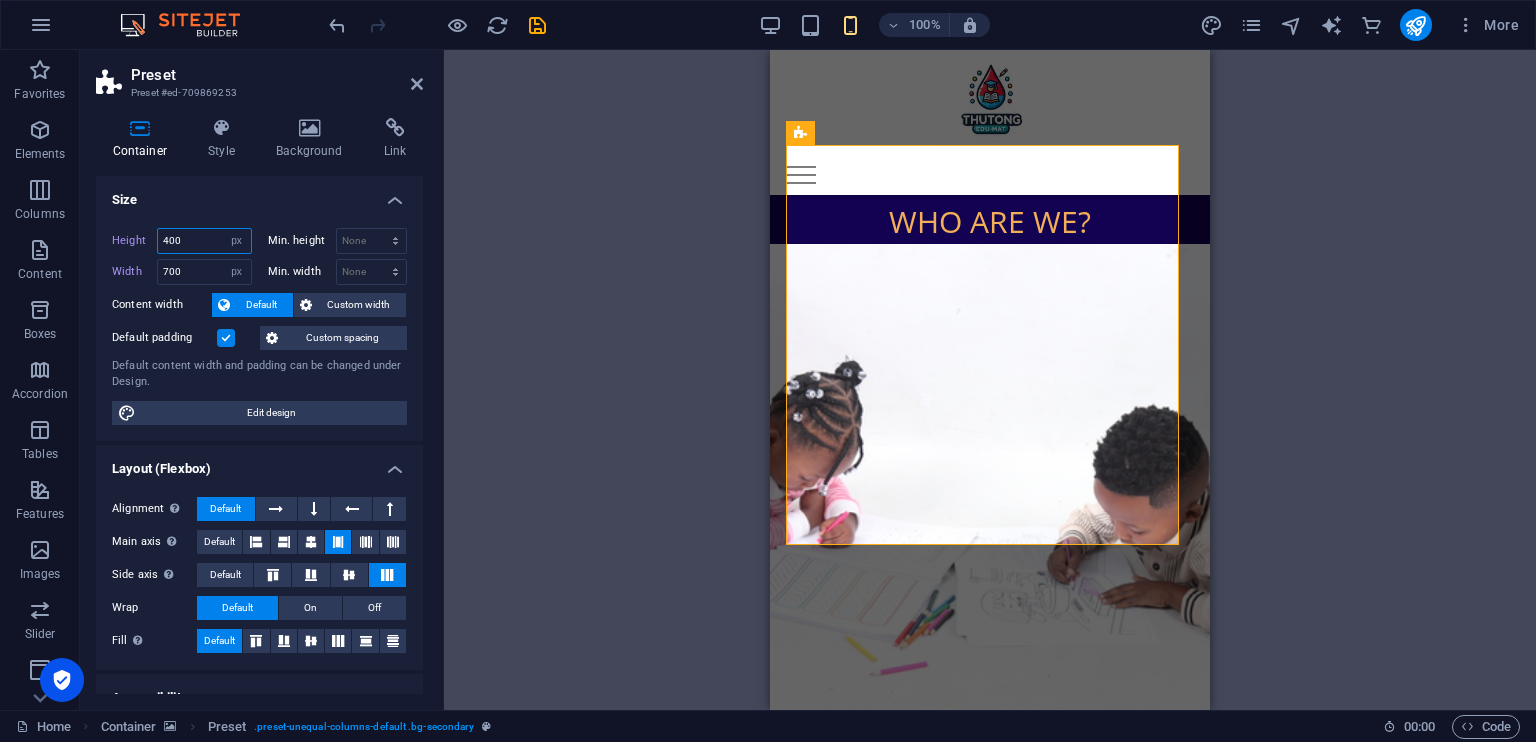click on "400" at bounding box center [204, 241] 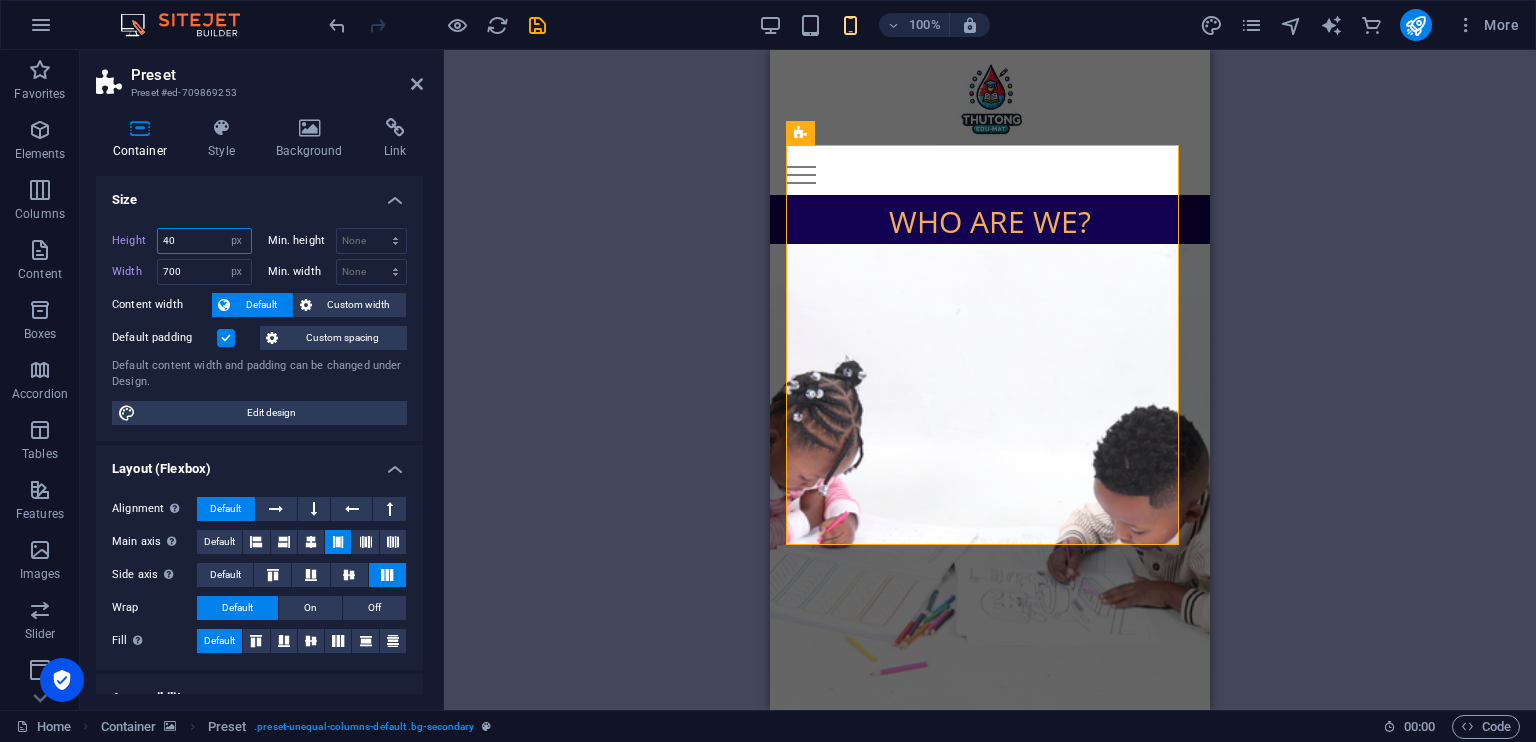 type on "4" 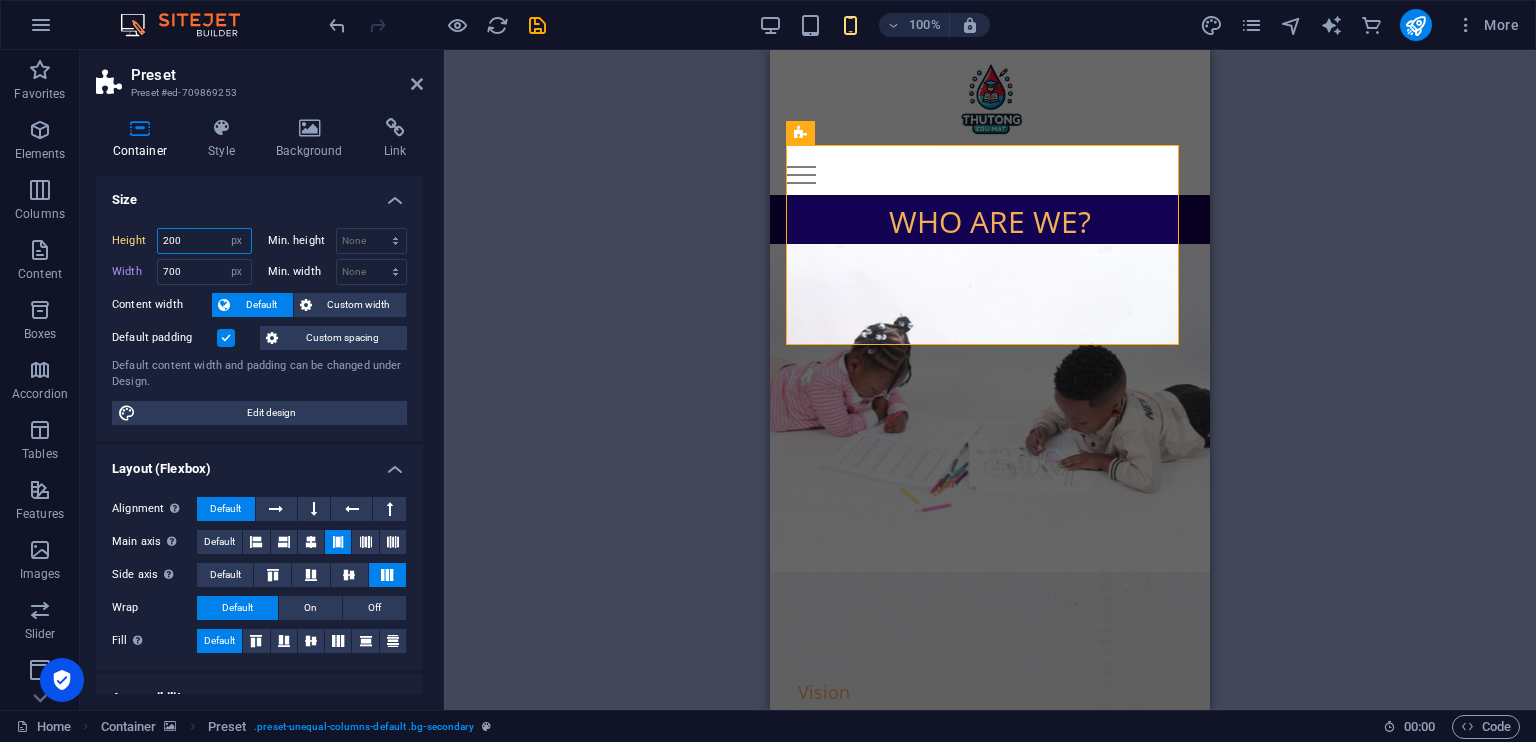 type on "200" 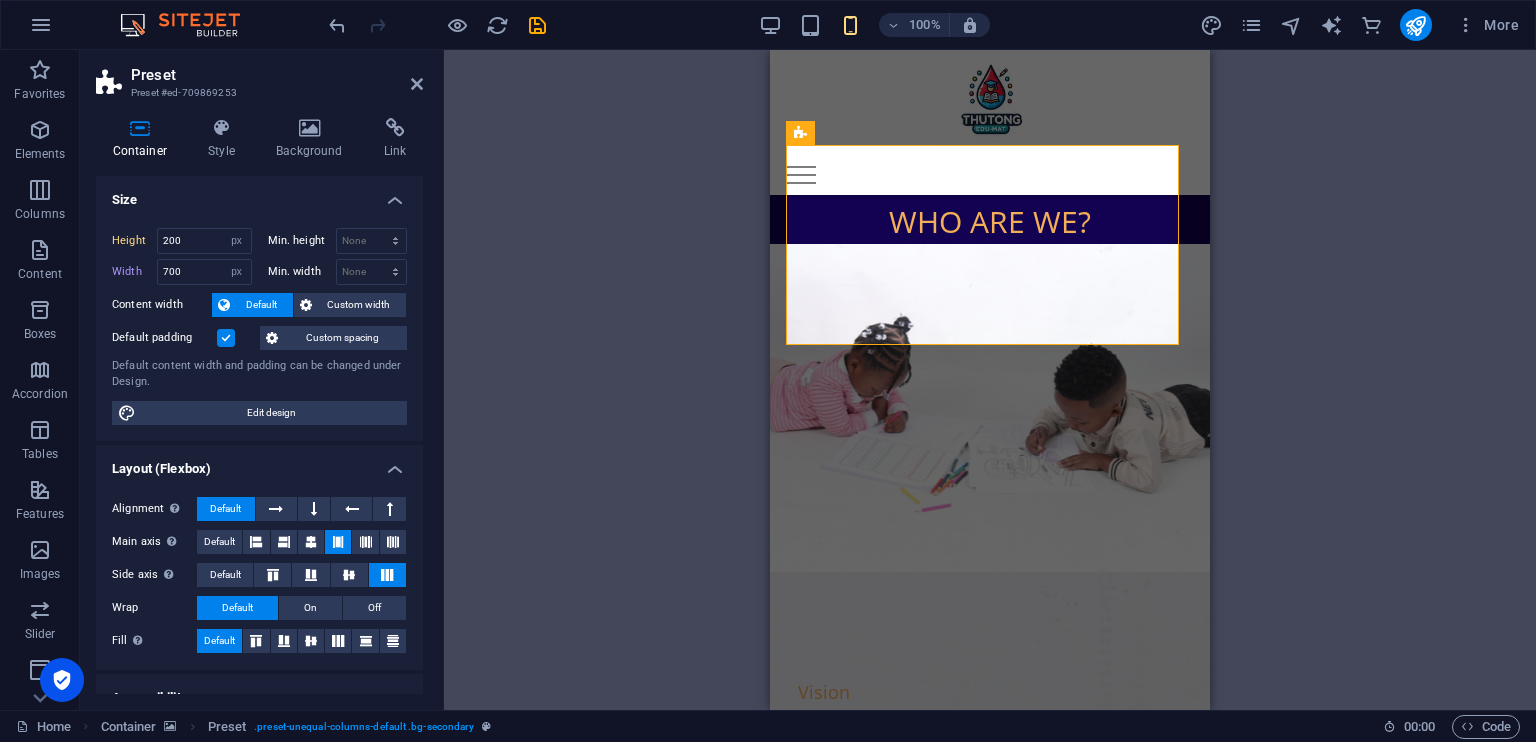 click on "Drag here to replace the existing content. Press “Ctrl” if you want to create a new element.
H3   Spacer   Banner   Slider   Slider   Container   Separator   Menu Bar   Menu   Info Bar   Text   Container   Social Media Icons   Container   HTML   Container   Info Bar   Container   Container   Info Bar   Text   Container   Container   Text   Text   Container   Preset   Container" at bounding box center (990, 380) 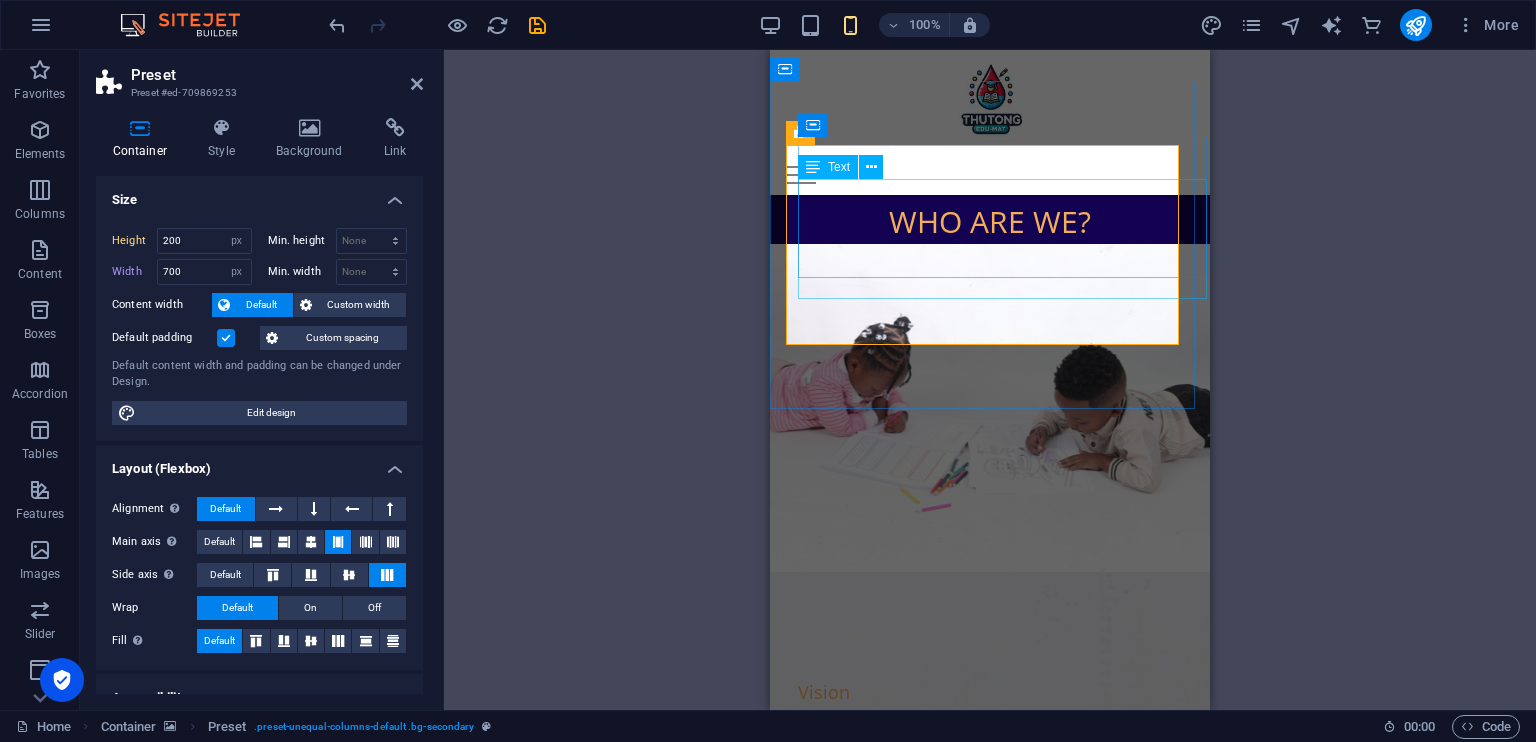 click on "To be a leading and innovative provider of curriculum-aligned and contextually customised educational materials that strengthen teaching, enrich learning, and advance educational transformation across communities." at bounding box center [1010, 756] 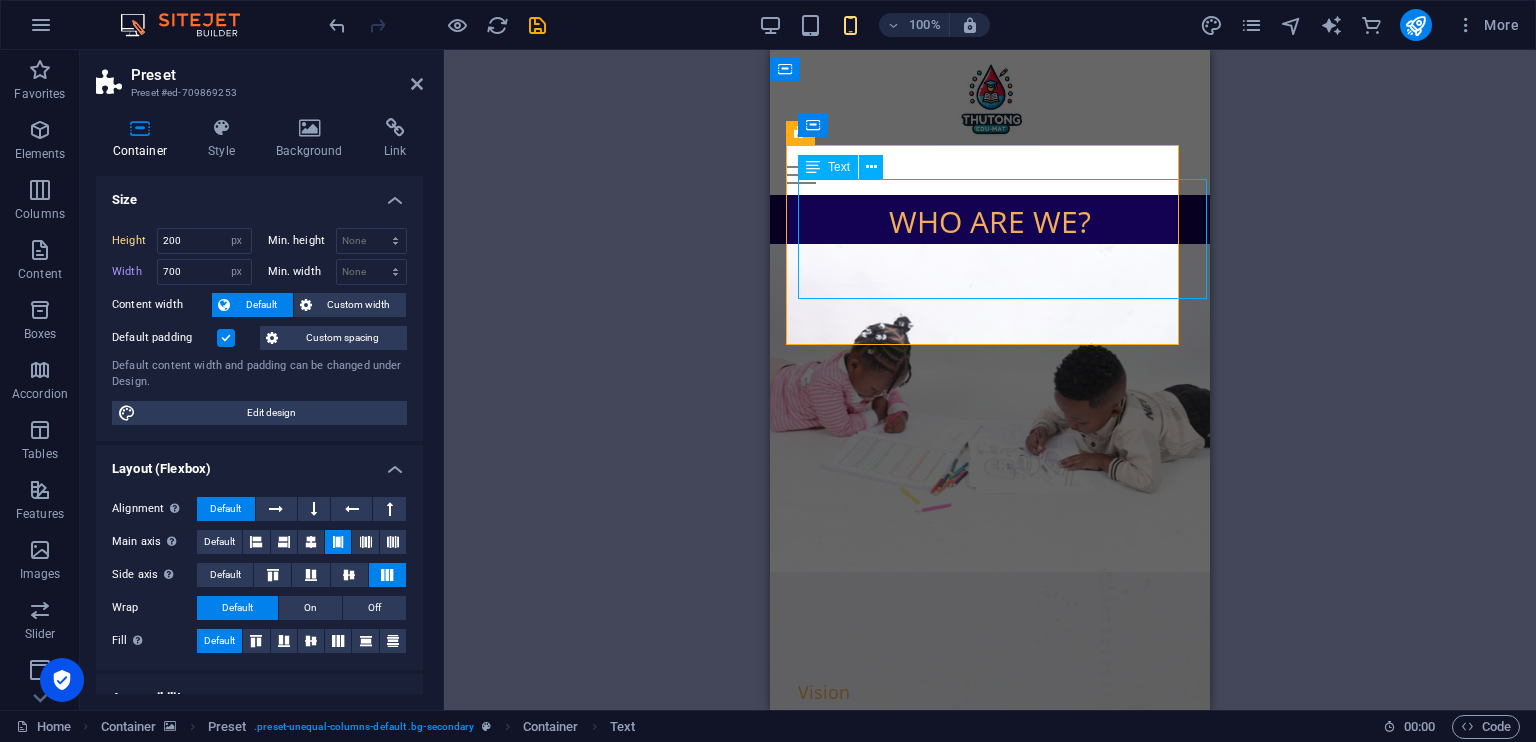 click on "To be a leading and innovative provider of curriculum-aligned and contextually customised educational materials that strengthen teaching, enrich learning, and advance educational transformation across communities." at bounding box center [1010, 756] 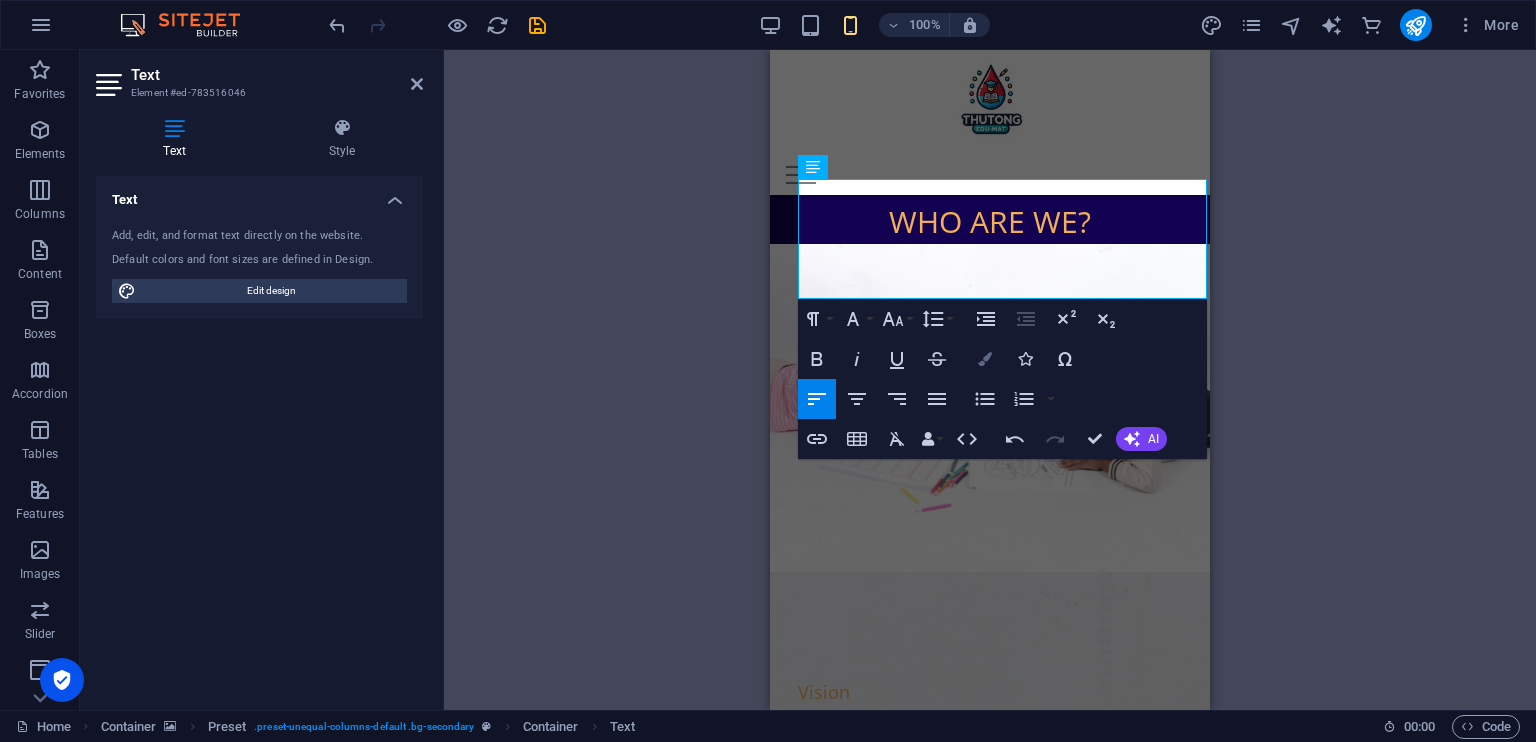 click at bounding box center (985, 359) 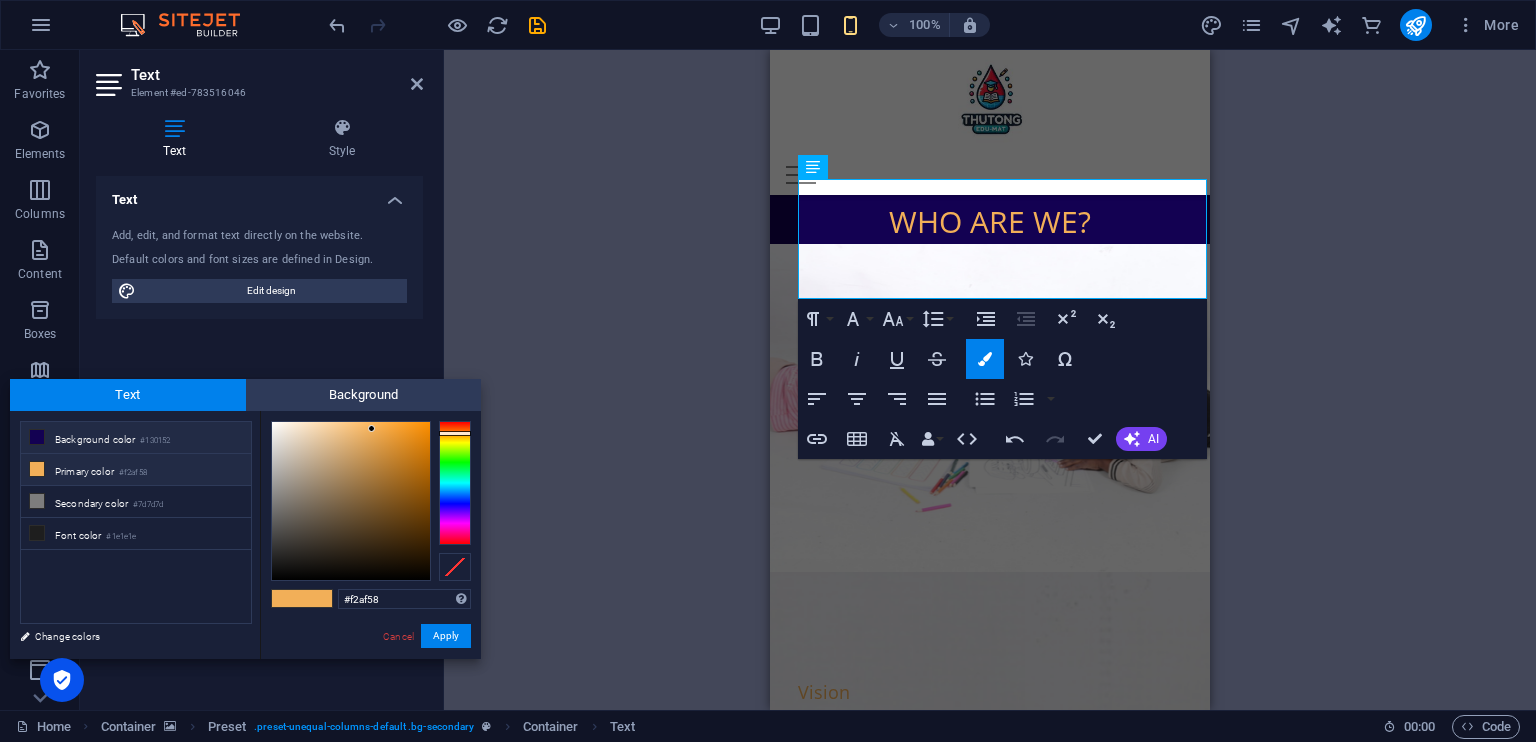 click on "Background color
#130152" at bounding box center [136, 438] 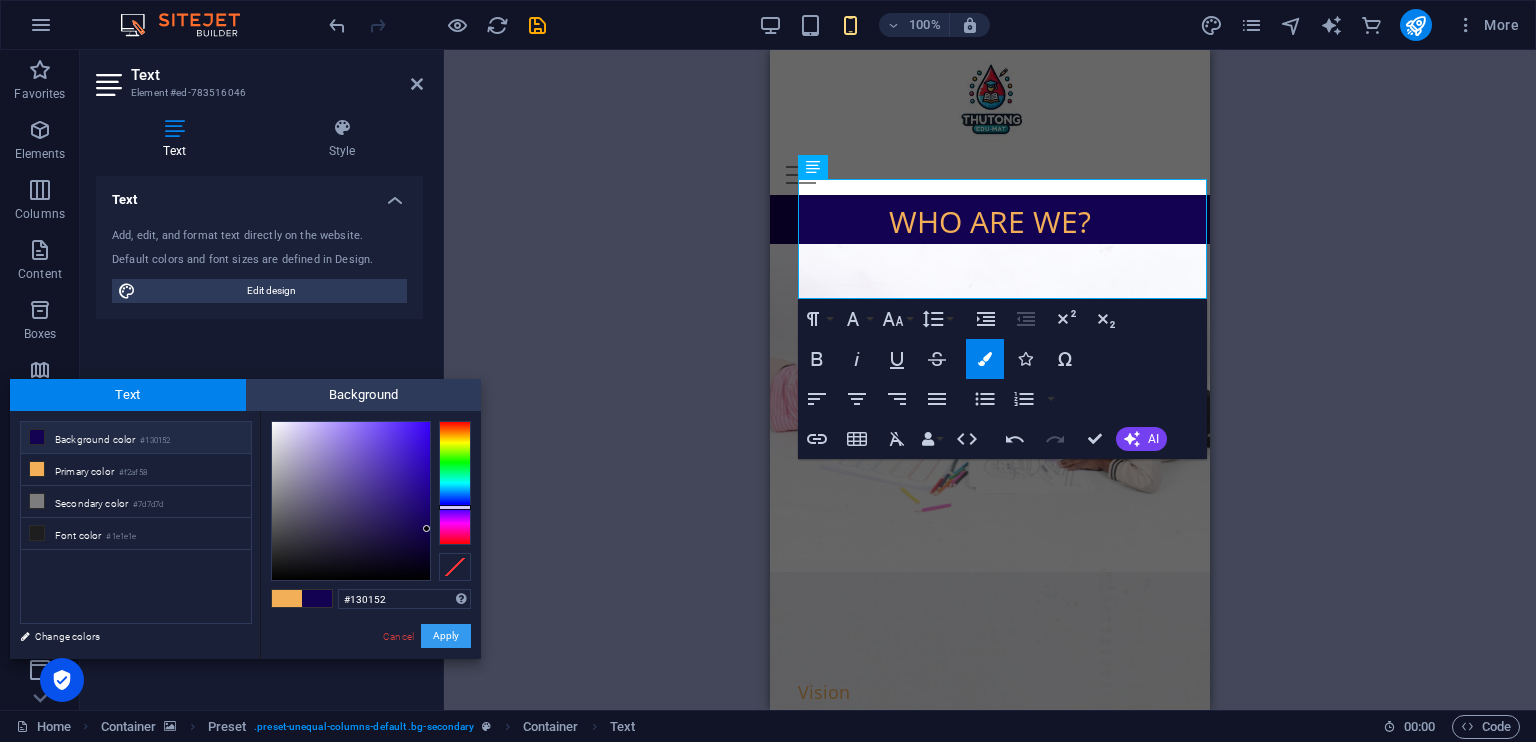 click on "Apply" at bounding box center [446, 636] 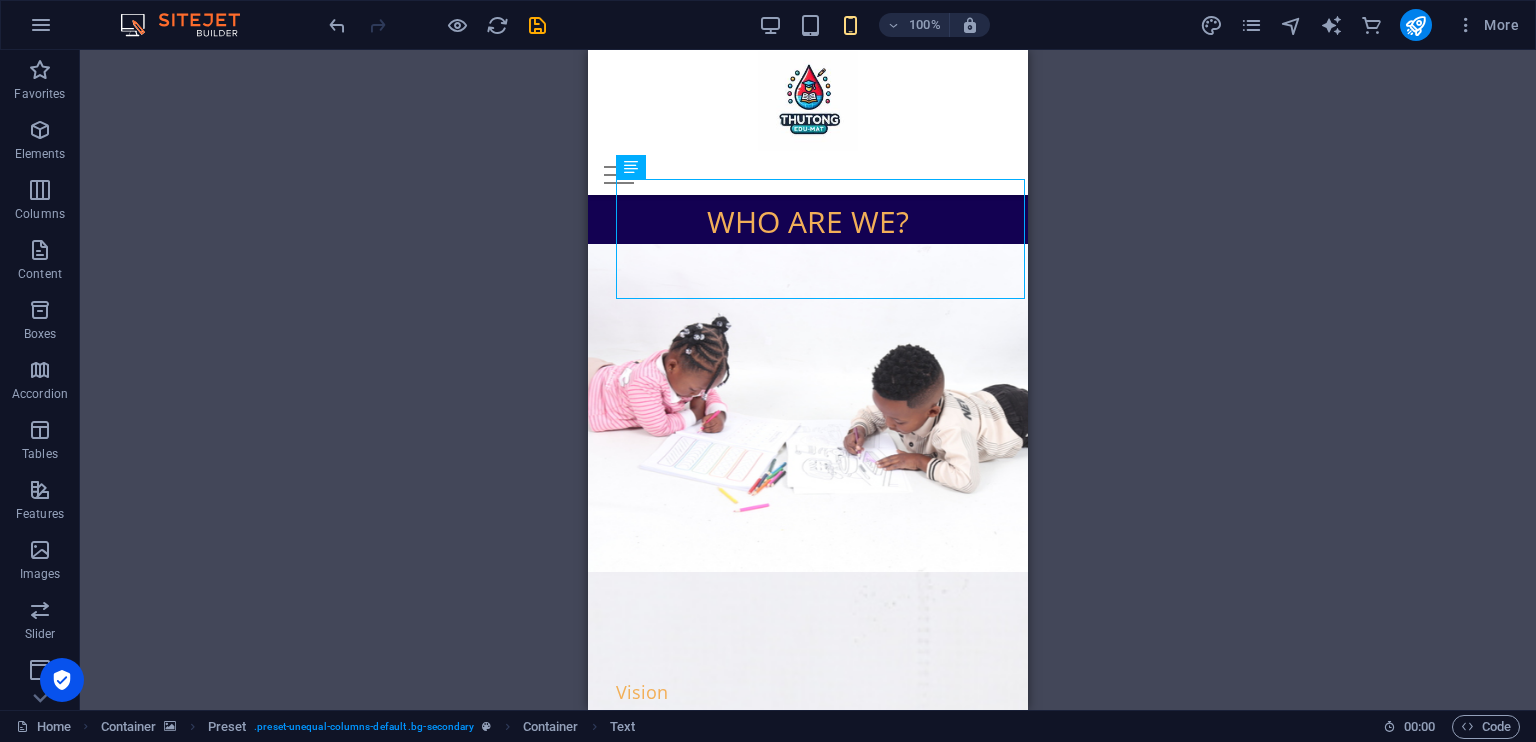 click on "Drag here to replace the existing content. Press “Ctrl” if you want to create a new element.
H3   Spacer   Banner   Slider   Slider   Container   Separator   Menu Bar   Menu   Info Bar   Text   Container   Social Media Icons   Container   HTML   Container   Info Bar   Container   Container   Info Bar   Text   Container   Container   Text   Text   Container   Preset   Container   Preset   Container   Preset" at bounding box center [808, 380] 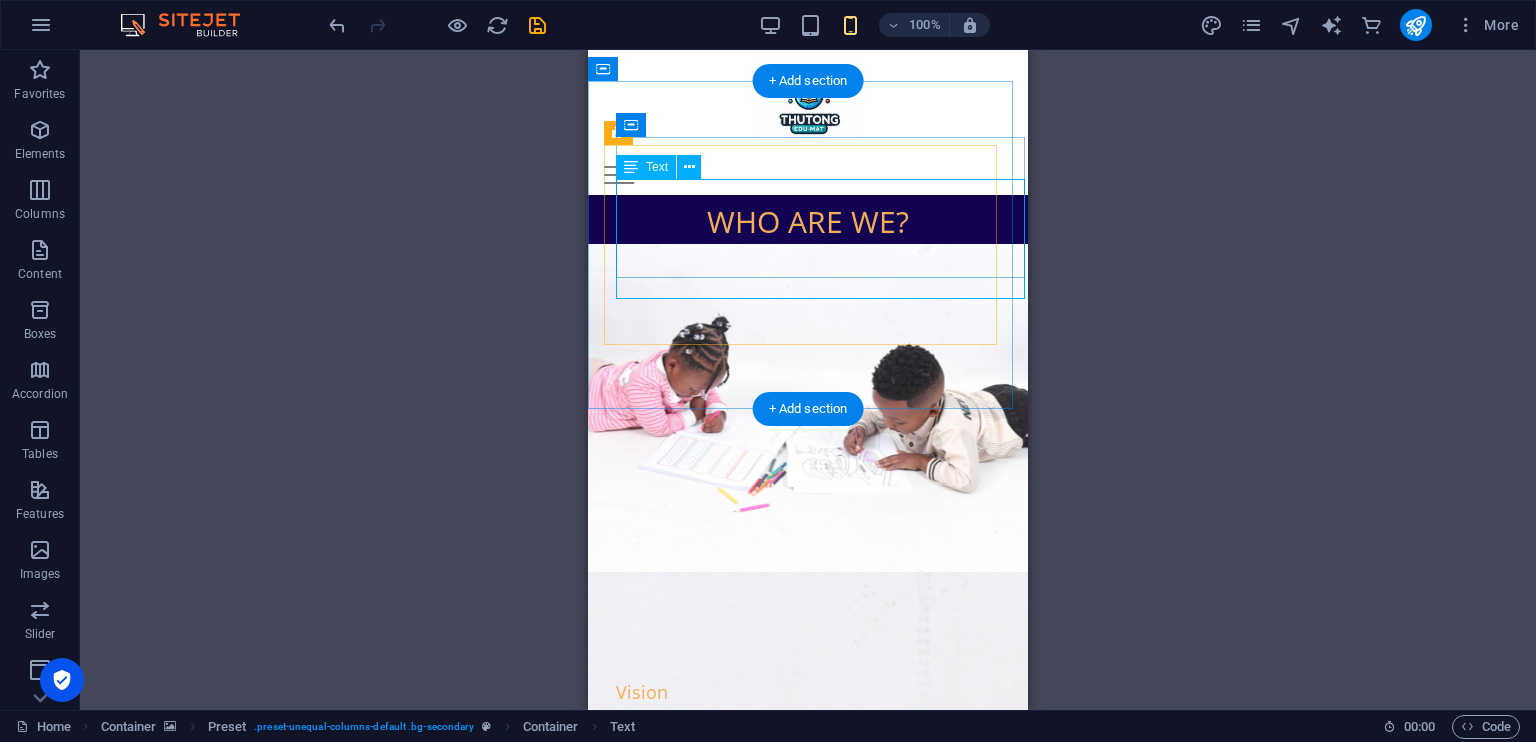 click on "To be a leading and innovative provider of curriculum-aligned and contextually customised educational materials that strengthen teaching, enrich learning, and advance educational transformation across communities." at bounding box center (828, 756) 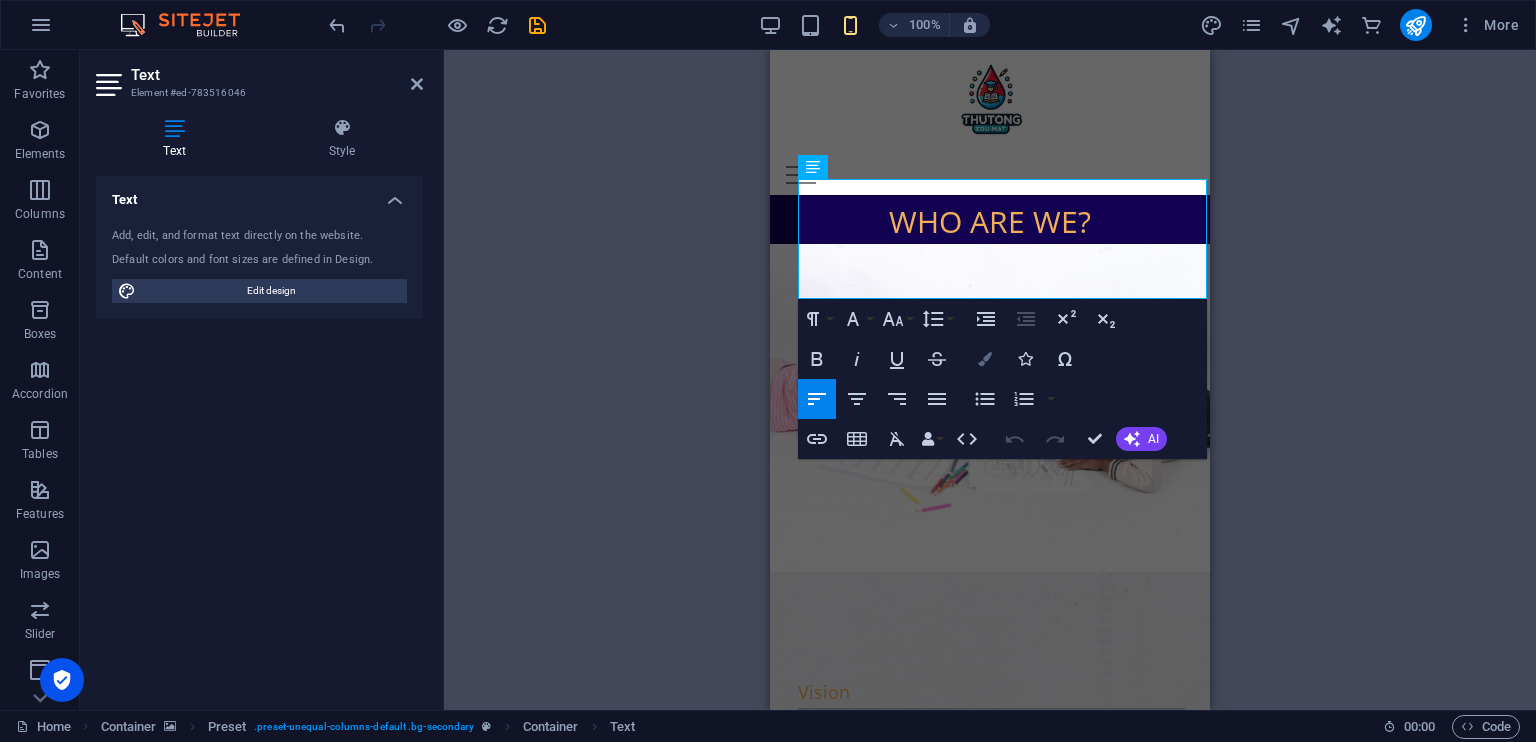 click at bounding box center [985, 359] 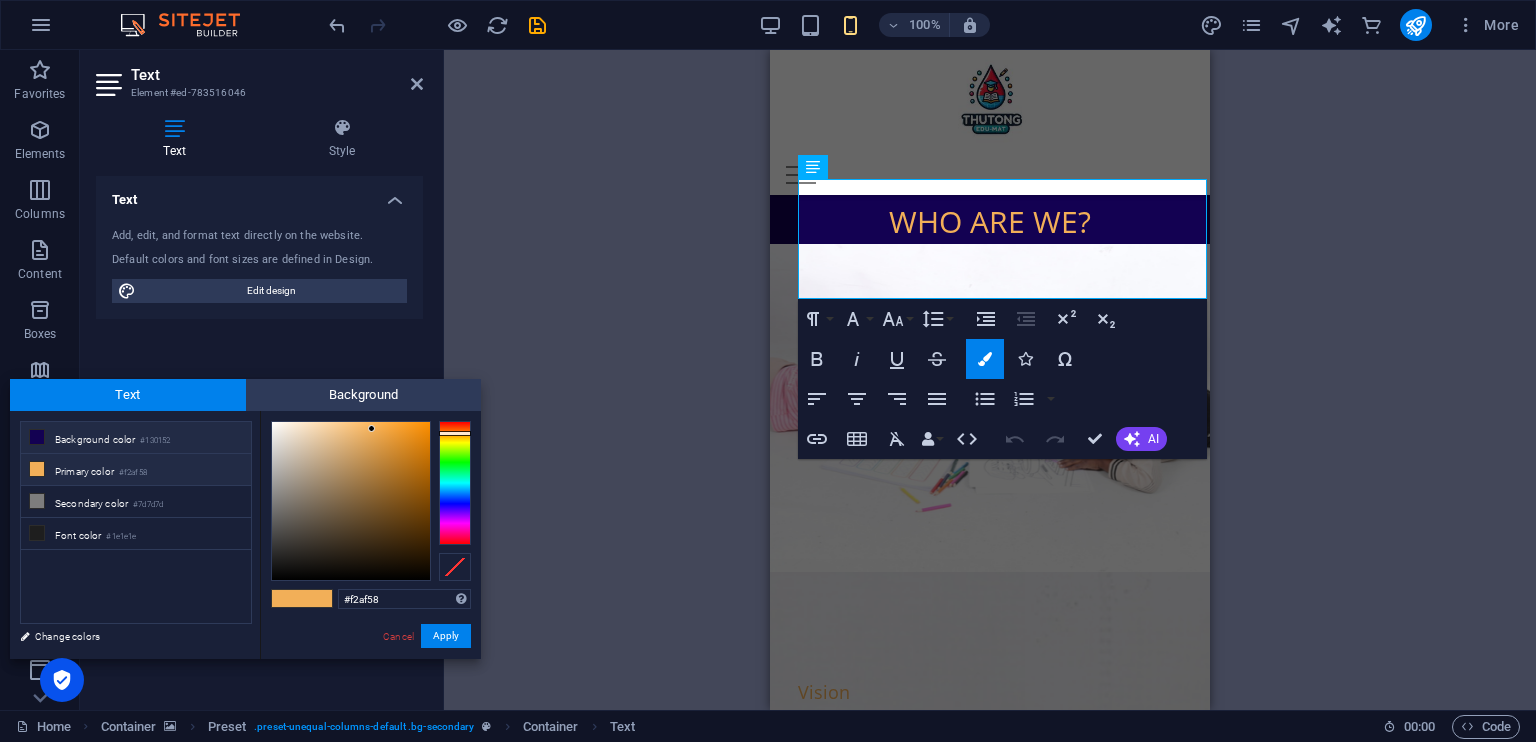 click on "#130152" at bounding box center (155, 441) 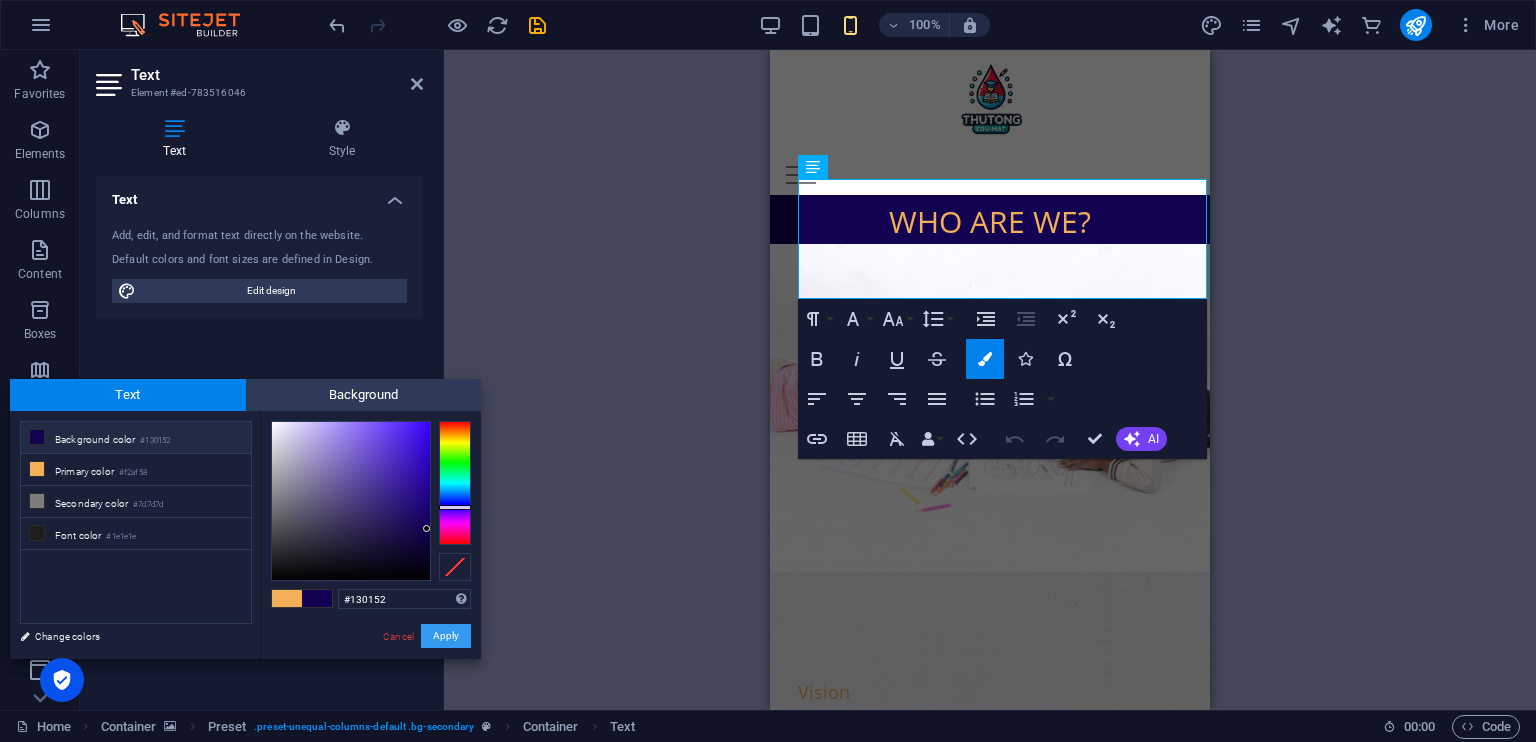 click on "Apply" at bounding box center [446, 636] 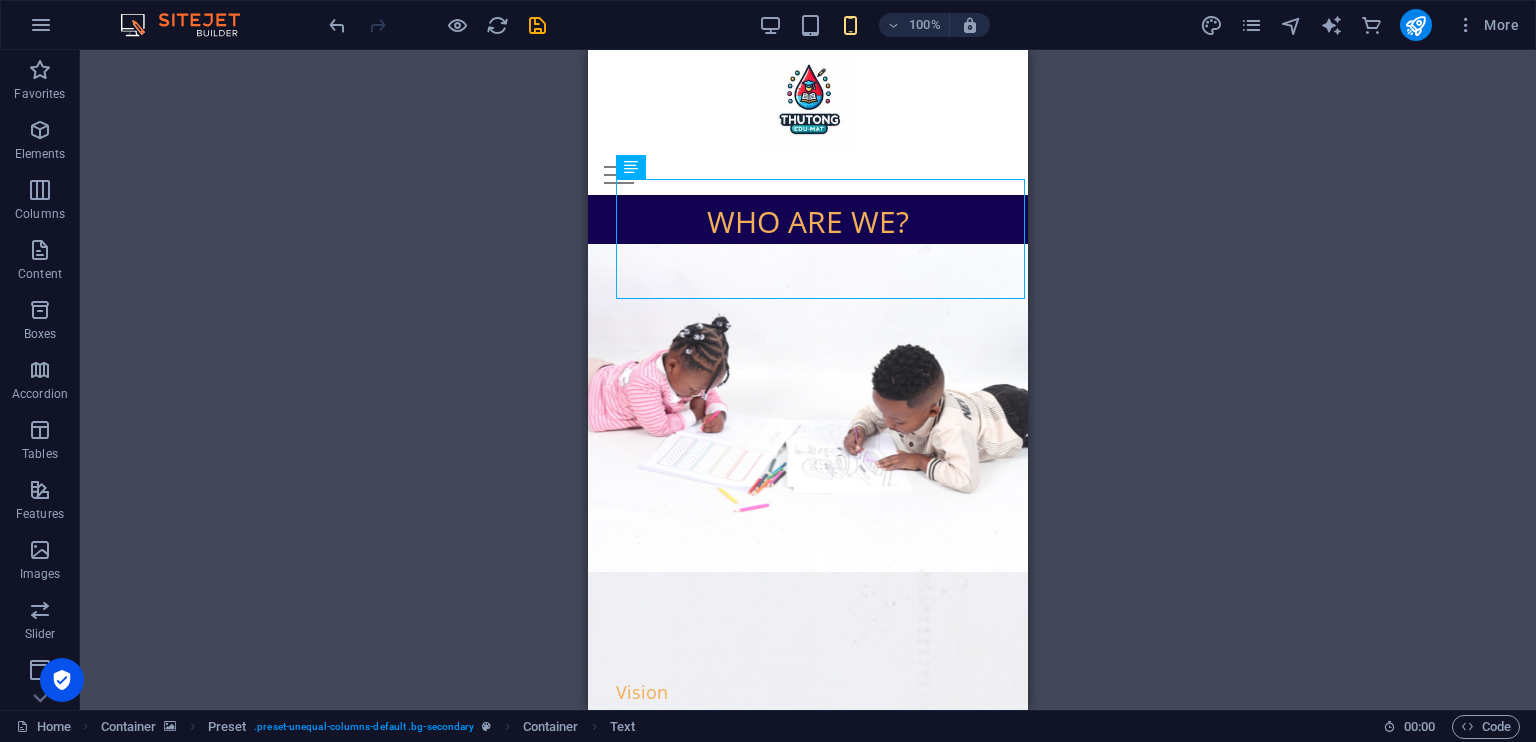 click on "Drag here to replace the existing content. Press “Ctrl” if you want to create a new element.
H3   Spacer   Banner   Slider   Slider   Container   Separator   Menu Bar   Menu   Info Bar   Text   Container   Social Media Icons   Container   HTML   Container   Info Bar   Container   Container   Info Bar   Text   Container   Container   Text   Text   Container   Preset   Container   Preset   Container   Preset" at bounding box center [808, 380] 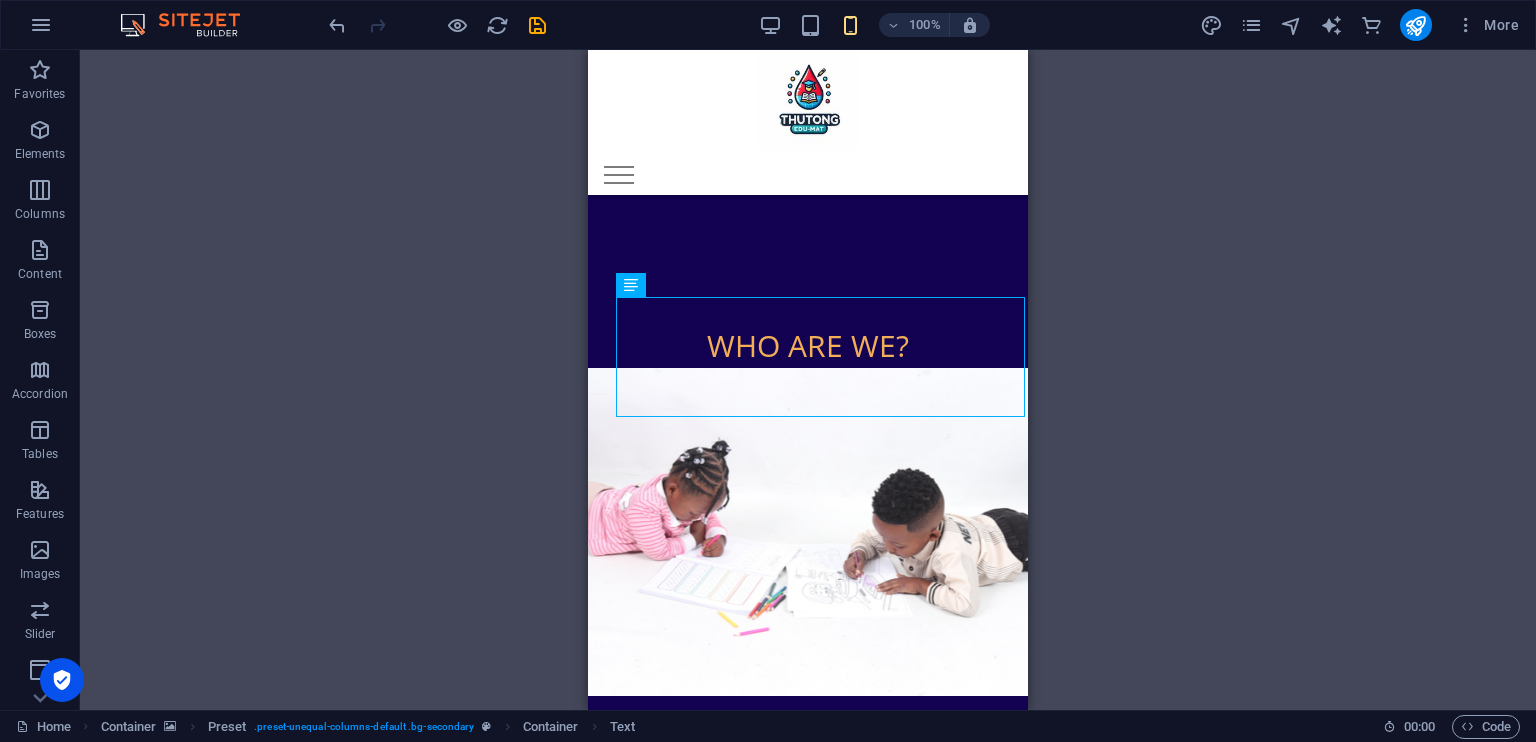scroll, scrollTop: 603, scrollLeft: 0, axis: vertical 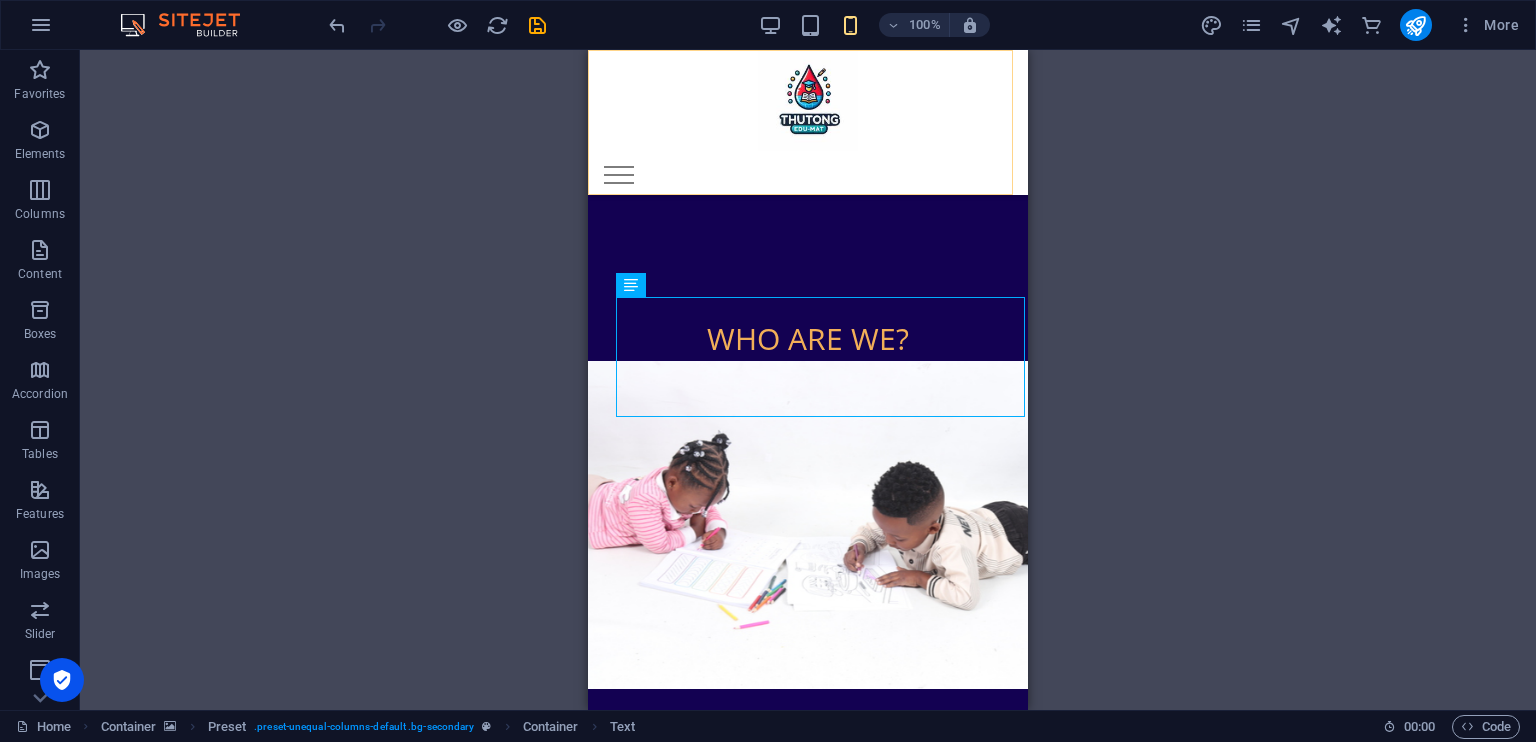 click on "Home About us Focus Areas Contact" at bounding box center (808, 122) 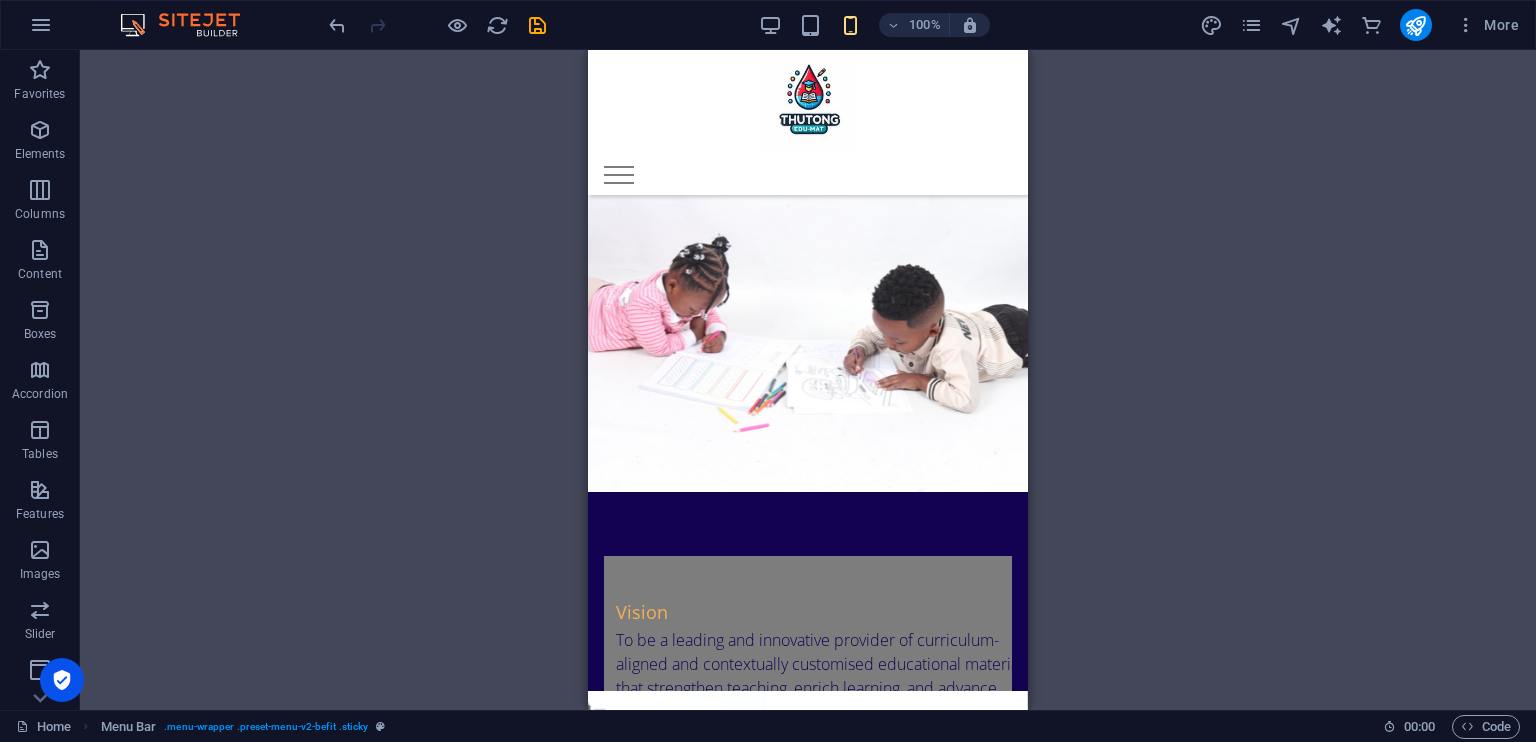 scroll, scrollTop: 855, scrollLeft: 0, axis: vertical 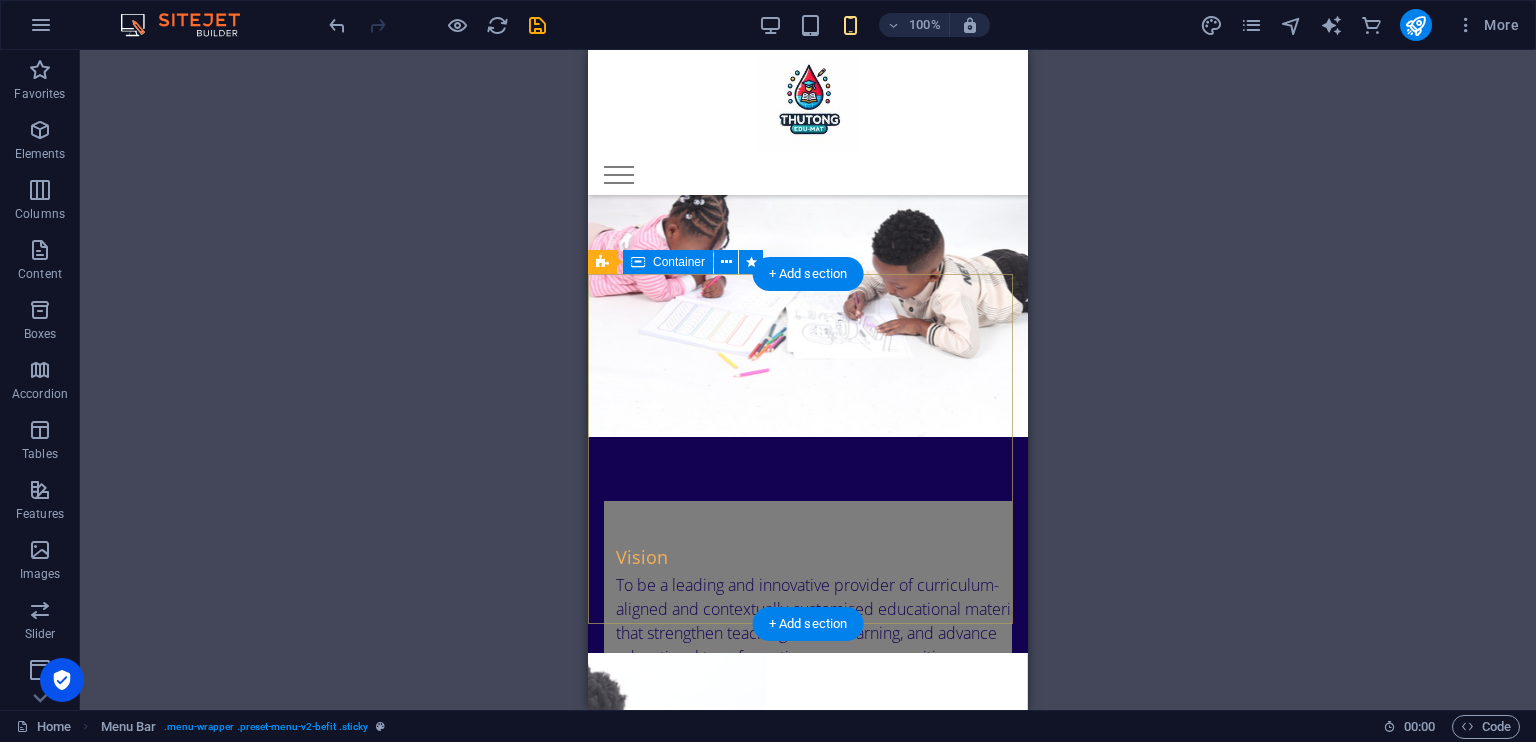click on "Mission We provide curriculum-aligned and contextually appropriate high-quality educational materials tailored to the diverse needs of teachers, learners, and communities at large. Through our targeted training initiatives, we promote relevance, access, and meaningful educational transformation." at bounding box center (808, 1446) 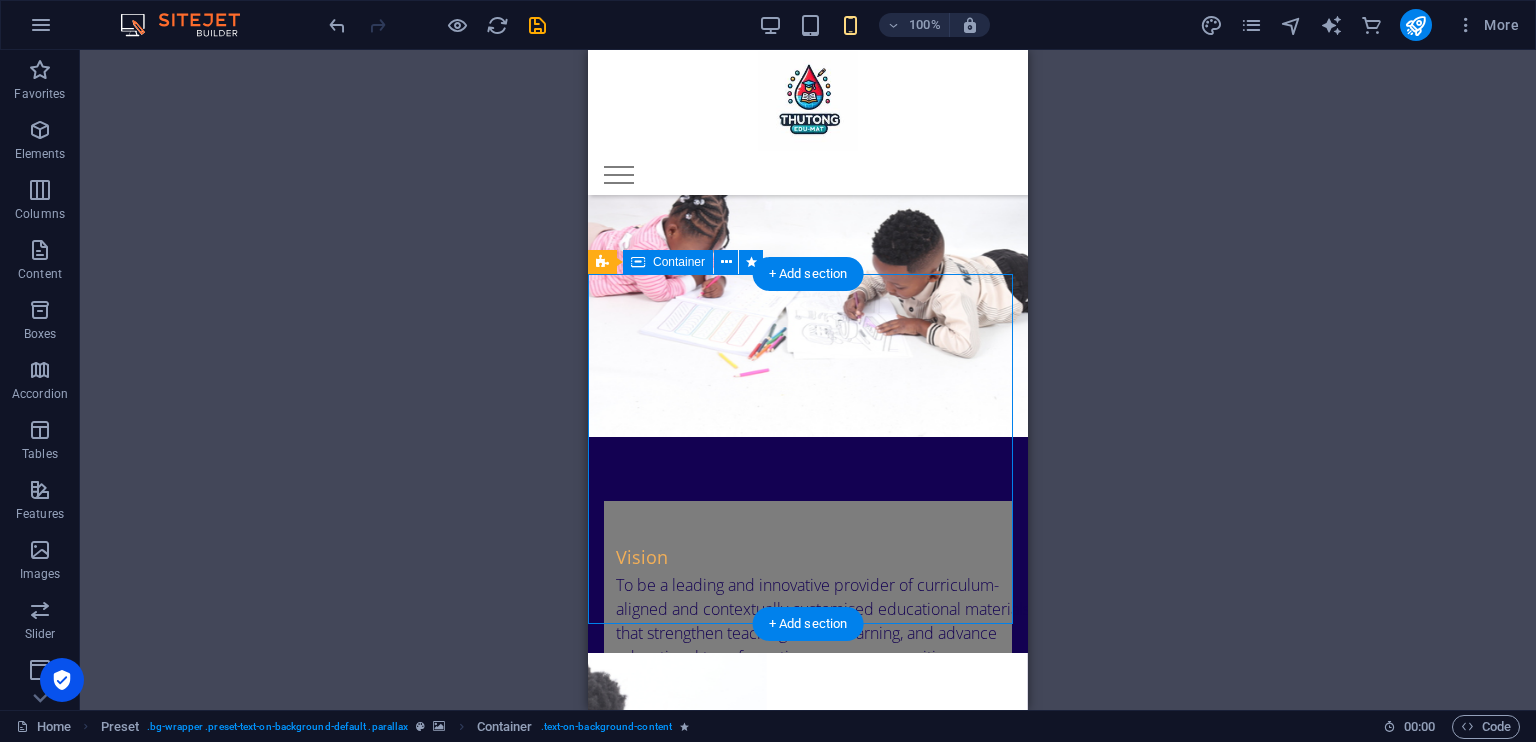 click on "Mission We provide curriculum-aligned and contextually appropriate high-quality educational materials tailored to the diverse needs of teachers, learners, and communities at large. Through our targeted training initiatives, we promote relevance, access, and meaningful educational transformation." at bounding box center (808, 1446) 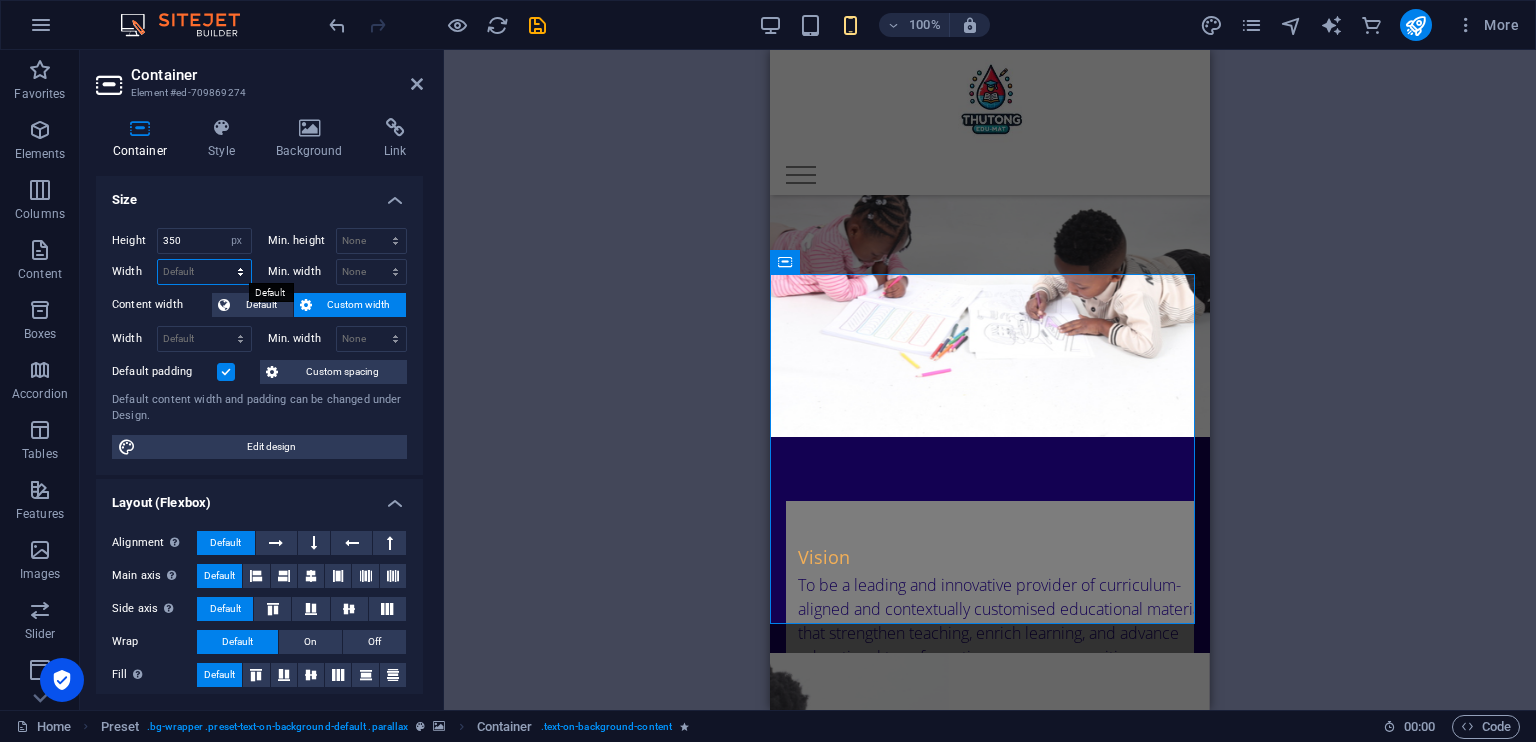 click on "Default px rem % em vh vw" at bounding box center (204, 272) 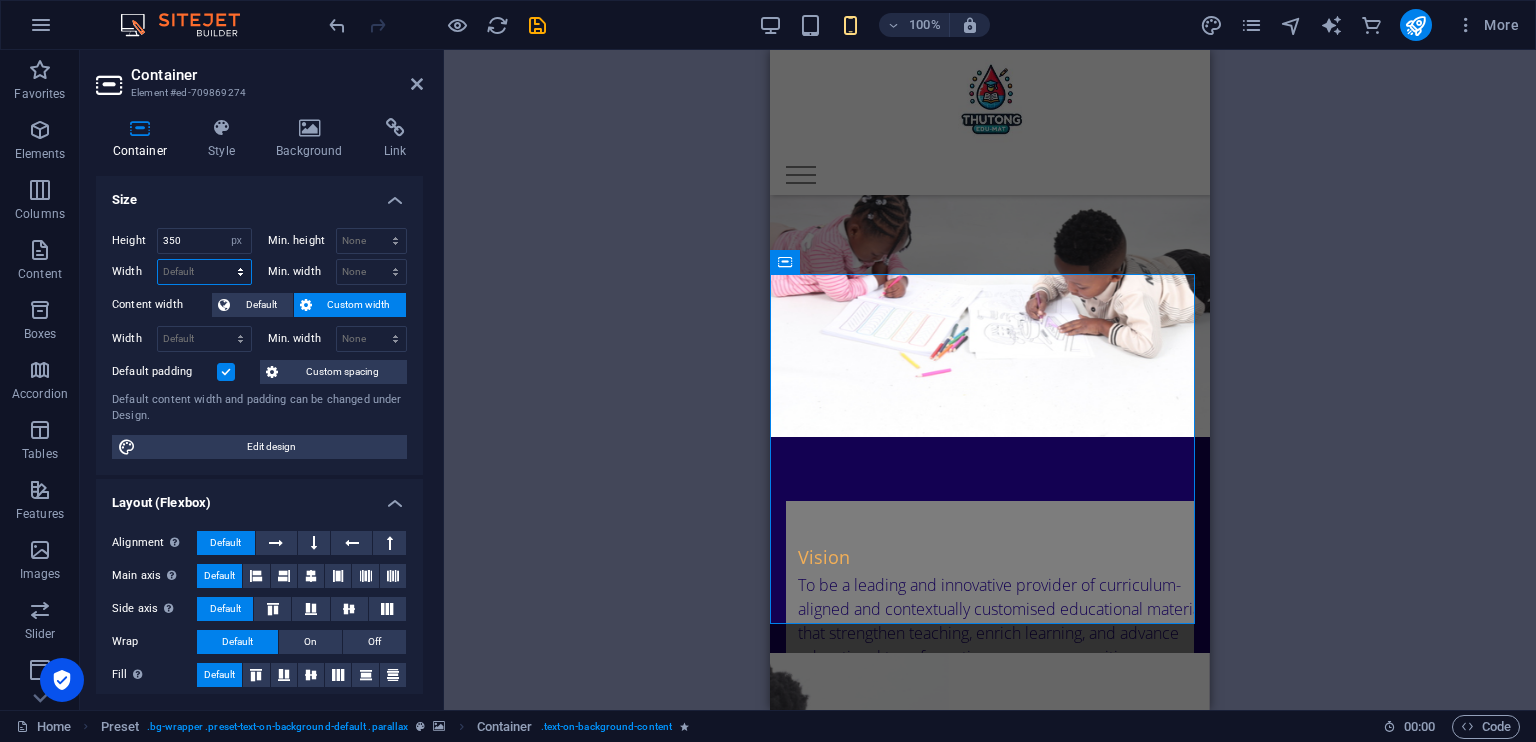 select on "px" 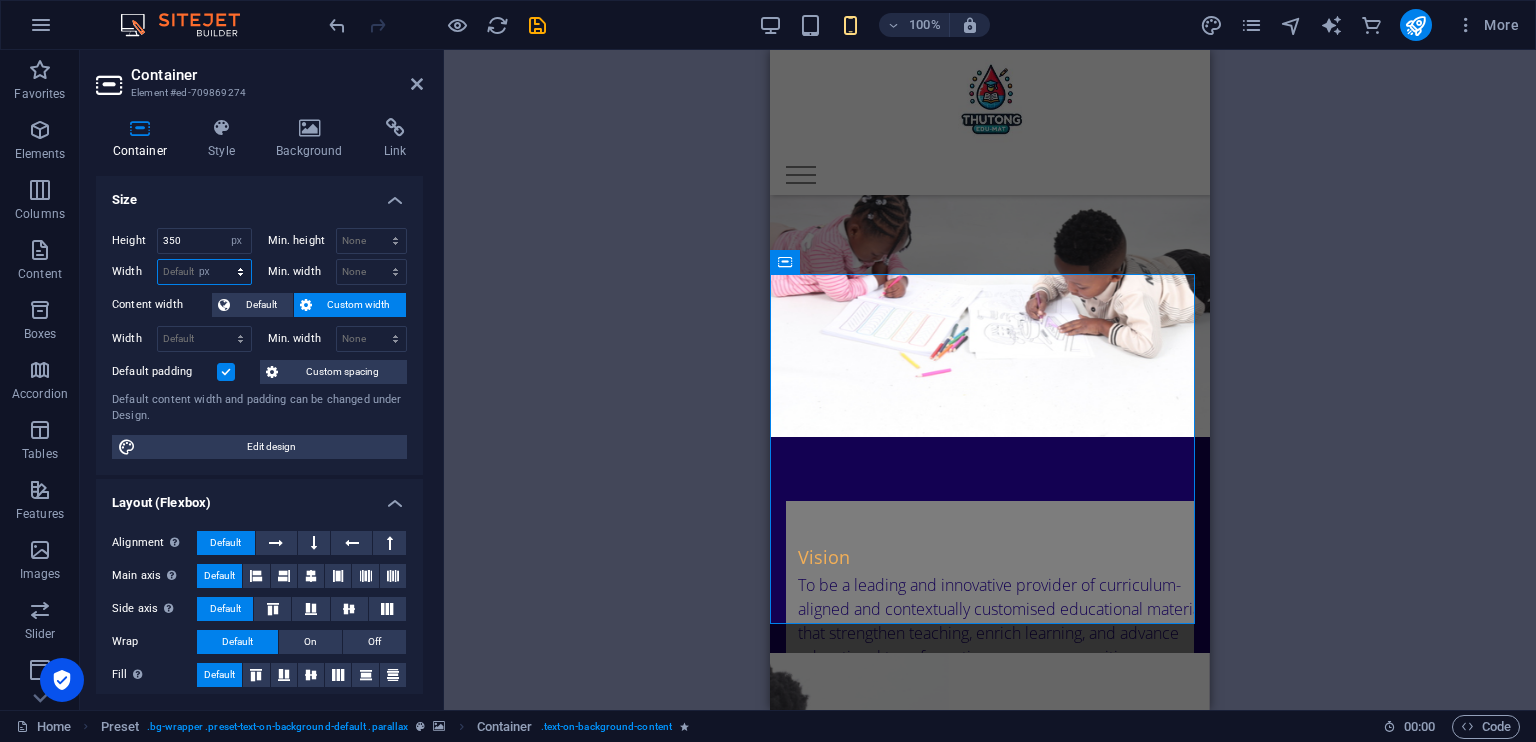 click on "Default px rem % em vh vw" at bounding box center [204, 272] 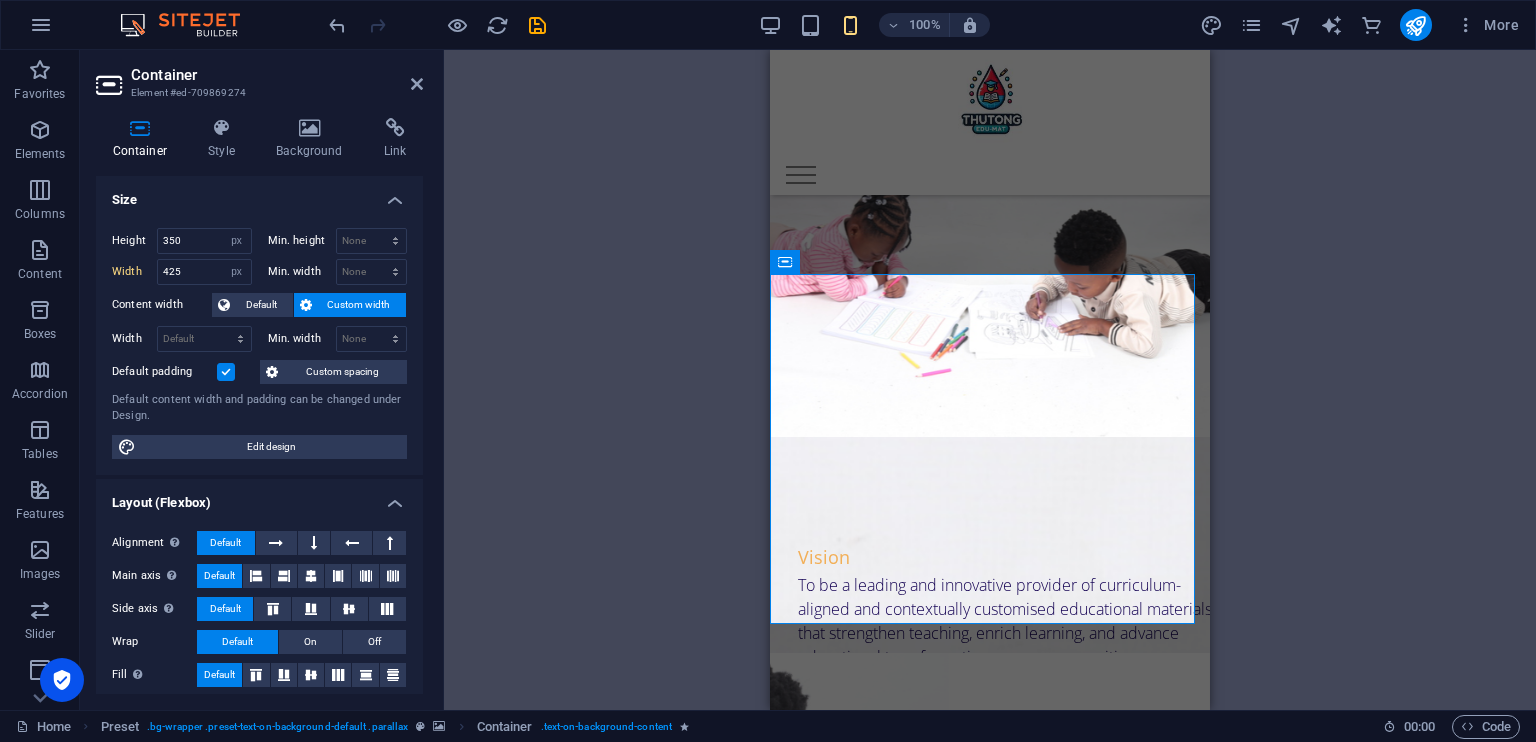 click on "Drag here to replace the existing content. Press “Ctrl” if you want to create a new element.
H3   Spacer   Banner   Slider   Slider   Container   Separator   Menu Bar   Menu   Info Bar   Text   Container   Social Media Icons   Container   HTML   Container   Info Bar   Container   Container   Info Bar   Text   Container   Container   Text   Text   Container   Preset   Container   Preset   Container   Preset   Container   H4" at bounding box center (990, 380) 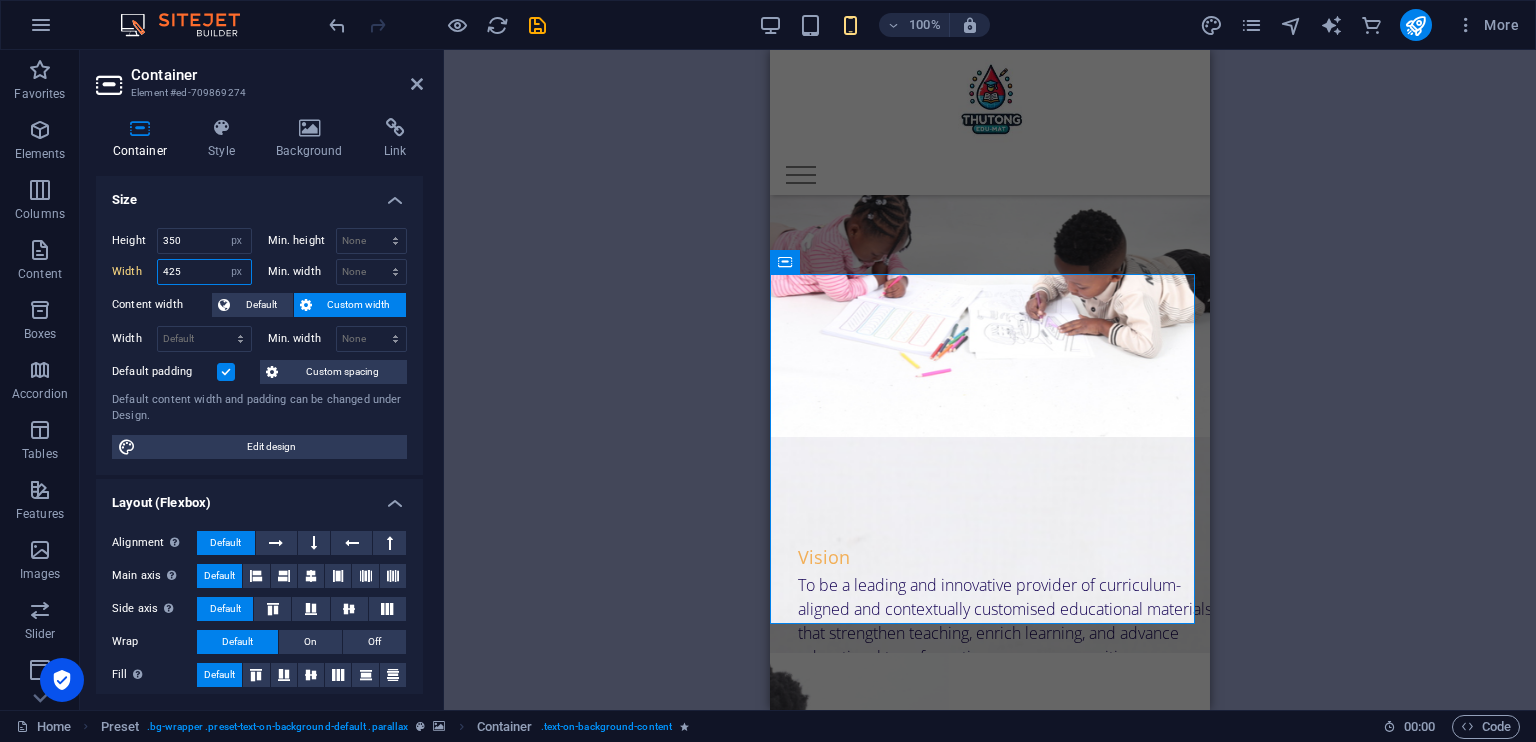 click on "425" at bounding box center (204, 272) 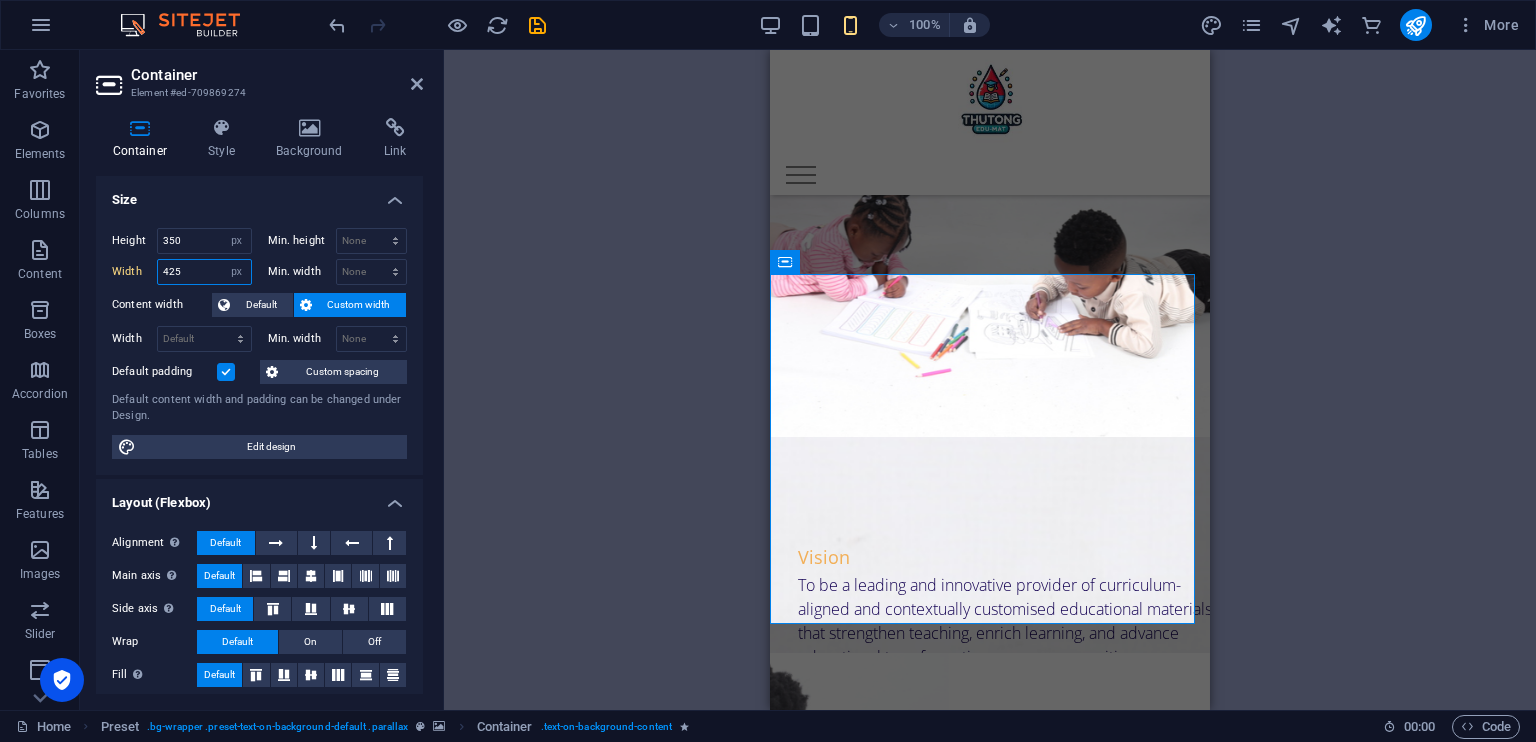 drag, startPoint x: 194, startPoint y: 271, endPoint x: 121, endPoint y: 271, distance: 73 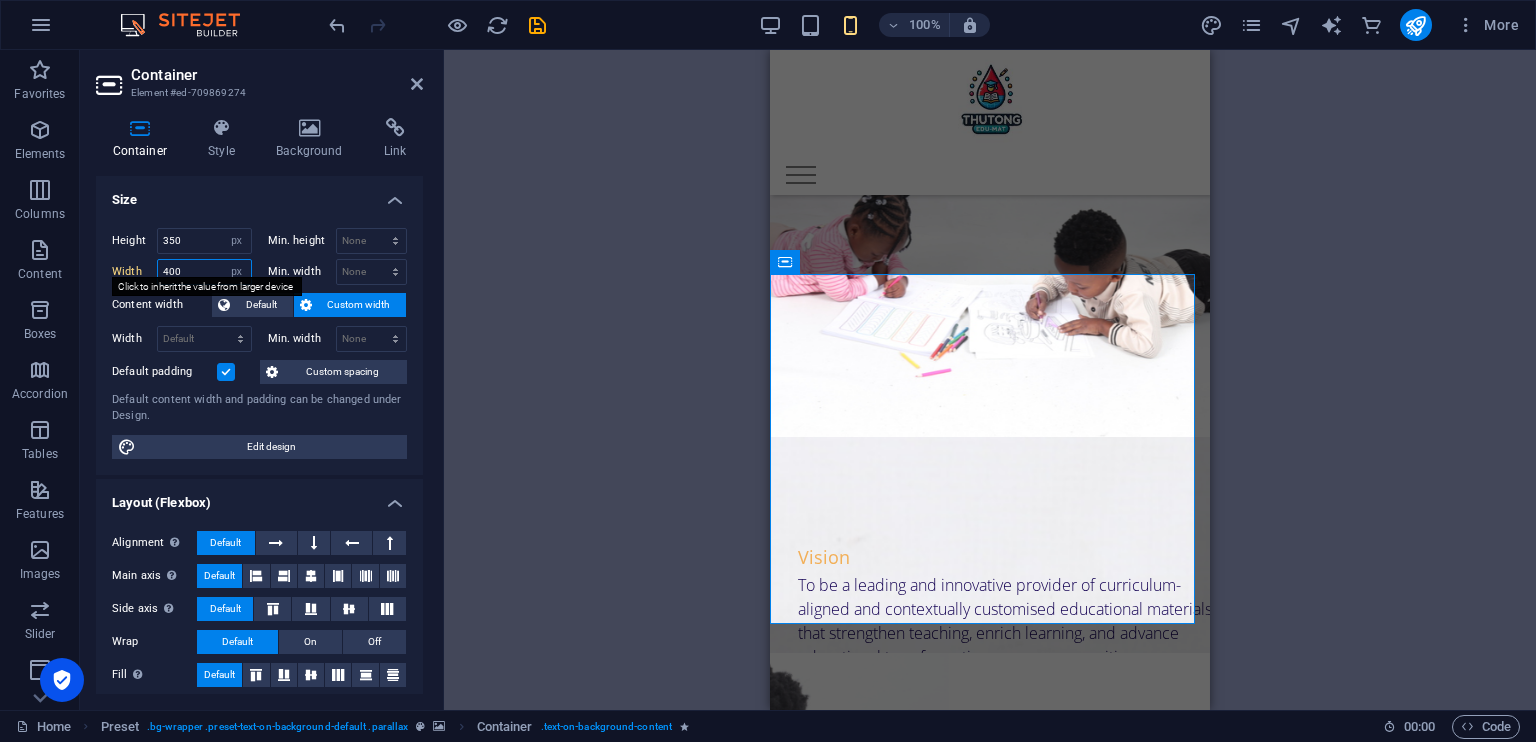 type on "400" 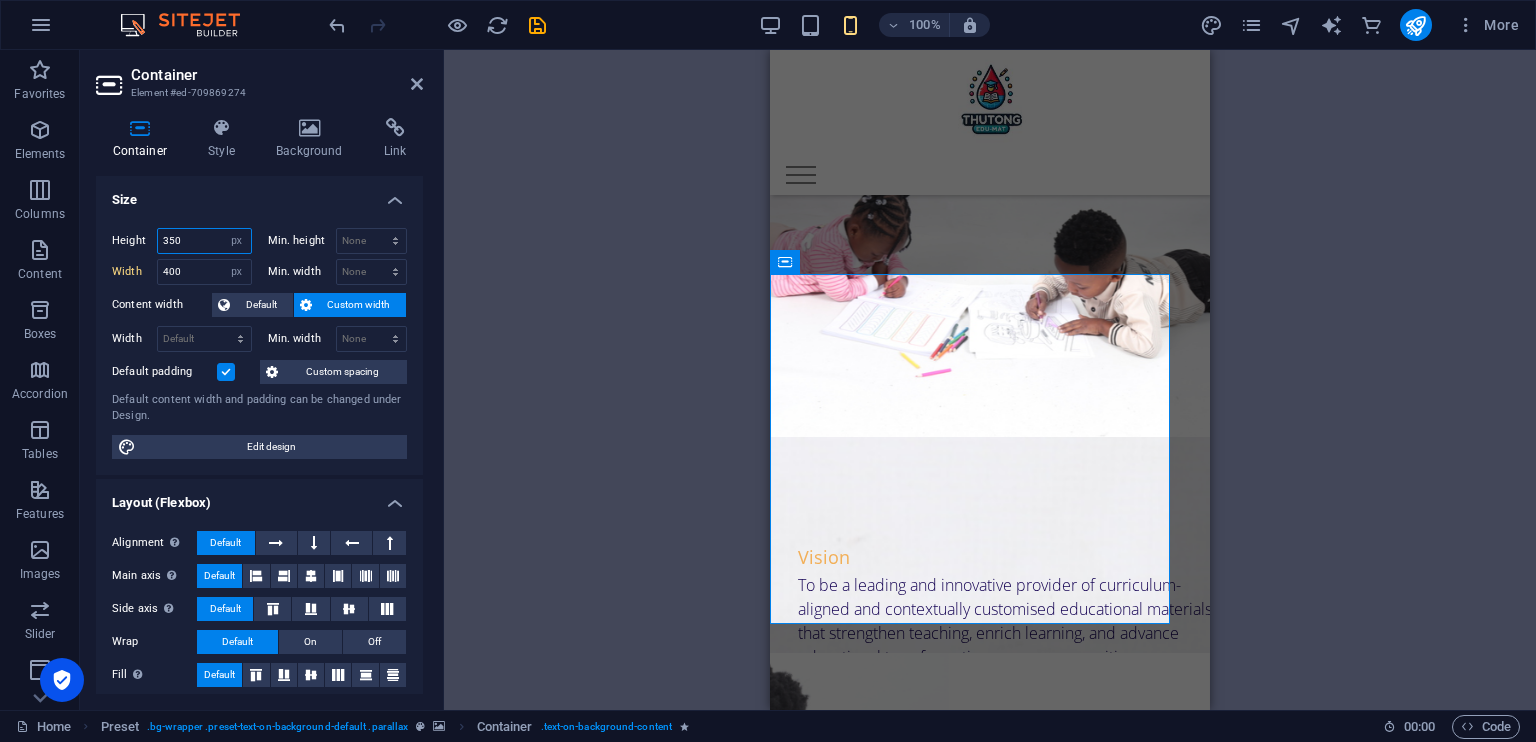 drag, startPoint x: 197, startPoint y: 239, endPoint x: 132, endPoint y: 233, distance: 65.27634 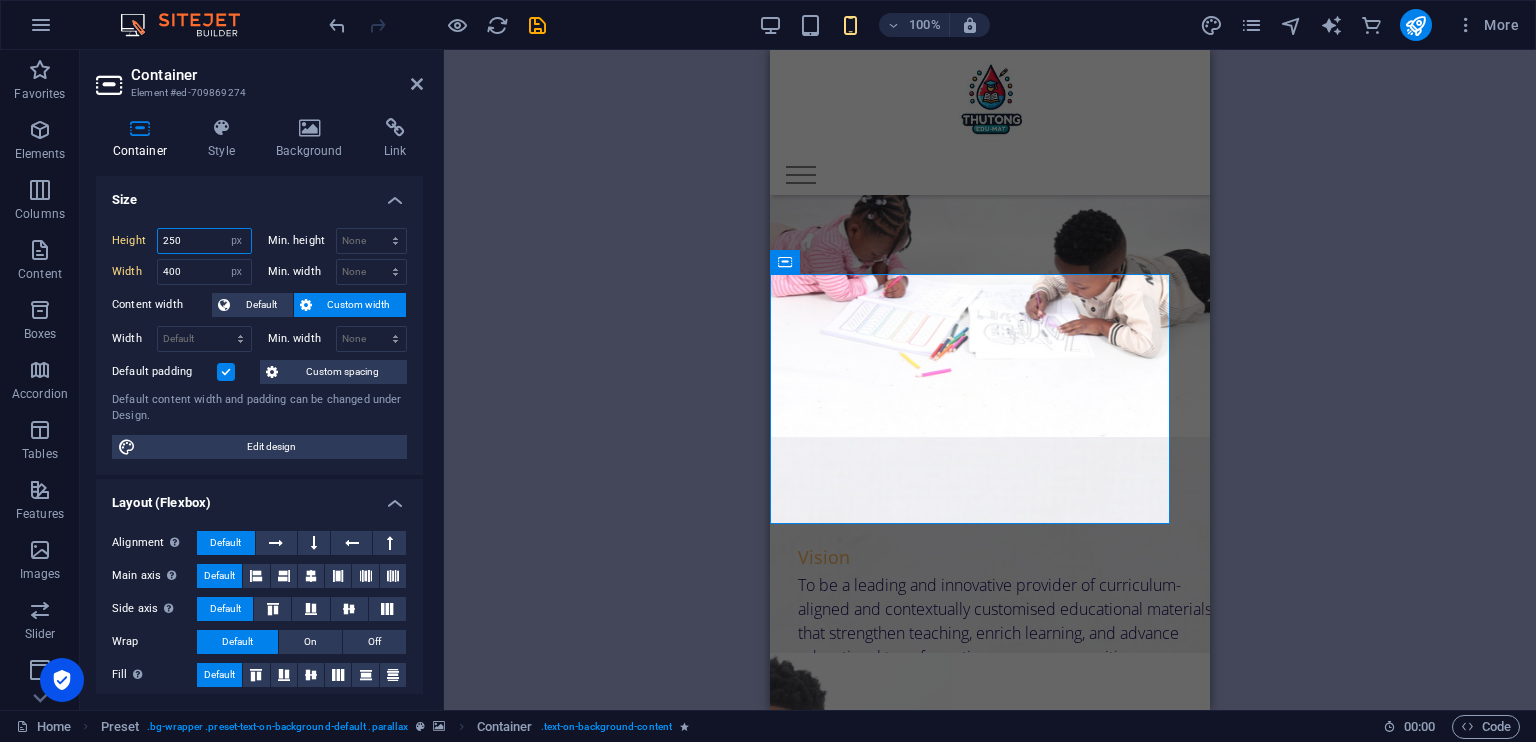type on "250" 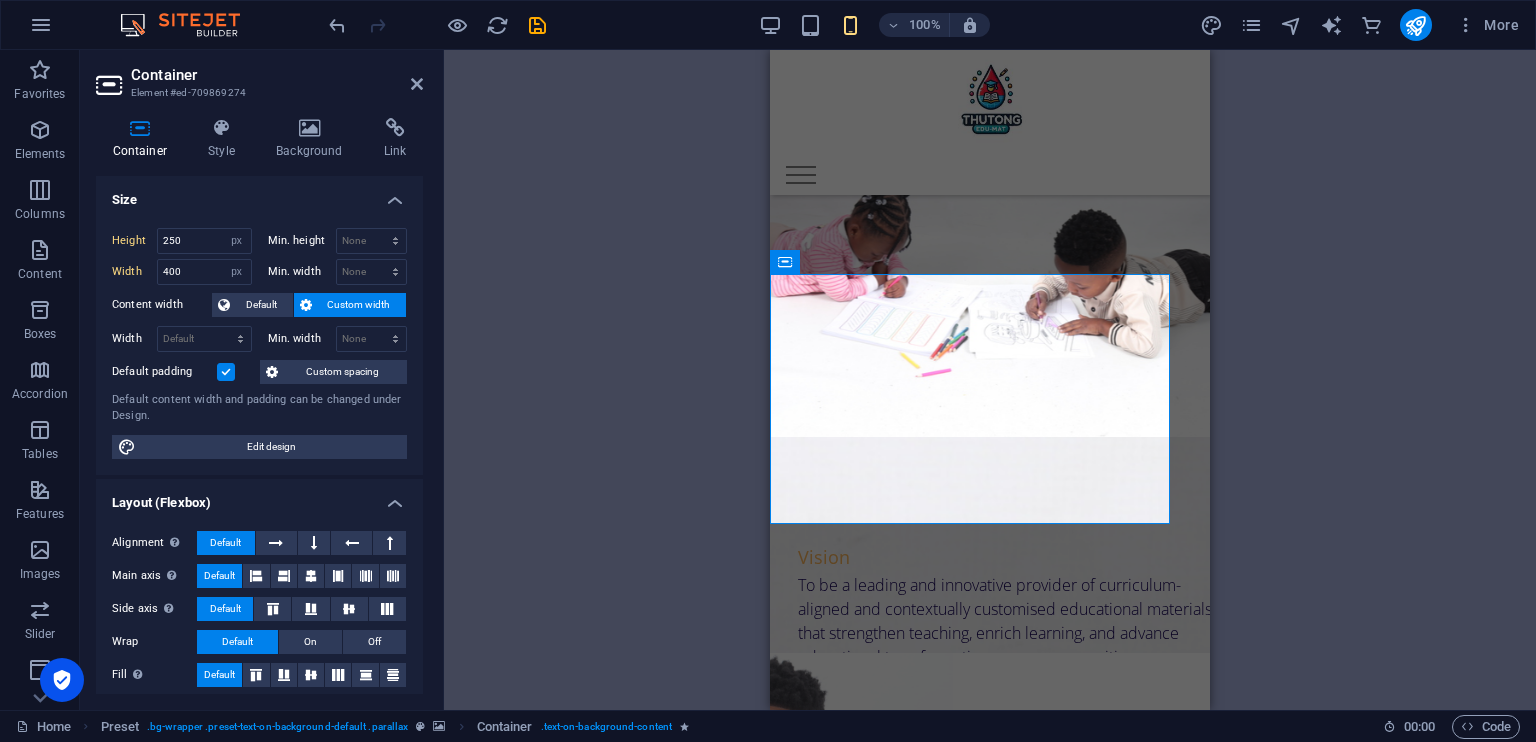 click on "Drag here to replace the existing content. Press “Ctrl” if you want to create a new element.
H3   Spacer   Banner   Slider   Slider   Container   Separator   Menu Bar   Menu   Info Bar   Text   Container   Social Media Icons   Container   HTML   Container   Info Bar   Container   Container   Info Bar   Text   Container   Container   Text   Text   Container   Preset   Container   Preset   Container   Preset   Container   H4   Text" at bounding box center (990, 380) 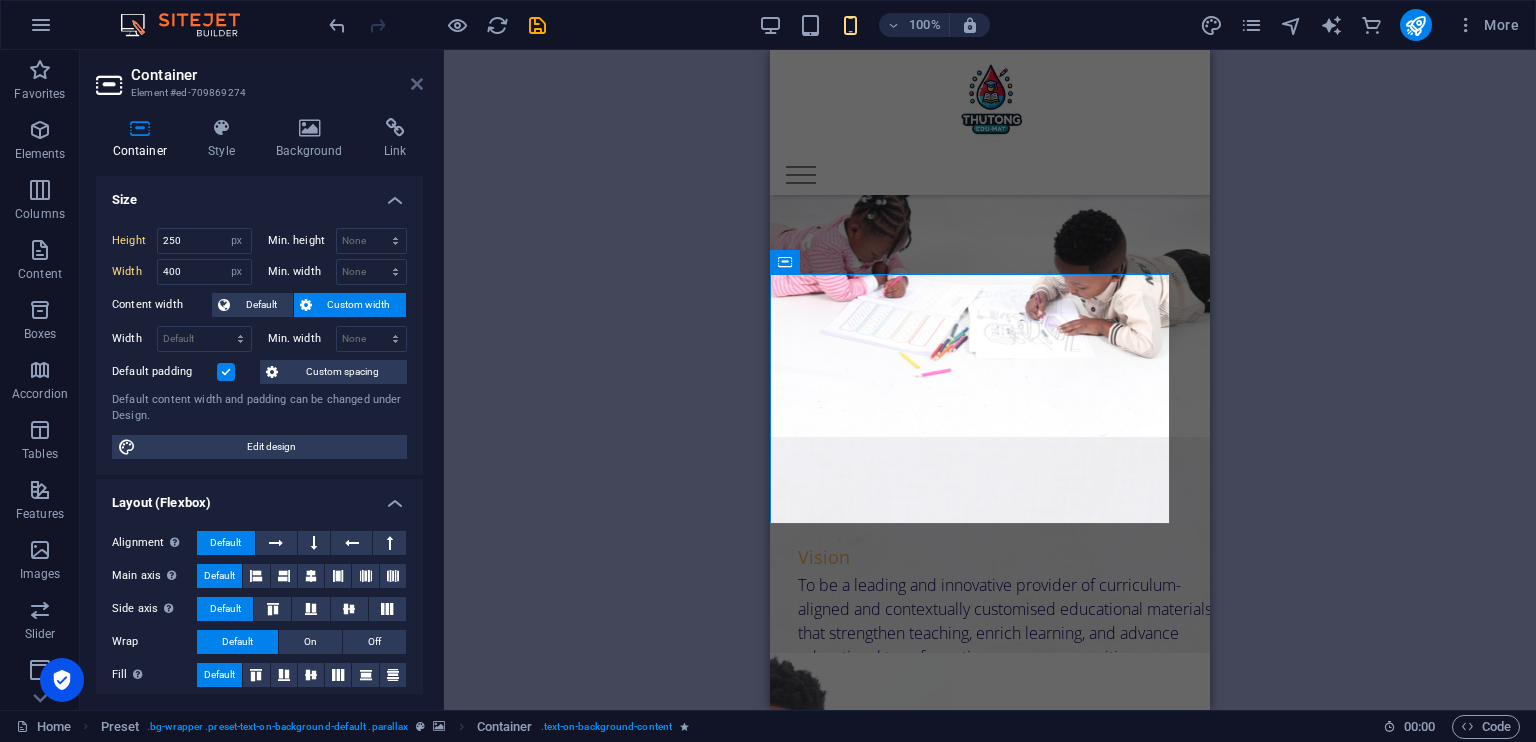 click at bounding box center [417, 84] 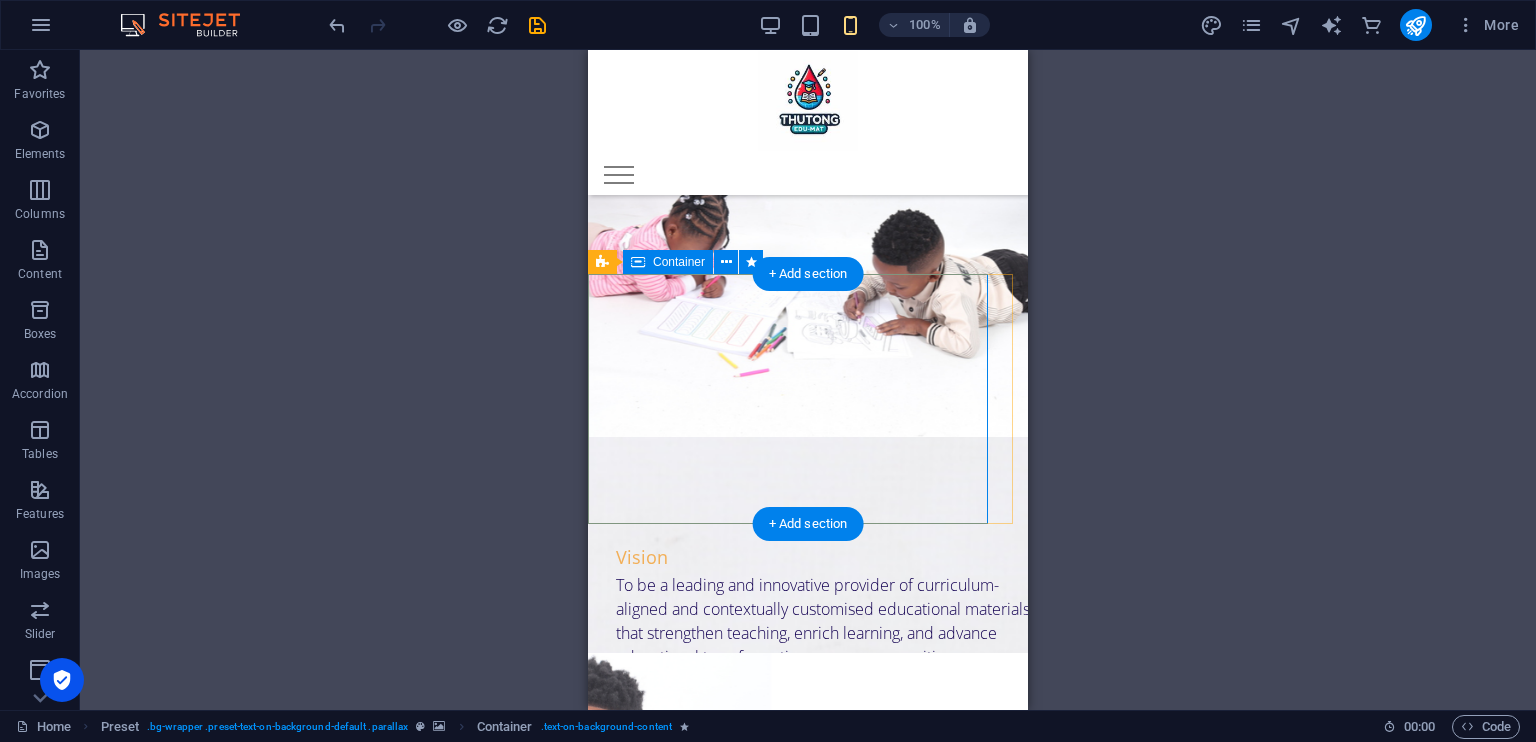 click on "Mission We provide curriculum-aligned and contextually appropriate high-quality educational materials tailored to the diverse needs of teachers, learners, and communities at large. Through our targeted training initiatives, we promote relevance, access, and meaningful educational transformation." at bounding box center [788, 1346] 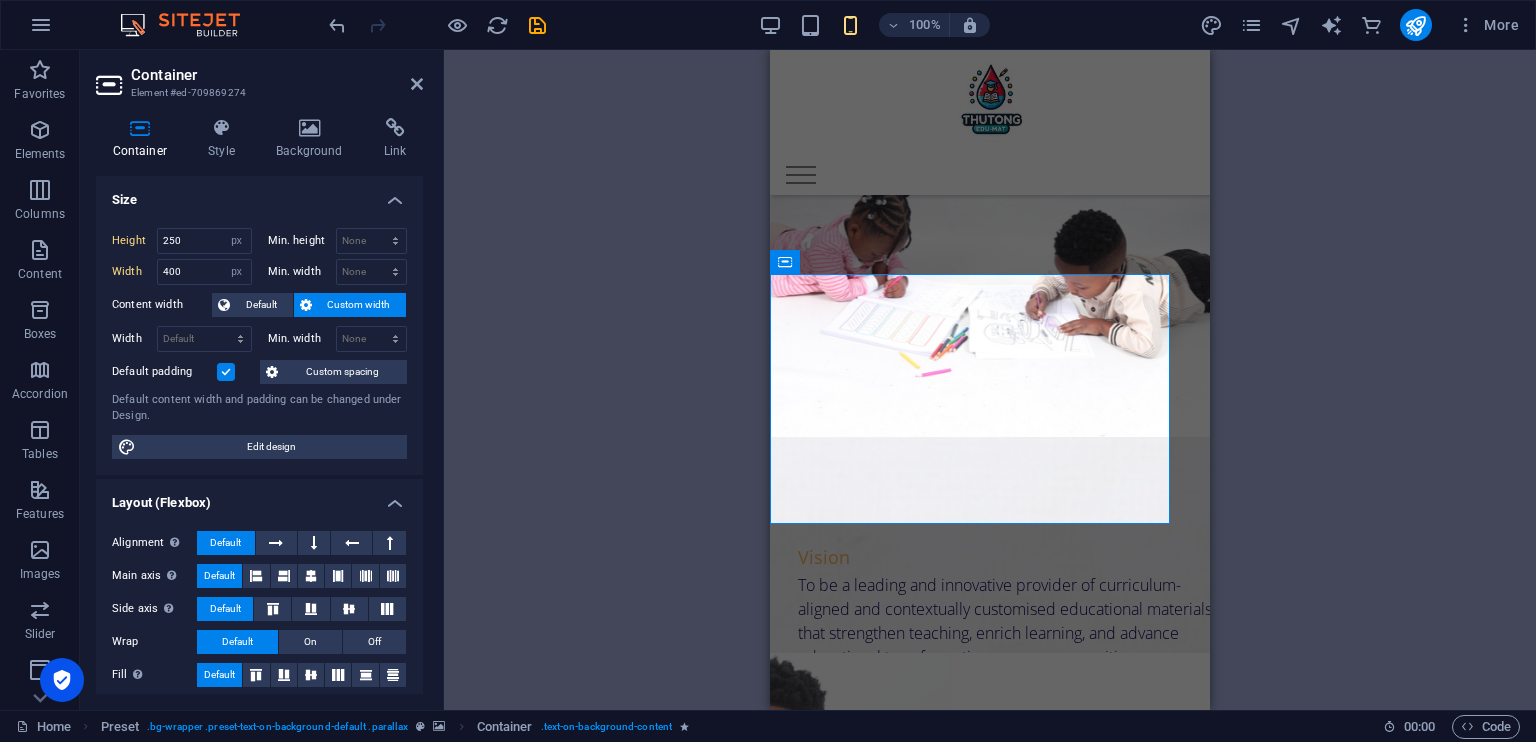 drag, startPoint x: 423, startPoint y: 303, endPoint x: 422, endPoint y: 445, distance: 142.00352 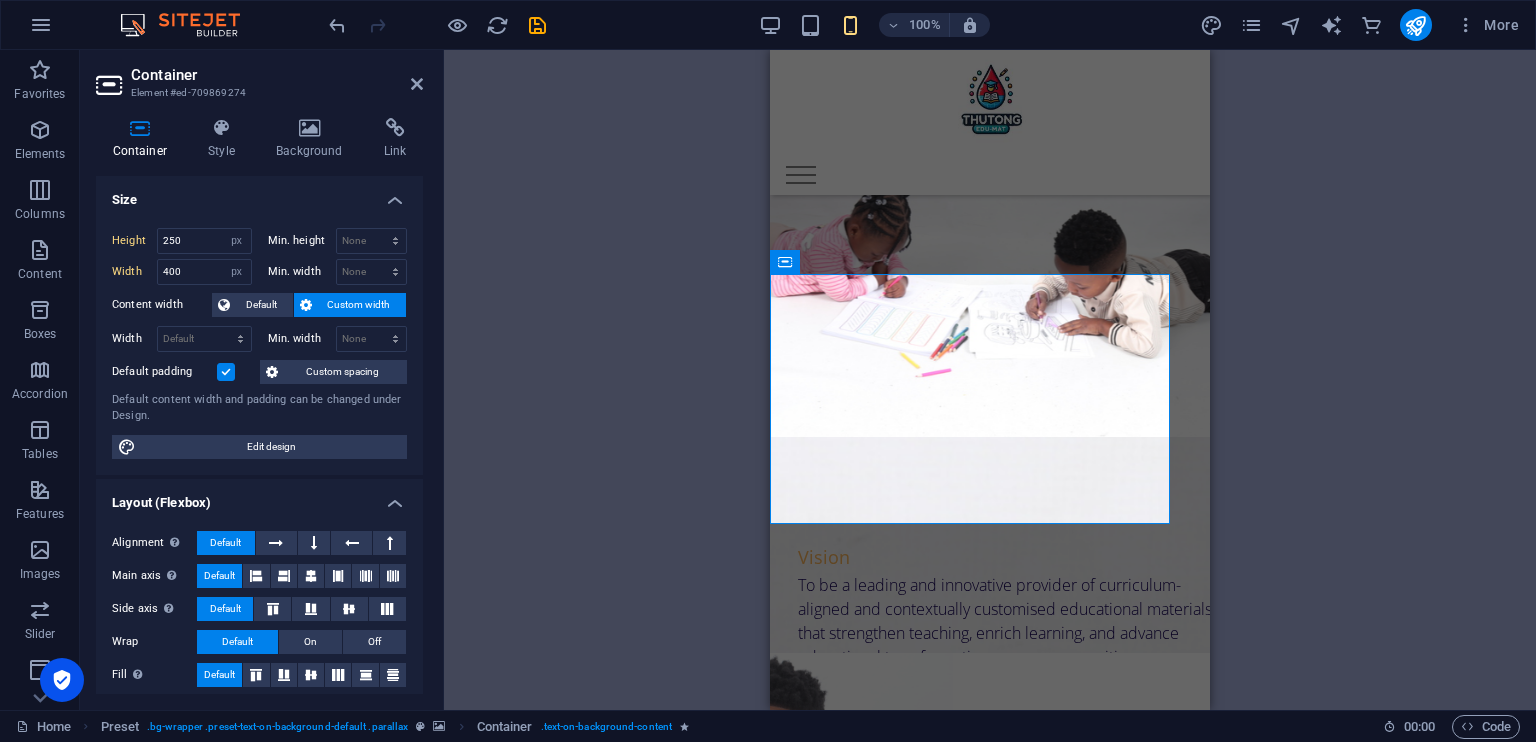 click on "Container Style Background Link Size Height 250 Default px rem % vh vw Min. height None px rem % vh vw Width 400 Default px rem % em vh vw Min. width None px rem % vh vw Content width Default Custom width Width Default px rem % em vh vw Min. width None px rem % vh vw Default padding Custom spacing Default content width and padding can be changed under Design. Edit design Layout (Flexbox) Alignment Determines the flex direction. Default Main axis Determine how elements should behave along the main axis inside this container (justify content). Default Side axis Control the vertical direction of the element inside of the container (align items). Default Wrap Default On Off Fill Controls the distances and direction of elements on the y-axis across several lines (align content). Default Accessibility ARIA helps assistive technologies (like screen readers) to understand the role, state, and behavior of web elements Role The ARIA role defines the purpose of an element.  None Alert Article Banner Fan" at bounding box center [259, 406] 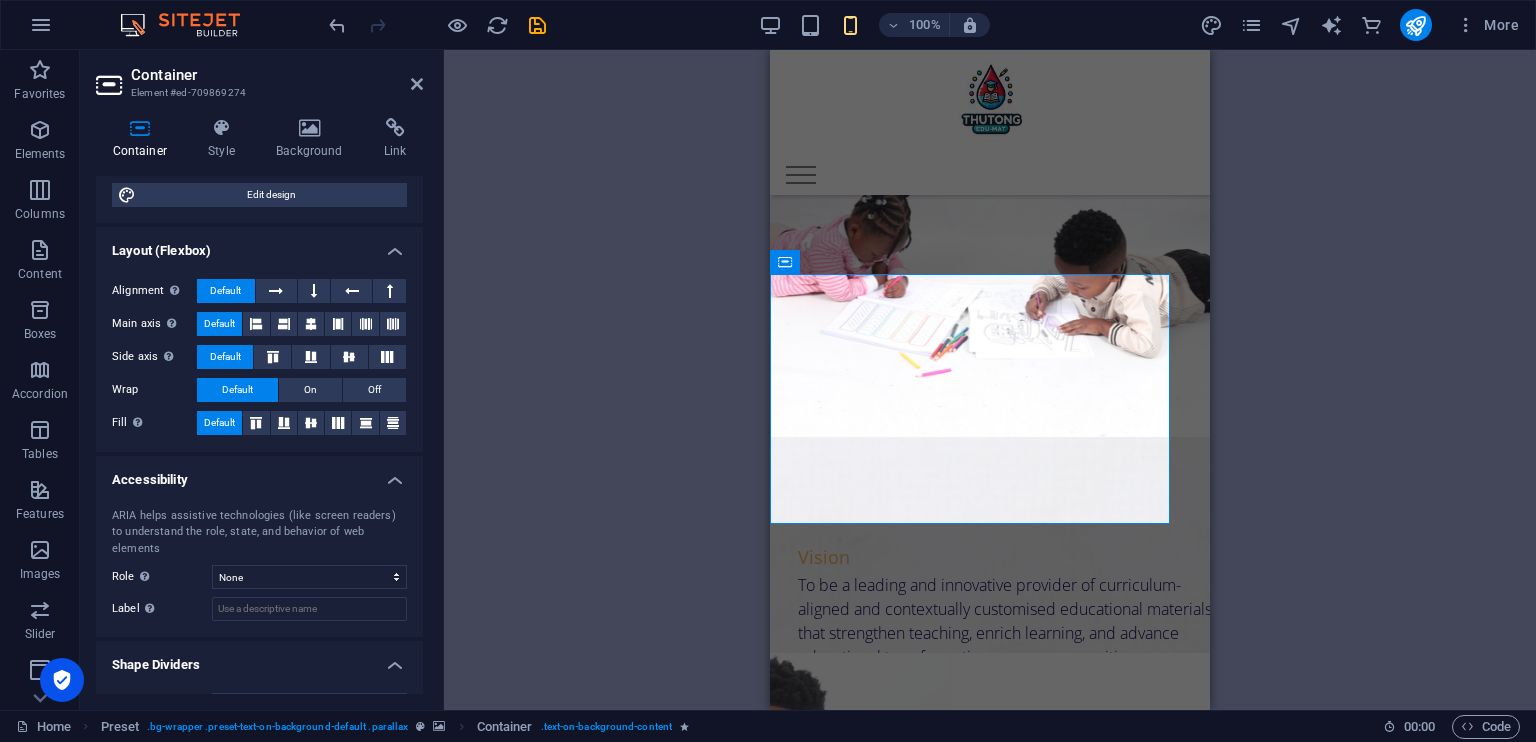 scroll, scrollTop: 272, scrollLeft: 0, axis: vertical 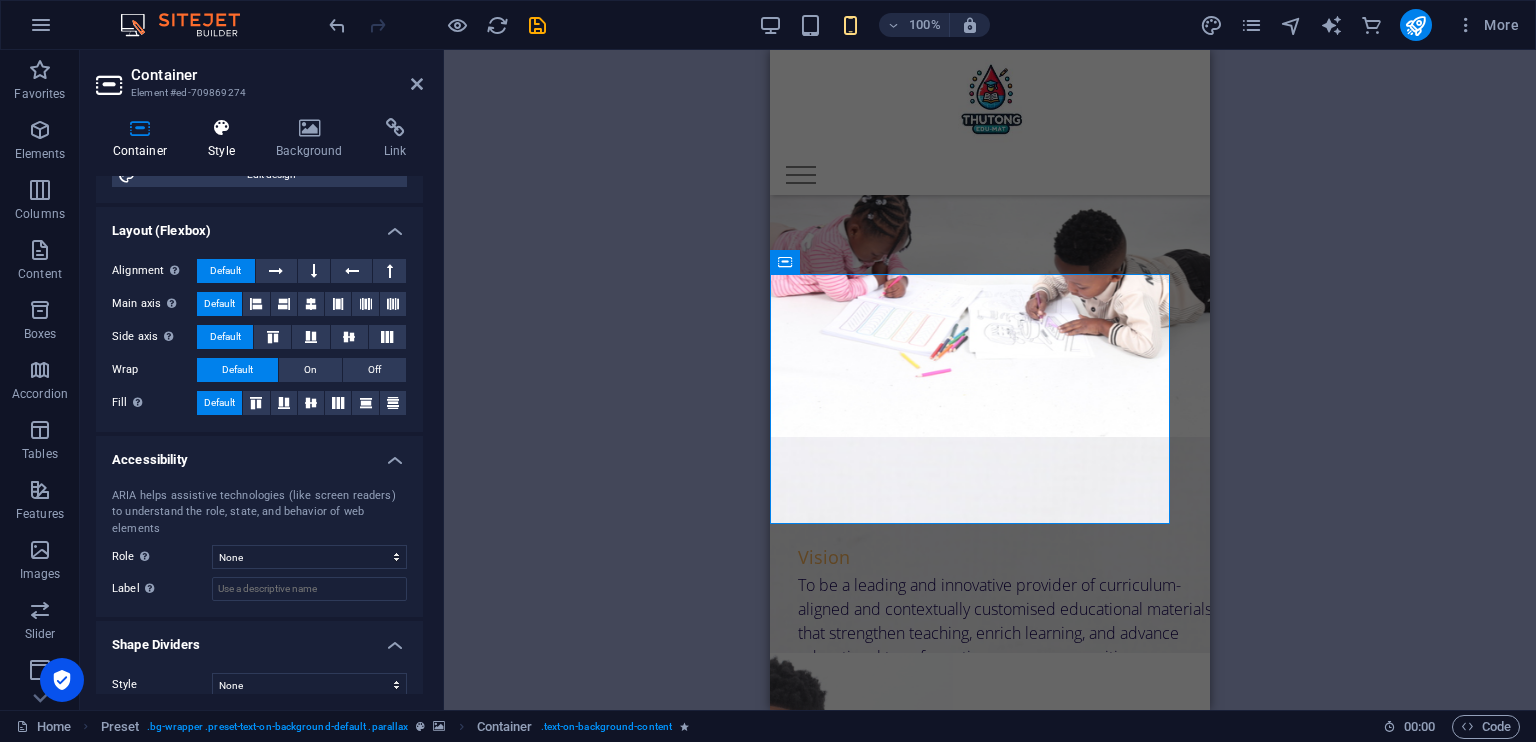 click at bounding box center [222, 128] 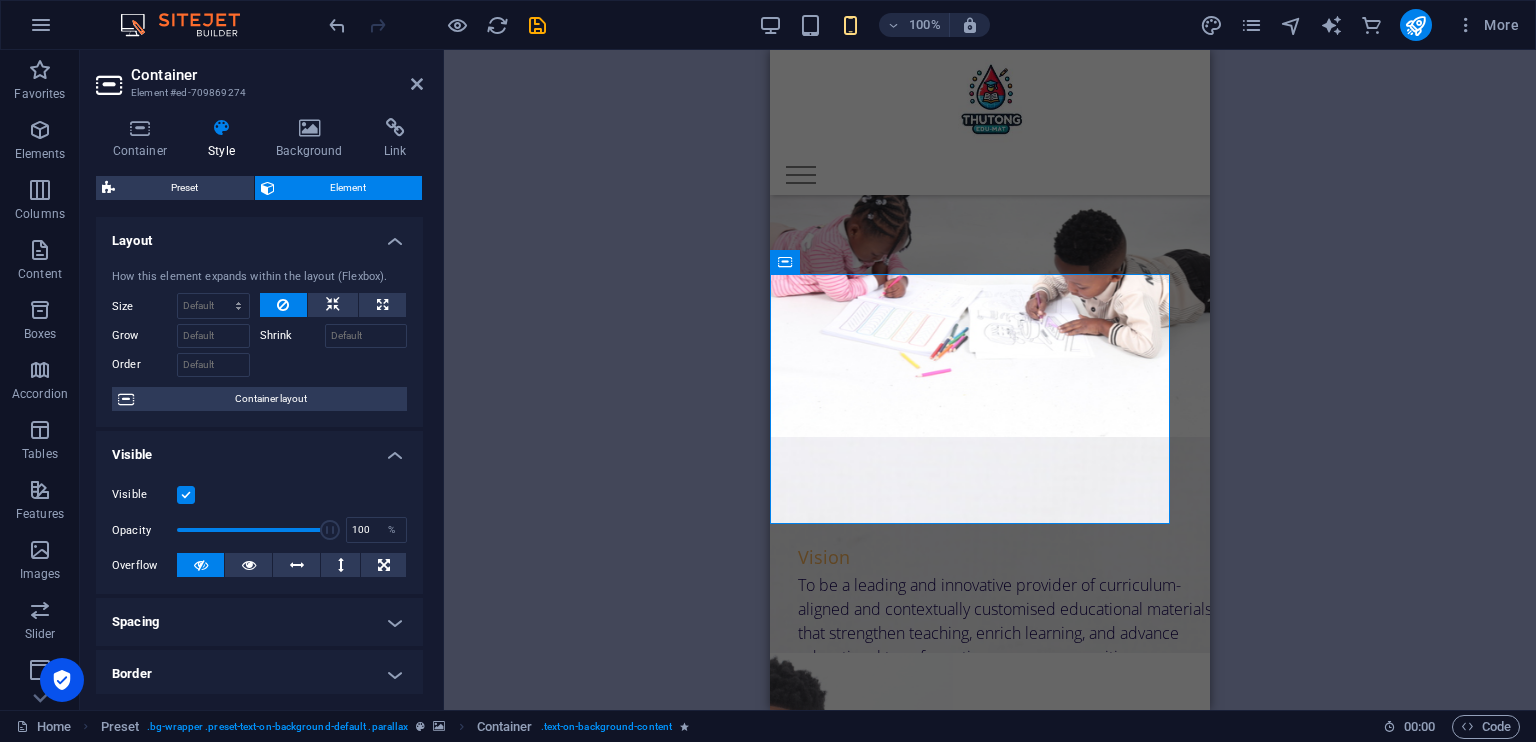 click at bounding box center (222, 128) 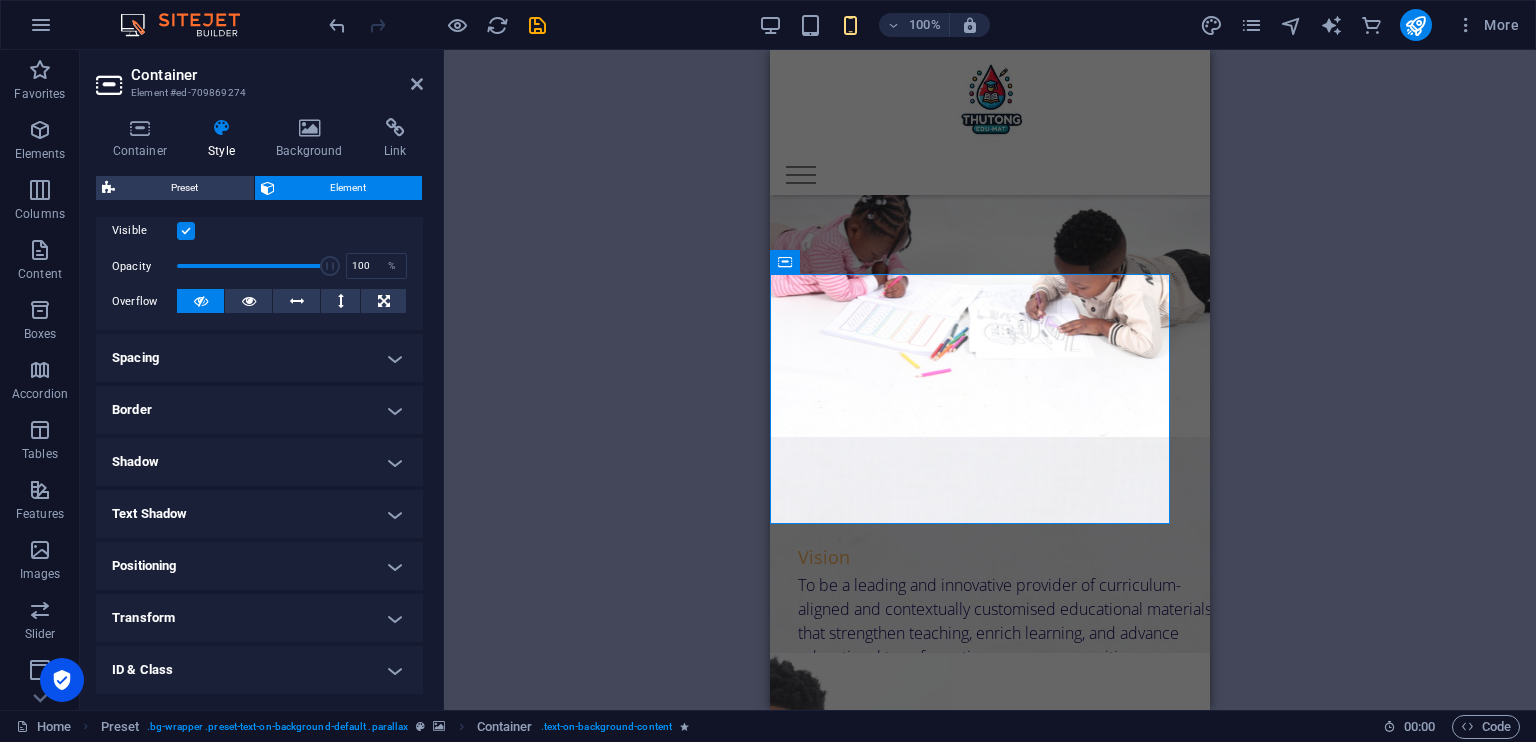 scroll, scrollTop: 277, scrollLeft: 0, axis: vertical 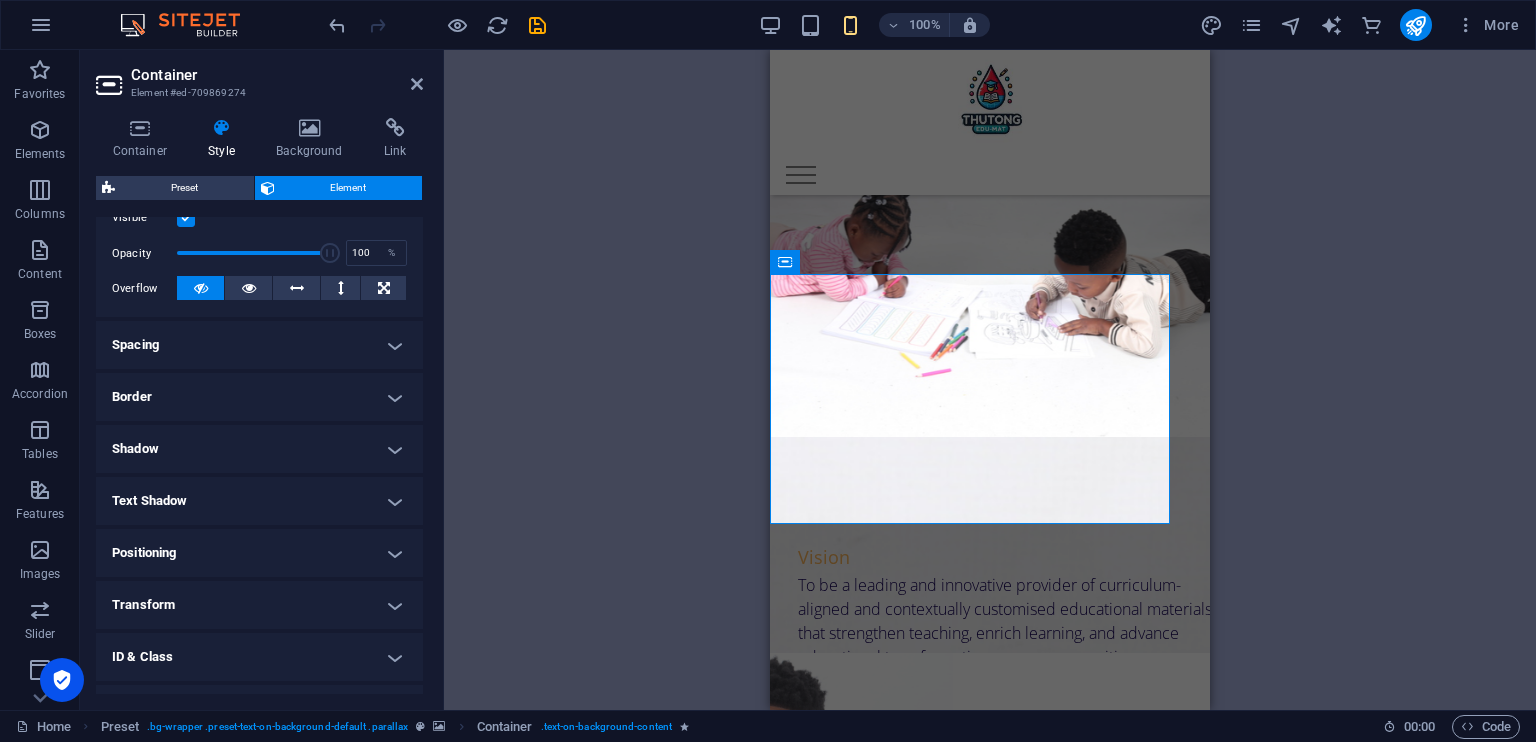 click on "Transform" at bounding box center [259, 605] 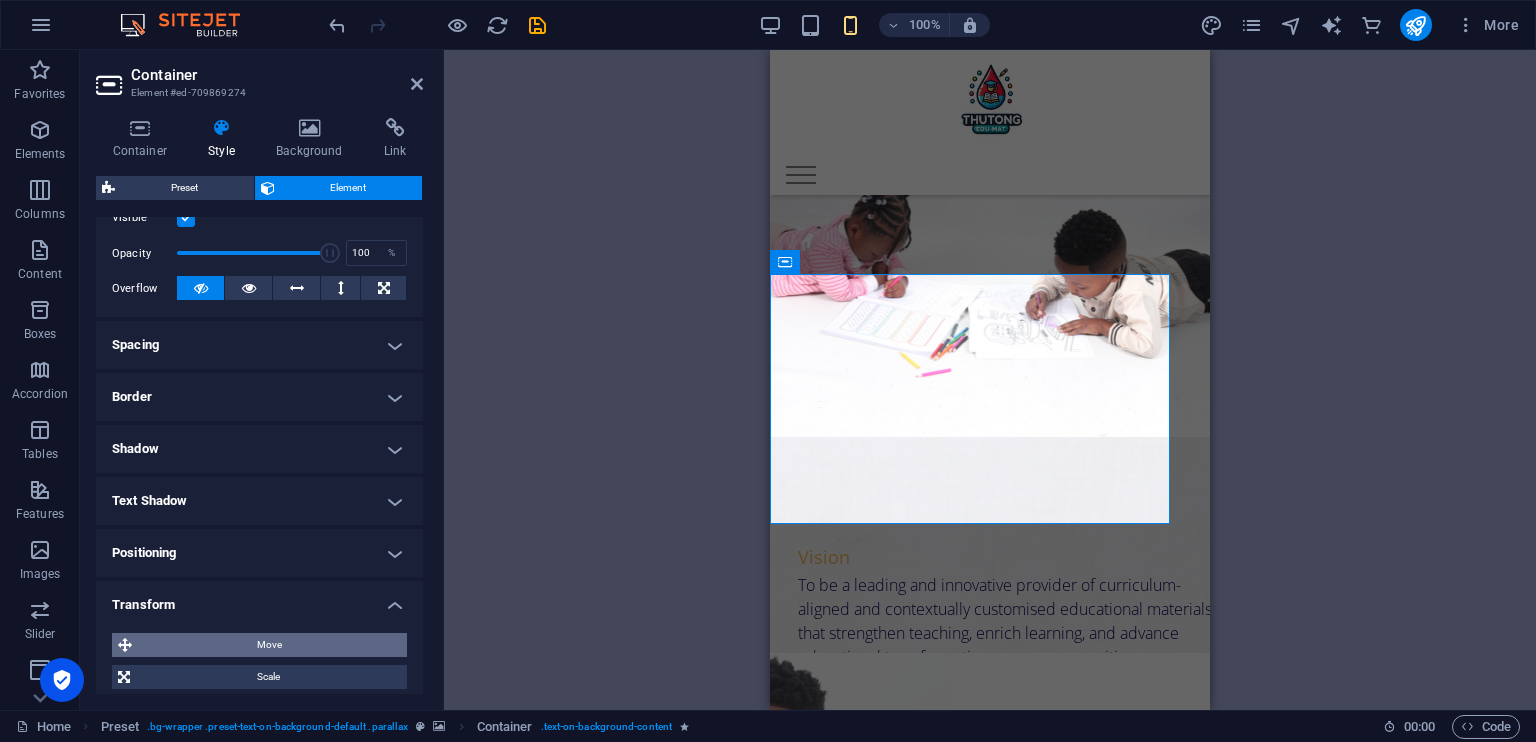 click on "Move" at bounding box center [269, 645] 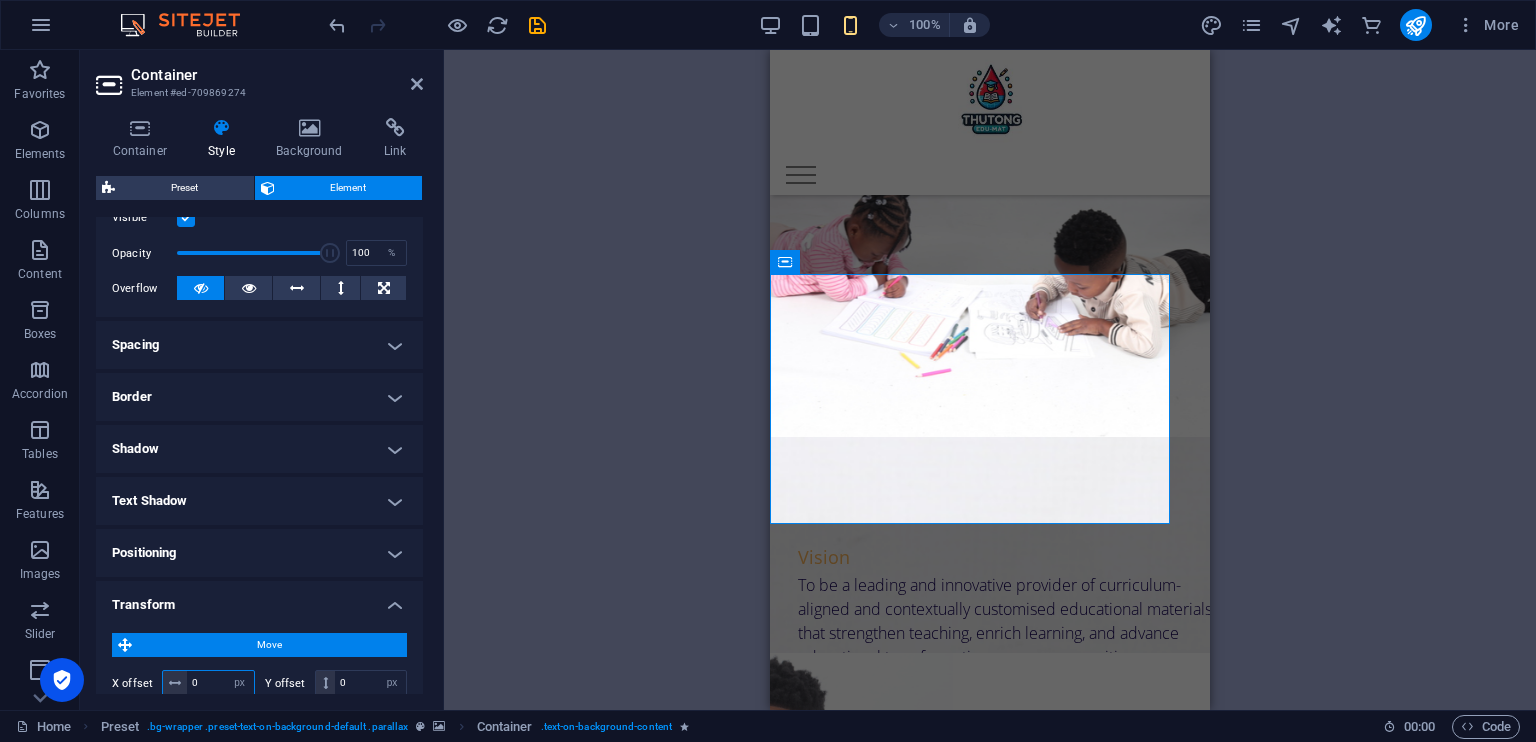click on "0" at bounding box center (220, 683) 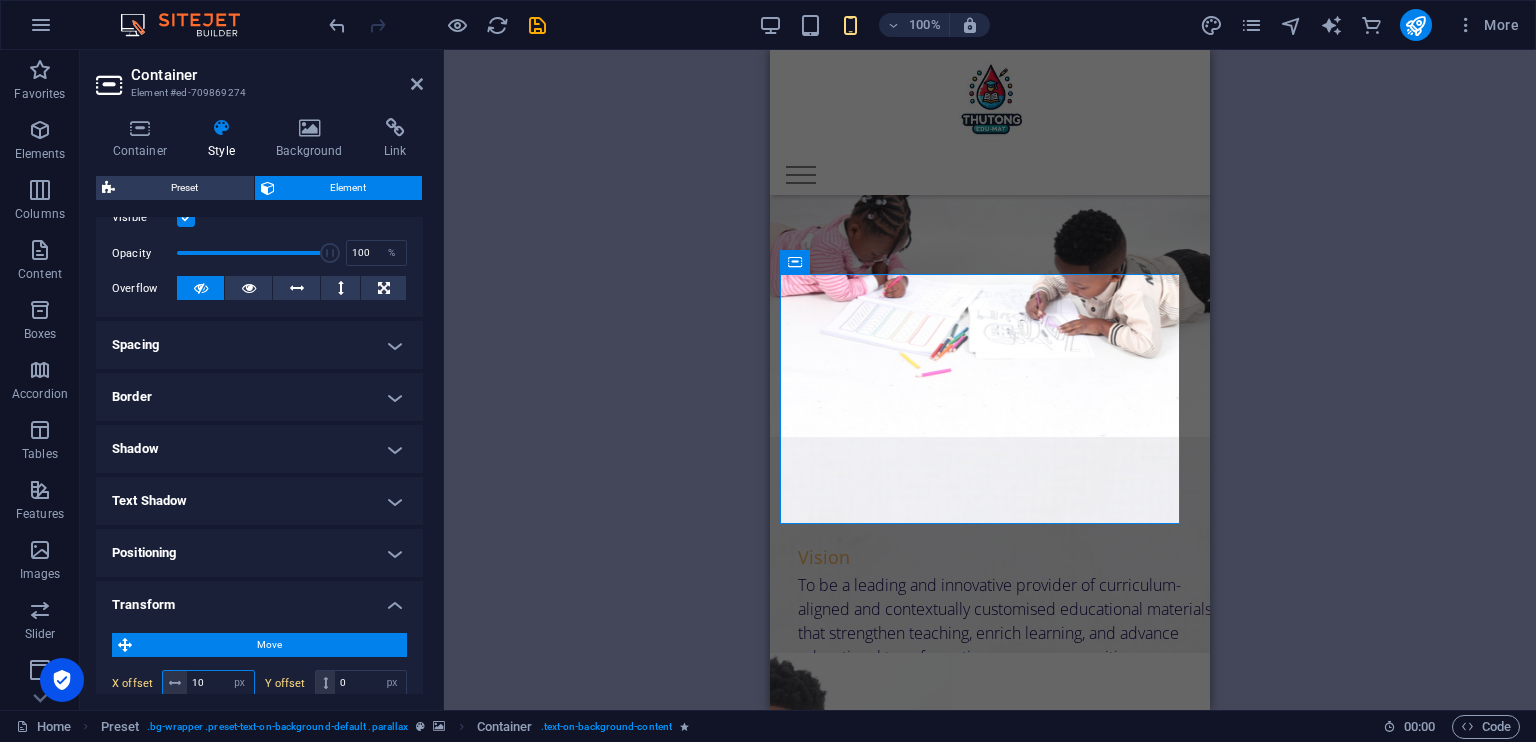 type on "1" 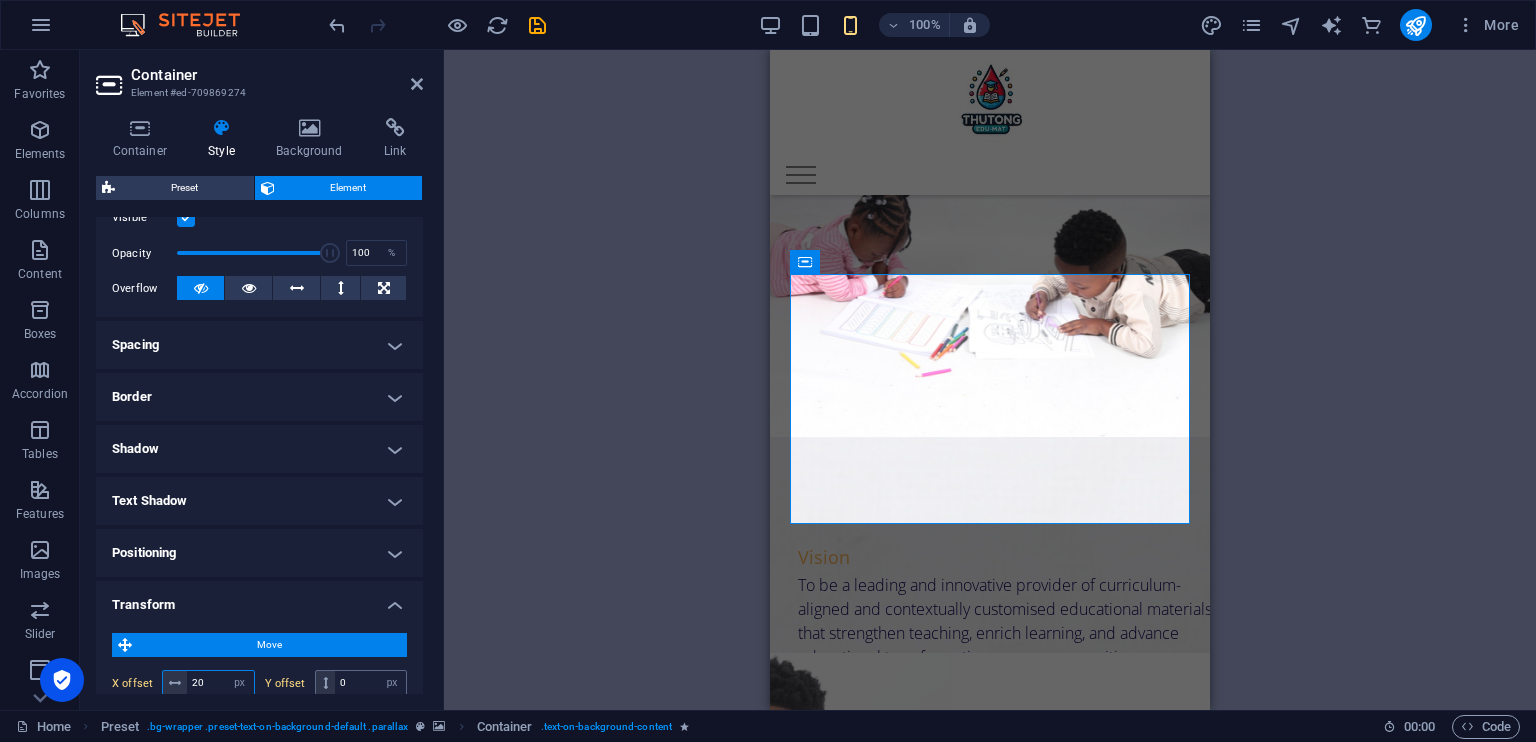 type on "20" 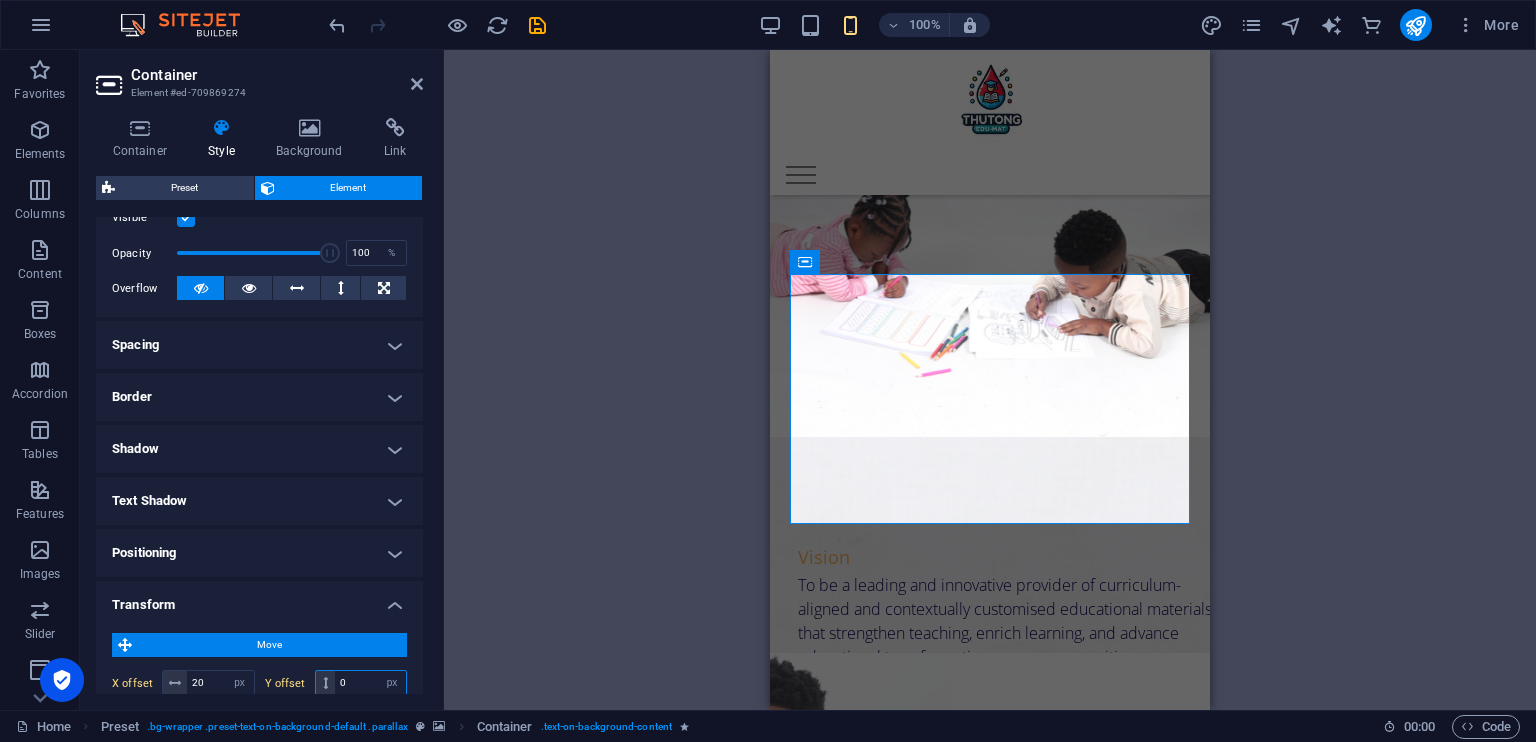 click on "0" at bounding box center (370, 683) 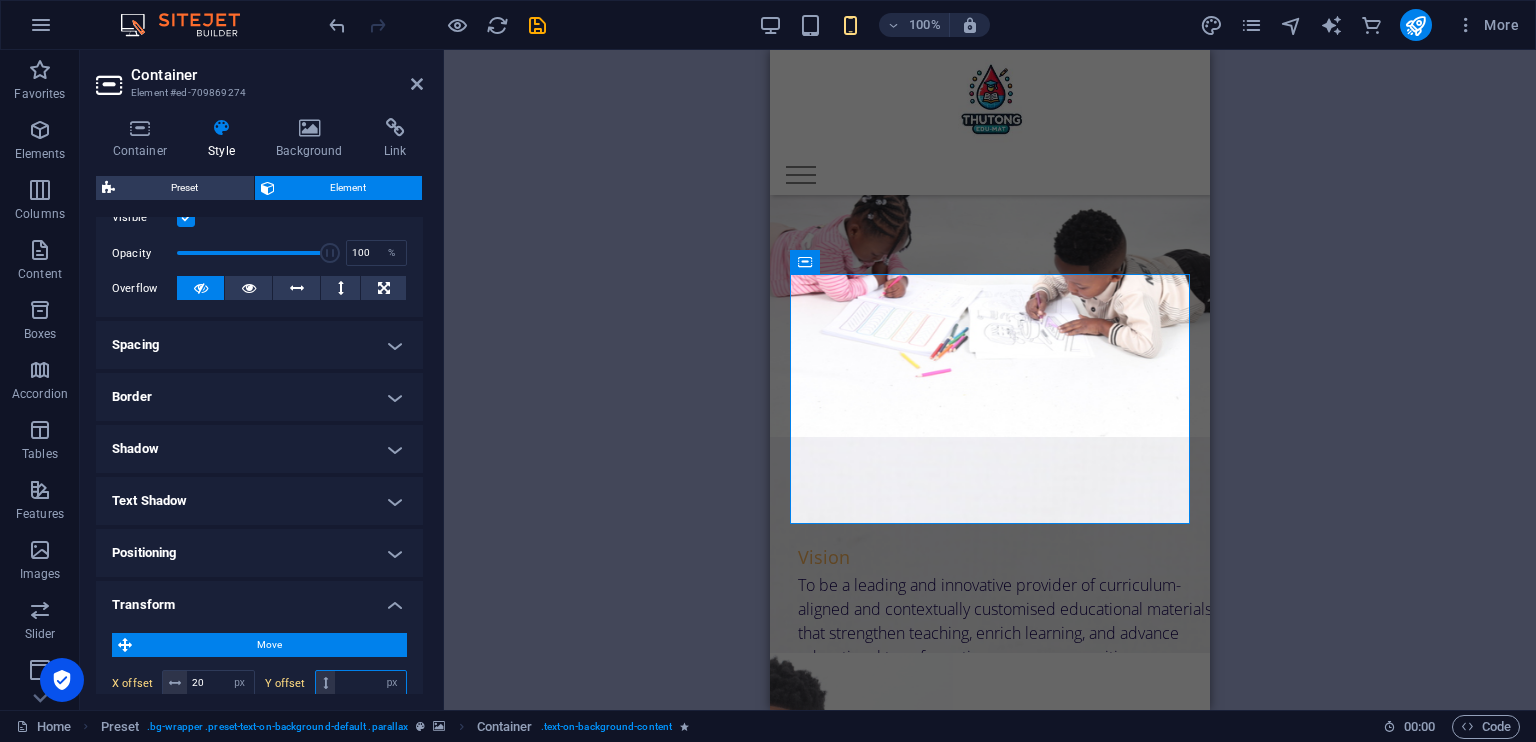 click at bounding box center (370, 683) 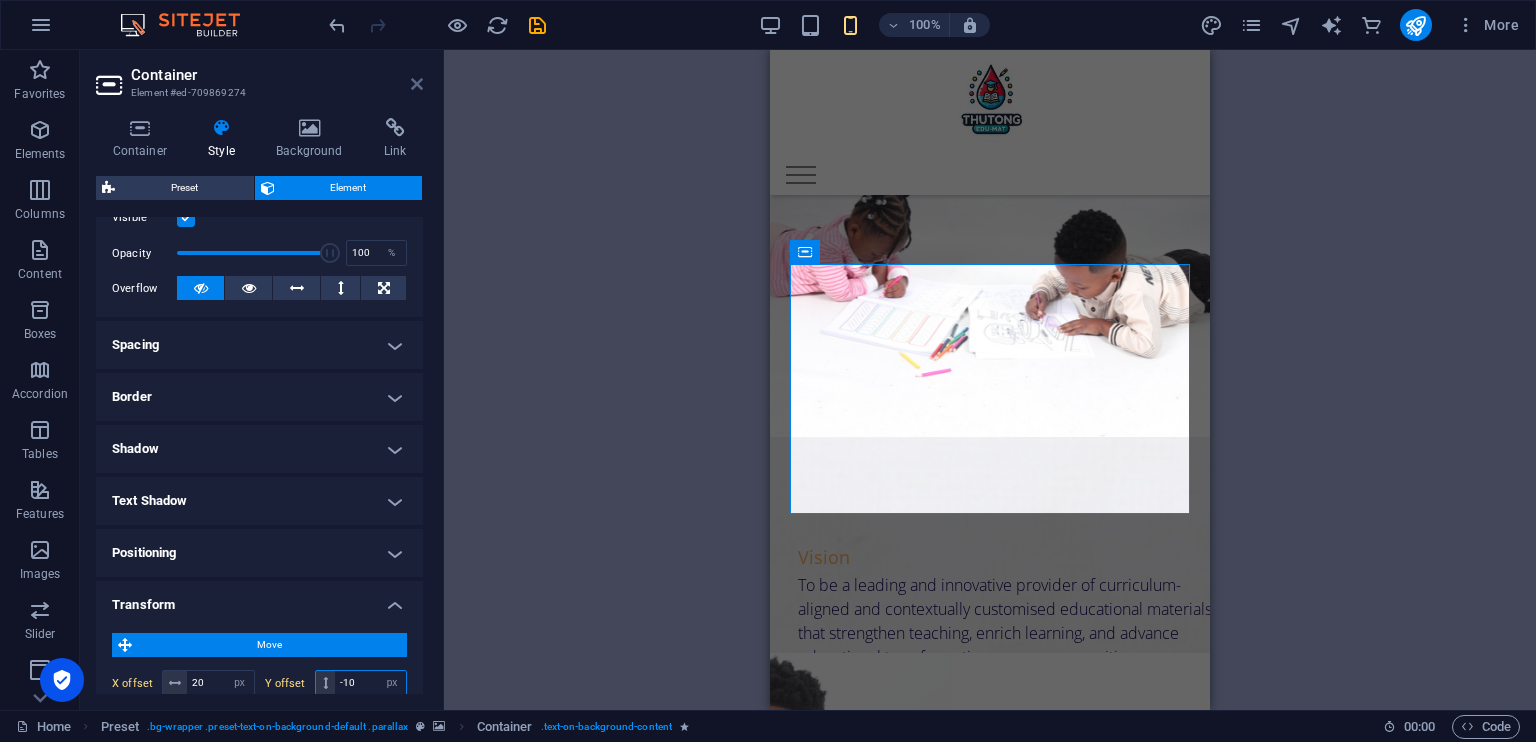 type on "-10" 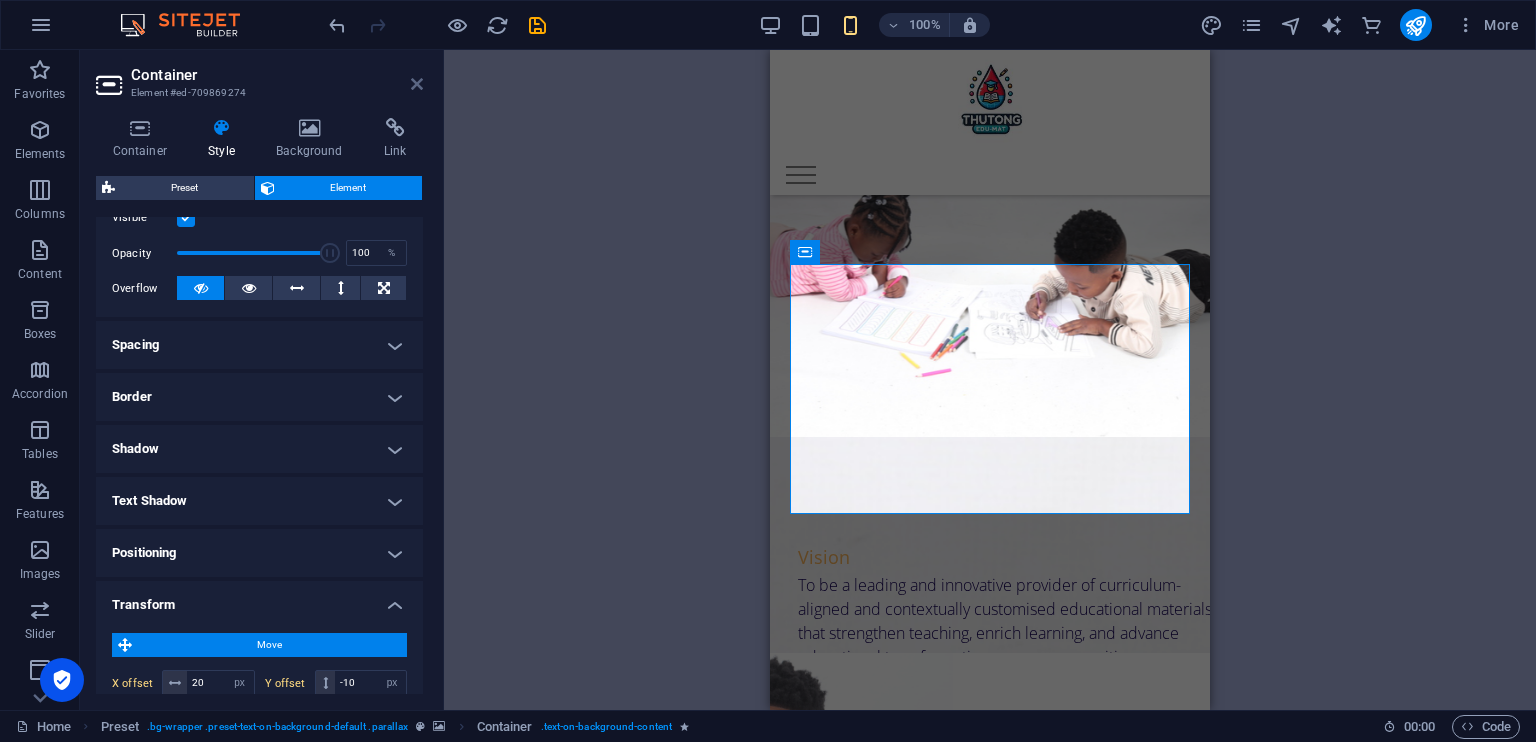 click at bounding box center (417, 84) 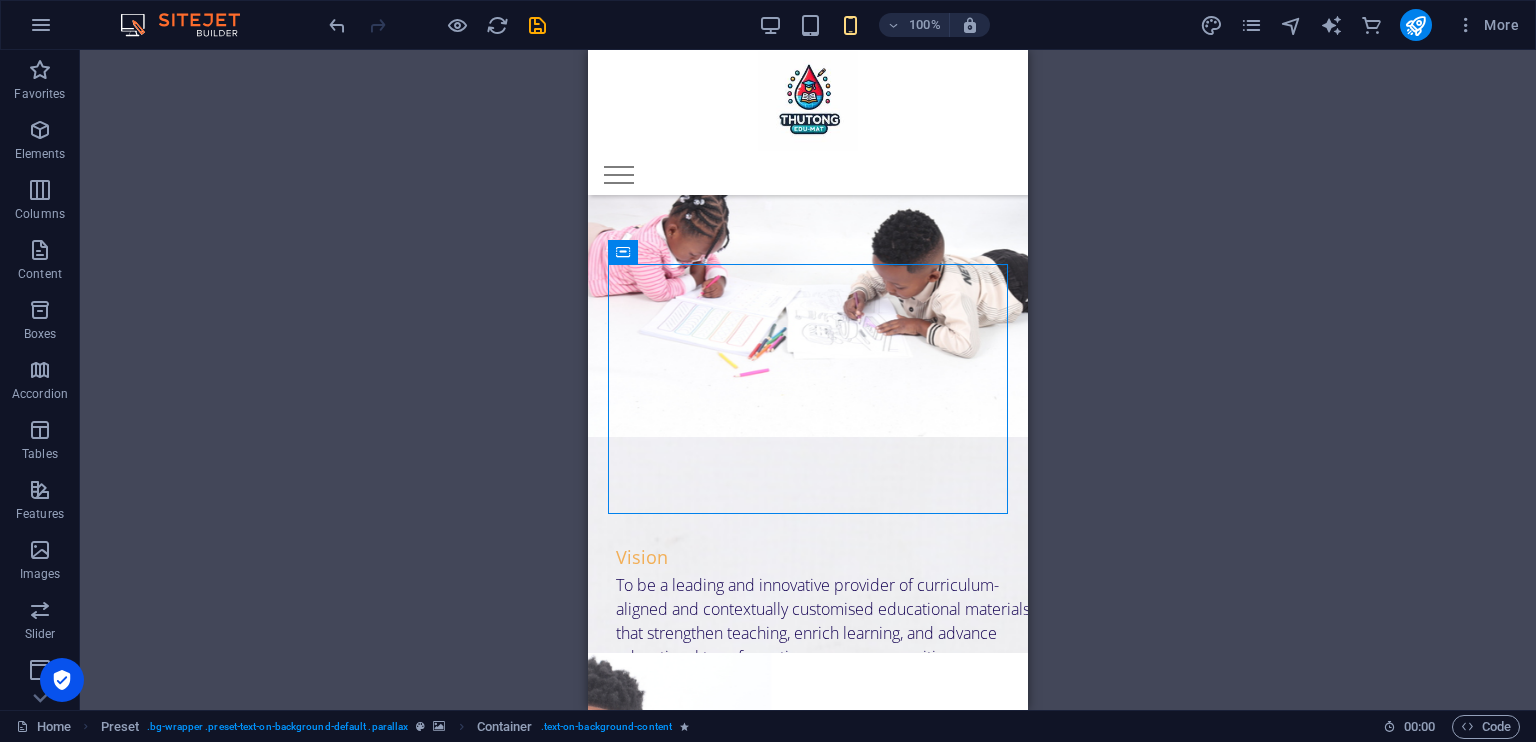 click on "Drag here to replace the existing content. Press “Ctrl” if you want to create a new element.
H3   Spacer   Banner   Slider   Slider   Container   Separator   Menu Bar   Menu   Info Bar   Text   Container   Social Media Icons   Container   HTML   Container   Info Bar   Container   Container   Info Bar   Text   Container   Container   Text   Text   Container   Preset   Container   Preset   Container   Preset   Container   H4   Text   H3" at bounding box center (808, 380) 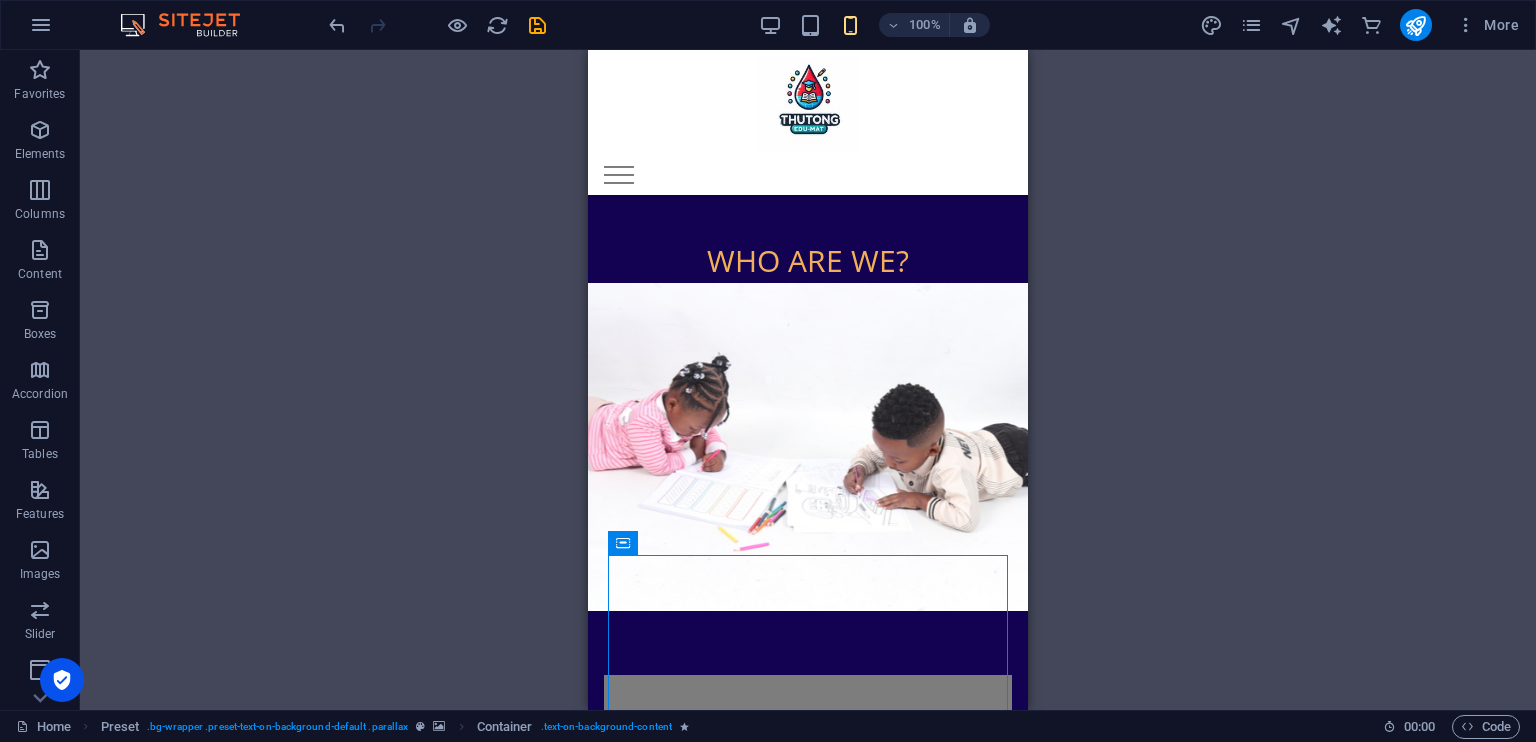 scroll, scrollTop: 826, scrollLeft: 0, axis: vertical 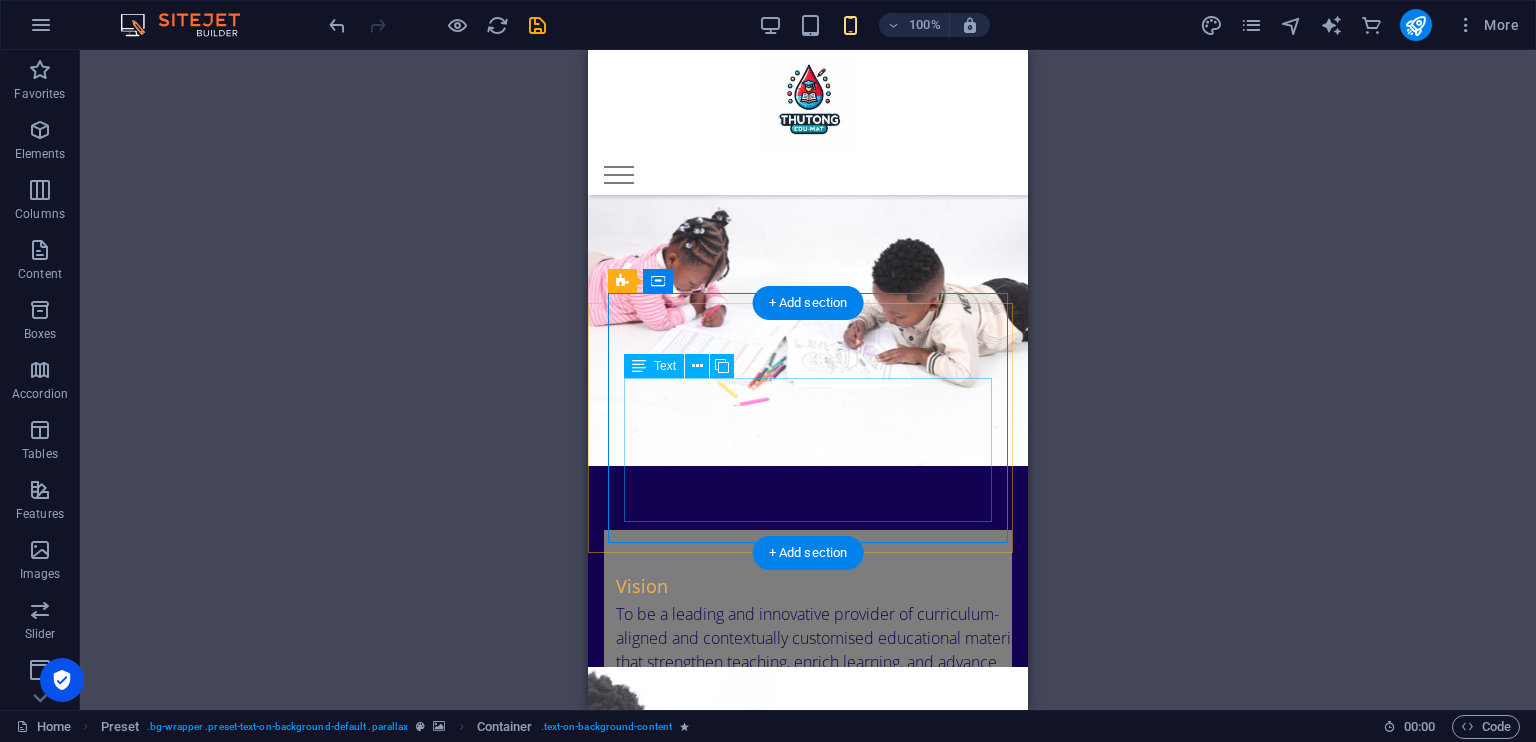 click on "We provide curriculum-aligned and contextually appropriate high-quality educational materials tailored to the diverse needs of teachers, learners, and communities at large. Through our targeted training initiatives, we promote relevance, access, and meaningful educational transformation." at bounding box center [808, 1397] 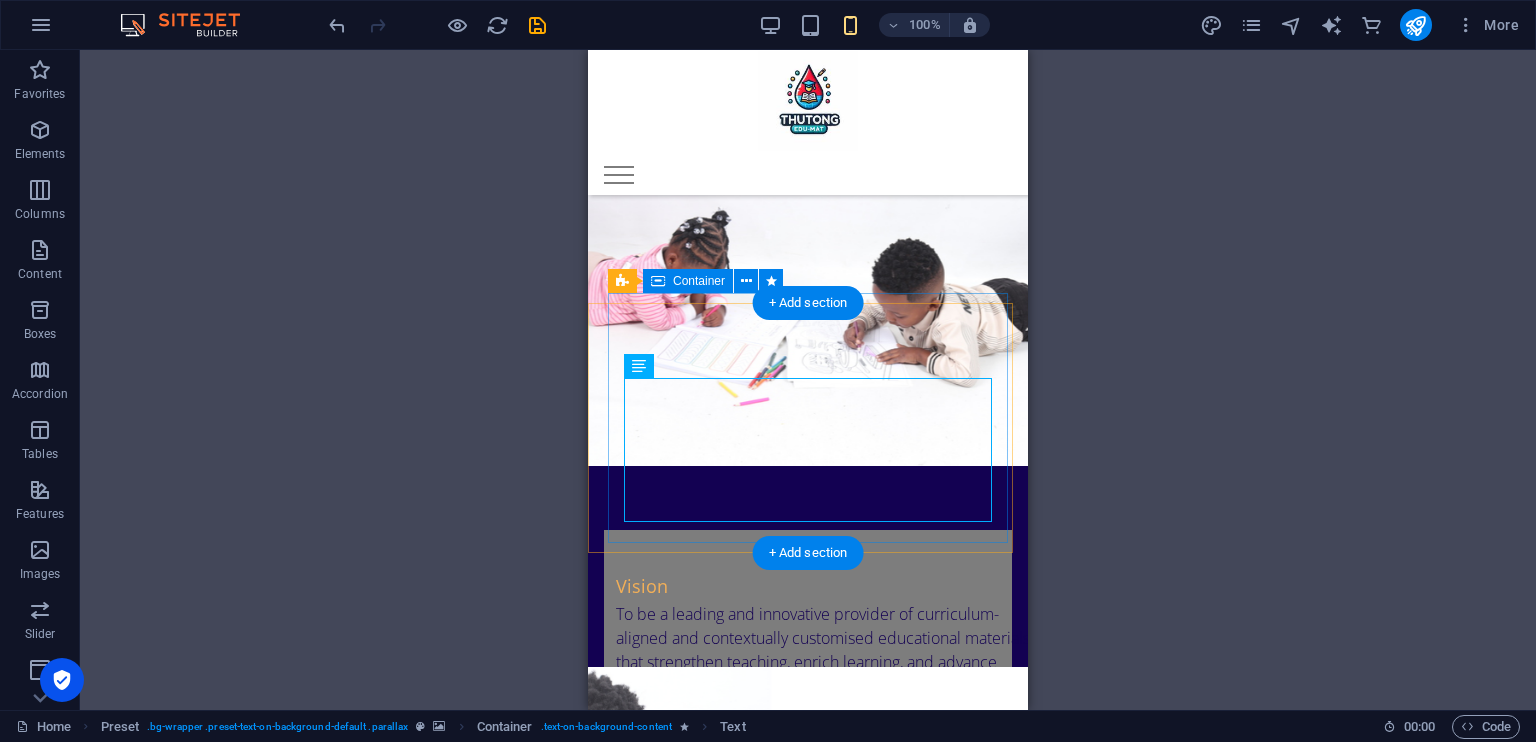 click on "Mission We provide curriculum-aligned and contextually appropriate high-quality educational materials tailored to the diverse needs of teachers, learners, and communities at large. Through our targeted training initiatives, we promote relevance, access, and meaningful educational transformation." at bounding box center (808, 1365) 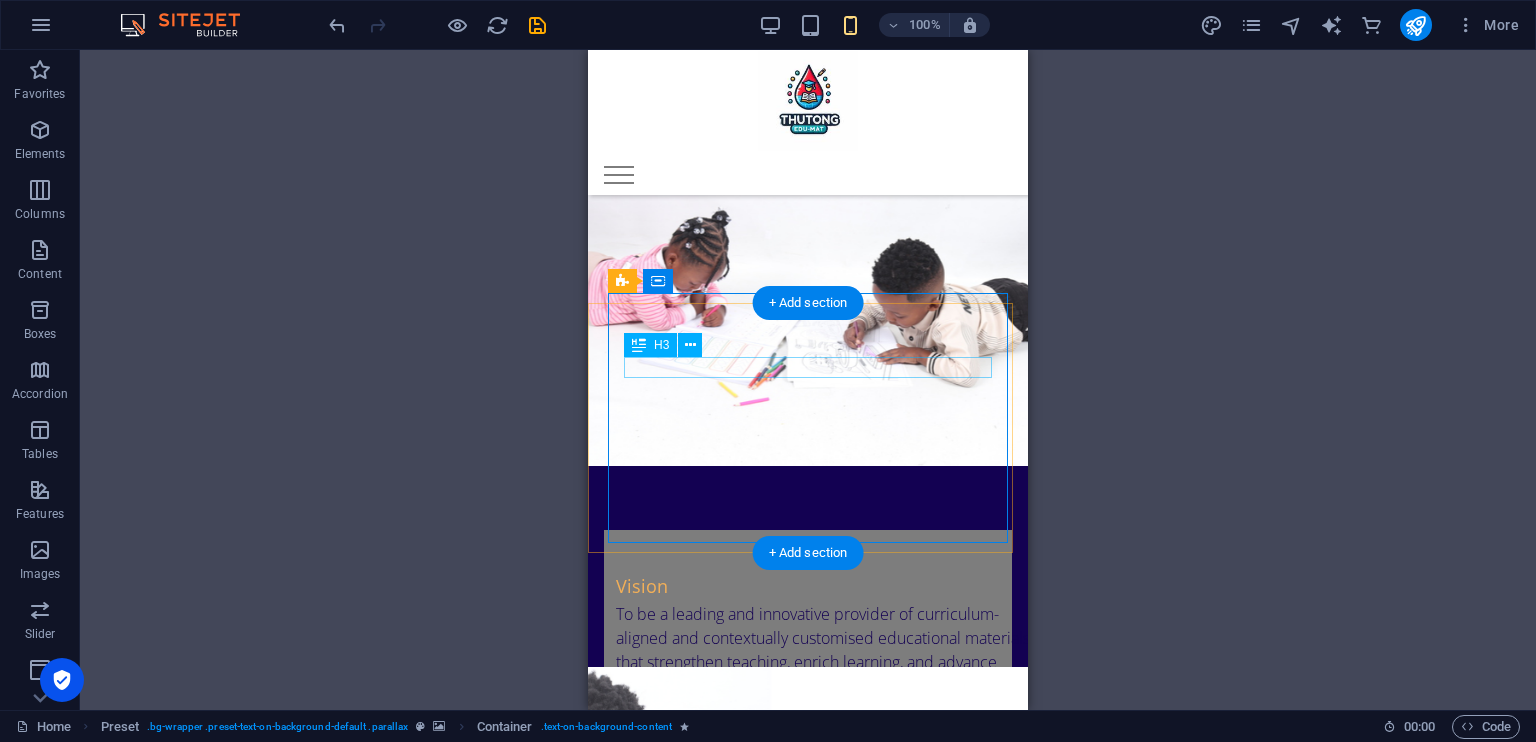 click on "Mission" at bounding box center (808, 1314) 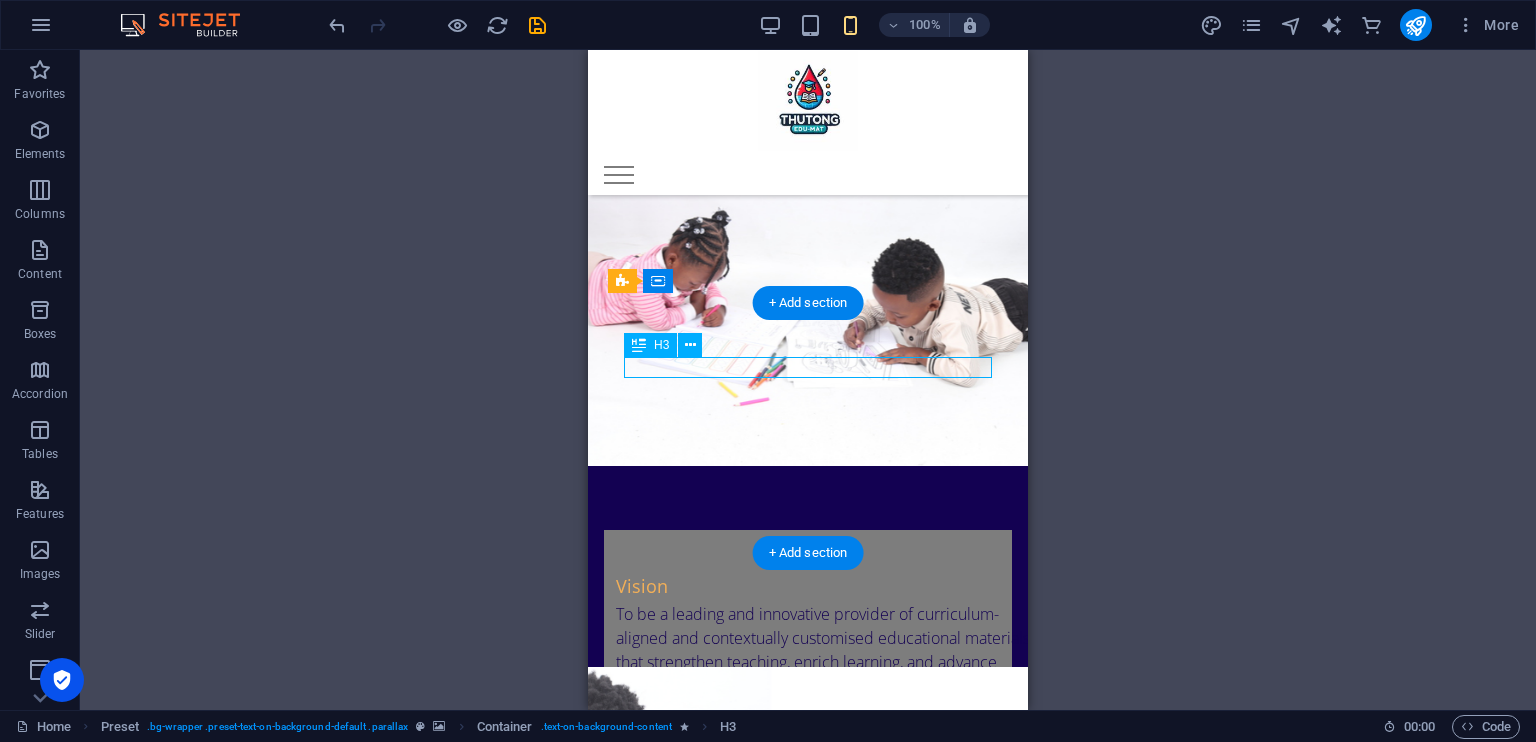 click on "Mission" at bounding box center (808, 1314) 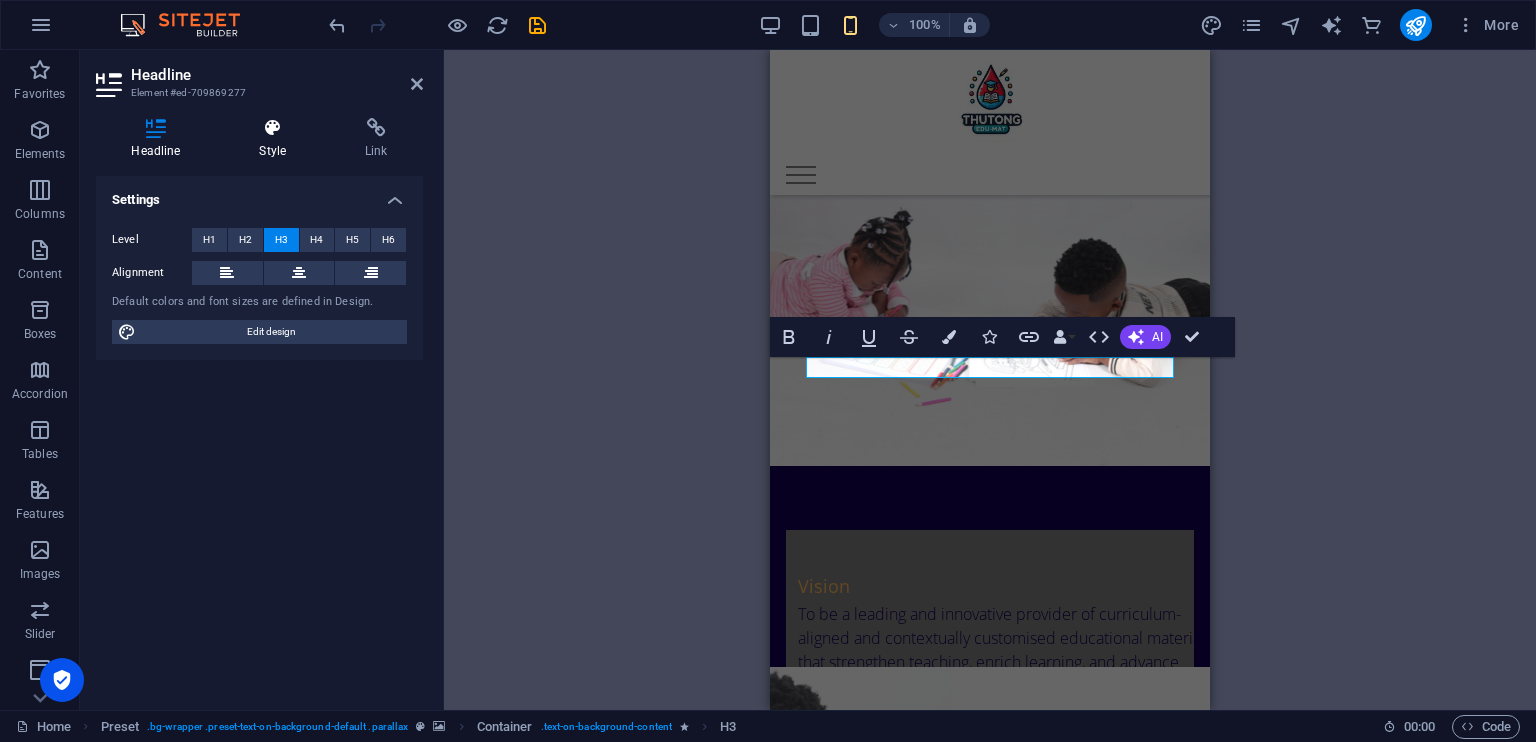 click on "Style" at bounding box center [277, 139] 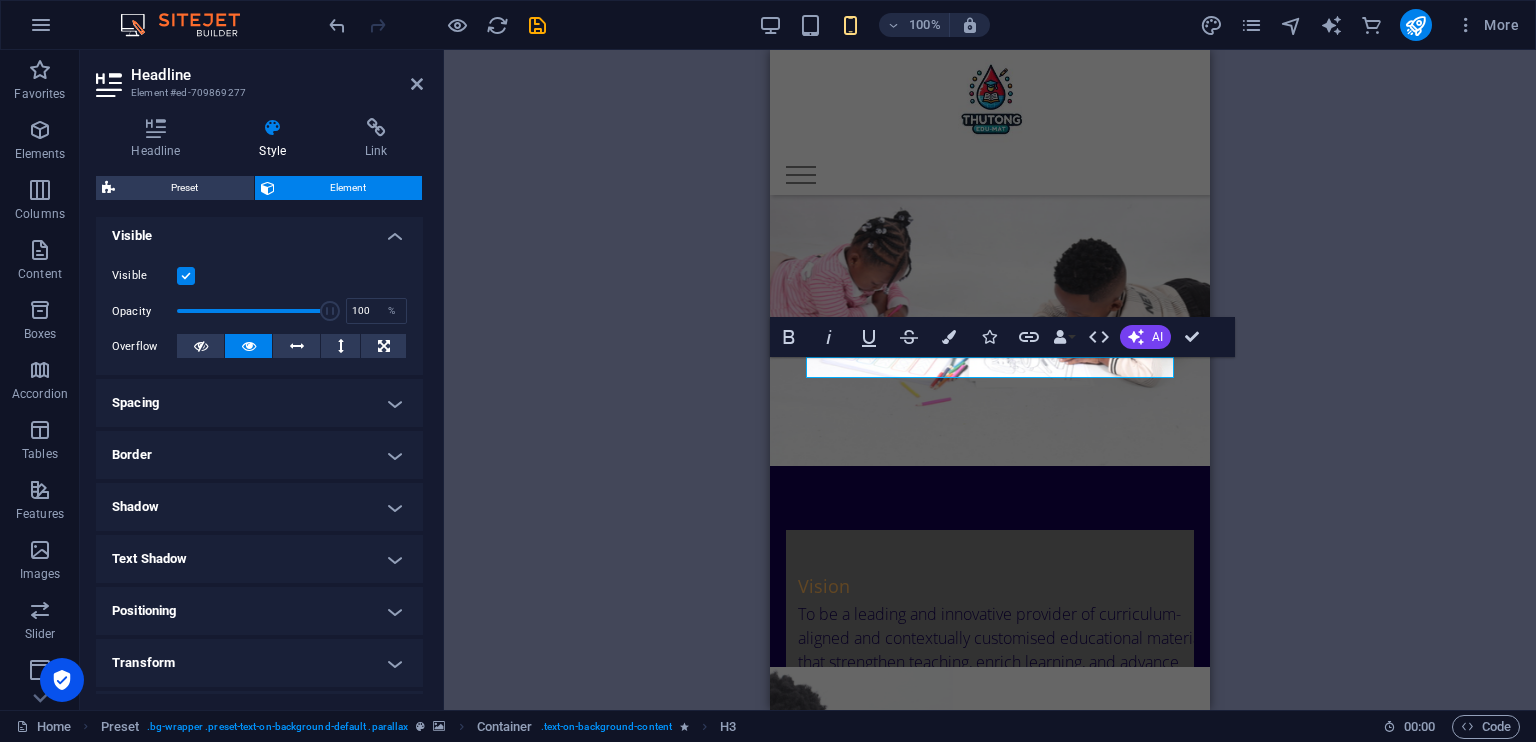scroll, scrollTop: 308, scrollLeft: 0, axis: vertical 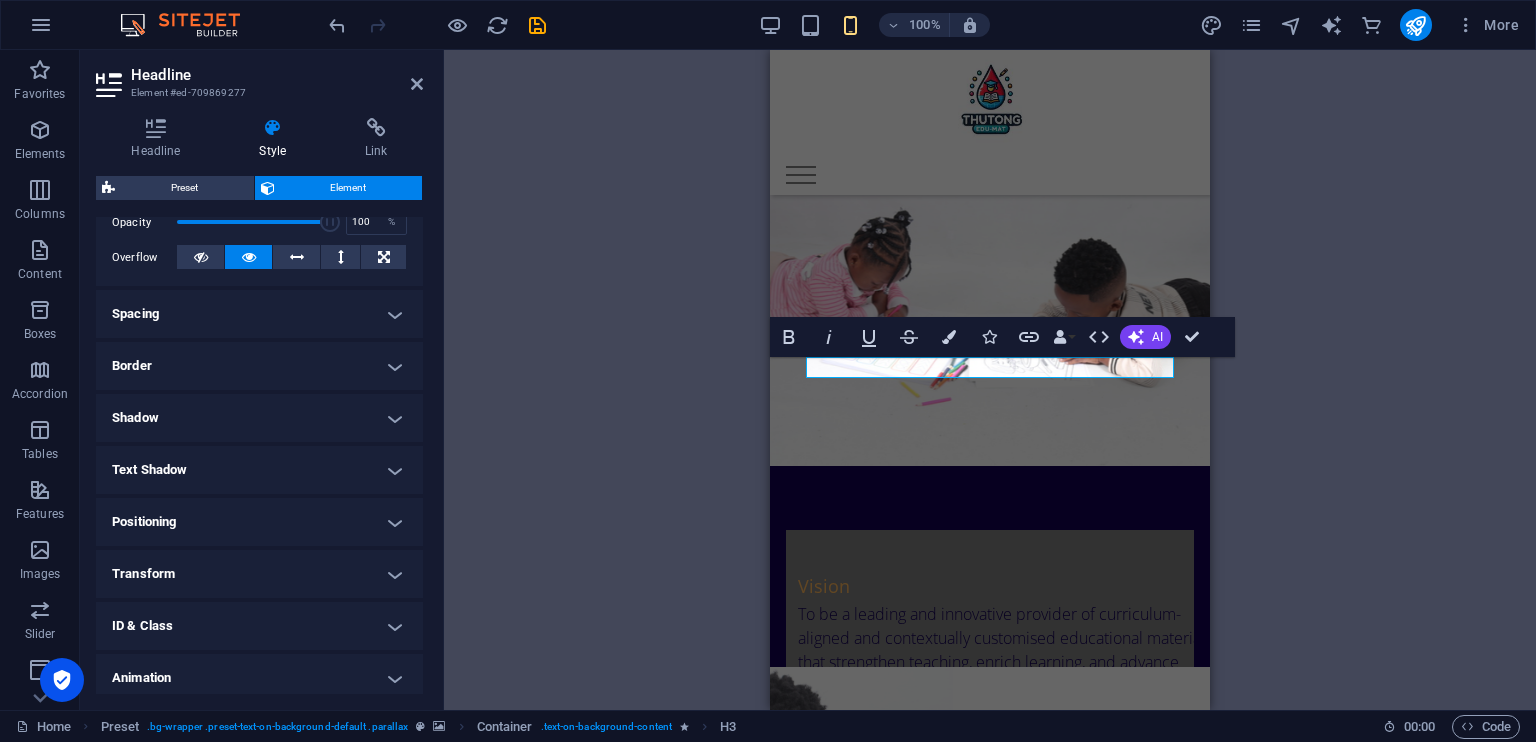 click on "Transform" at bounding box center [259, 574] 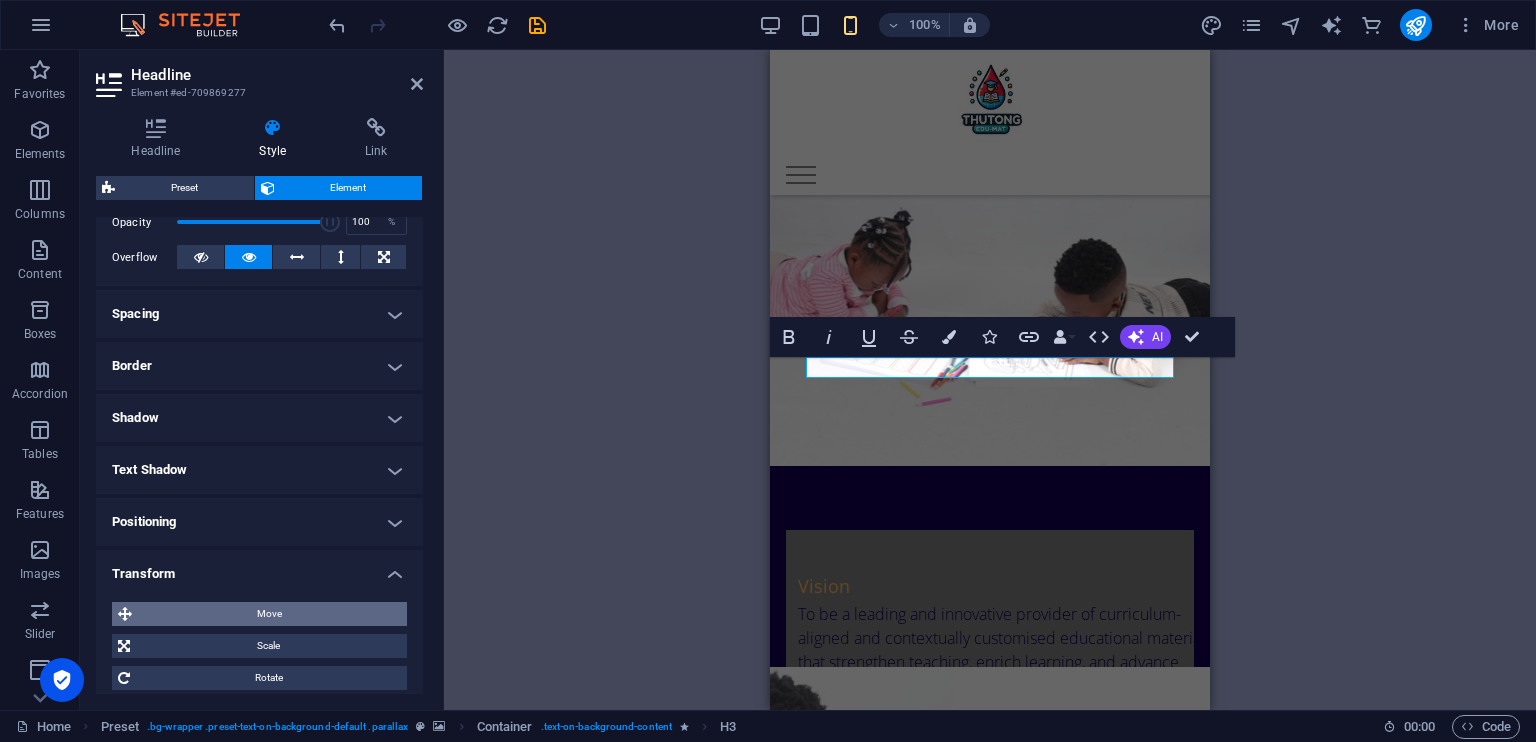 click on "Move" at bounding box center [269, 614] 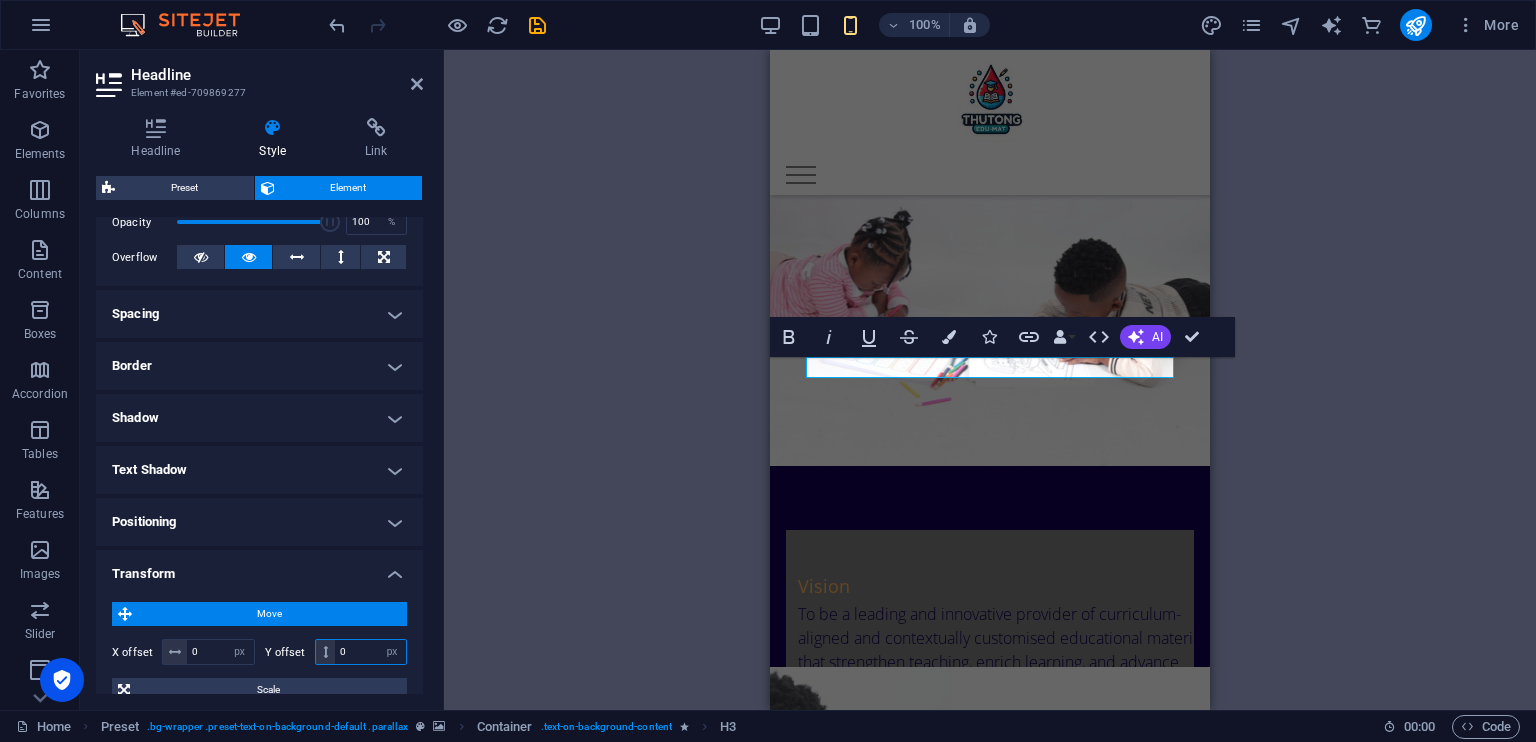 click on "0" at bounding box center (370, 652) 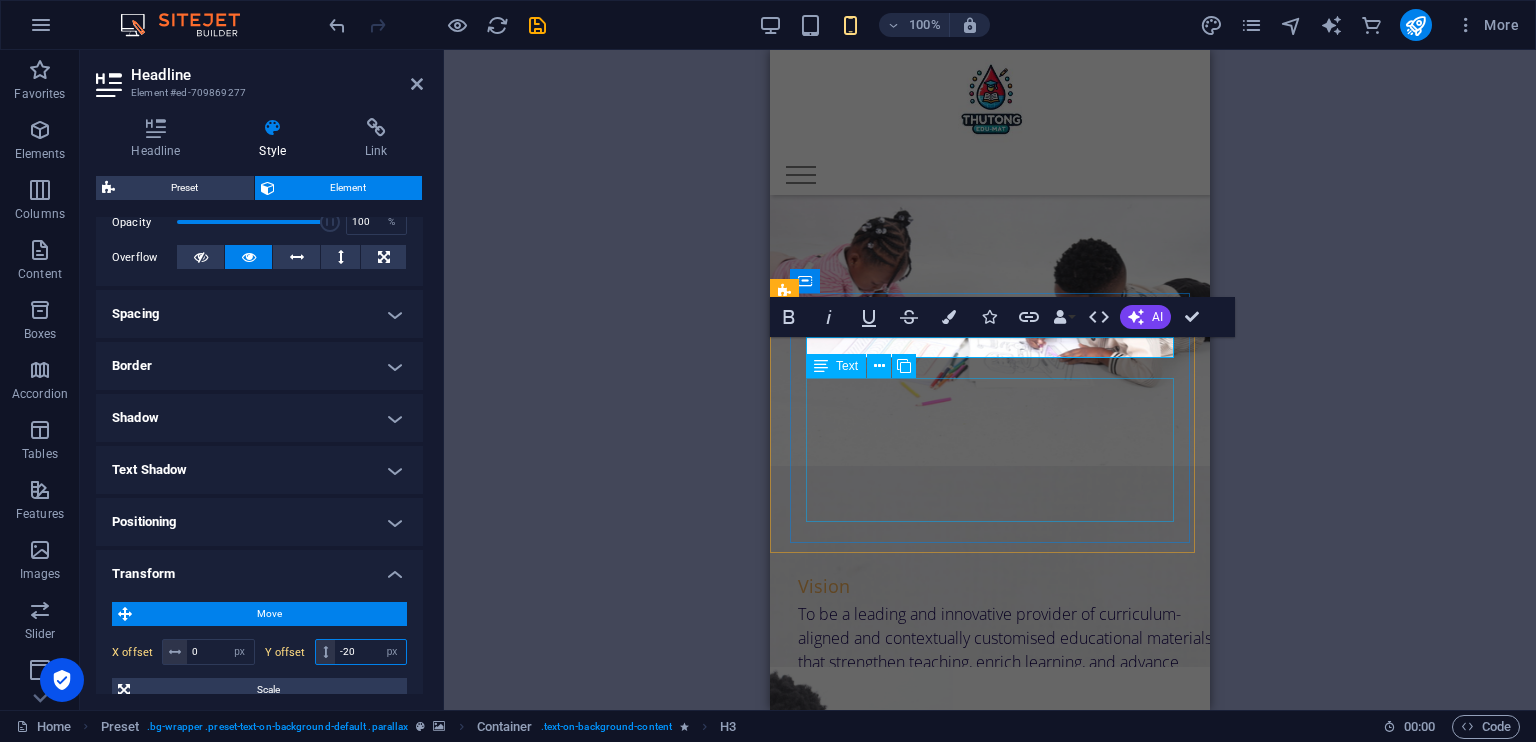 type on "-20" 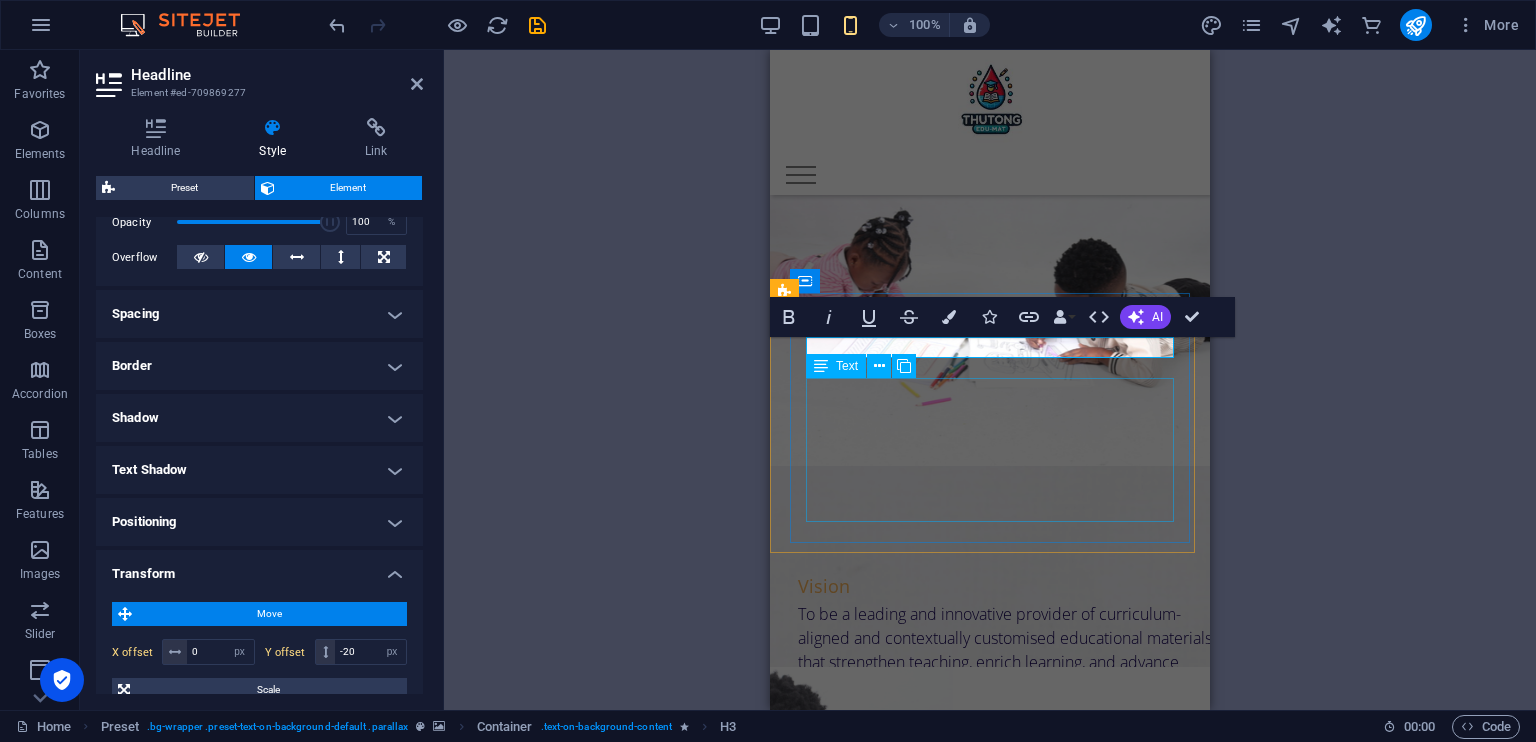 click on "We provide curriculum-aligned and contextually appropriate high-quality educational materials tailored to the diverse needs of teachers, learners, and communities at large. Through our targeted training initiatives, we promote relevance, access, and meaningful educational transformation." at bounding box center (990, 1397) 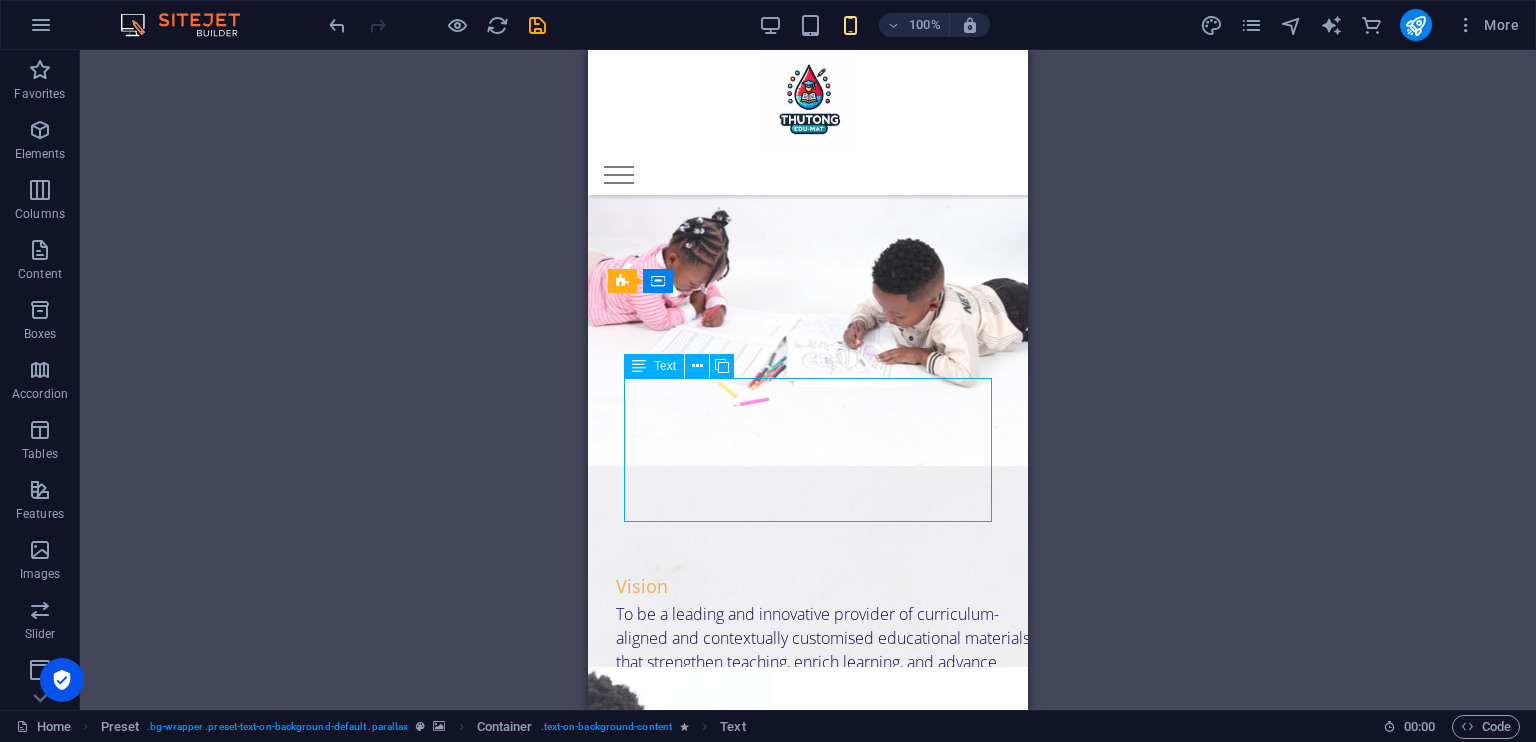 click on "We provide curriculum-aligned and contextually appropriate high-quality educational materials tailored to the diverse needs of teachers, learners, and communities at large. Through our targeted training initiatives, we promote relevance, access, and meaningful educational transformation." at bounding box center [808, 1397] 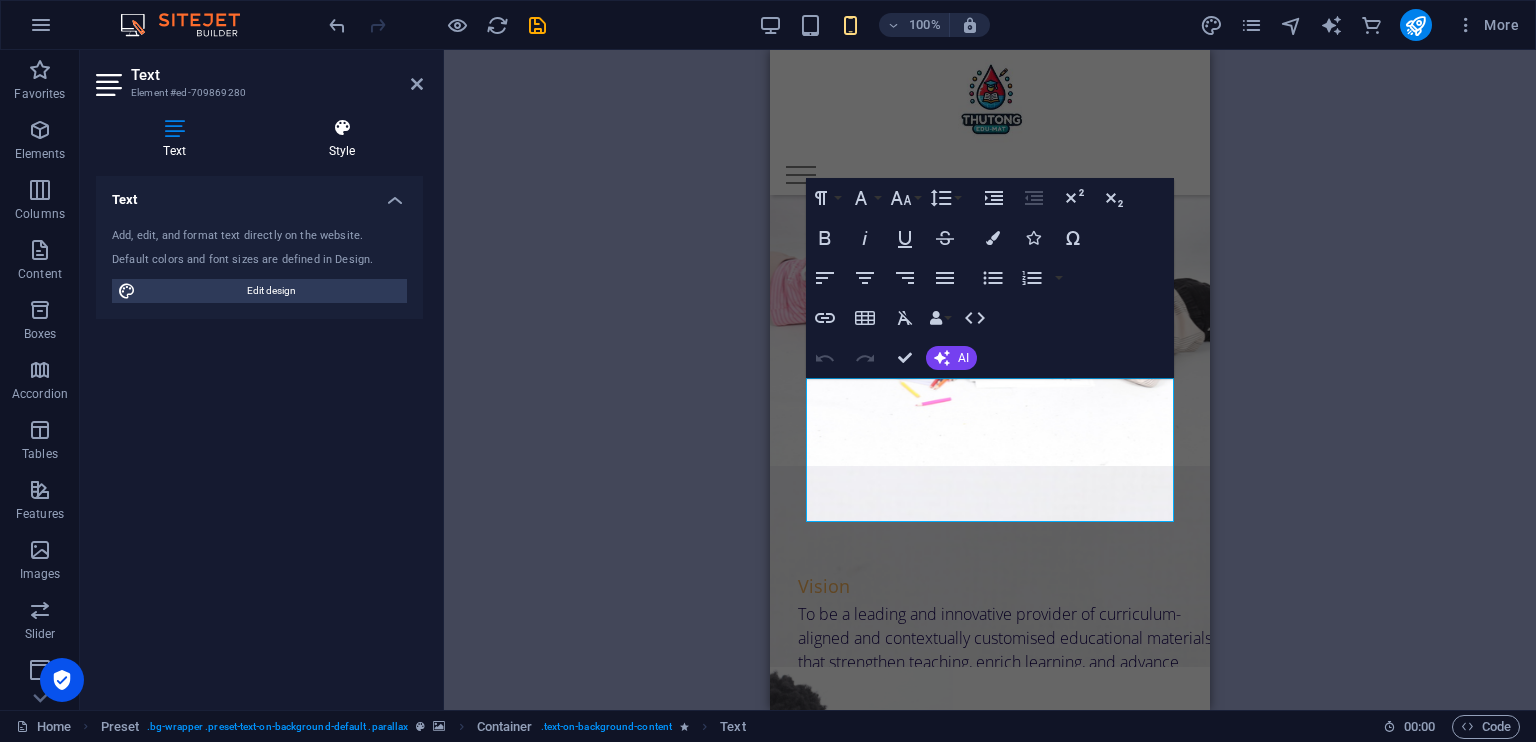 click at bounding box center (342, 128) 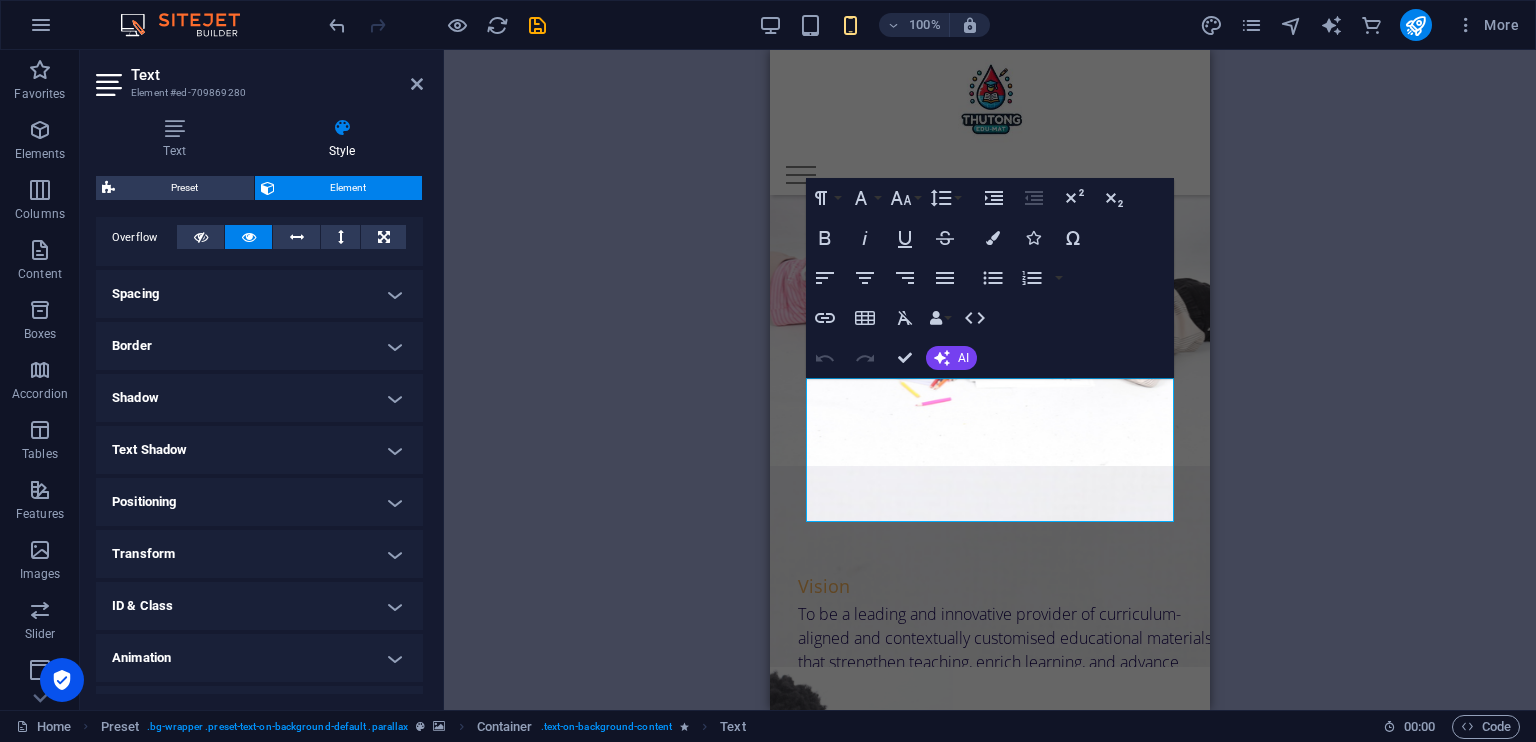 scroll, scrollTop: 367, scrollLeft: 0, axis: vertical 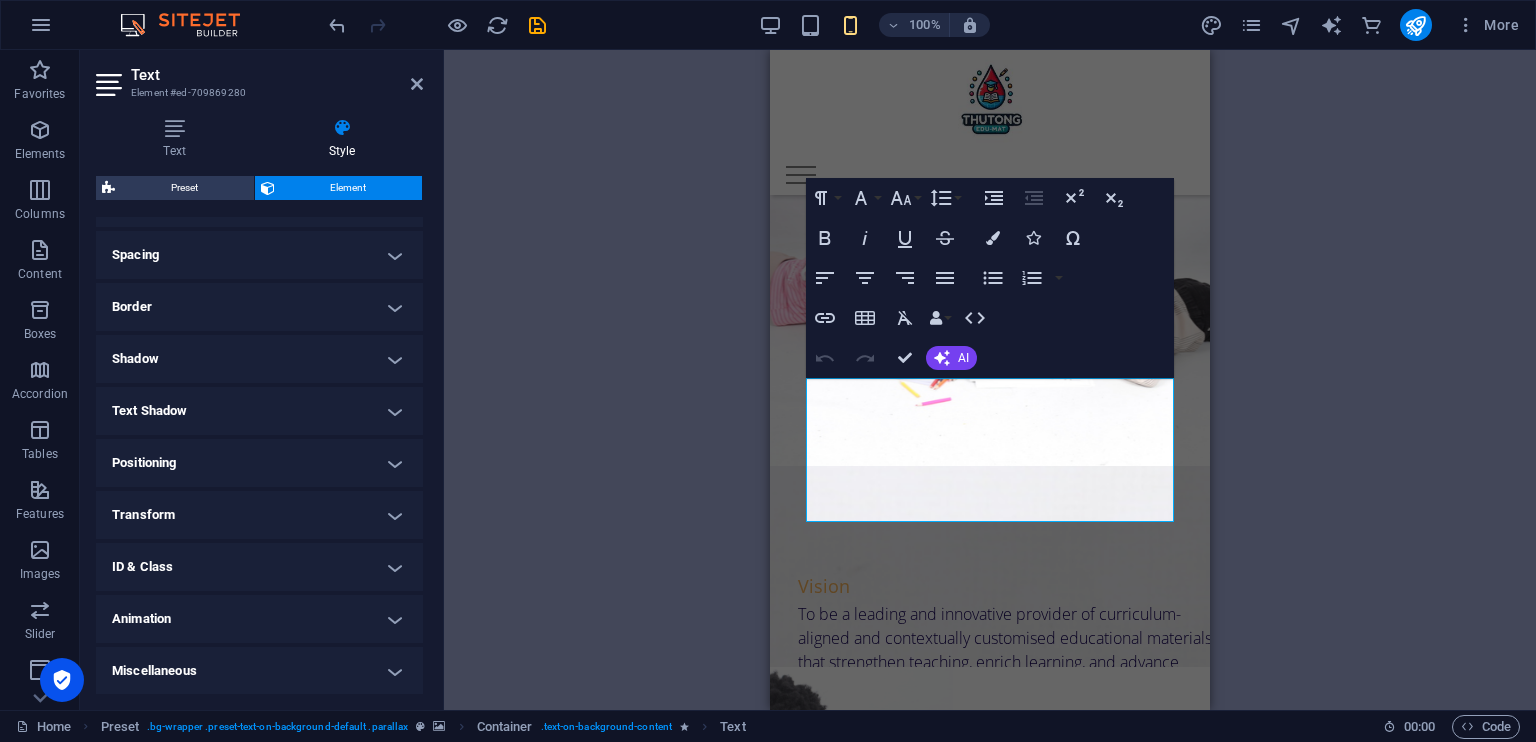 click on "Transform" at bounding box center (259, 515) 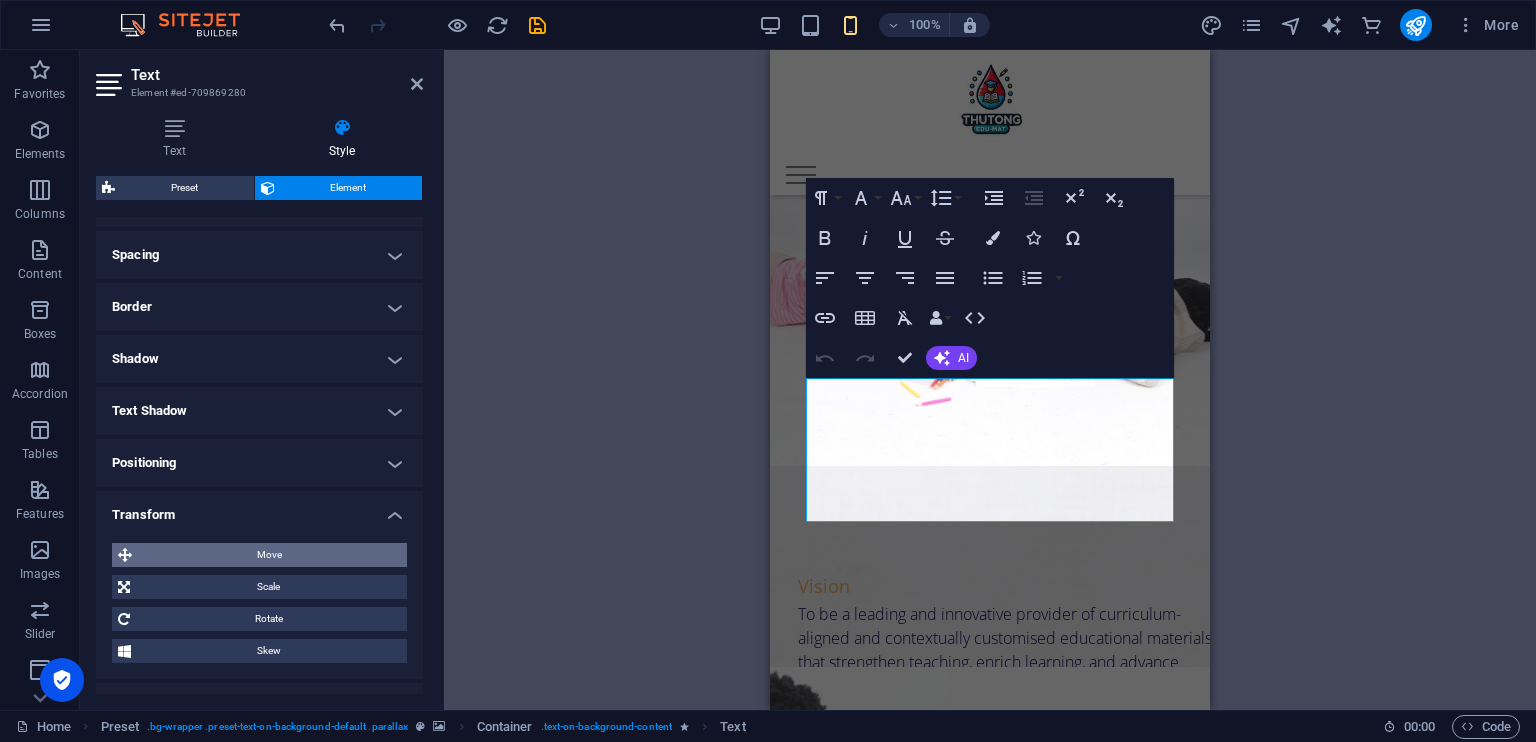 click on "Move" at bounding box center [269, 555] 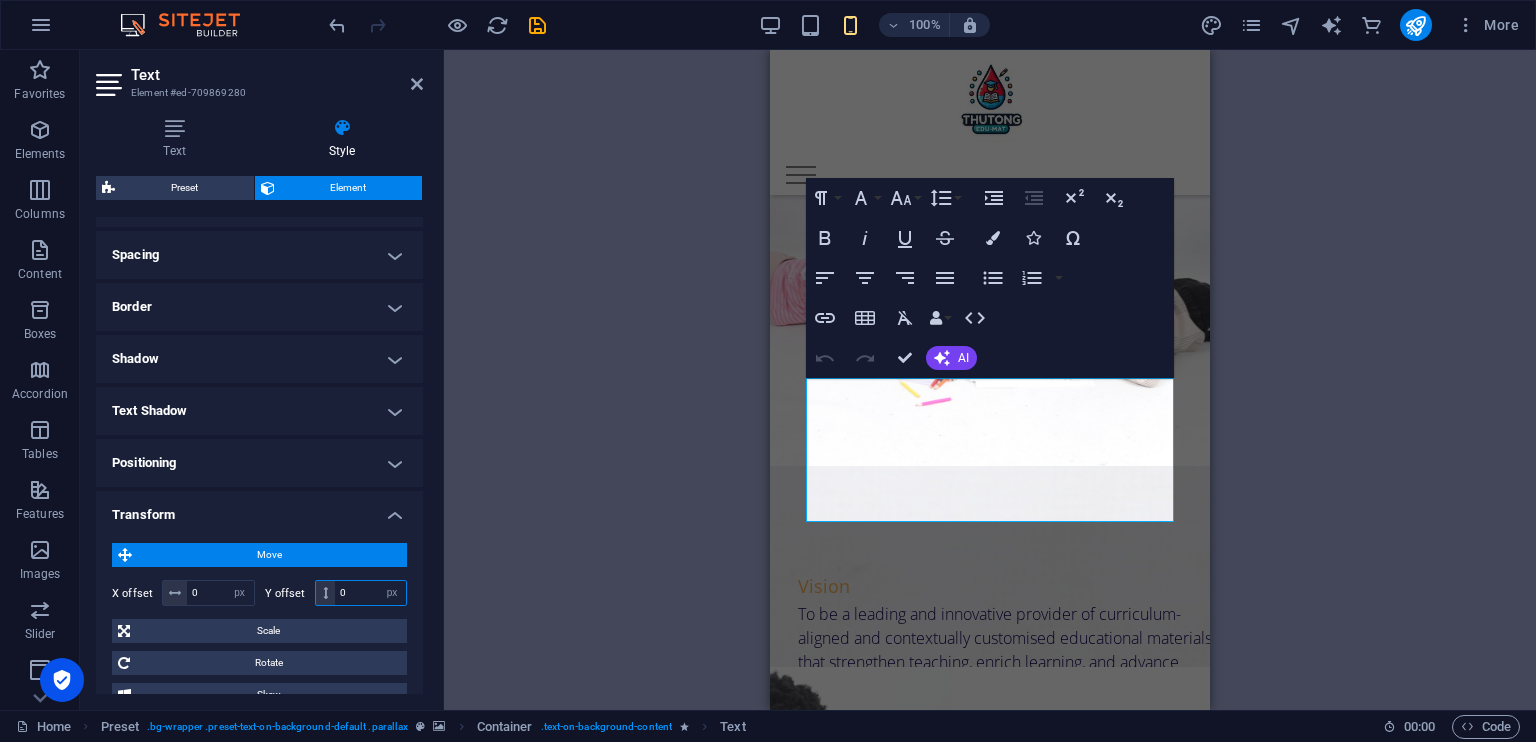 click on "0" at bounding box center (370, 593) 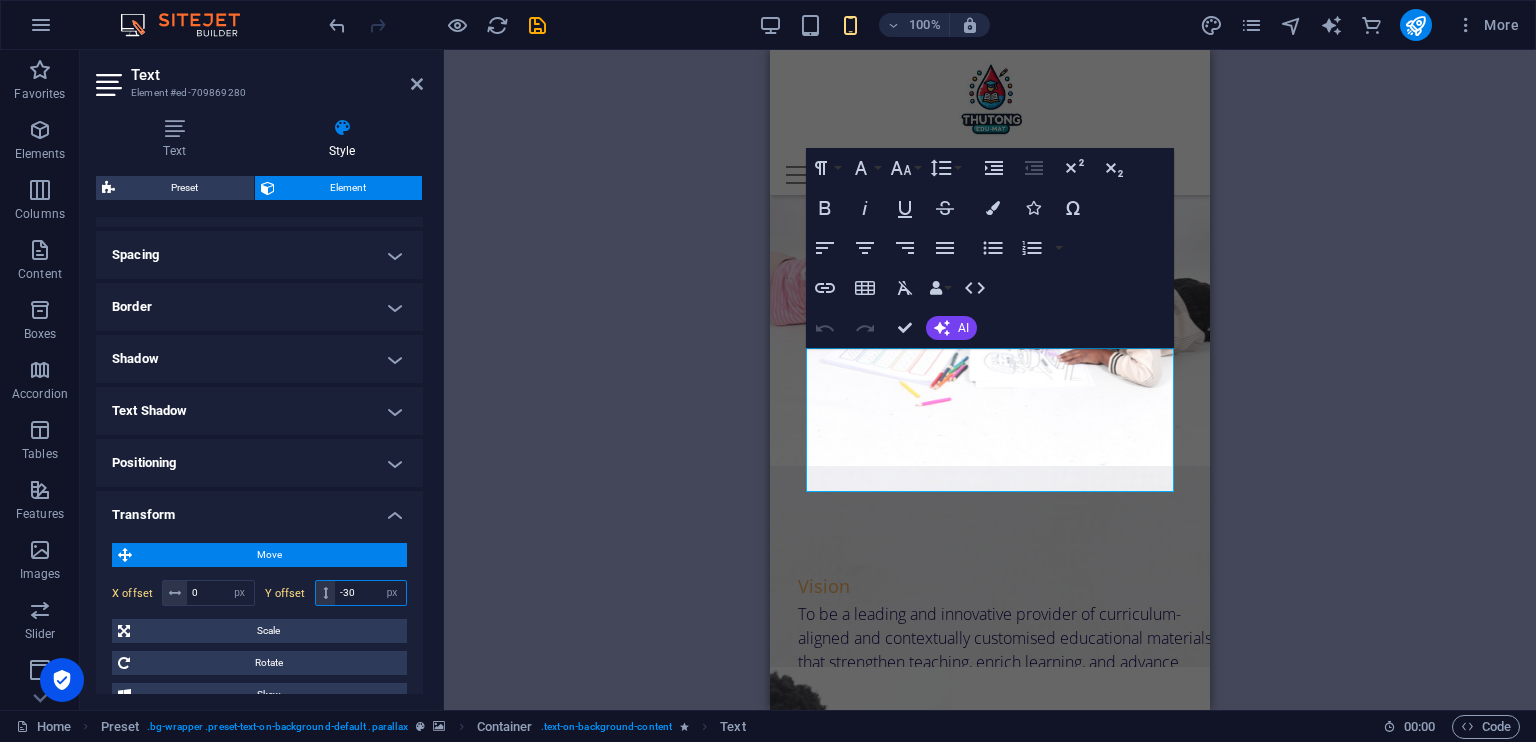 type on "-3" 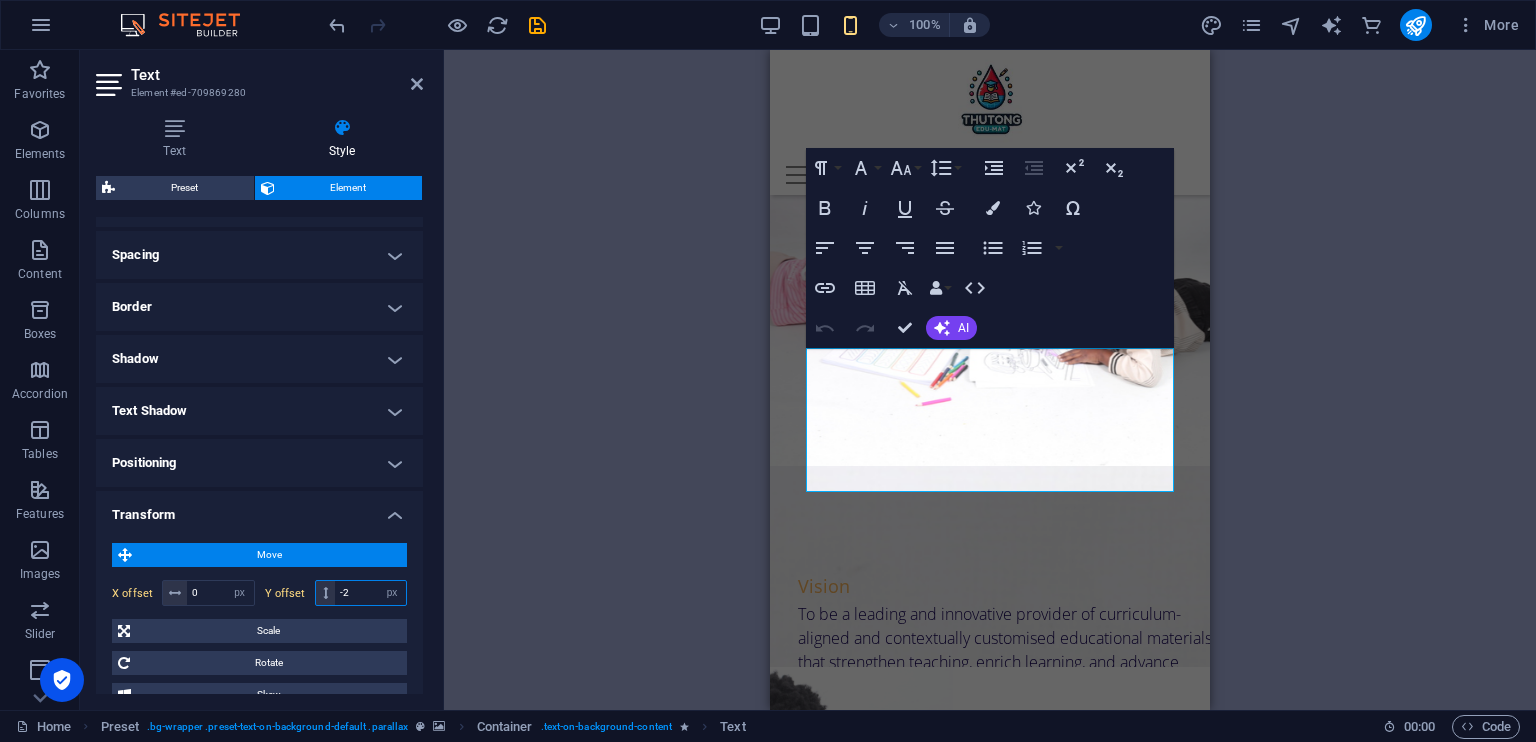 type on "-25" 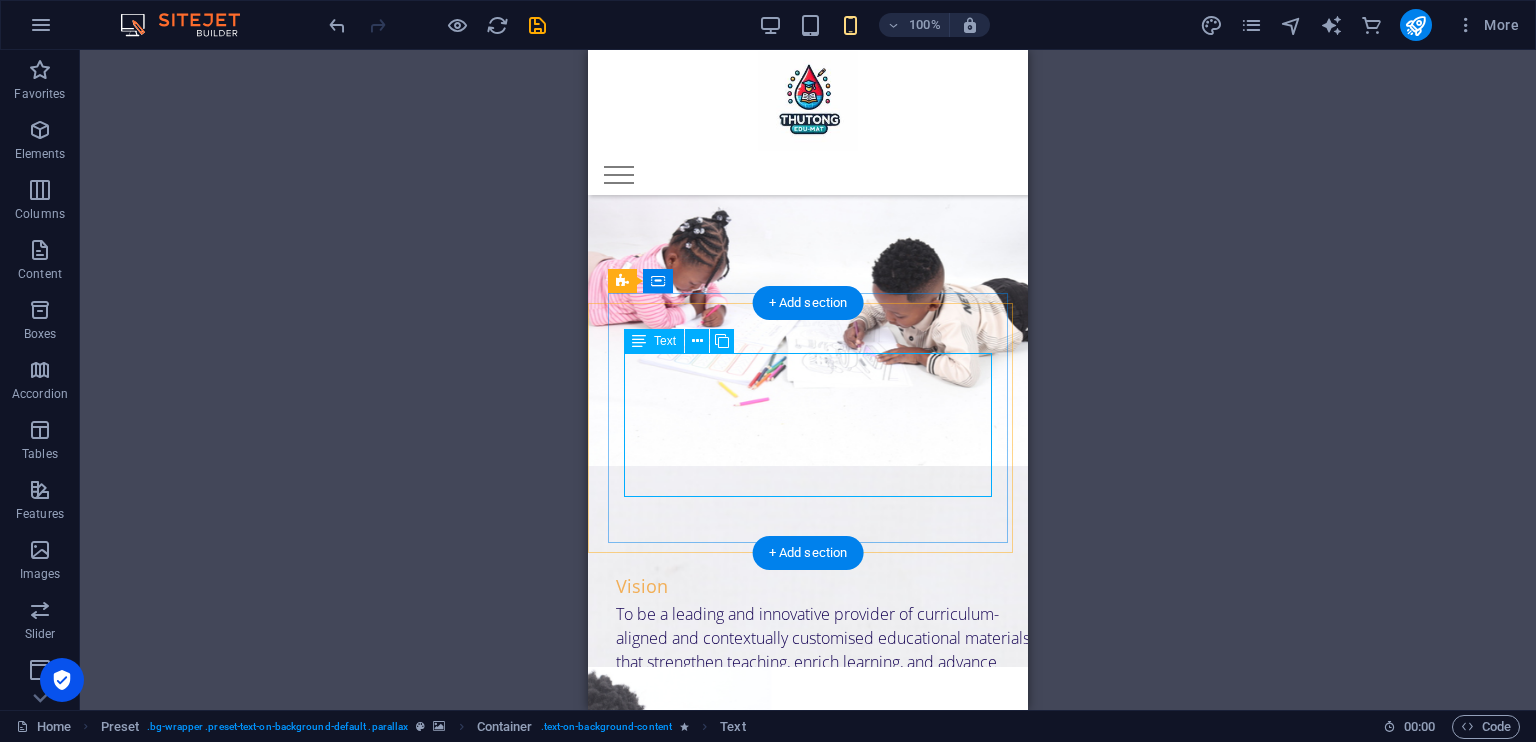 click on "We provide curriculum-aligned and contextually appropriate high-quality educational materials tailored to the diverse needs of teachers, learners, and communities at large. Through our targeted training initiatives, we promote relevance, access, and meaningful educational transformation." at bounding box center (808, 1372) 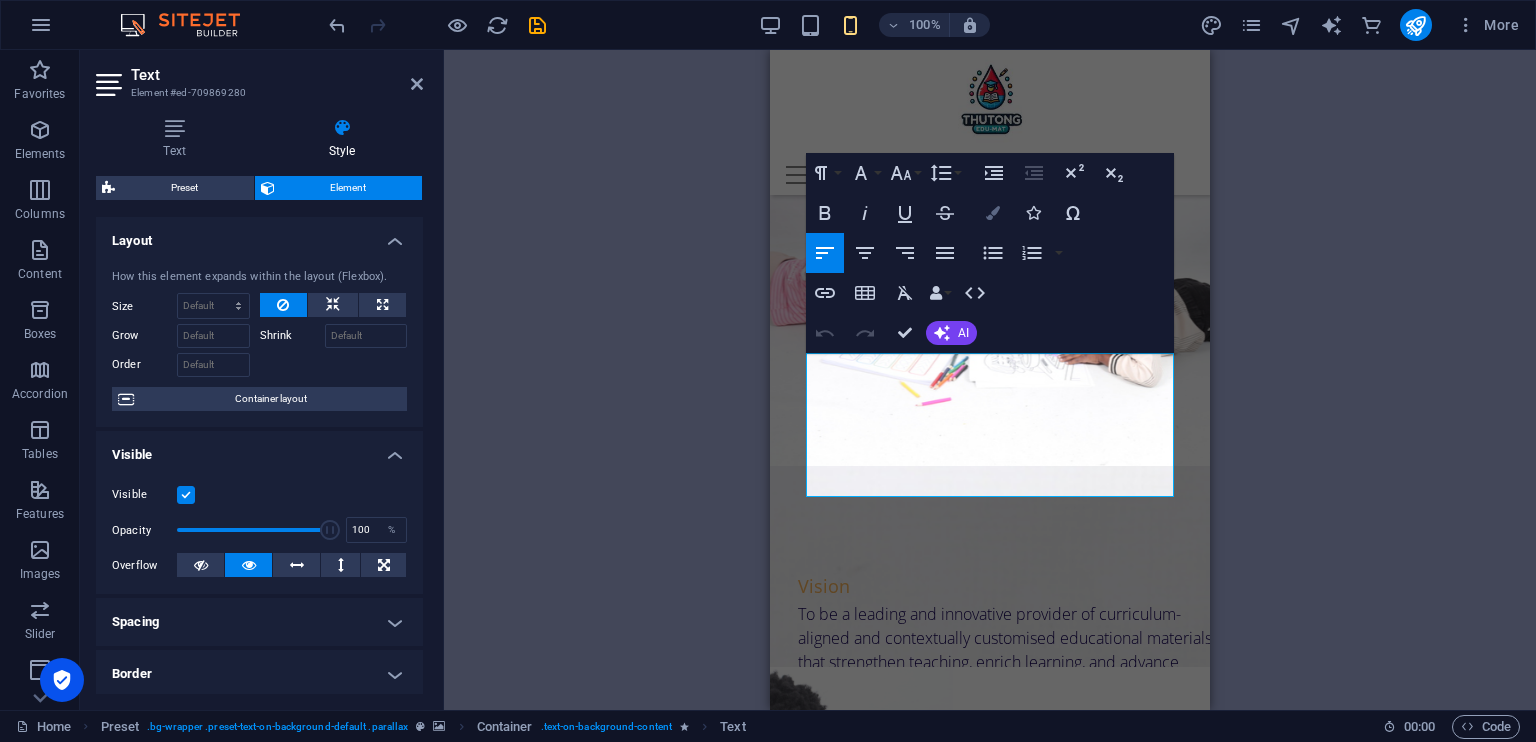 click at bounding box center (993, 213) 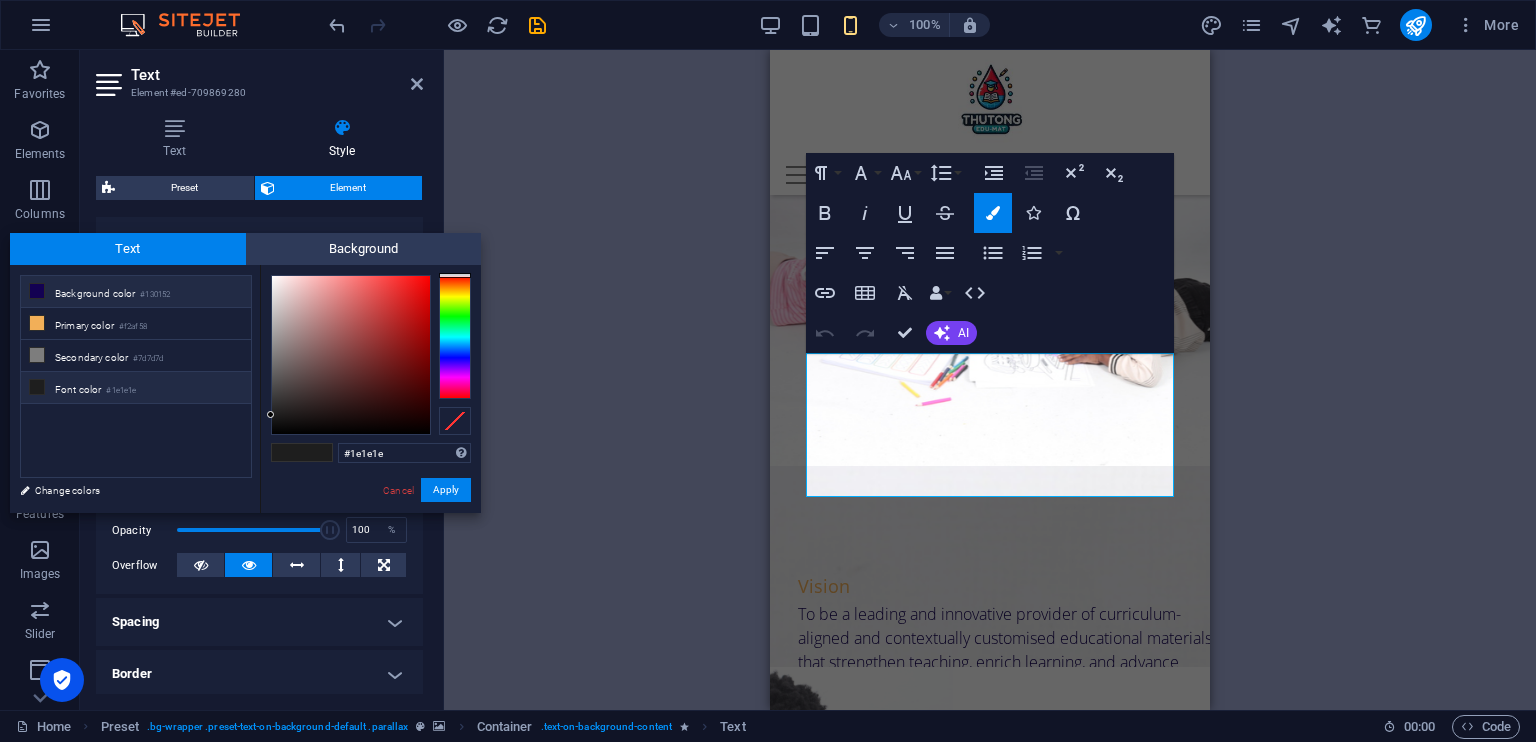 click on "Background color
#130152" at bounding box center [136, 292] 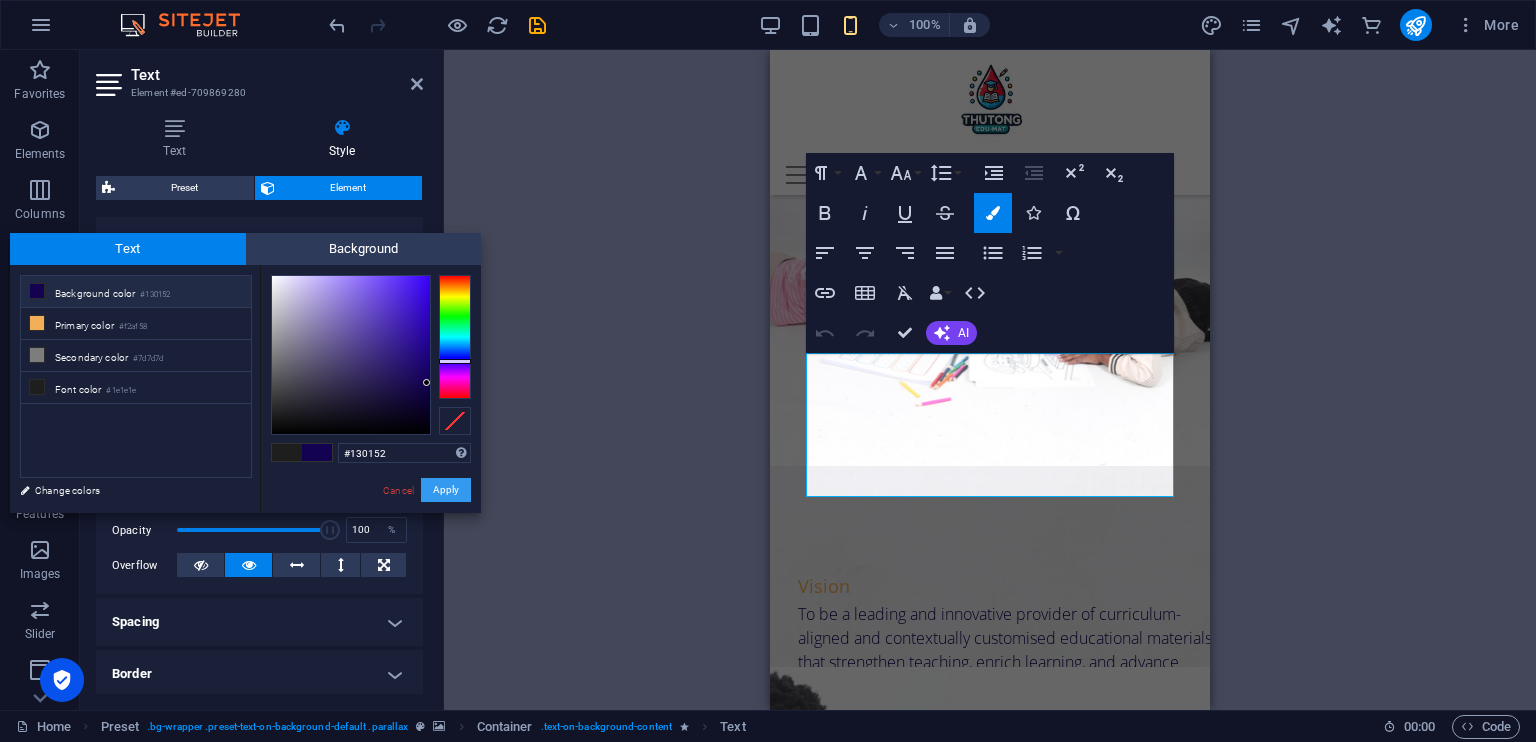 click on "Apply" at bounding box center [446, 490] 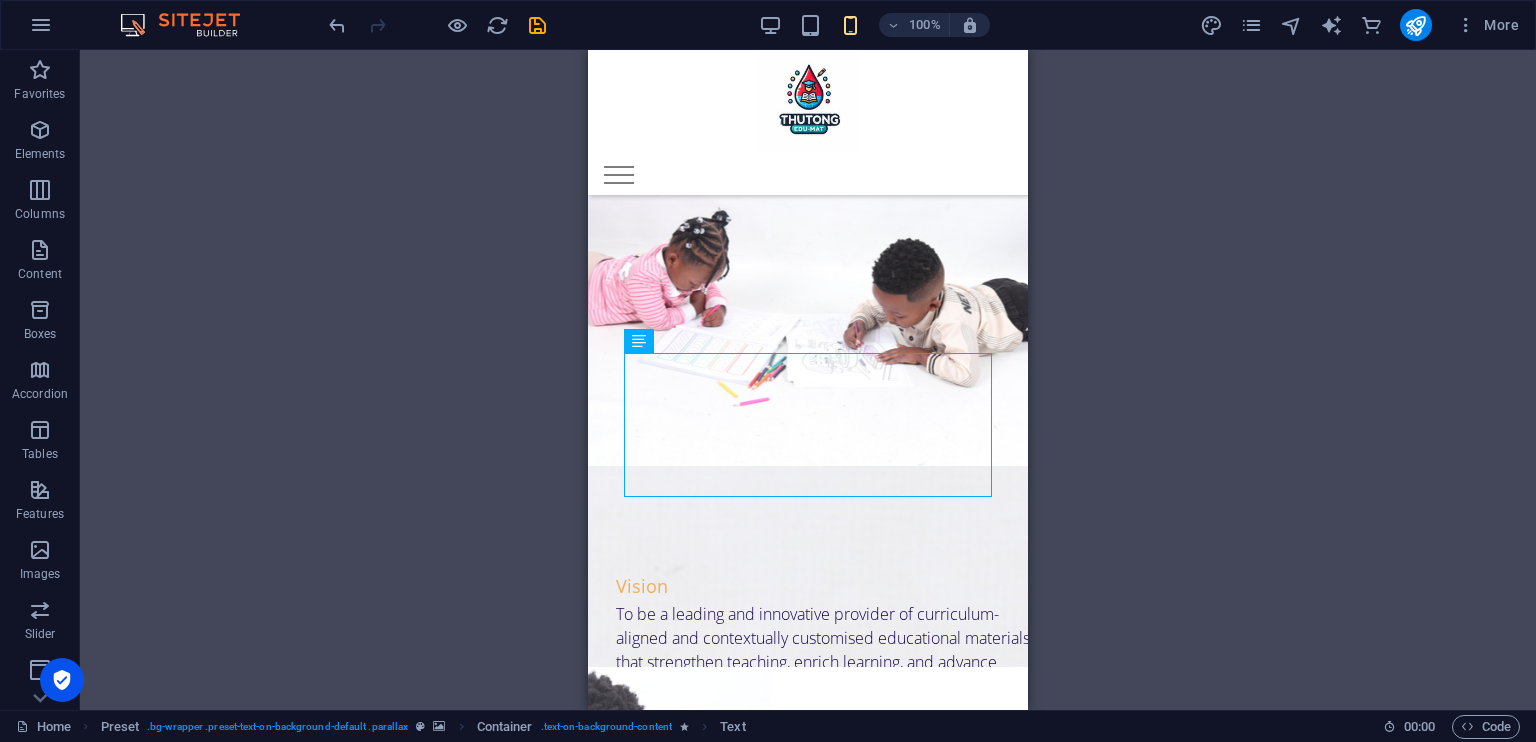 click on "Drag here to replace the existing content. Press “Ctrl” if you want to create a new element.
H3   Spacer   Banner   Slider   Slider   Container   Separator   Menu Bar   Menu   Info Bar   Text   Container   Social Media Icons   Container   HTML   Container   Info Bar   Container   Container   Info Bar   Text   Container   Container   Text   Text   Container   Container   Preset   Container   Preset   Container   Preset   Container   H4   Text   H3   Text" at bounding box center (808, 380) 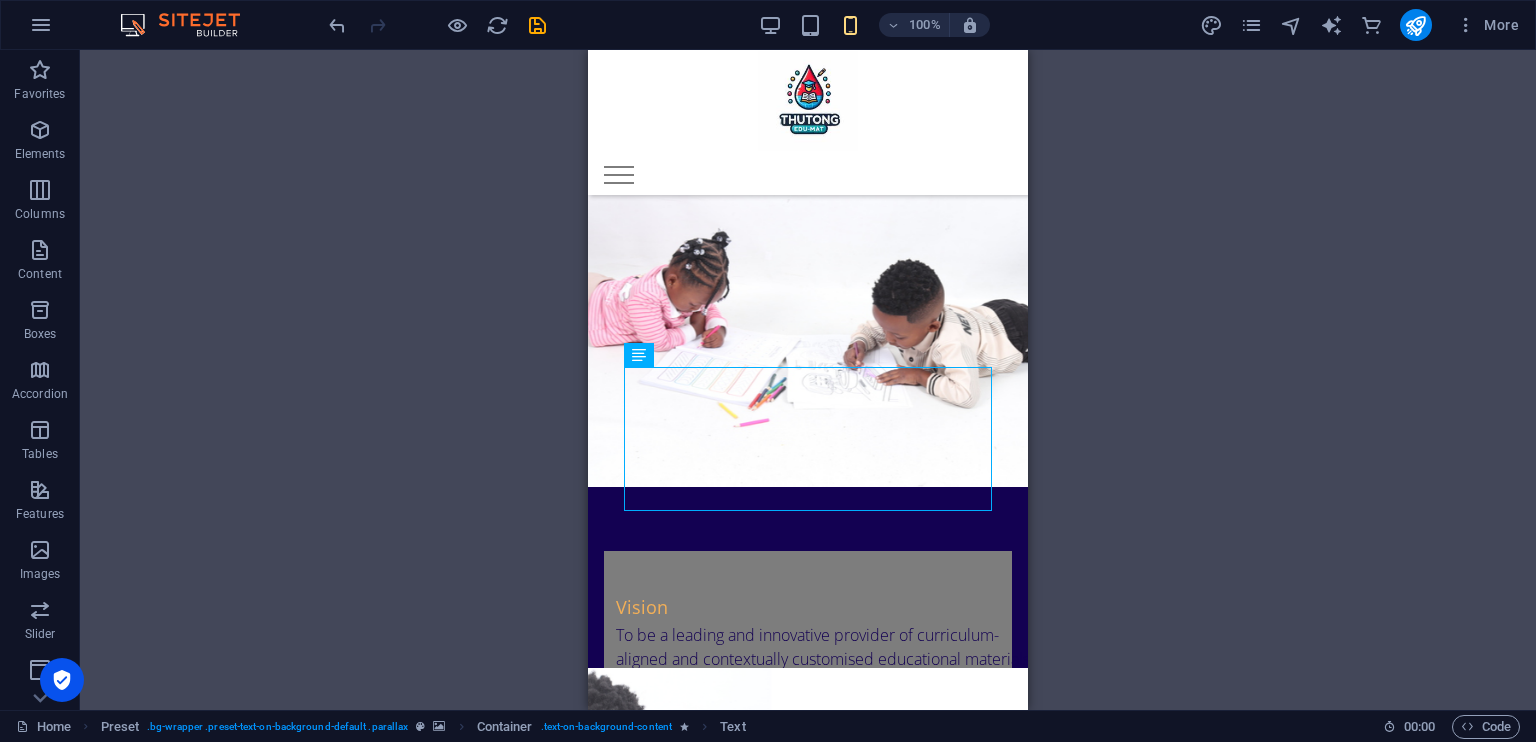 scroll, scrollTop: 812, scrollLeft: 0, axis: vertical 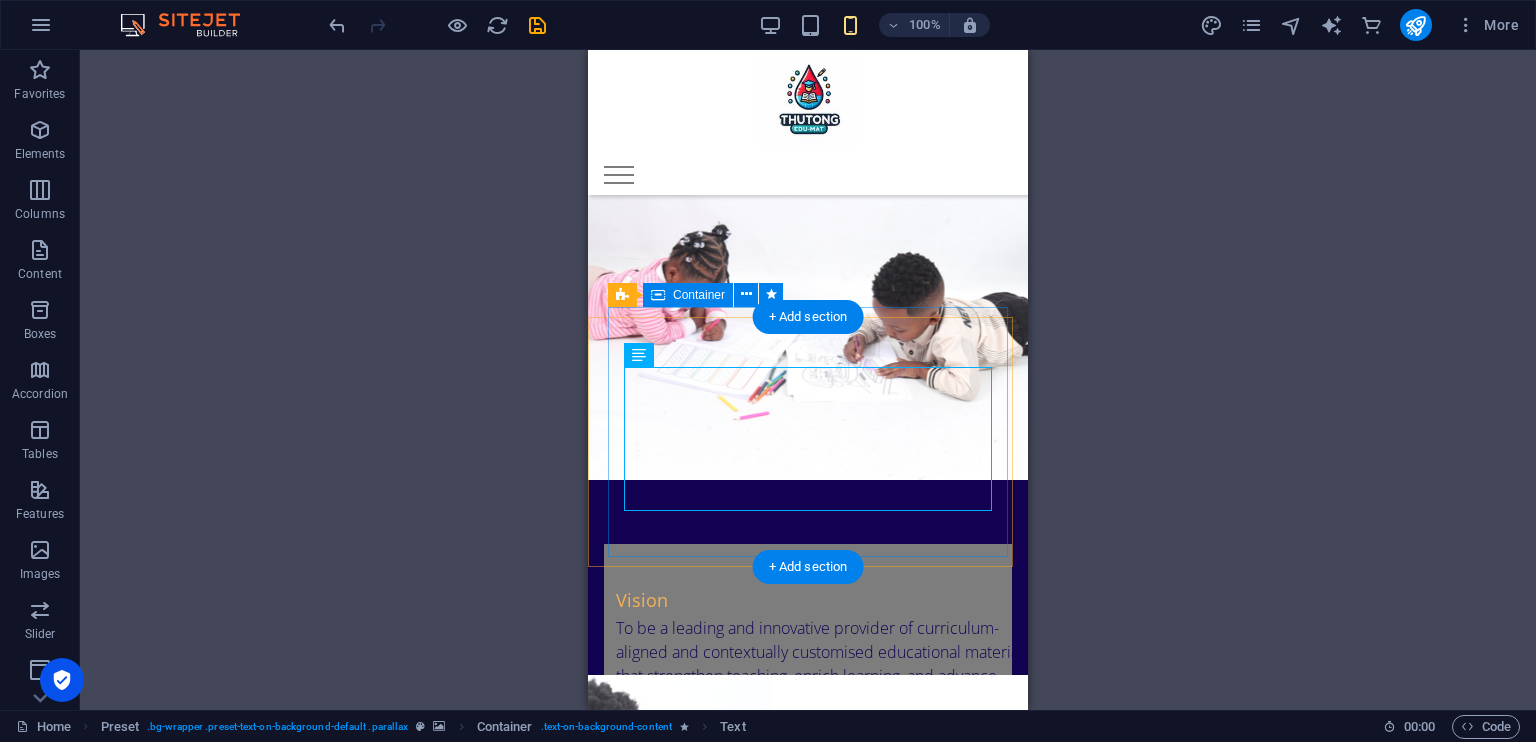 click on "Mission We provide curriculum-aligned and contextually appropriate high-quality educational materials tailored to the diverse needs of teachers, learners, and communities at large. Through our targeted training initiatives, we promote relevance, access, and meaningful educational transformation." at bounding box center [808, 1379] 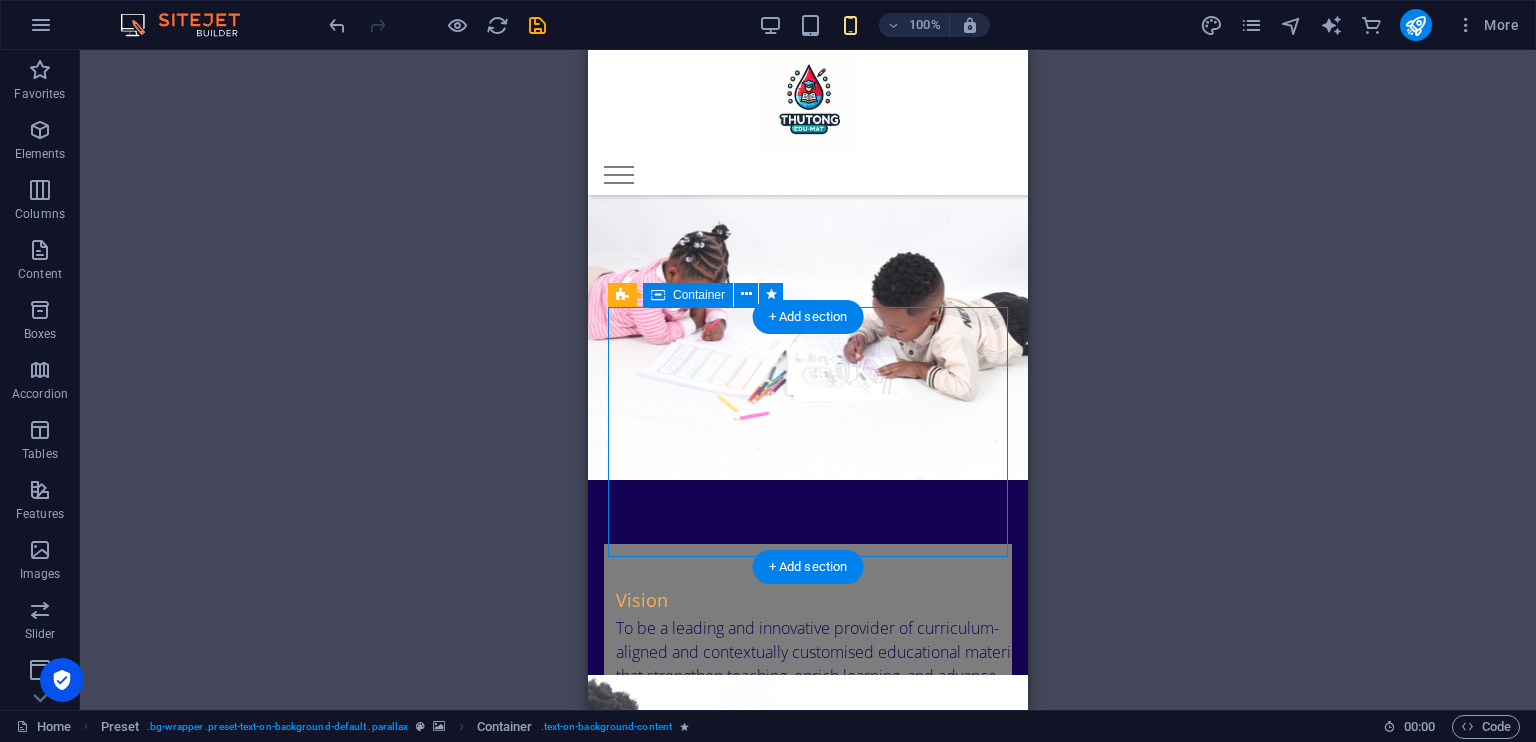 click on "Mission We provide curriculum-aligned and contextually appropriate high-quality educational materials tailored to the diverse needs of teachers, learners, and communities at large. Through our targeted training initiatives, we promote relevance, access, and meaningful educational transformation." at bounding box center [808, 1379] 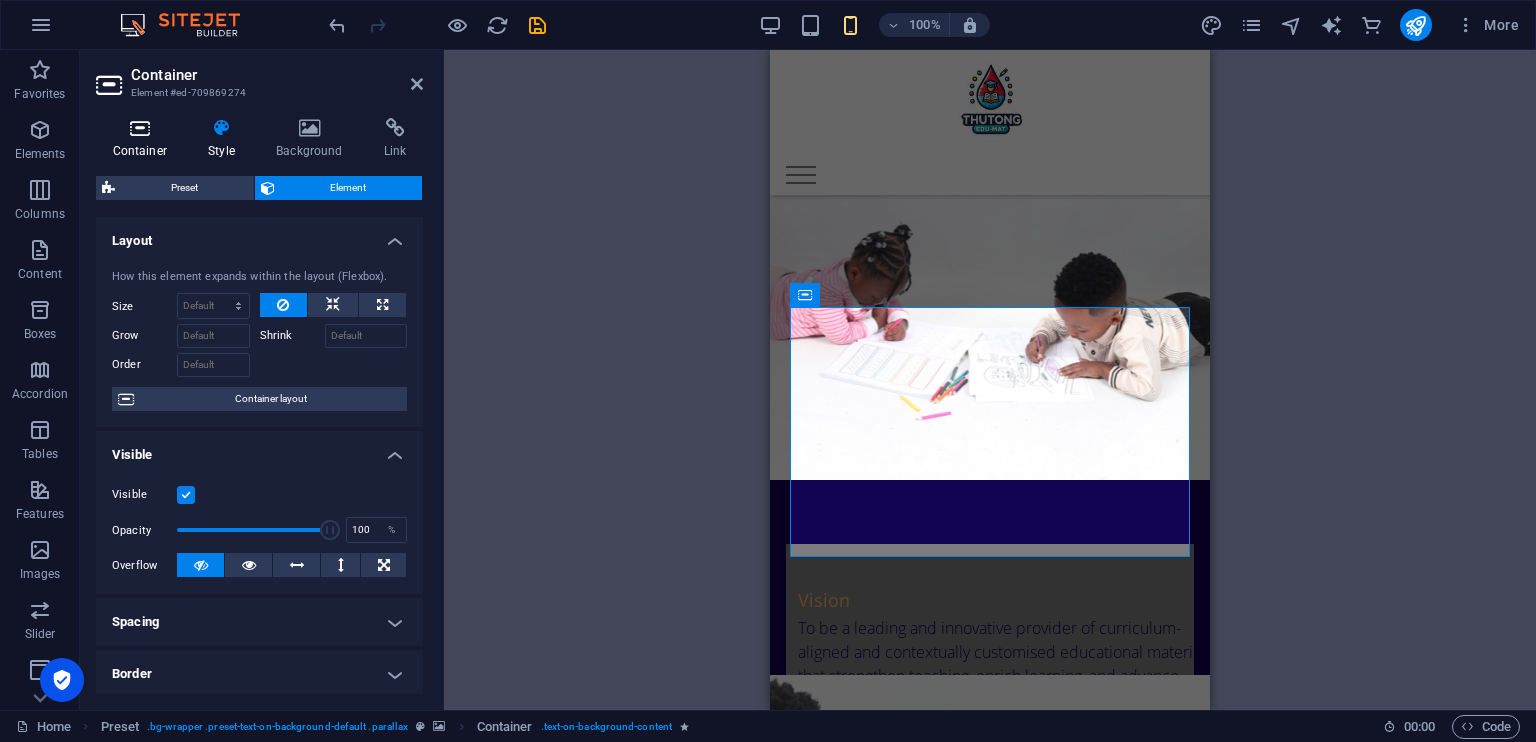 click on "Container" at bounding box center (144, 139) 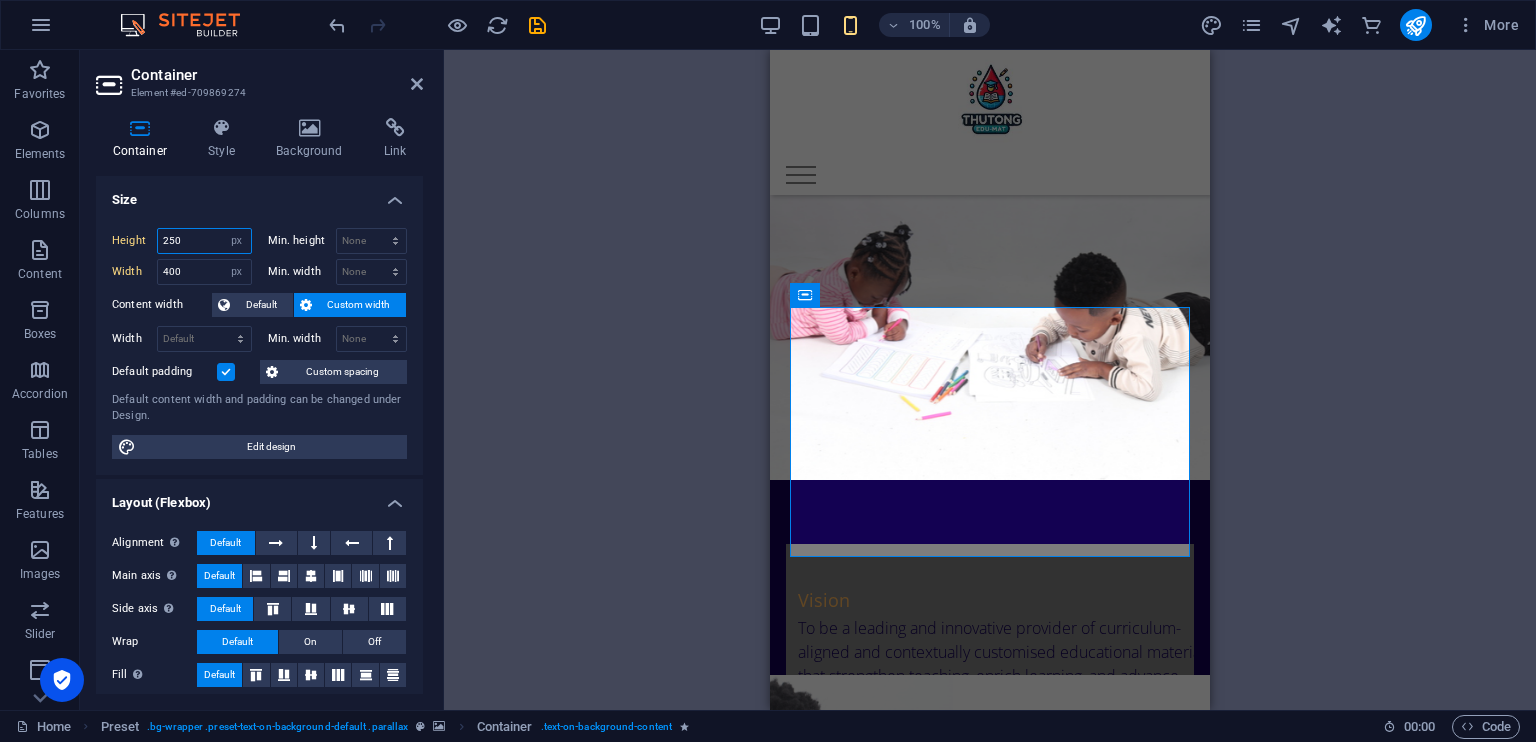 click on "250" at bounding box center (204, 241) 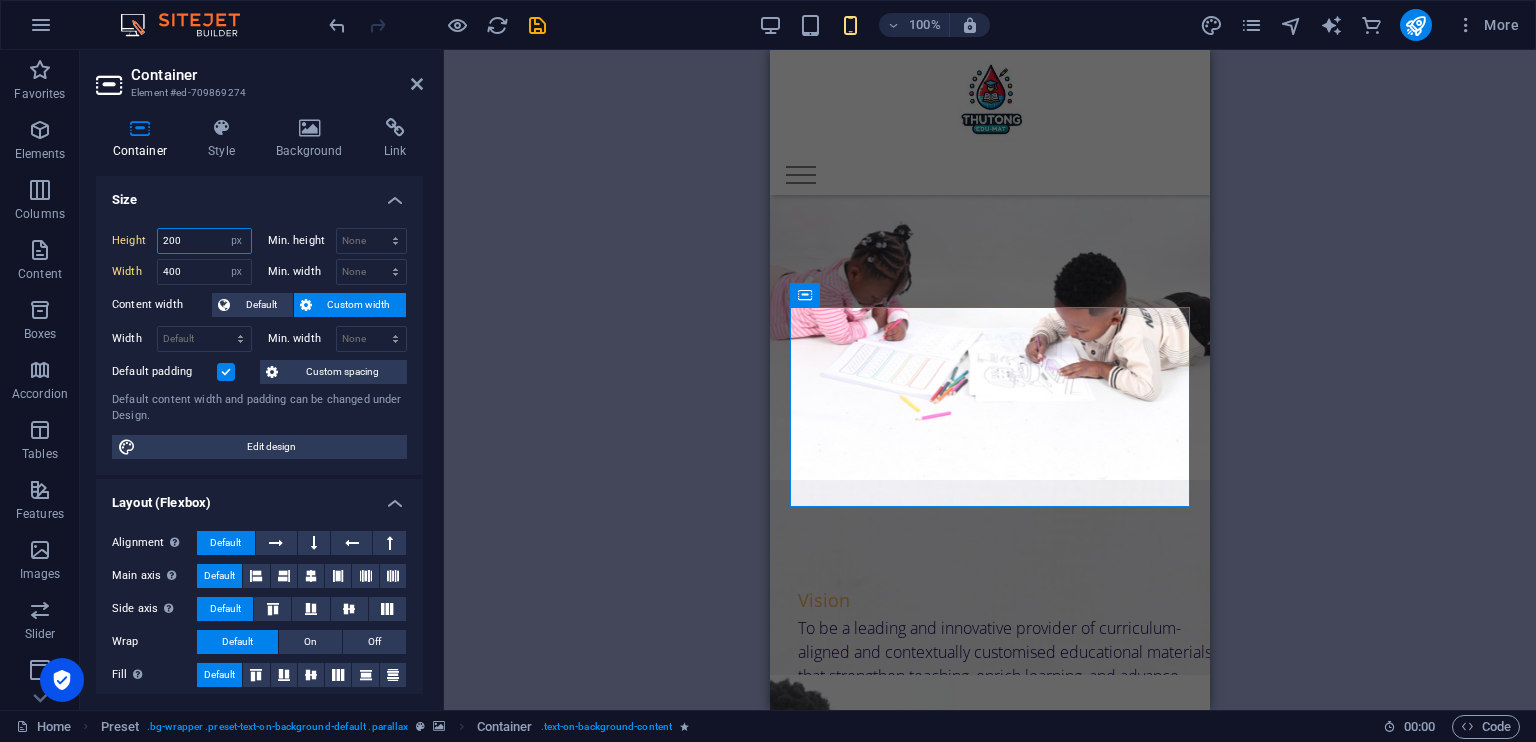 type on "200" 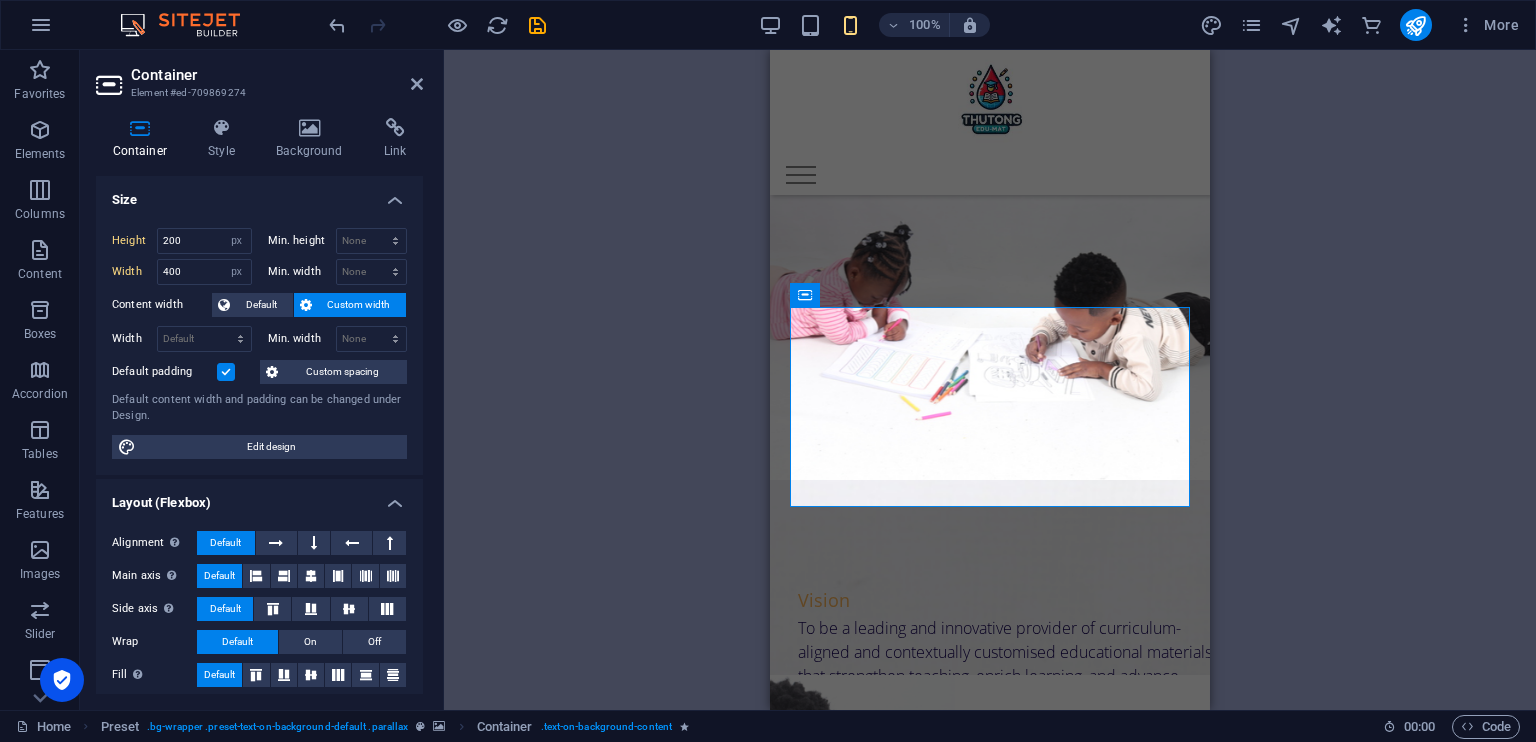 click on "Drag here to replace the existing content. Press “Ctrl” if you want to create a new element.
H3   Spacer   Banner   Slider   Slider   Container   Separator   Menu Bar   Menu   Info Bar   Text   Container   Social Media Icons   Container   HTML   Container   Info Bar   Container   Container   Info Bar   Text   Container   Container   Text   Text   Container   Preset   Container   Preset   Container   Preset   Container   H4   Text   H3   Text" at bounding box center (990, 380) 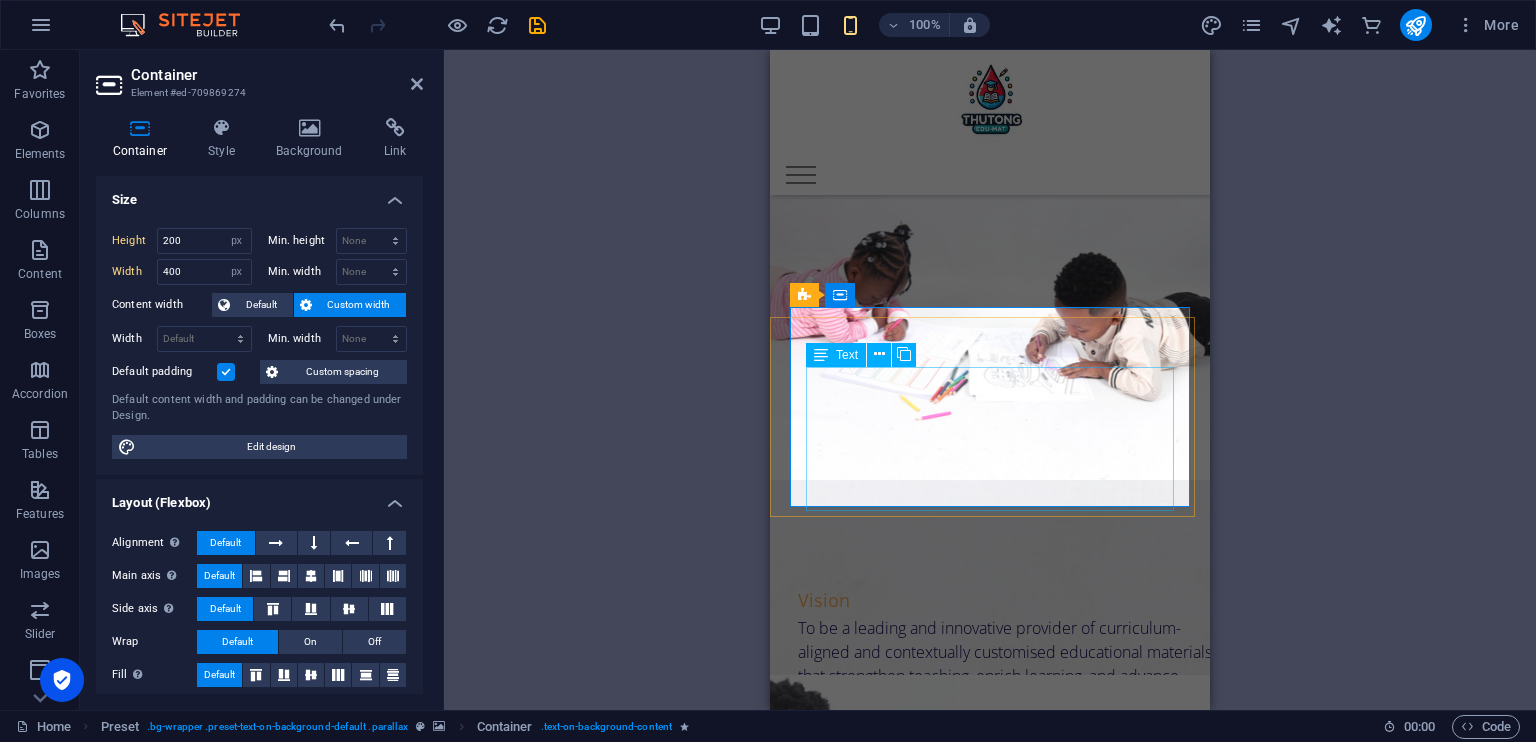 click on "Text" at bounding box center [836, 355] 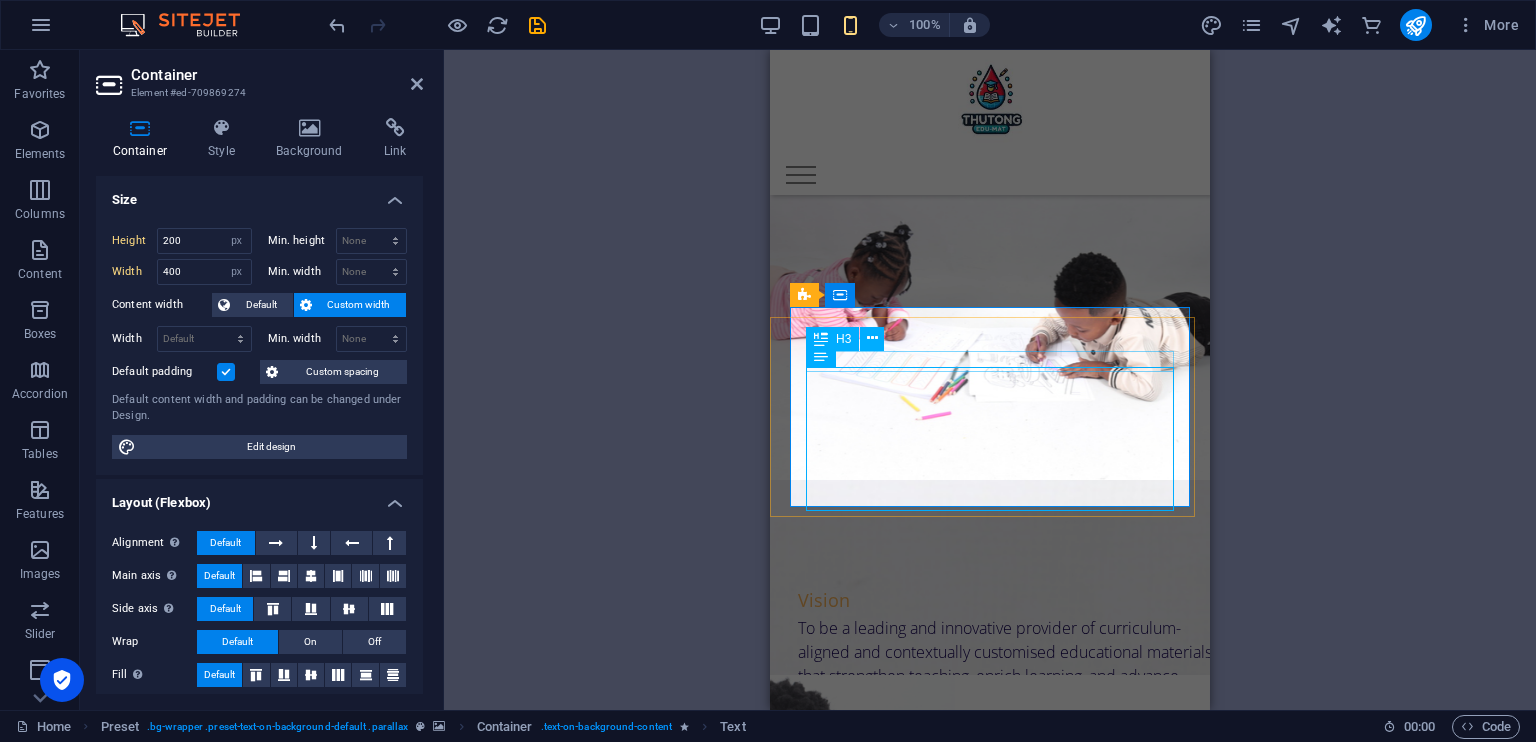 click on "Mission" at bounding box center [990, 1283] 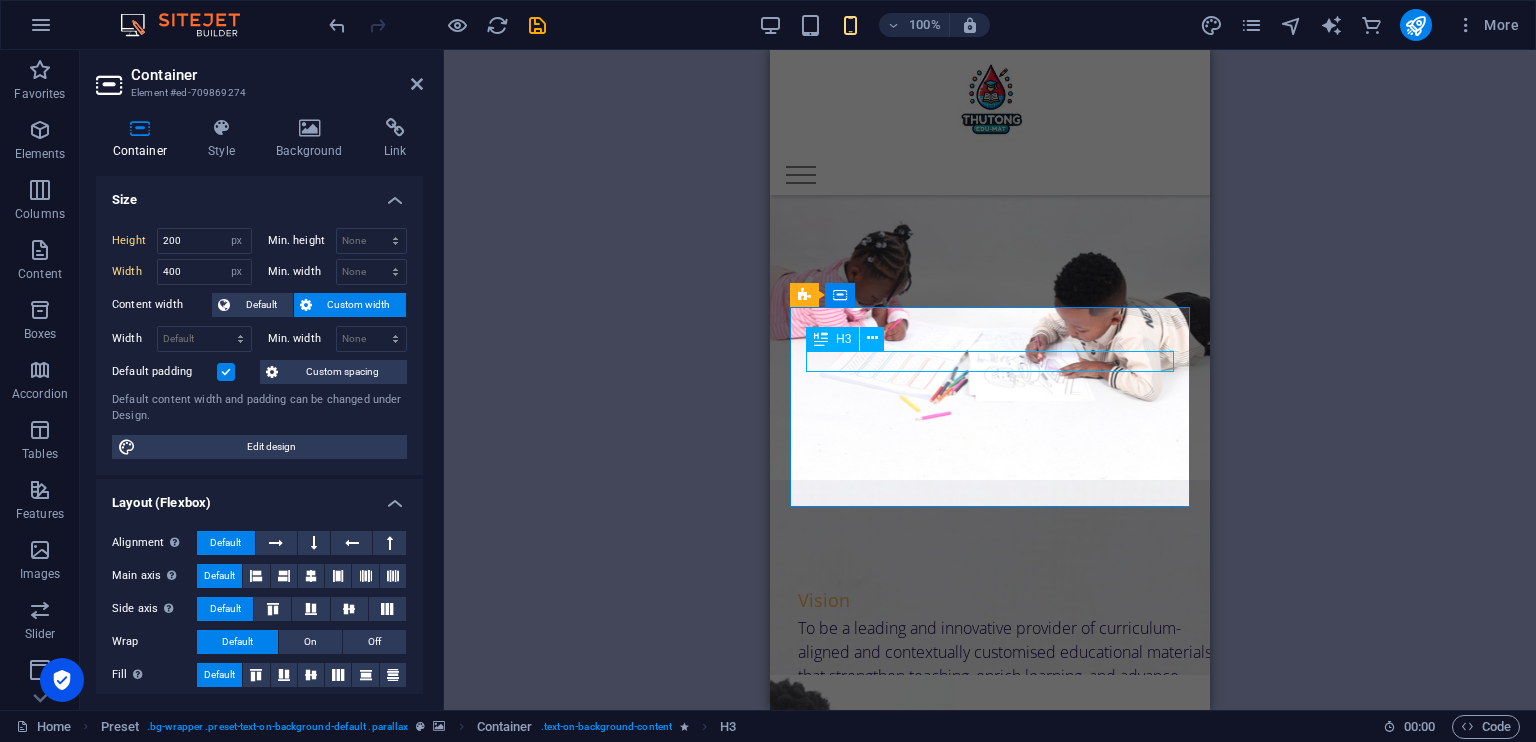 click on "Mission" at bounding box center (990, 1283) 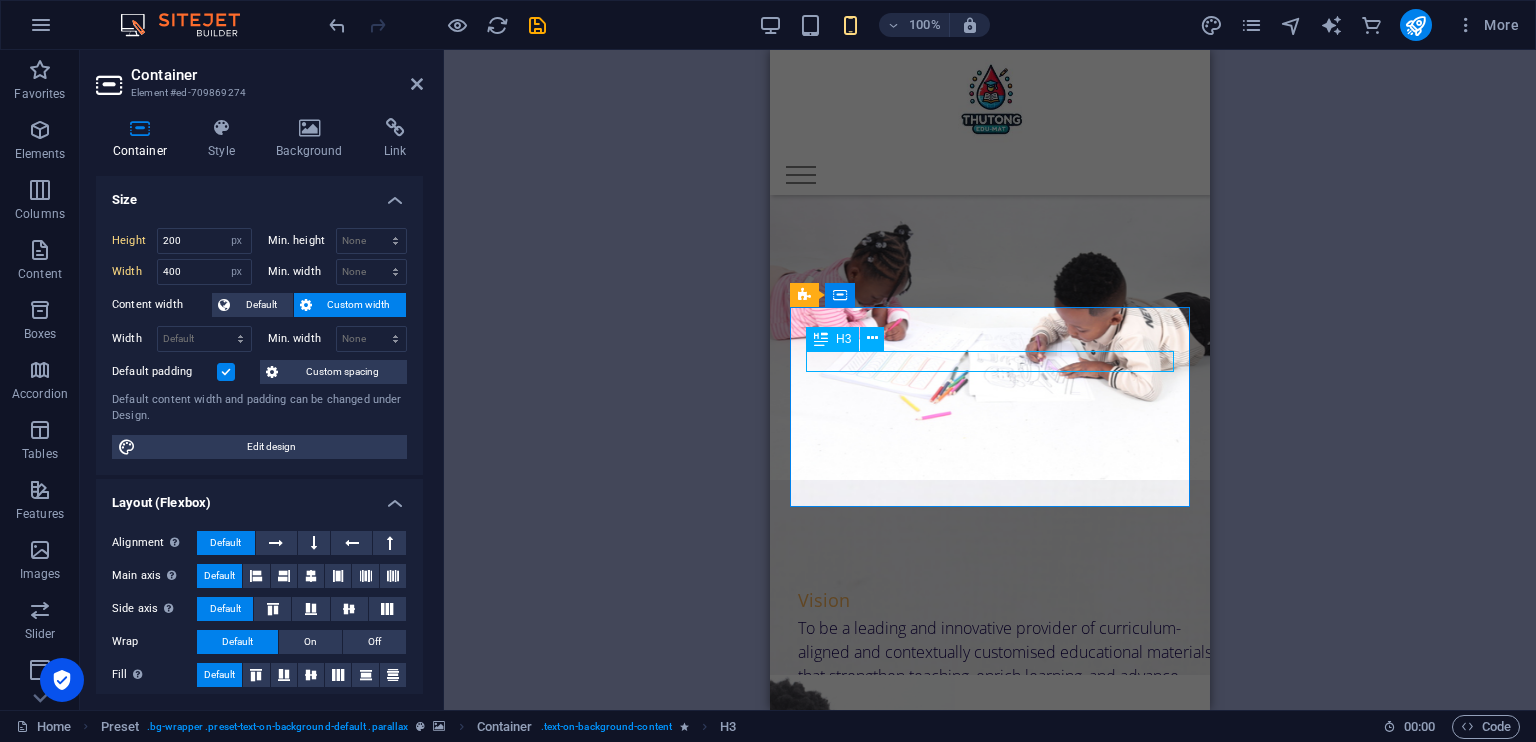 click on "Mission" at bounding box center (990, 1283) 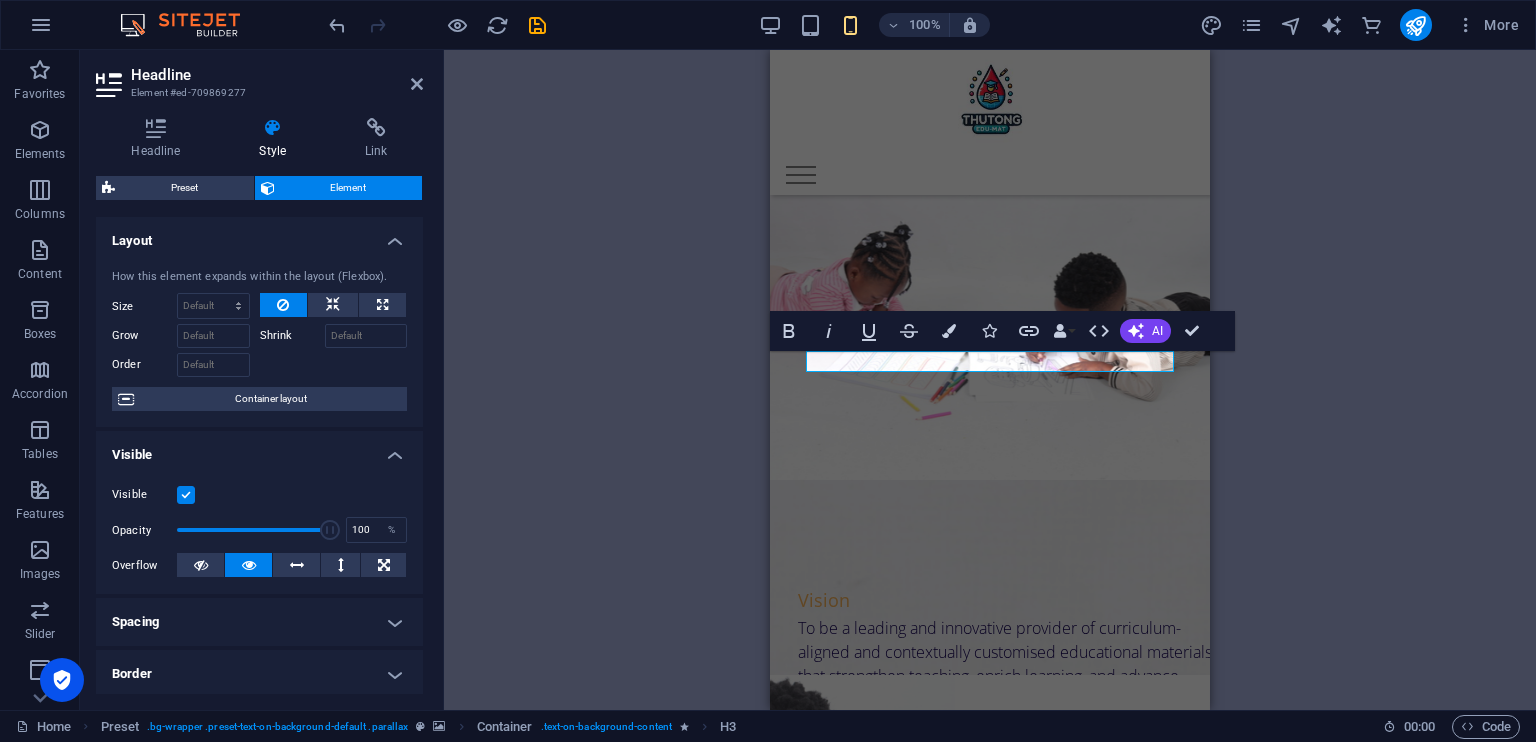 click on "Style" at bounding box center (277, 139) 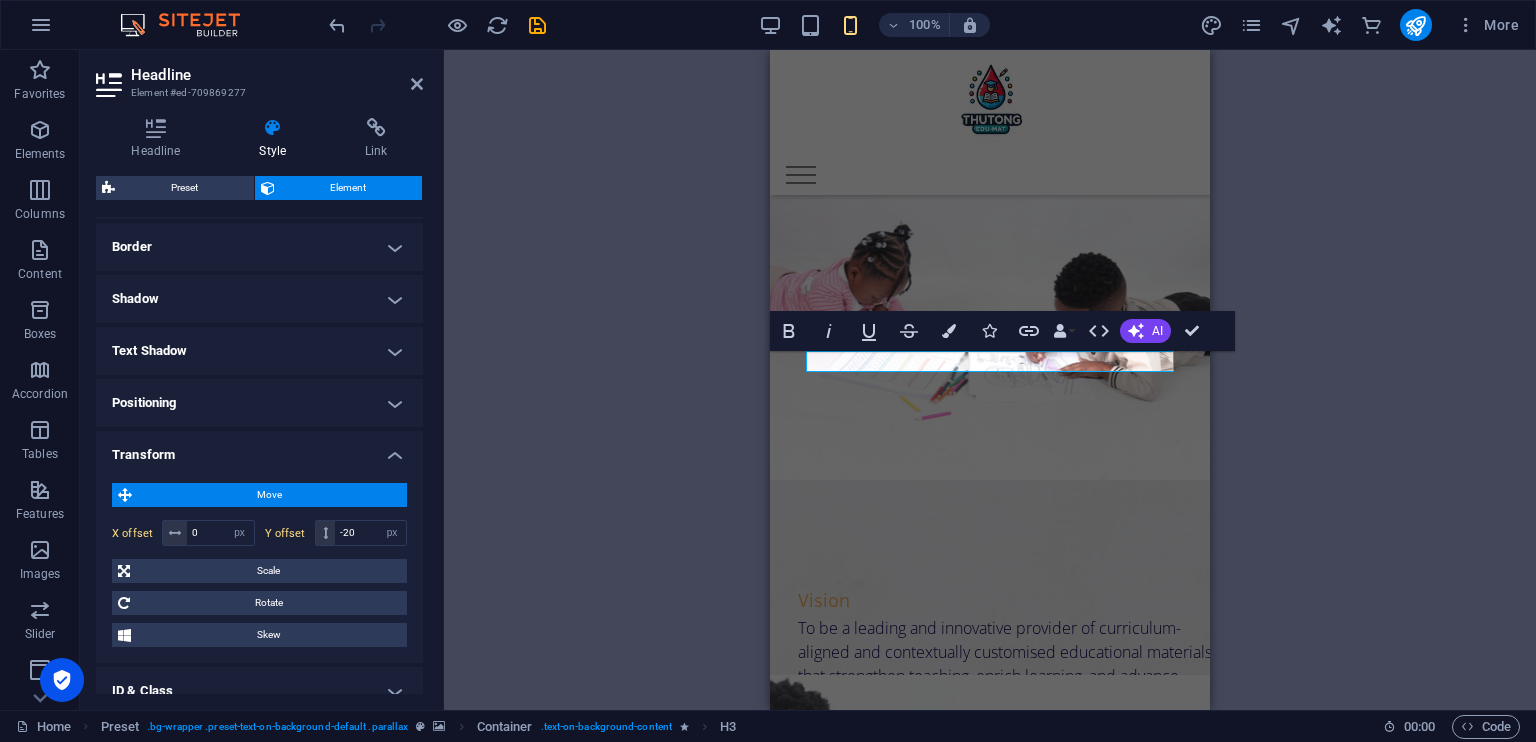 scroll, scrollTop: 445, scrollLeft: 0, axis: vertical 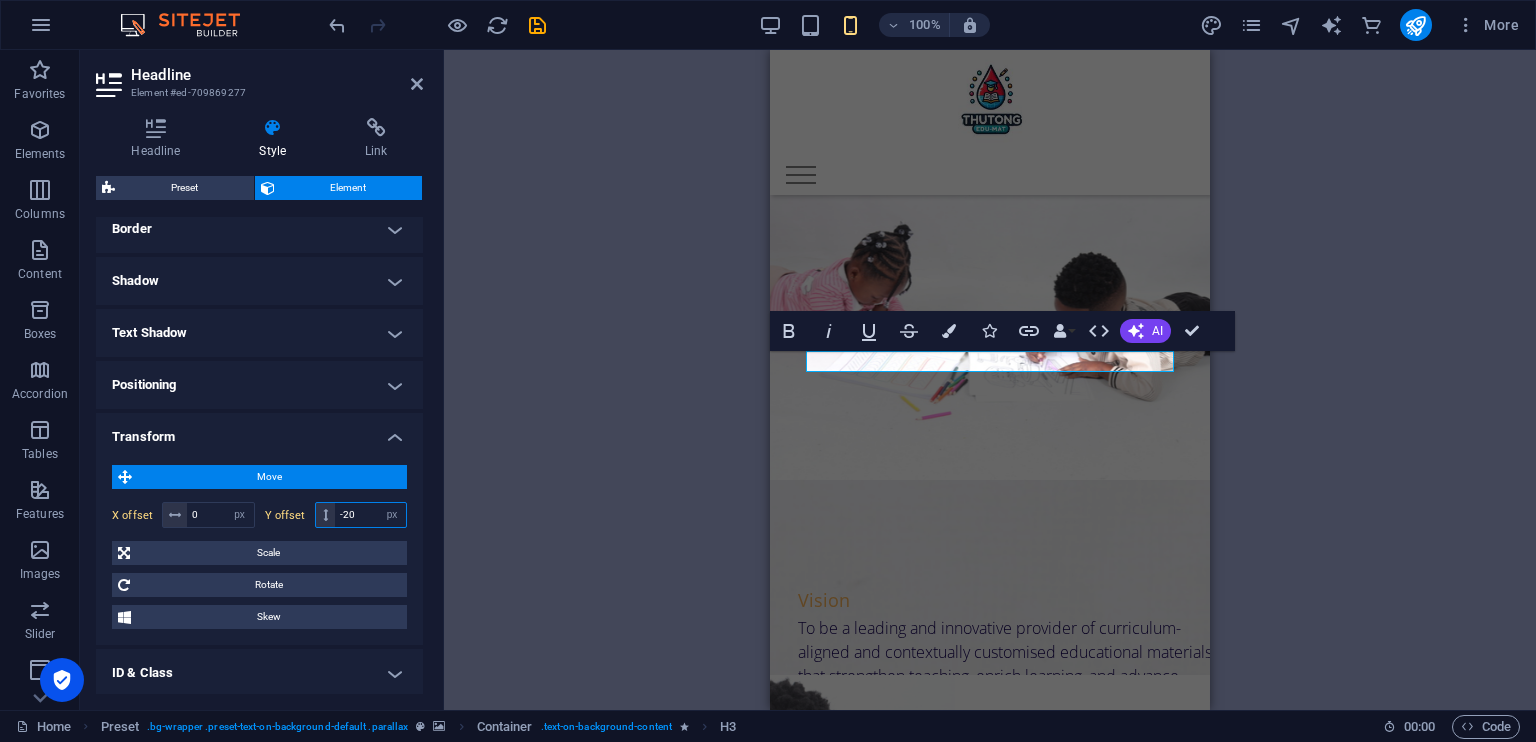 click on "-20" at bounding box center [370, 515] 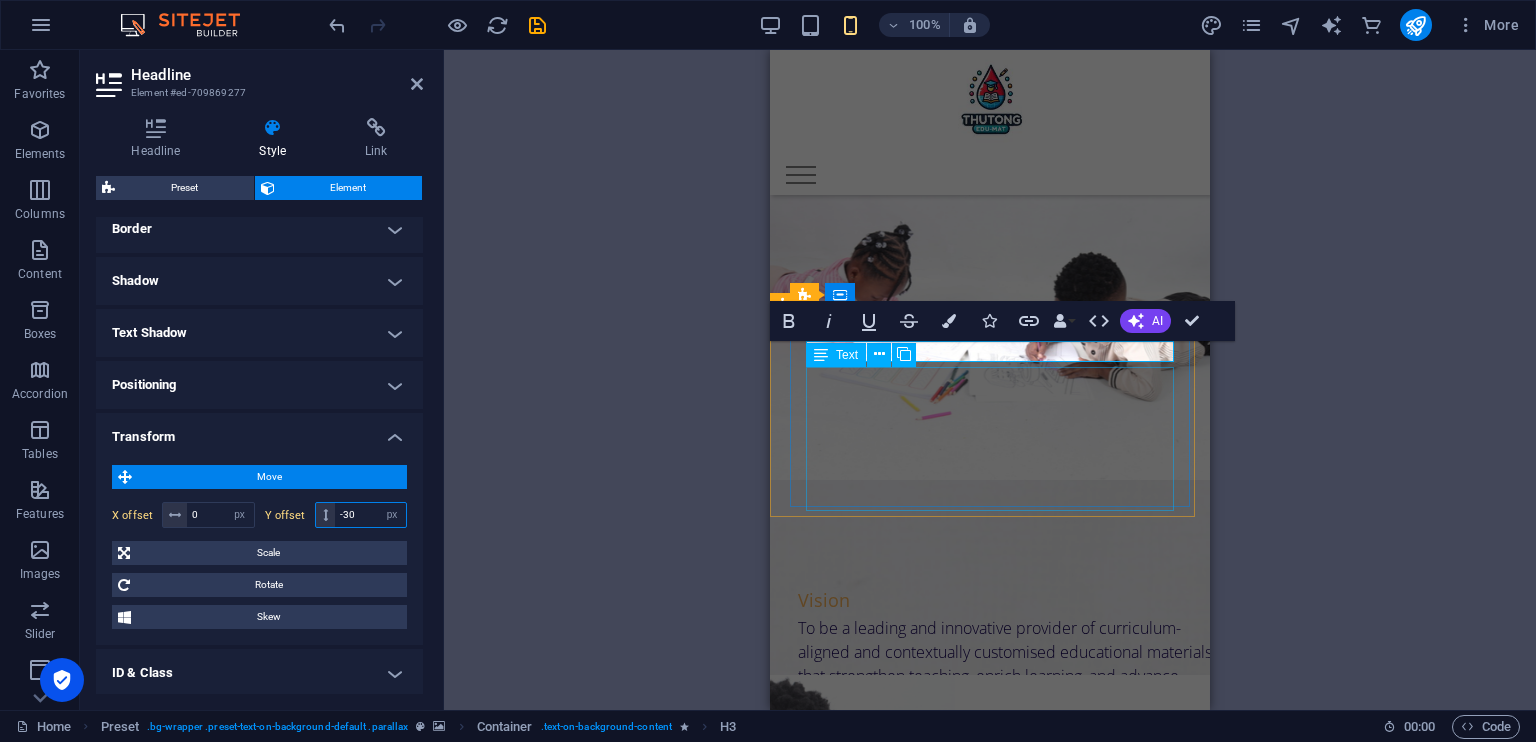 type on "-30" 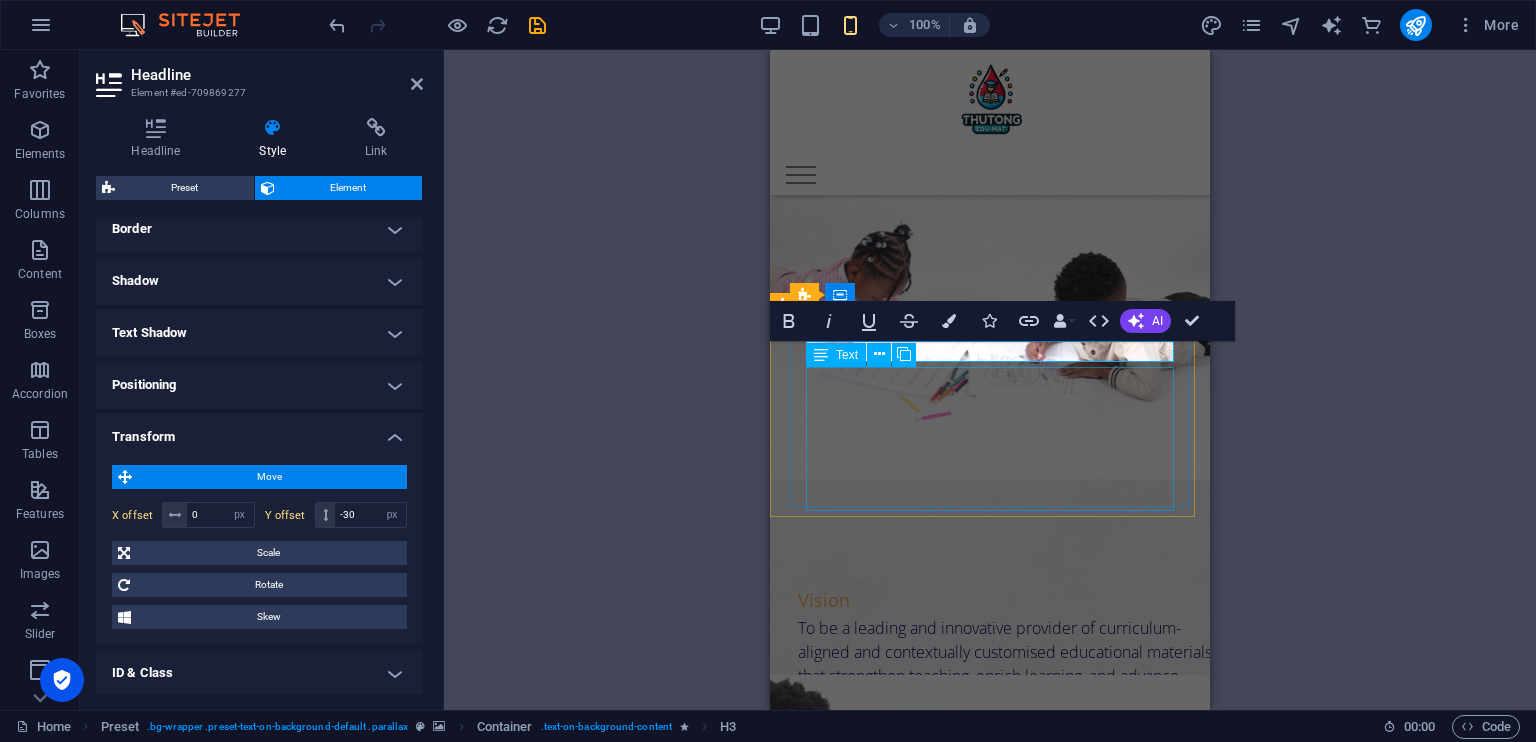 click on "We provide curriculum-aligned and contextually appropriate high-quality educational materials tailored to the diverse needs of teachers, learners, and communities at large. Through our targeted training initiatives, we promote relevance, access, and meaningful educational transformation." at bounding box center [990, 1361] 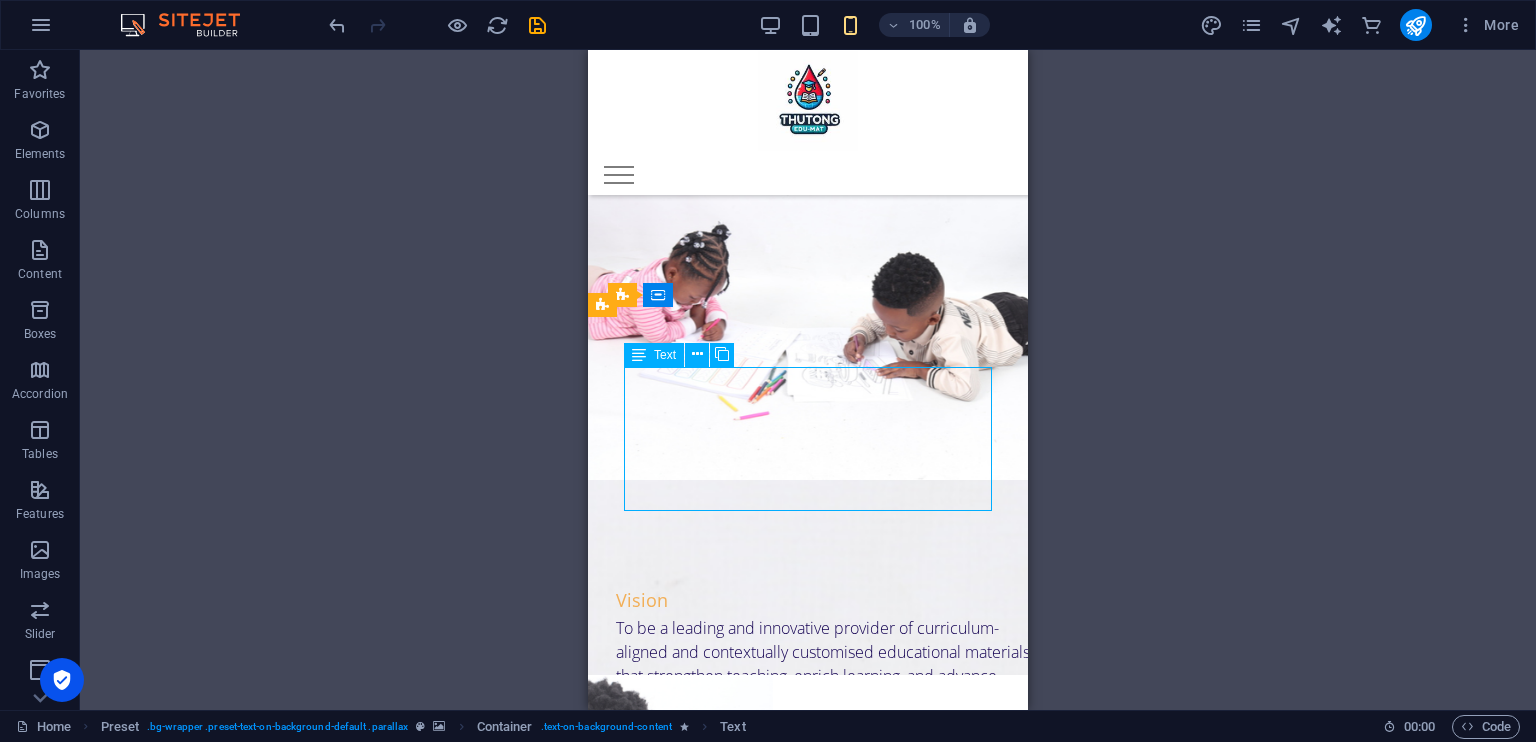 click on "We provide curriculum-aligned and contextually appropriate high-quality educational materials tailored to the diverse needs of teachers, learners, and communities at large. Through our targeted training initiatives, we promote relevance, access, and meaningful educational transformation." at bounding box center (808, 1361) 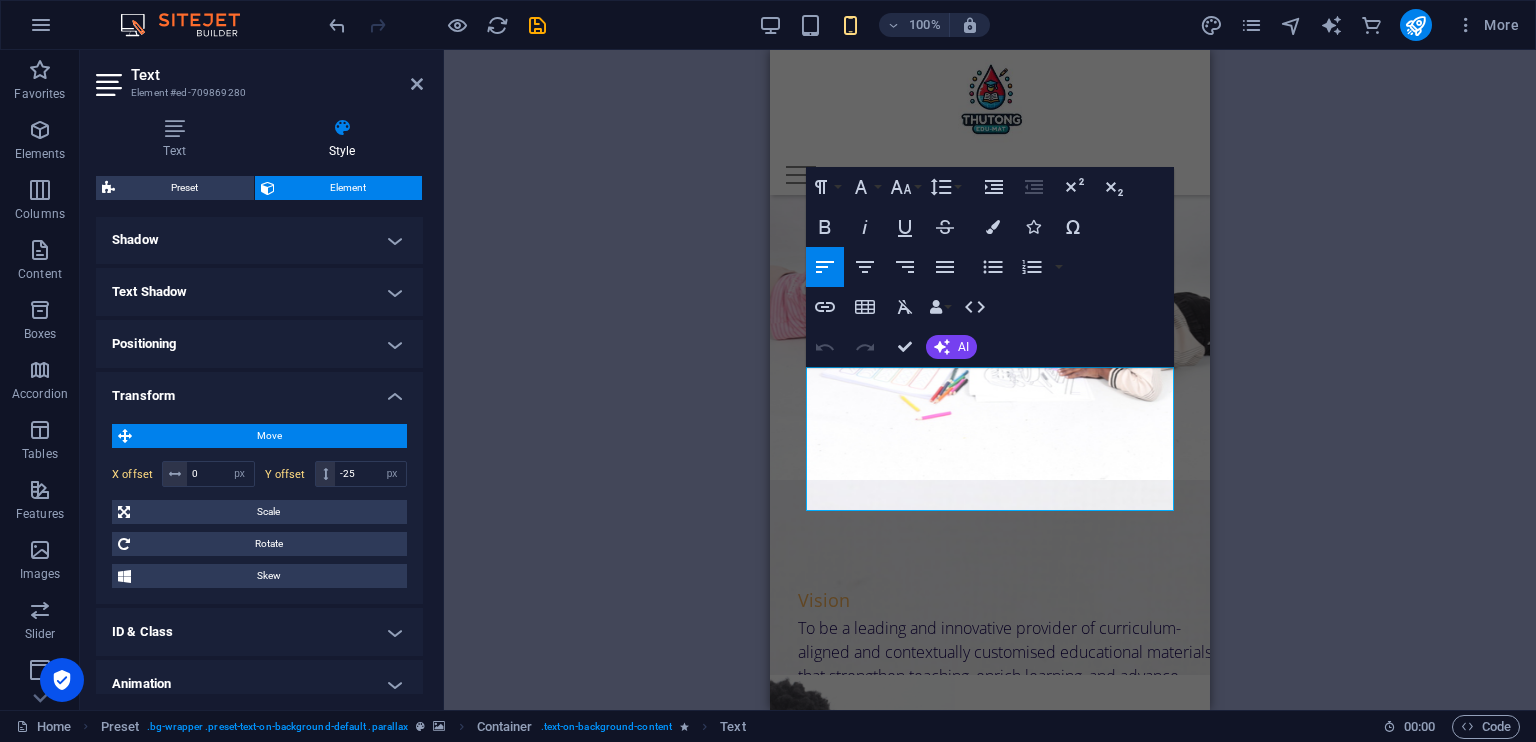 scroll, scrollTop: 492, scrollLeft: 0, axis: vertical 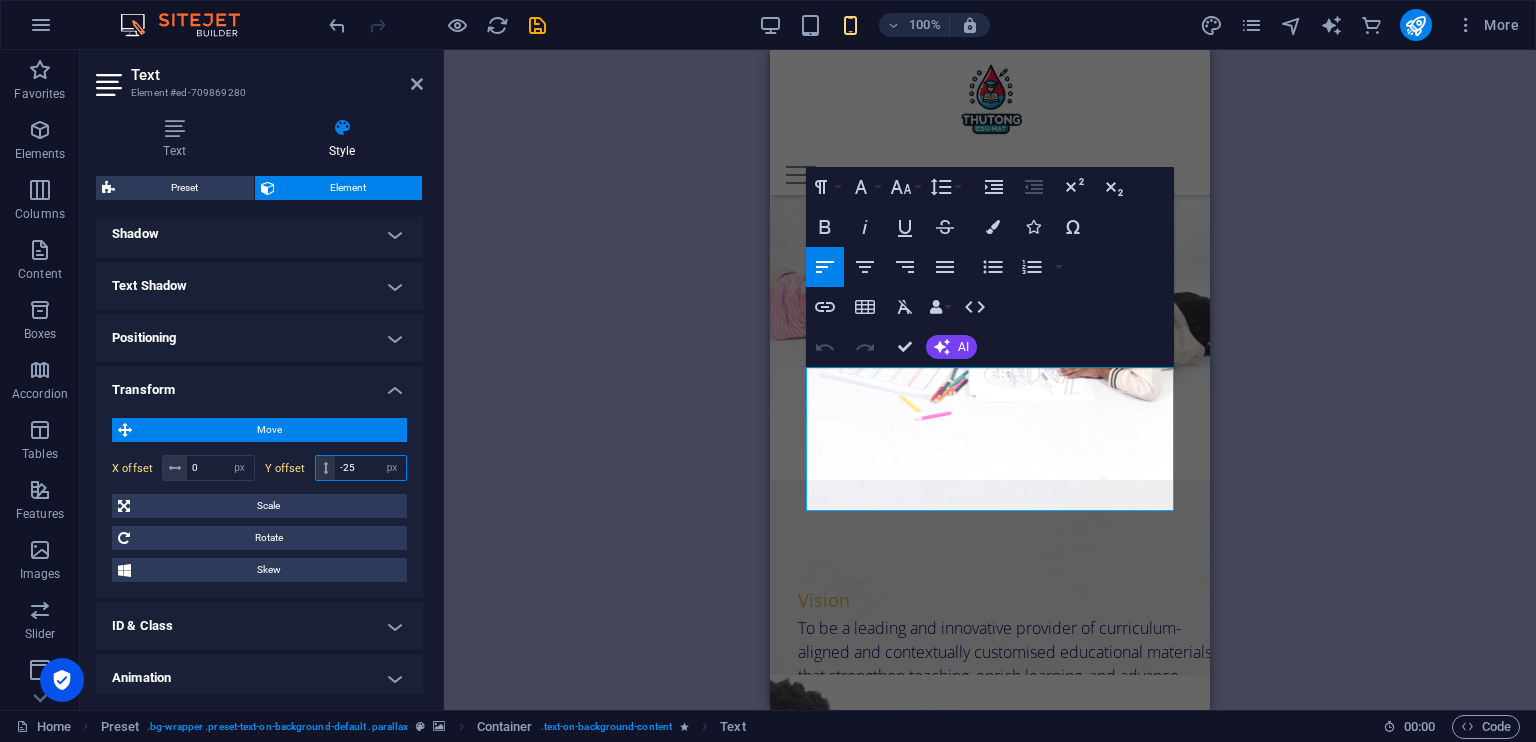 click on "-25" at bounding box center (370, 468) 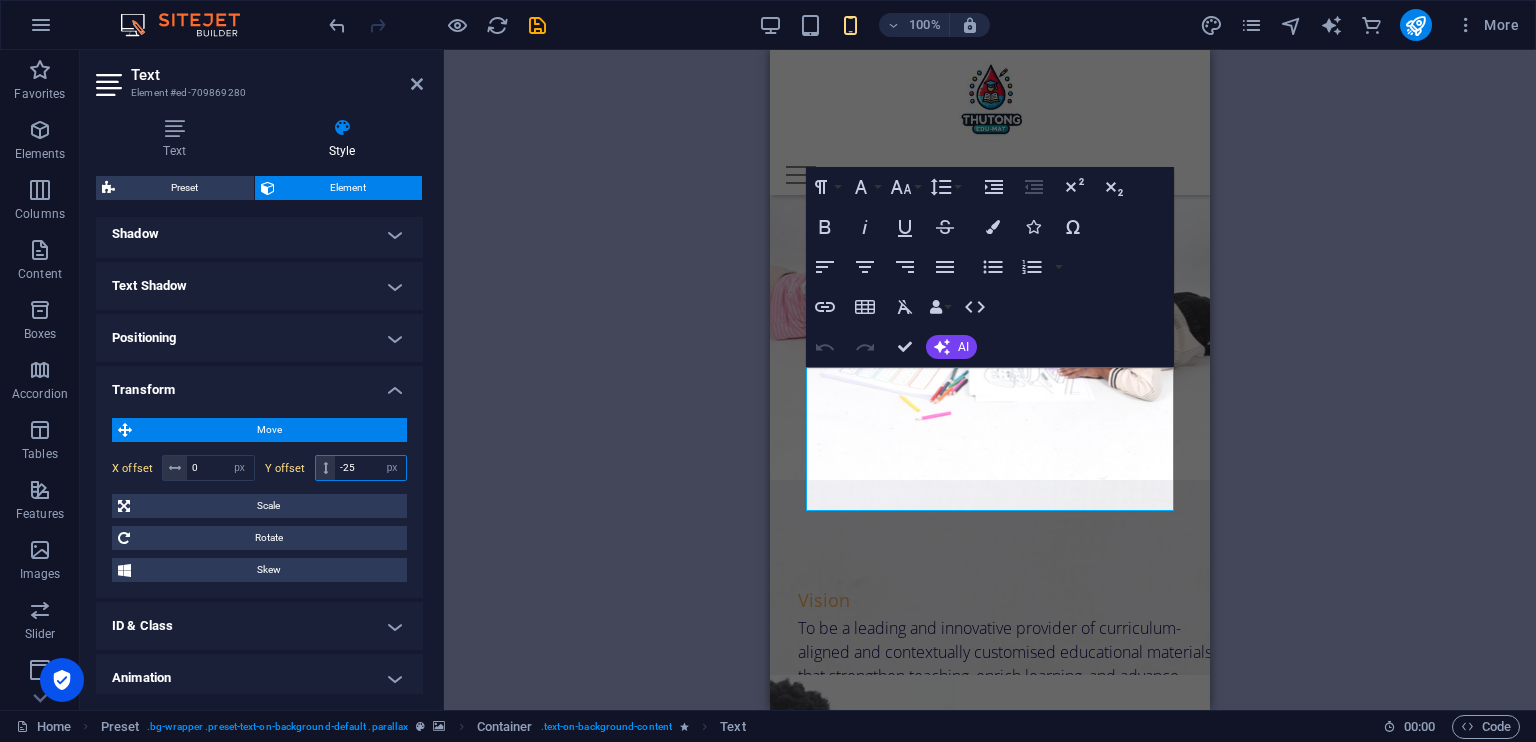 type on "-2" 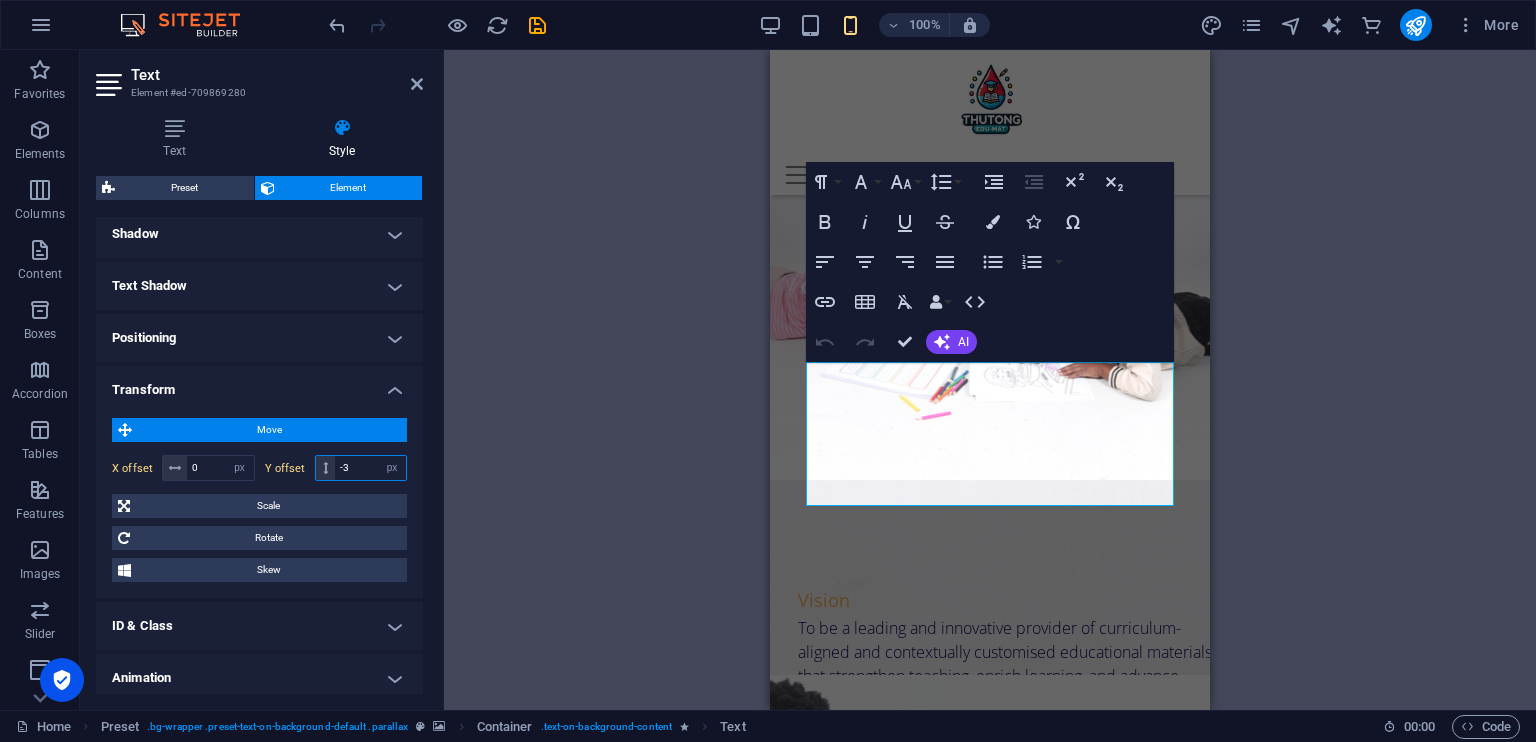 type on "-35" 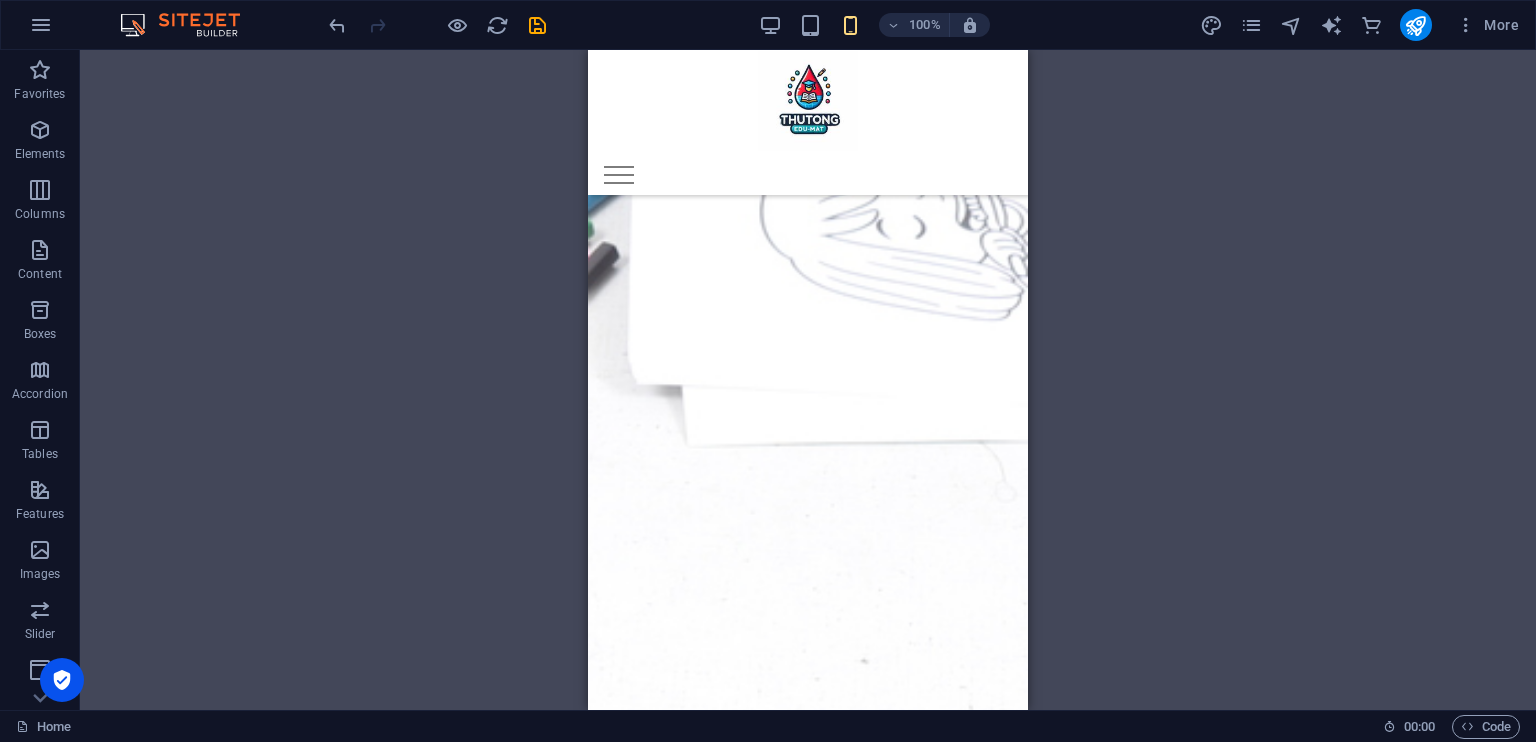 scroll, scrollTop: 4021, scrollLeft: 0, axis: vertical 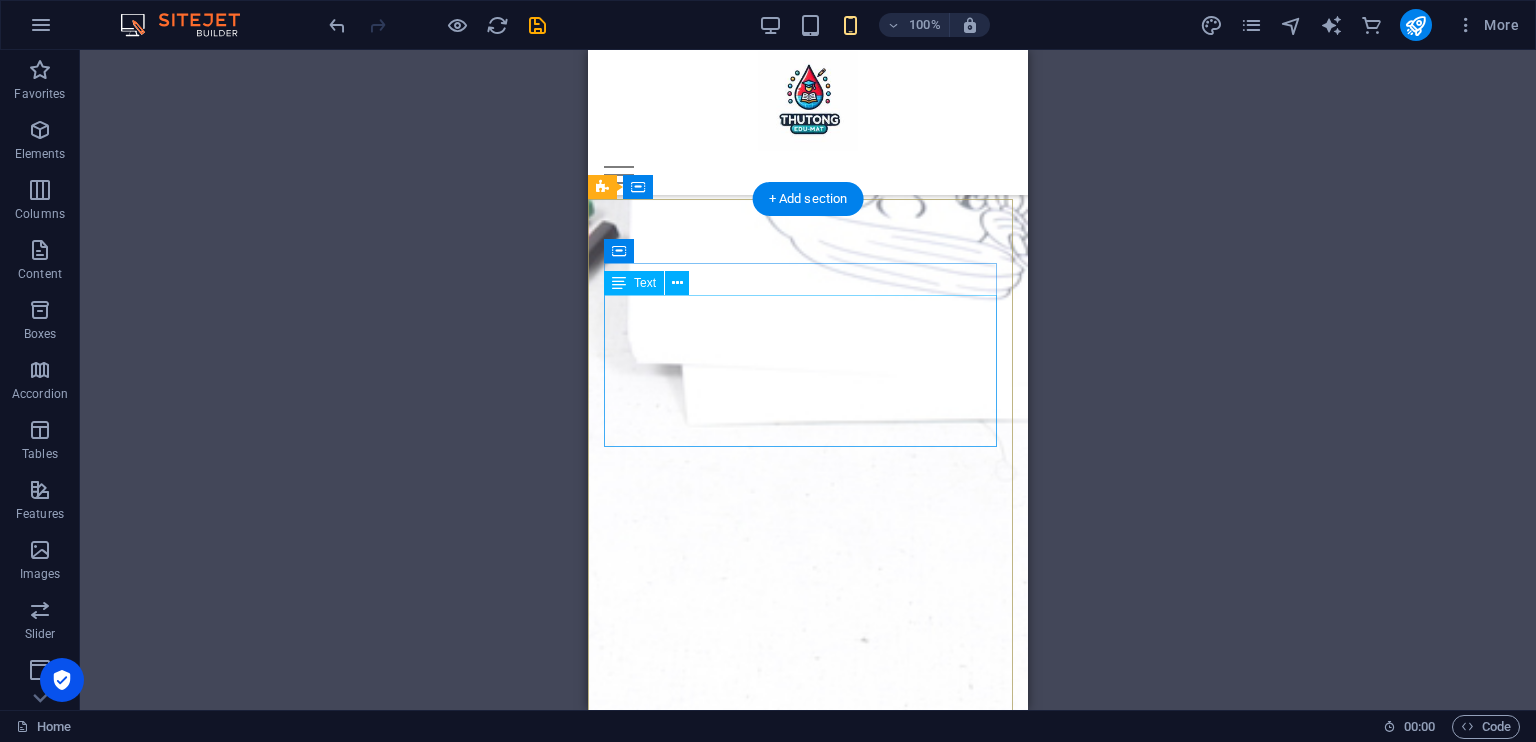 click on "[DOMAIN_NAME] [GEOGRAPHIC_DATA] [PHONE_NUMBER]/ [PHONE_NUMBER]     [EMAIL_ADDRESS][DOMAIN_NAME]" at bounding box center [808, 4268] 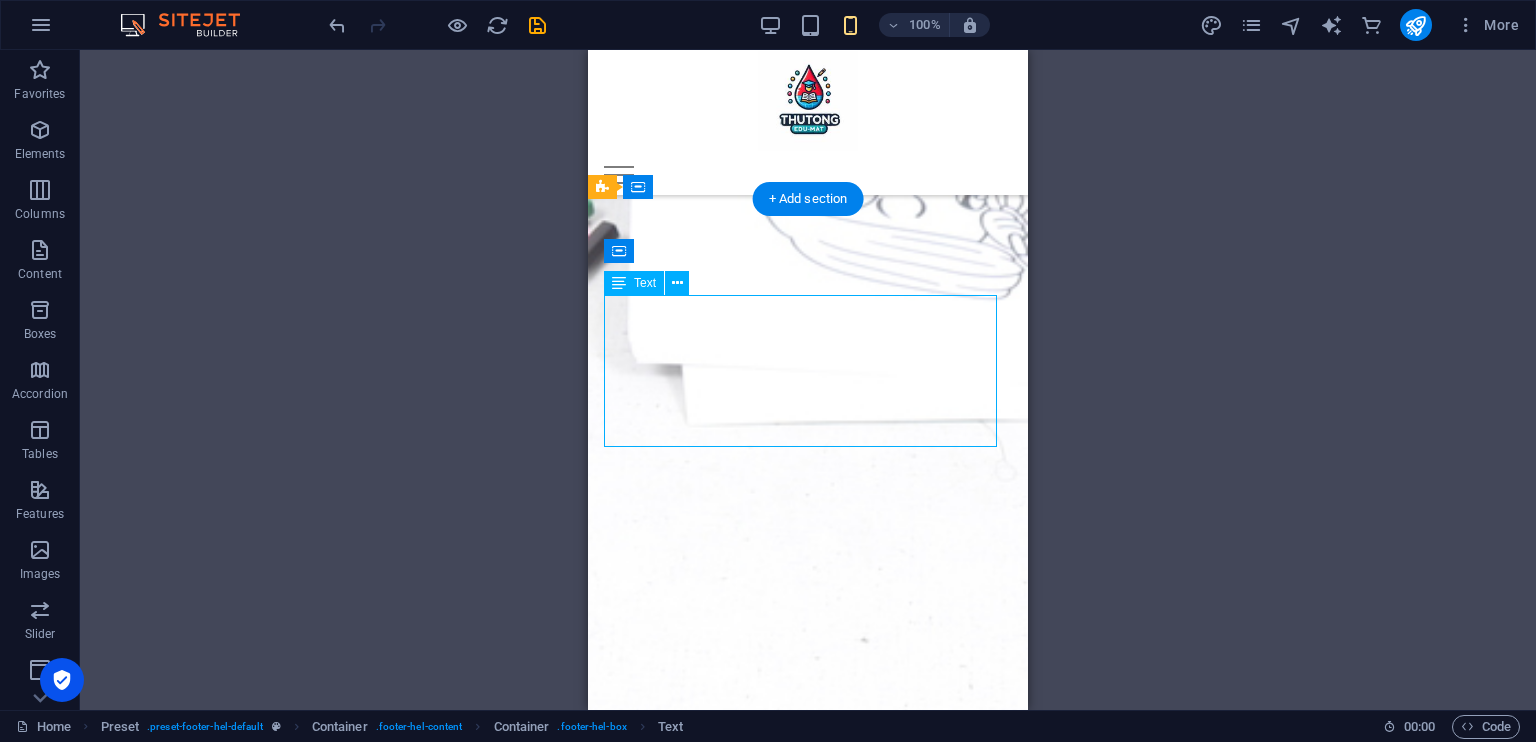 click on "[DOMAIN_NAME] [GEOGRAPHIC_DATA] [PHONE_NUMBER]/ [PHONE_NUMBER]     [EMAIL_ADDRESS][DOMAIN_NAME]" at bounding box center (808, 4268) 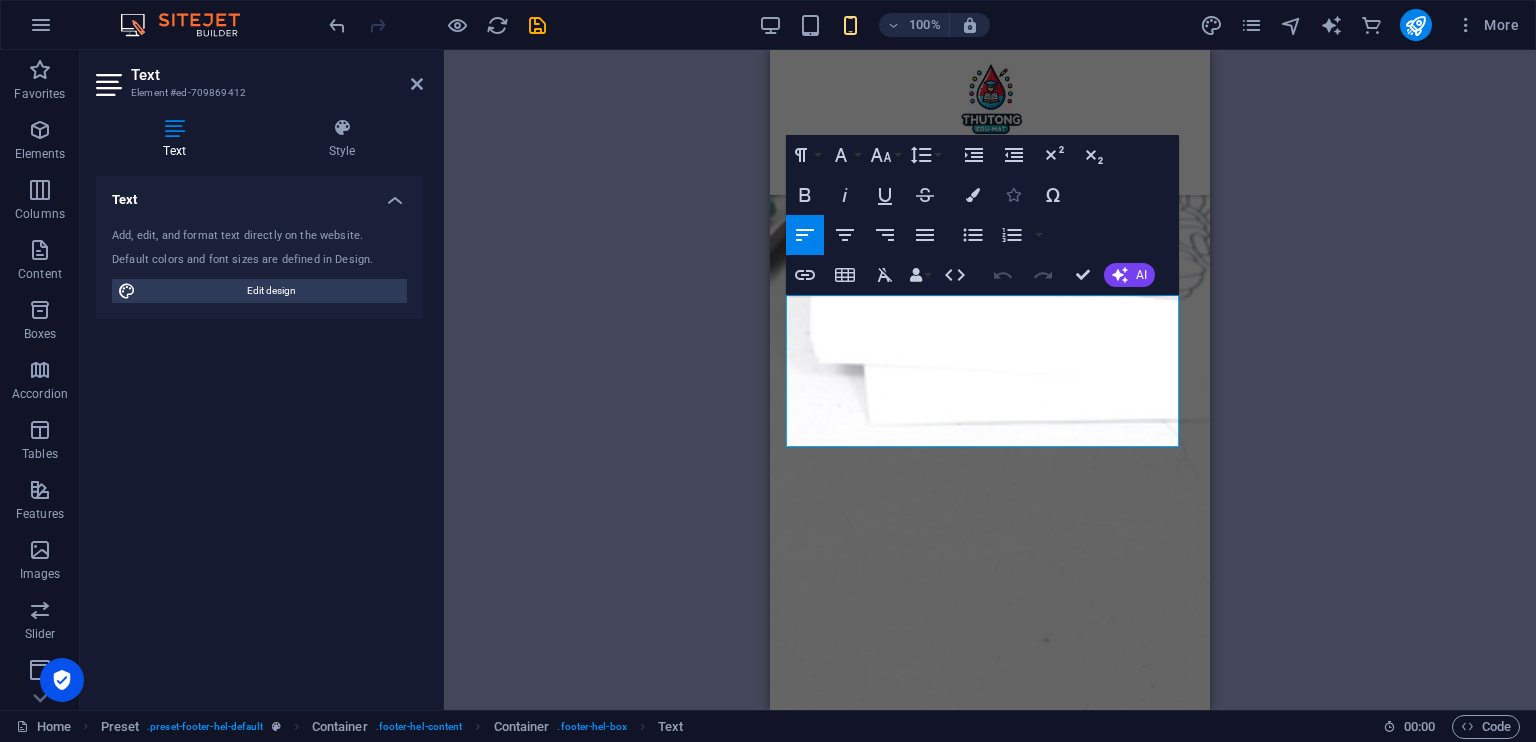 click at bounding box center (1013, 195) 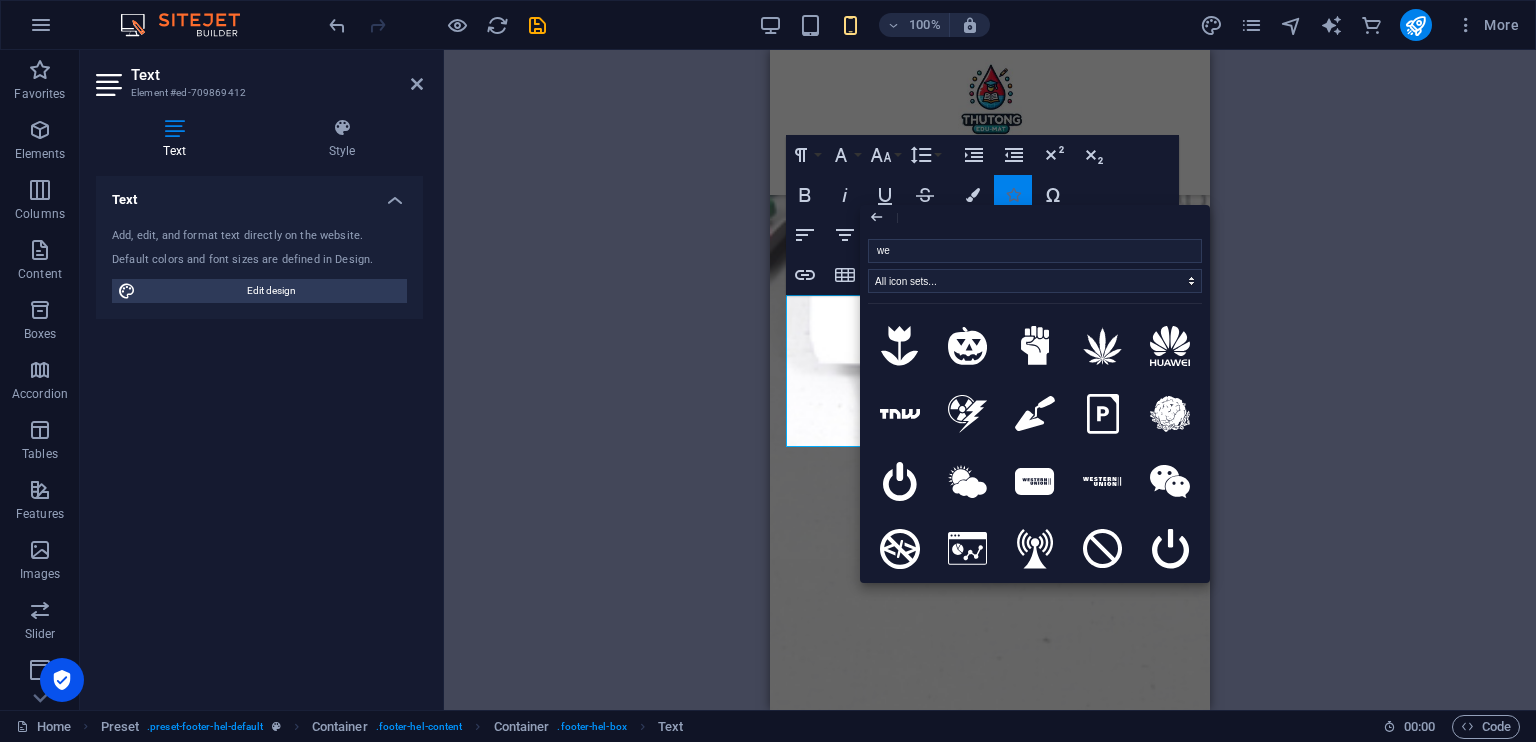 type on "web" 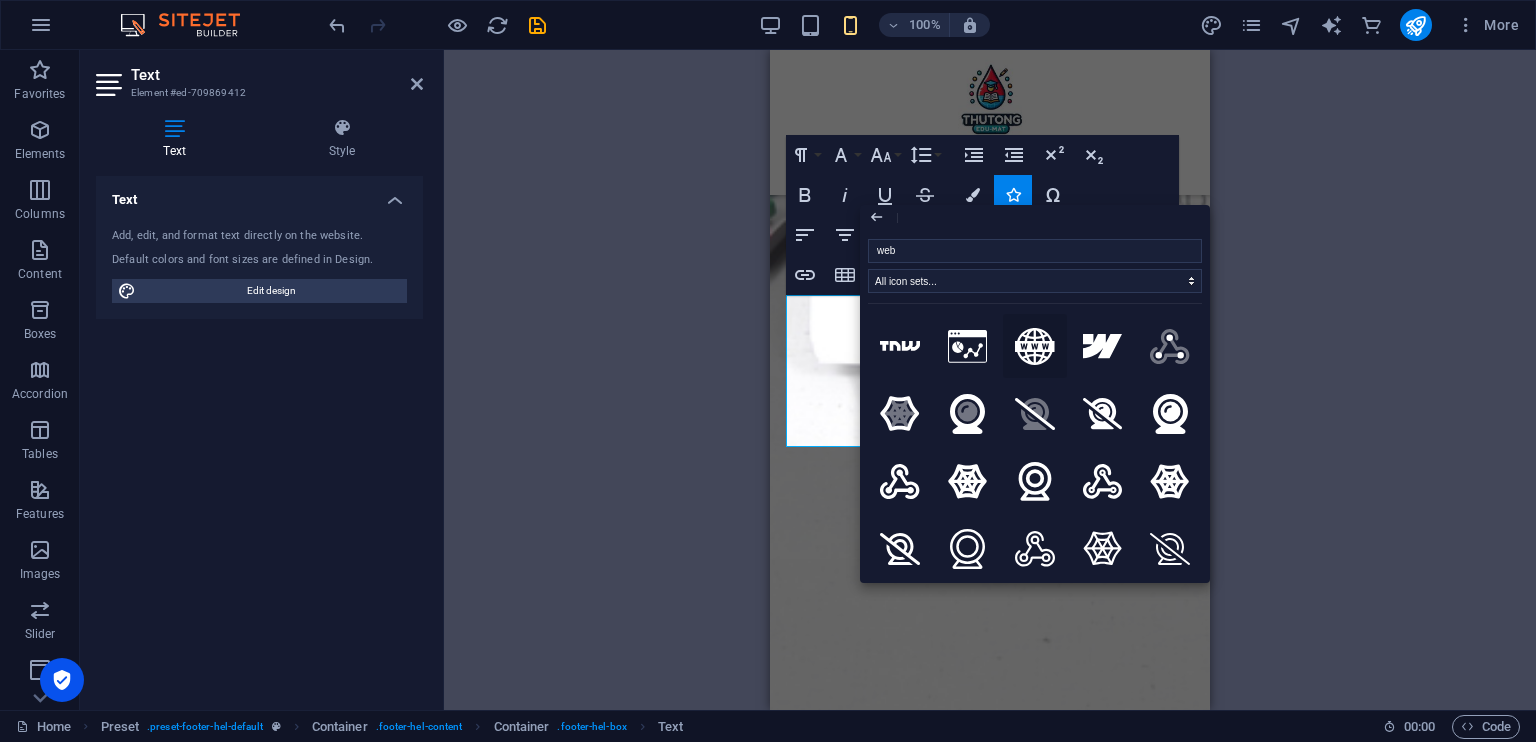 click 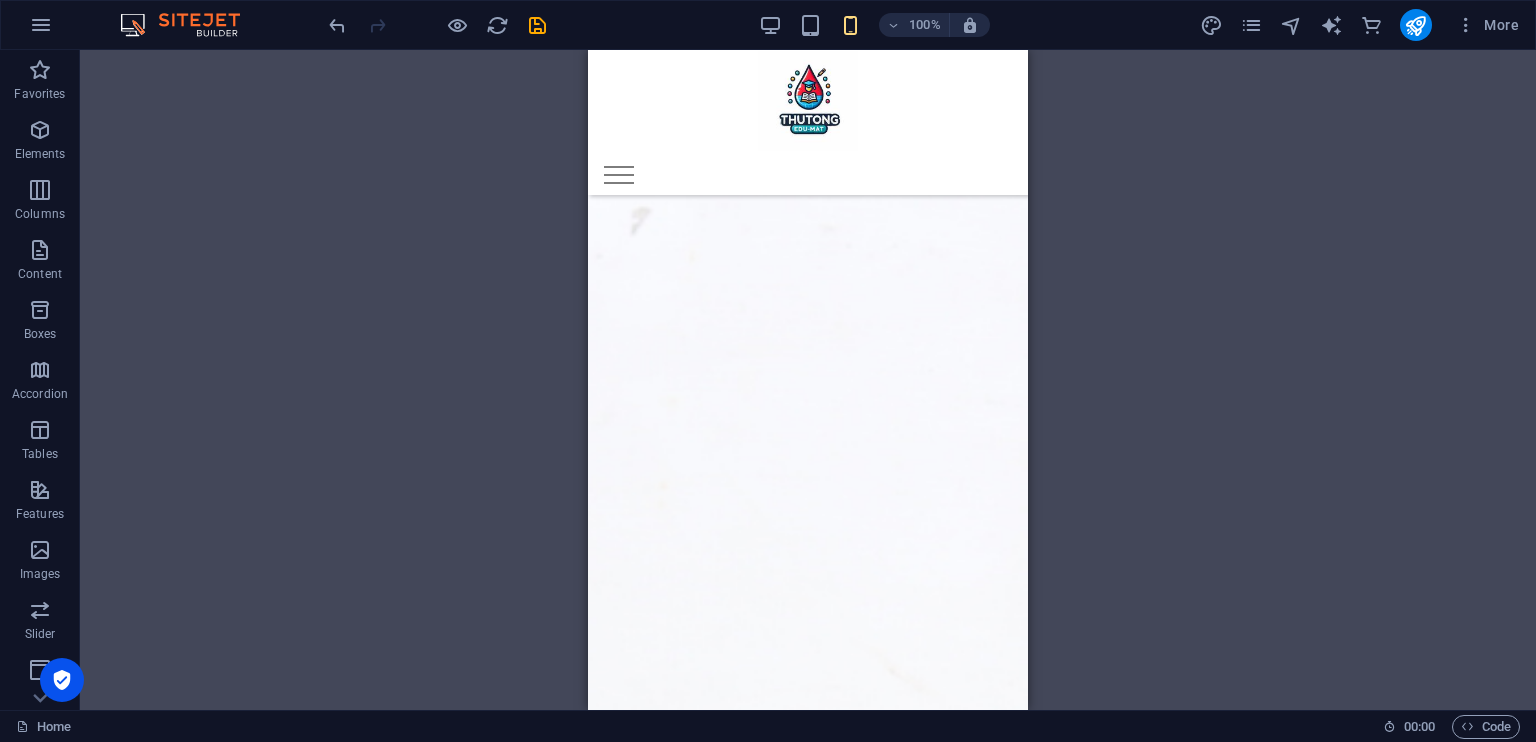 scroll, scrollTop: 1984, scrollLeft: 0, axis: vertical 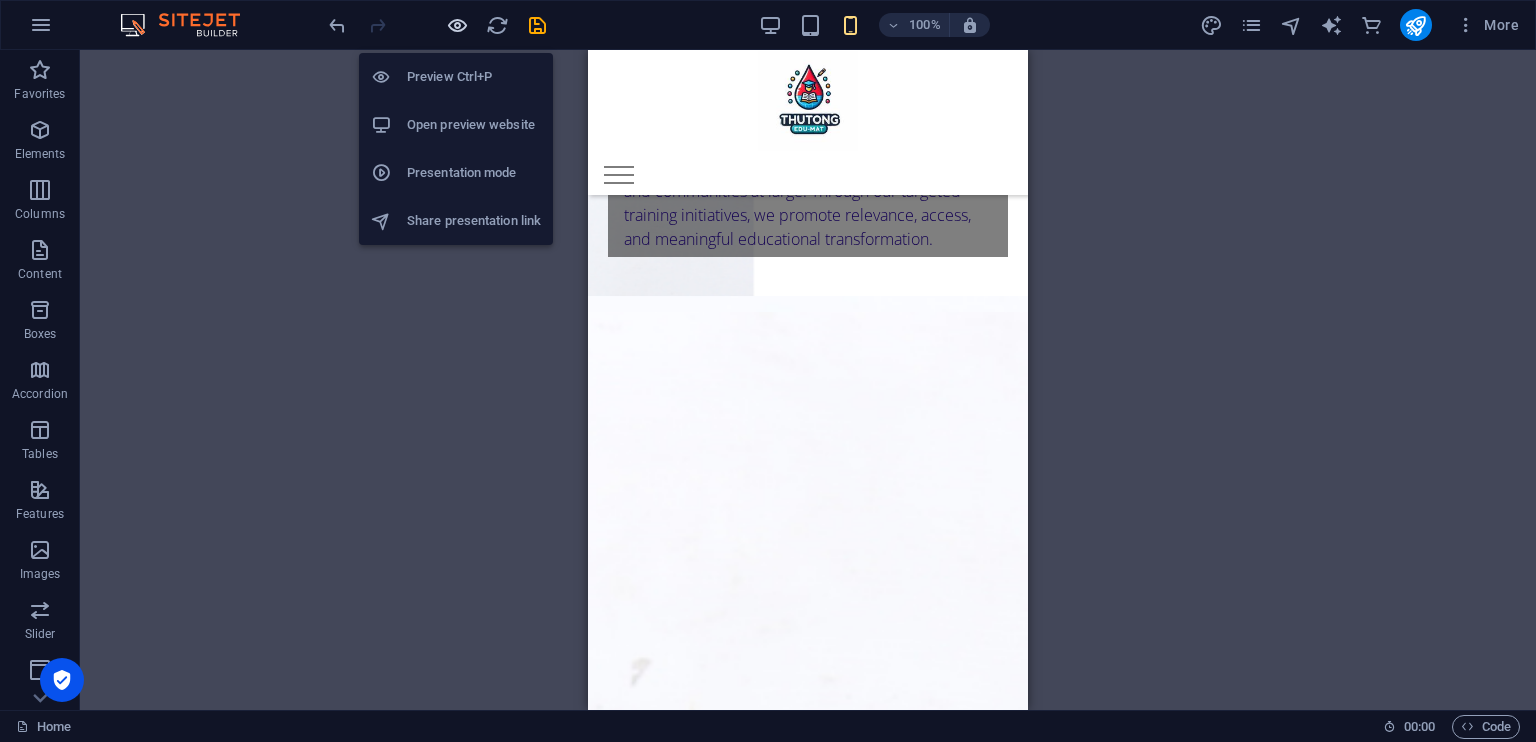 click at bounding box center (457, 25) 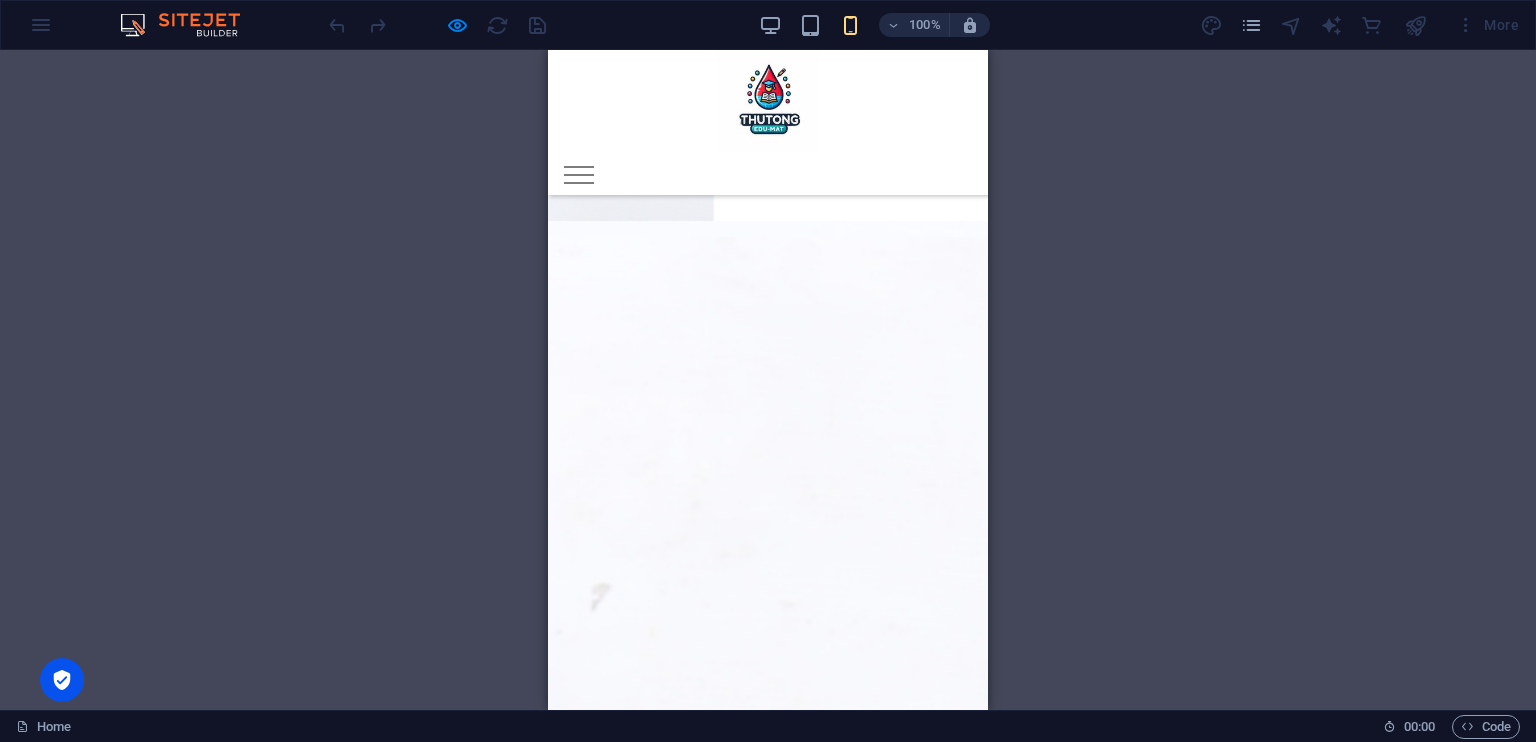 drag, startPoint x: 948, startPoint y: 107, endPoint x: 940, endPoint y: 124, distance: 18.788294 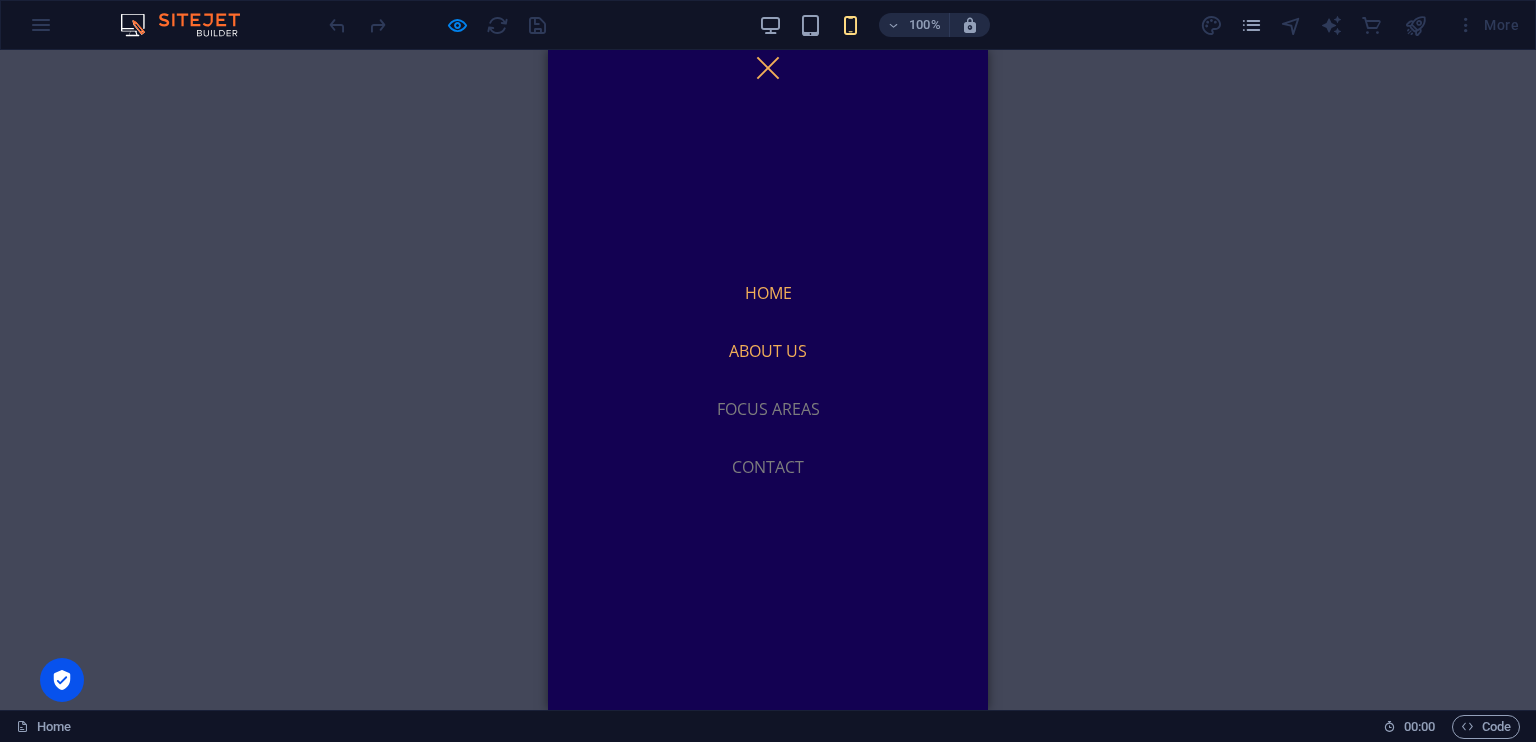 click on "About us" at bounding box center (768, 351) 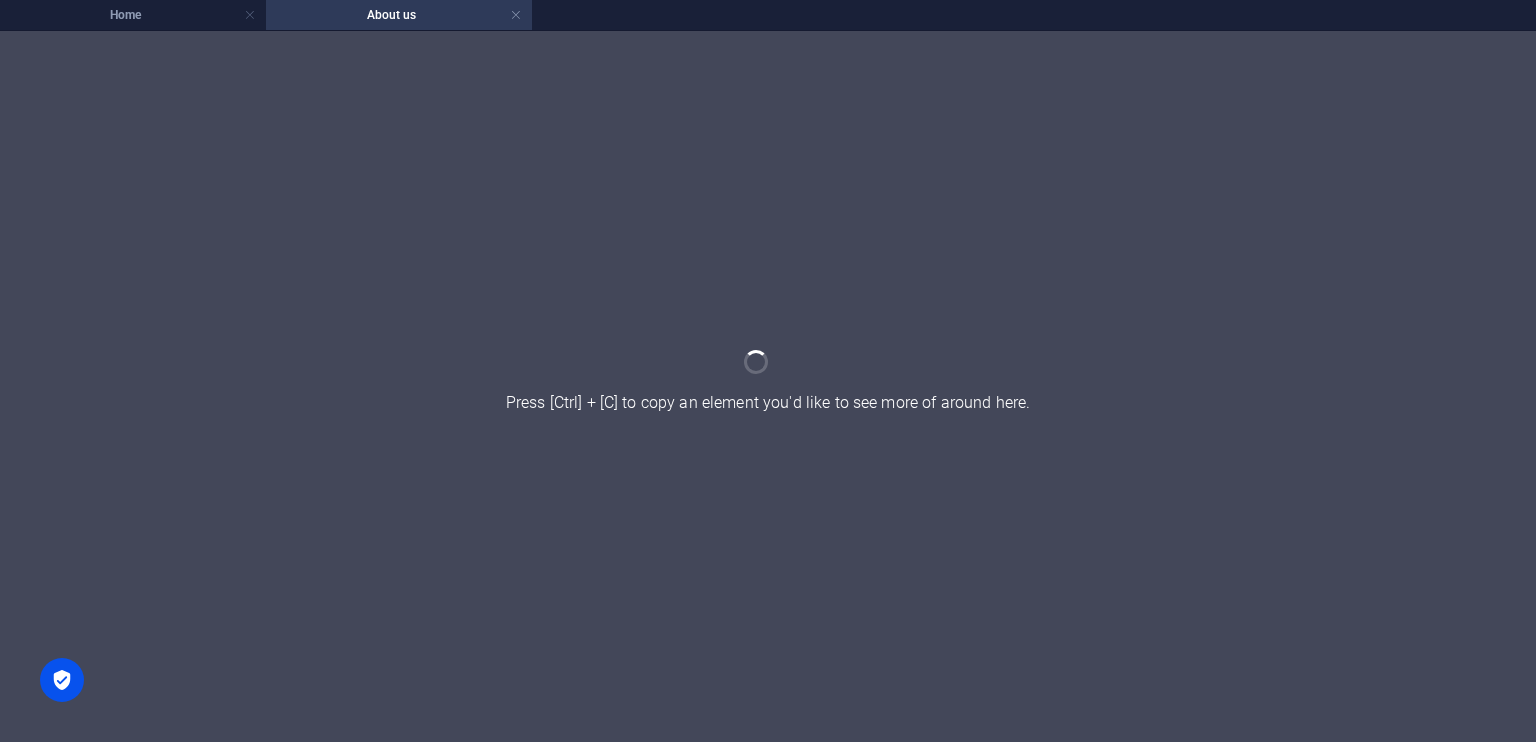 scroll, scrollTop: 0, scrollLeft: 0, axis: both 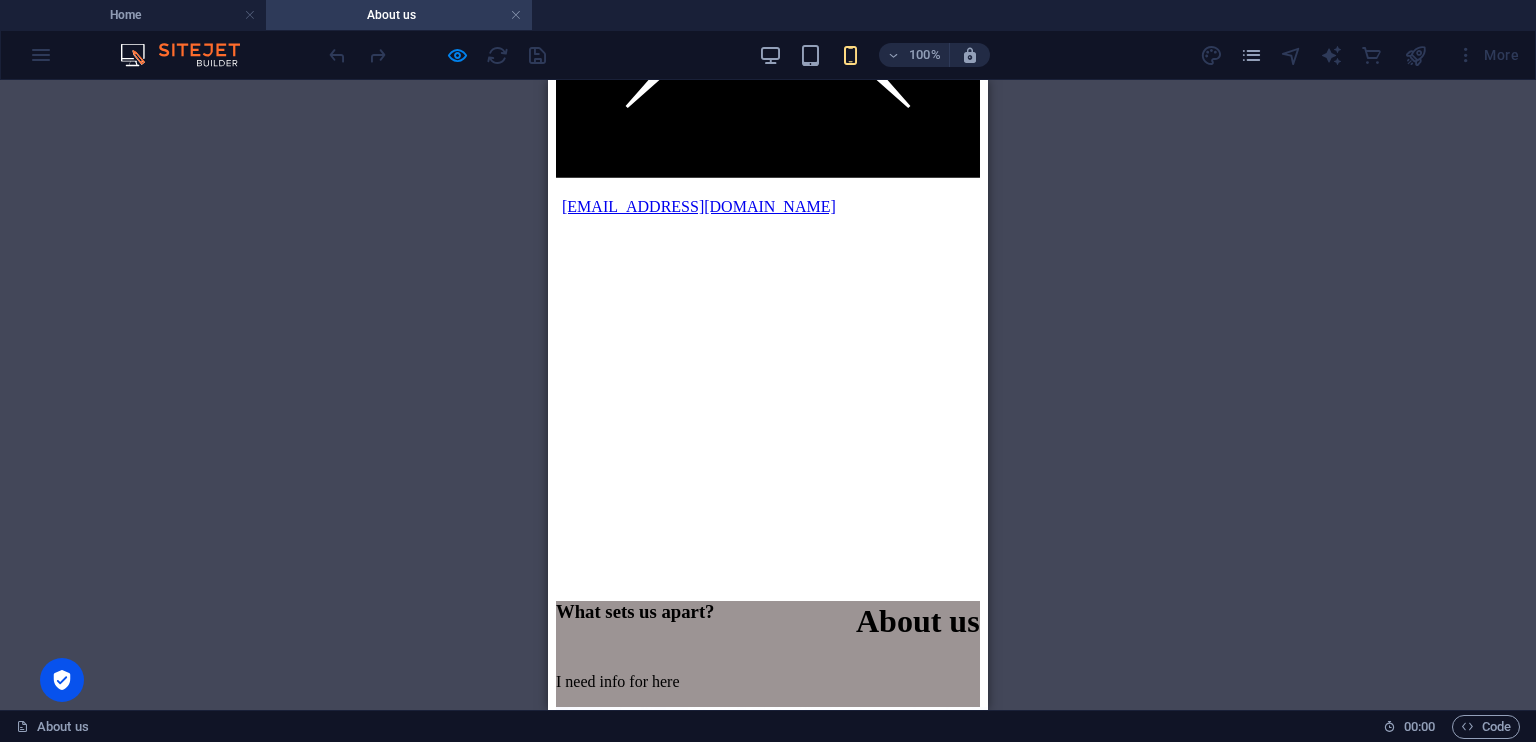 click on "The Faces behind the Magic Work" at bounding box center [768, 3166] 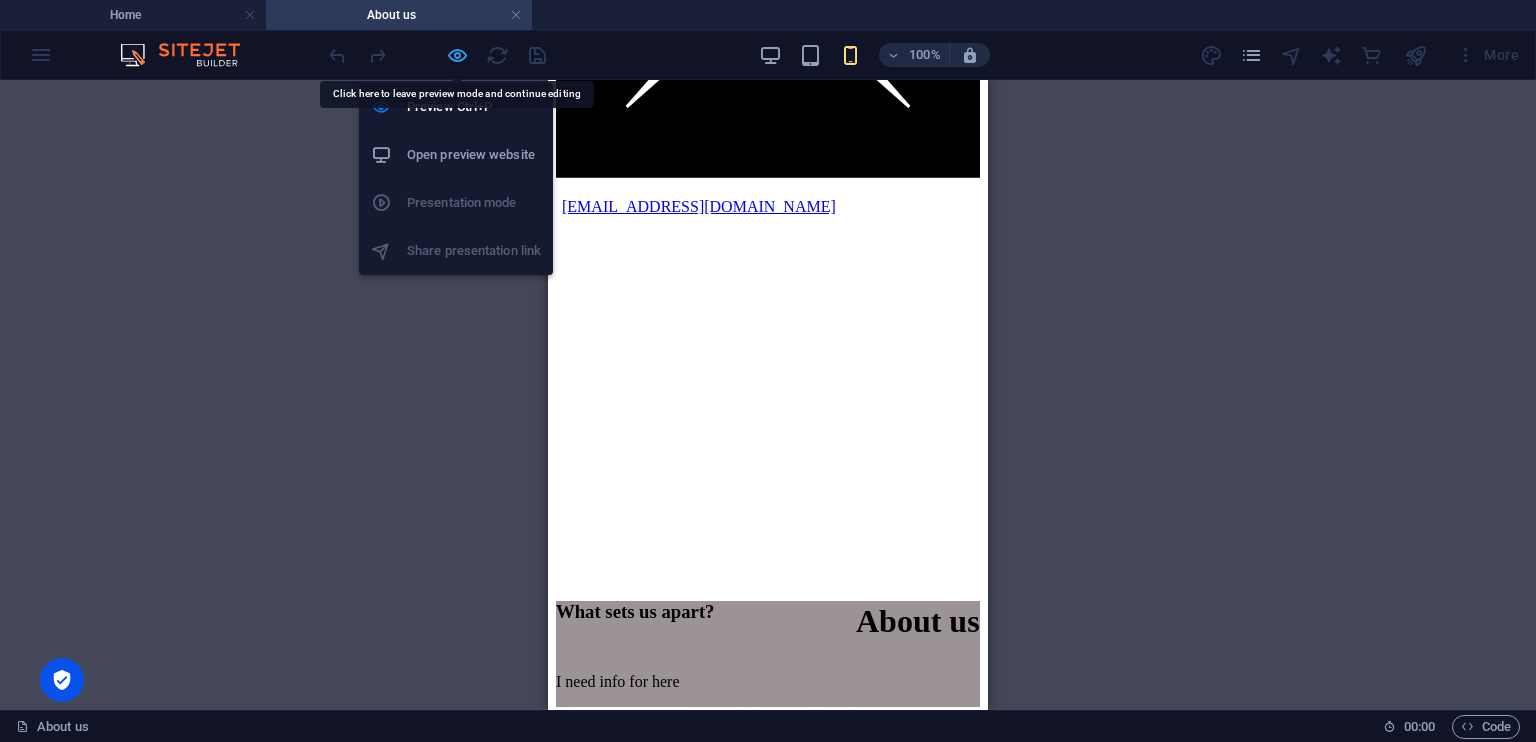 click at bounding box center (457, 55) 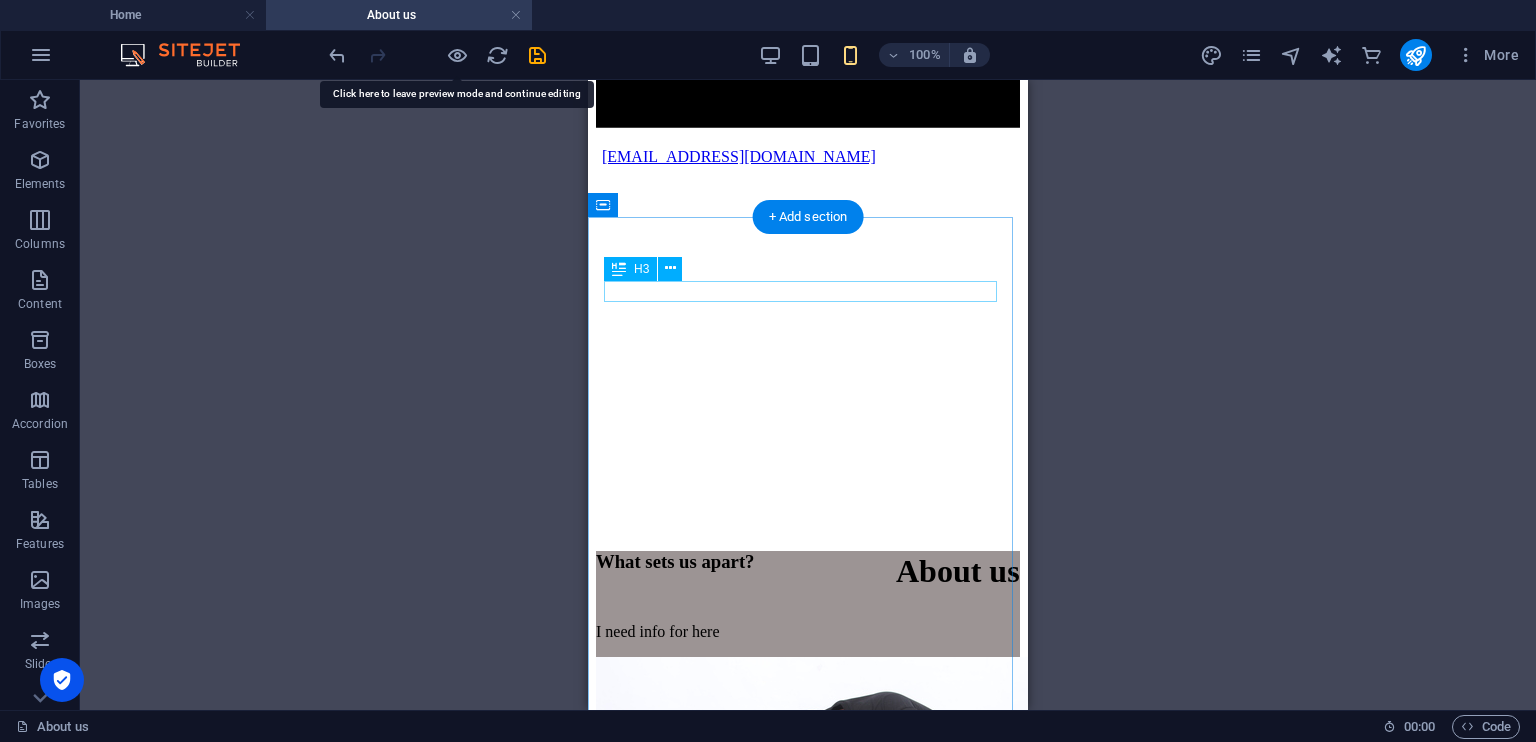 click on "The Faces behind the Magic Work" at bounding box center [808, 3116] 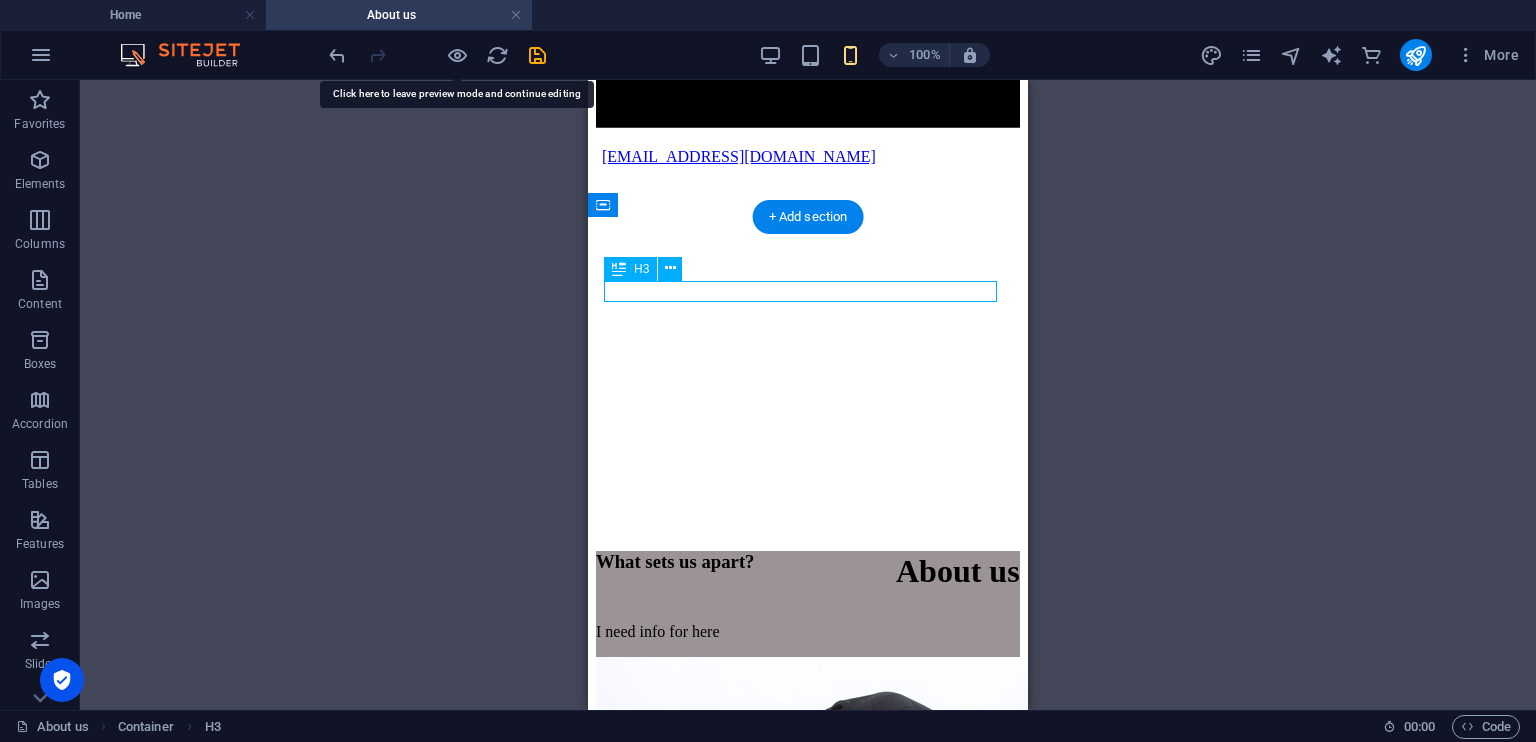 click on "The Faces behind the Magic Work" at bounding box center [808, 3116] 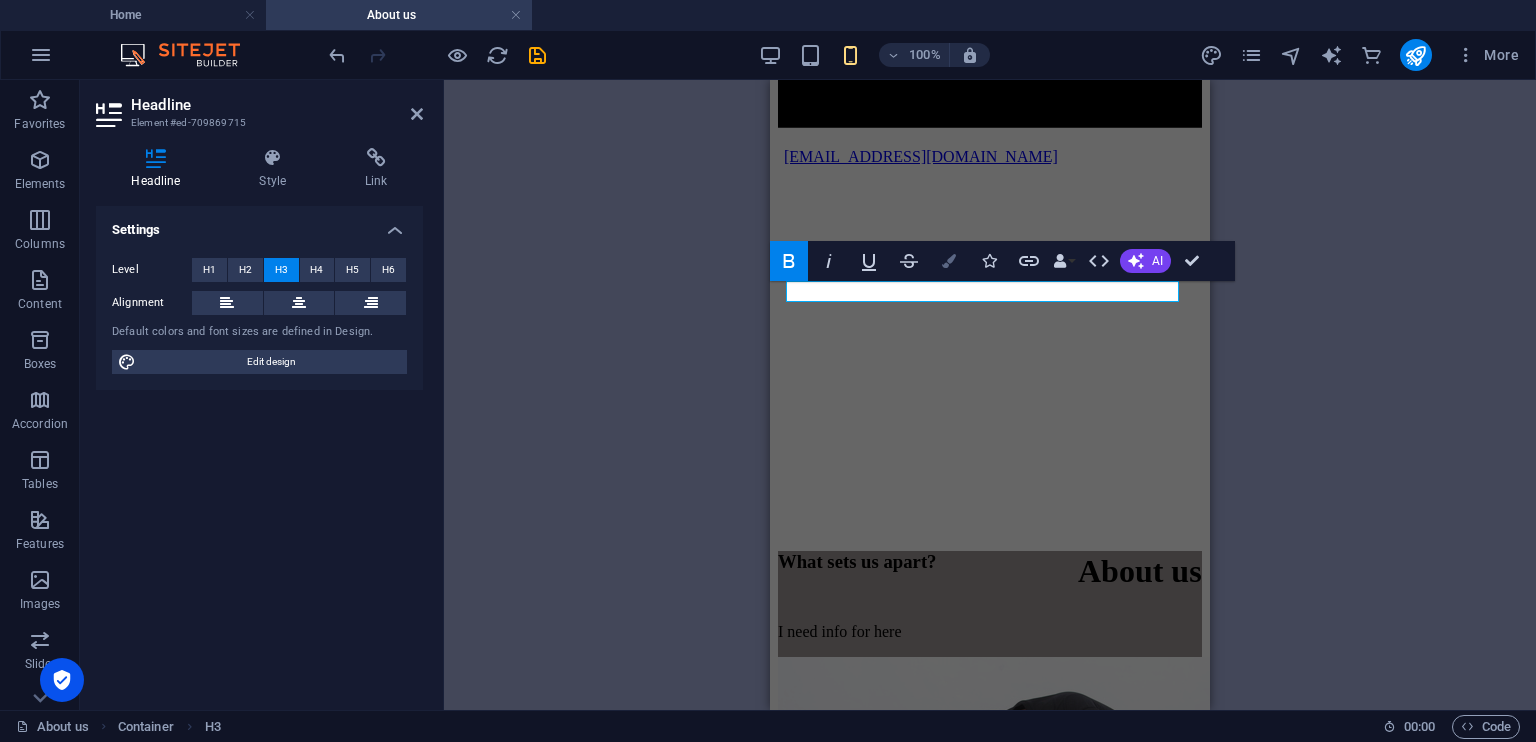 click at bounding box center [949, 261] 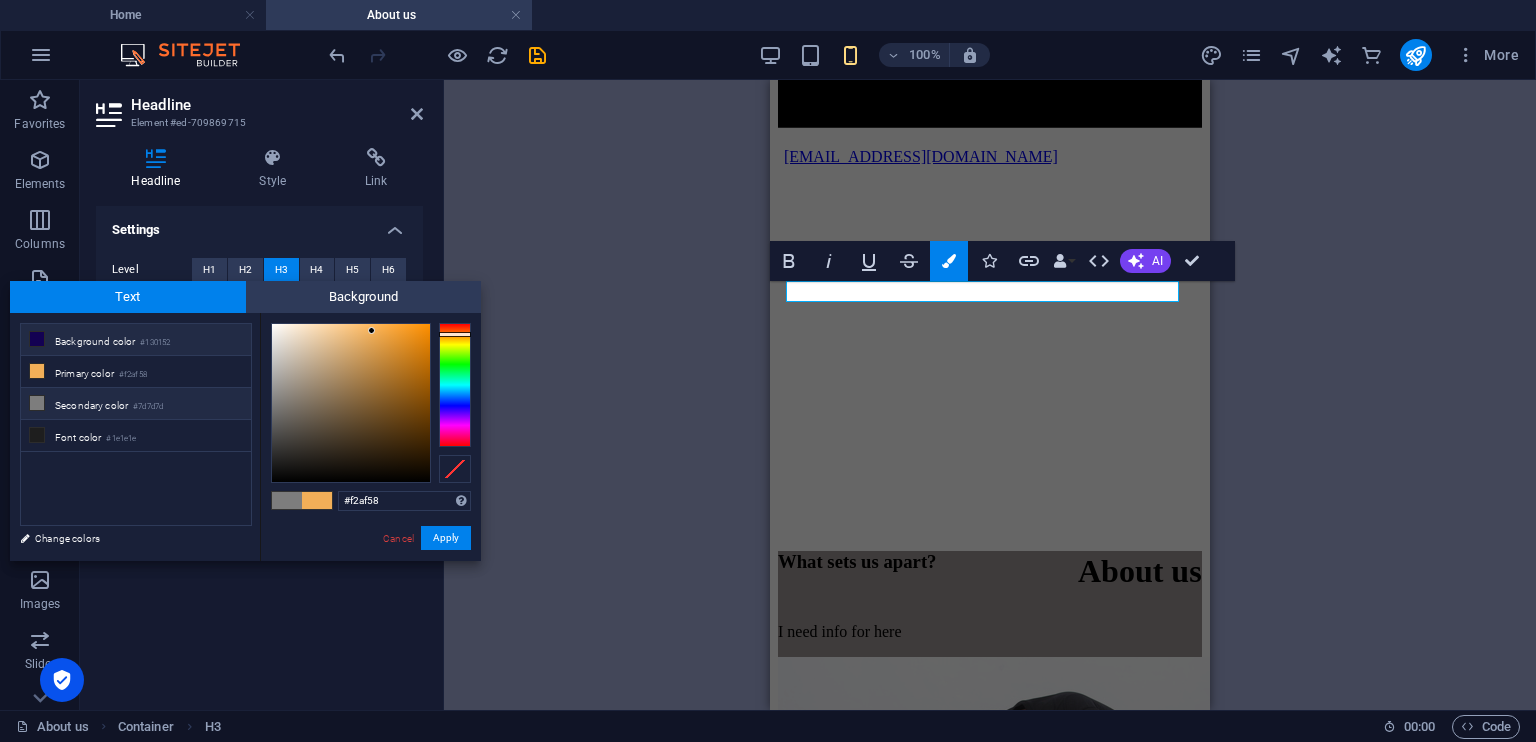 click on "#130152" at bounding box center [155, 343] 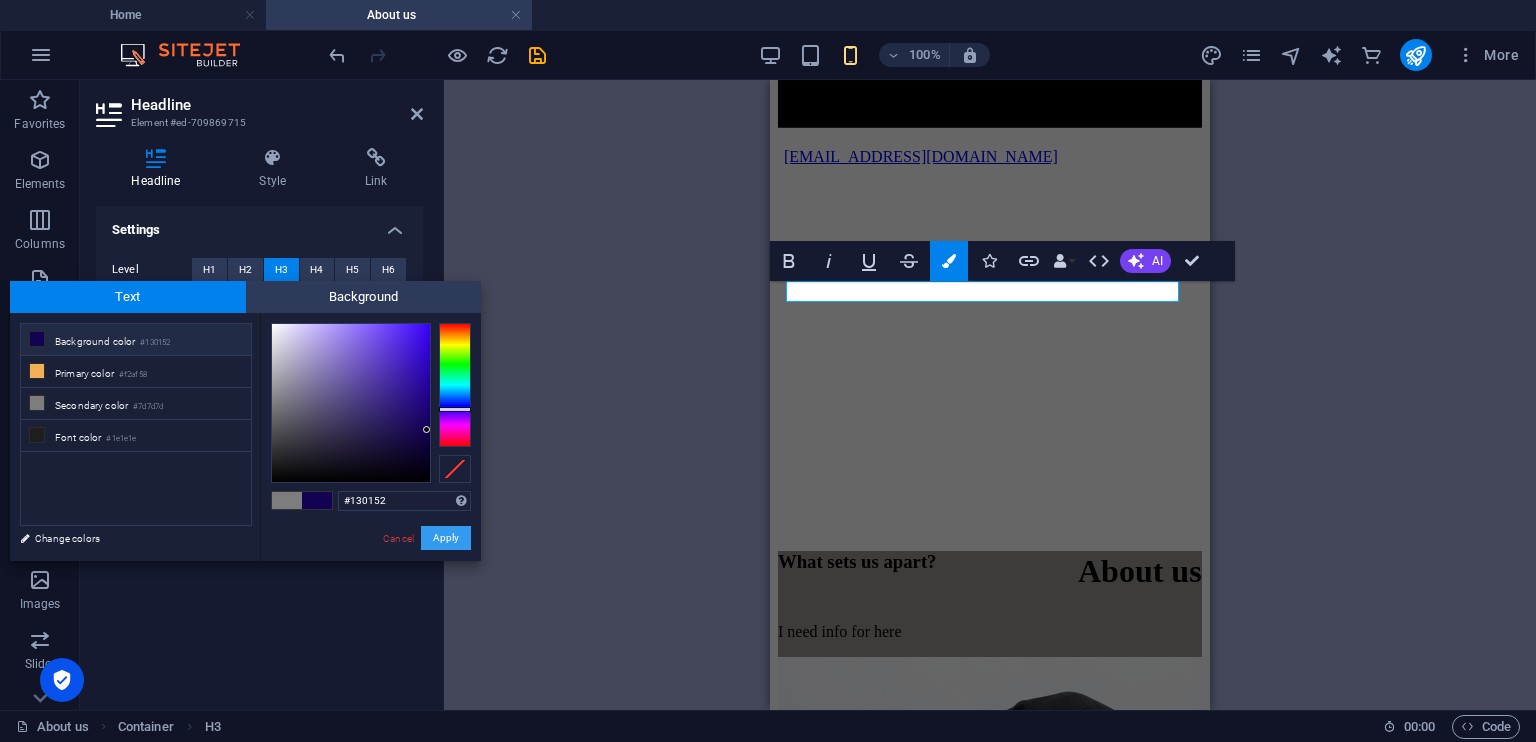 click on "Apply" at bounding box center (446, 538) 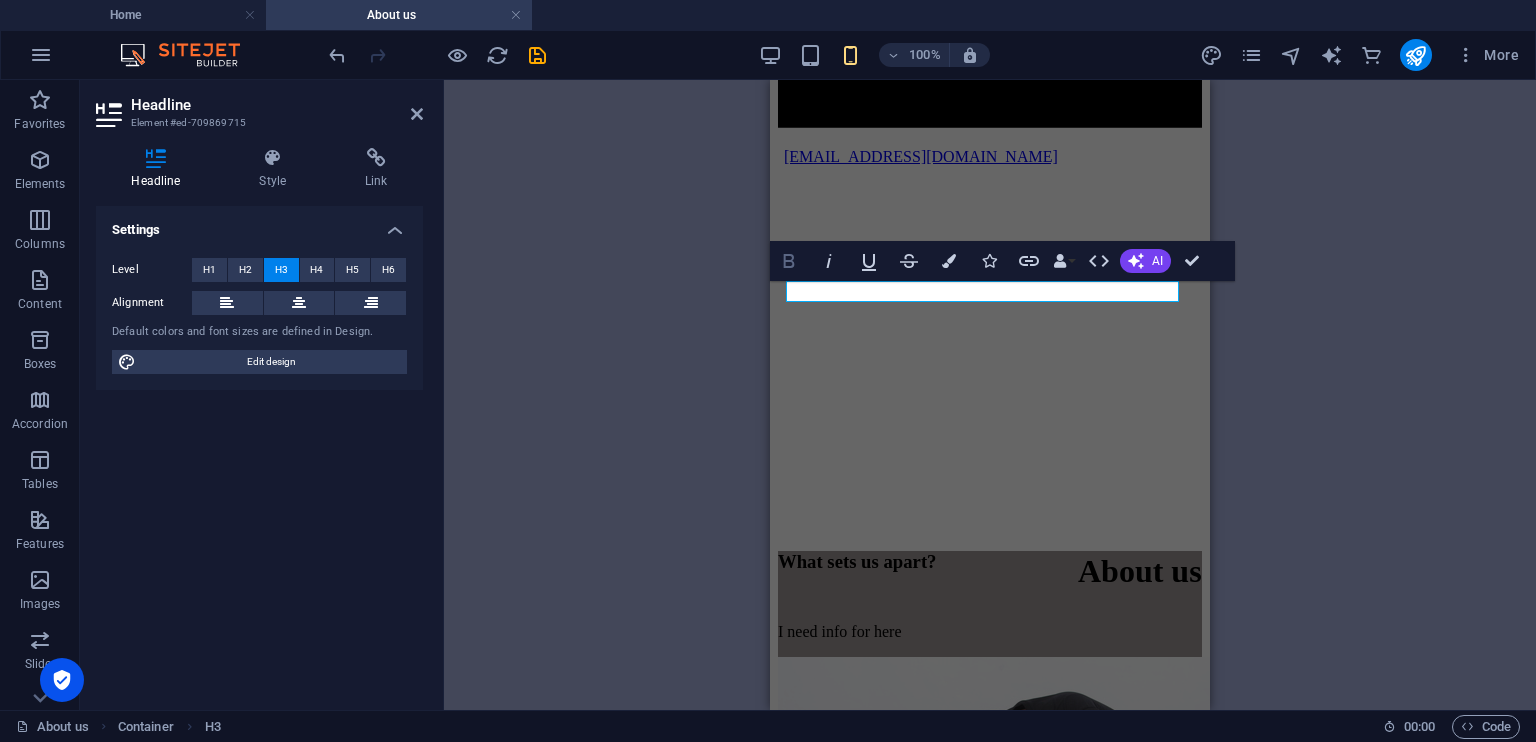 click 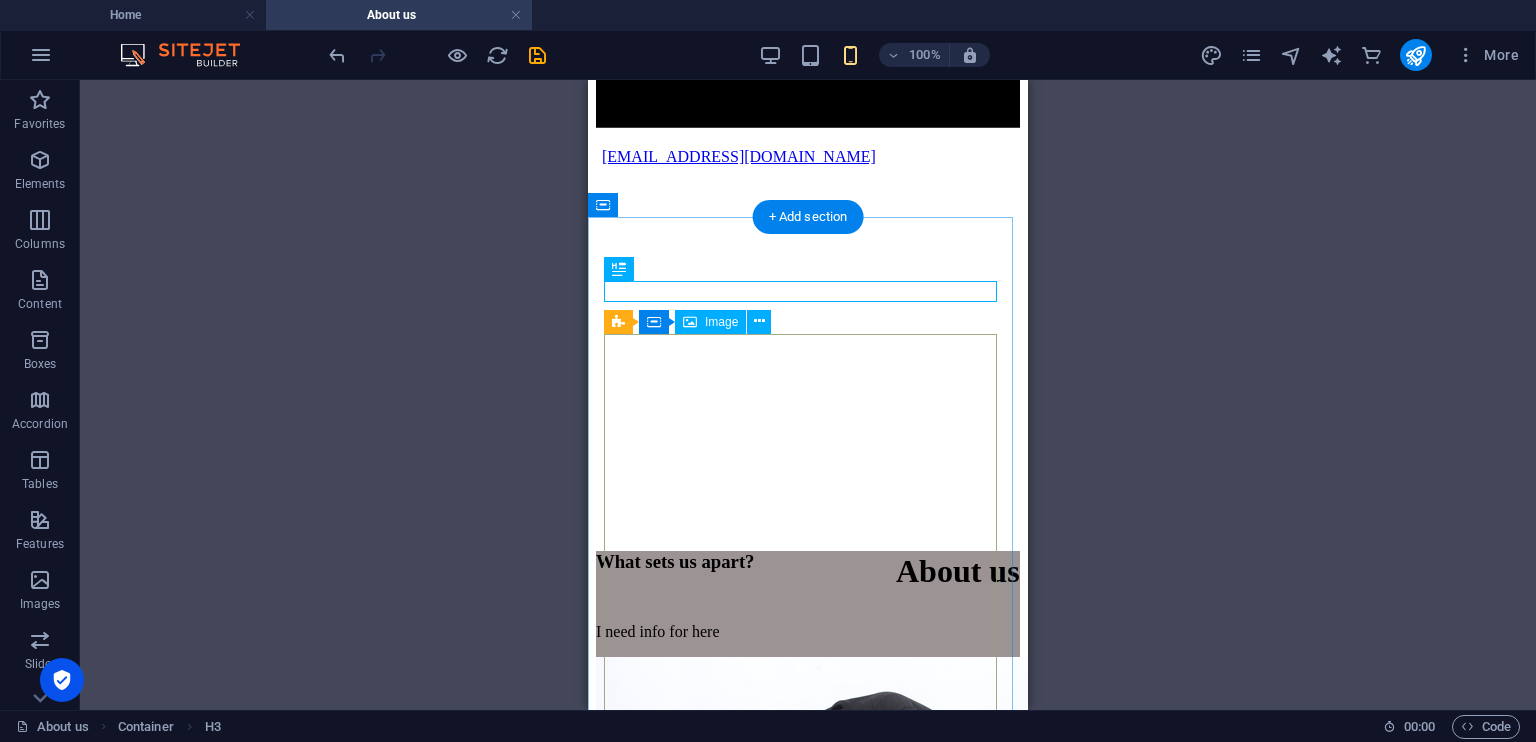 click at bounding box center (808, 3396) 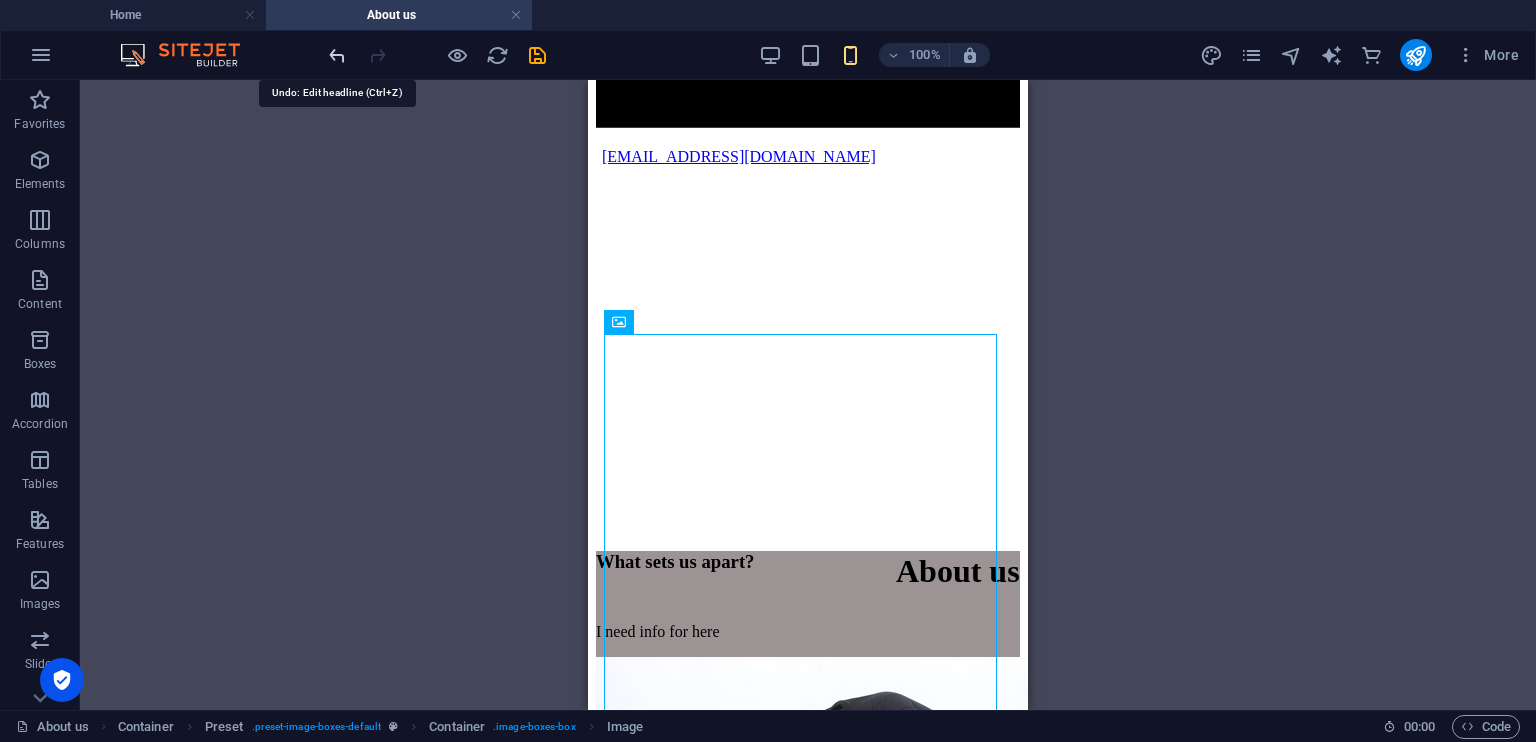 click at bounding box center (337, 55) 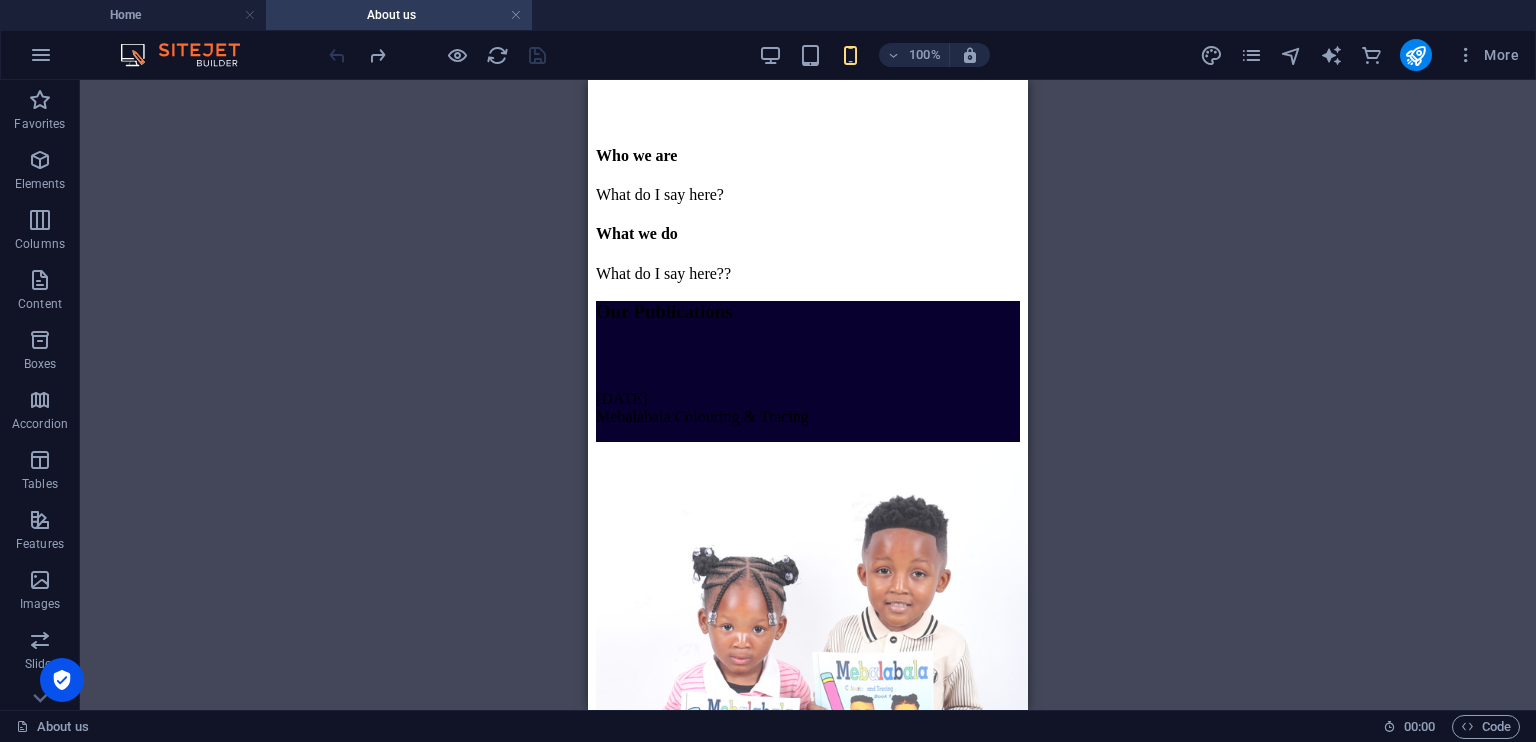 scroll, scrollTop: 4205, scrollLeft: 0, axis: vertical 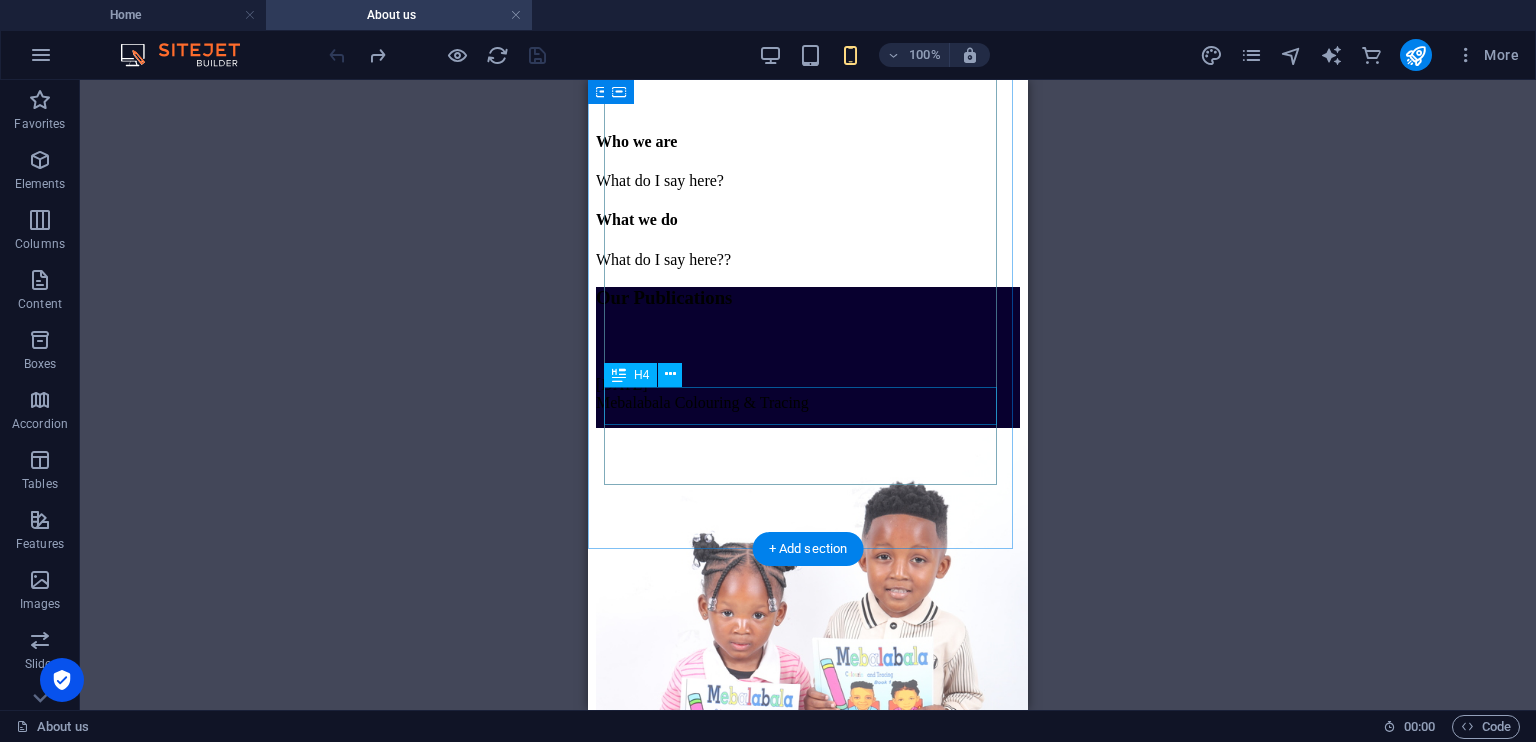 click on "KOENANE THAKALEKOALE" at bounding box center [808, 3302] 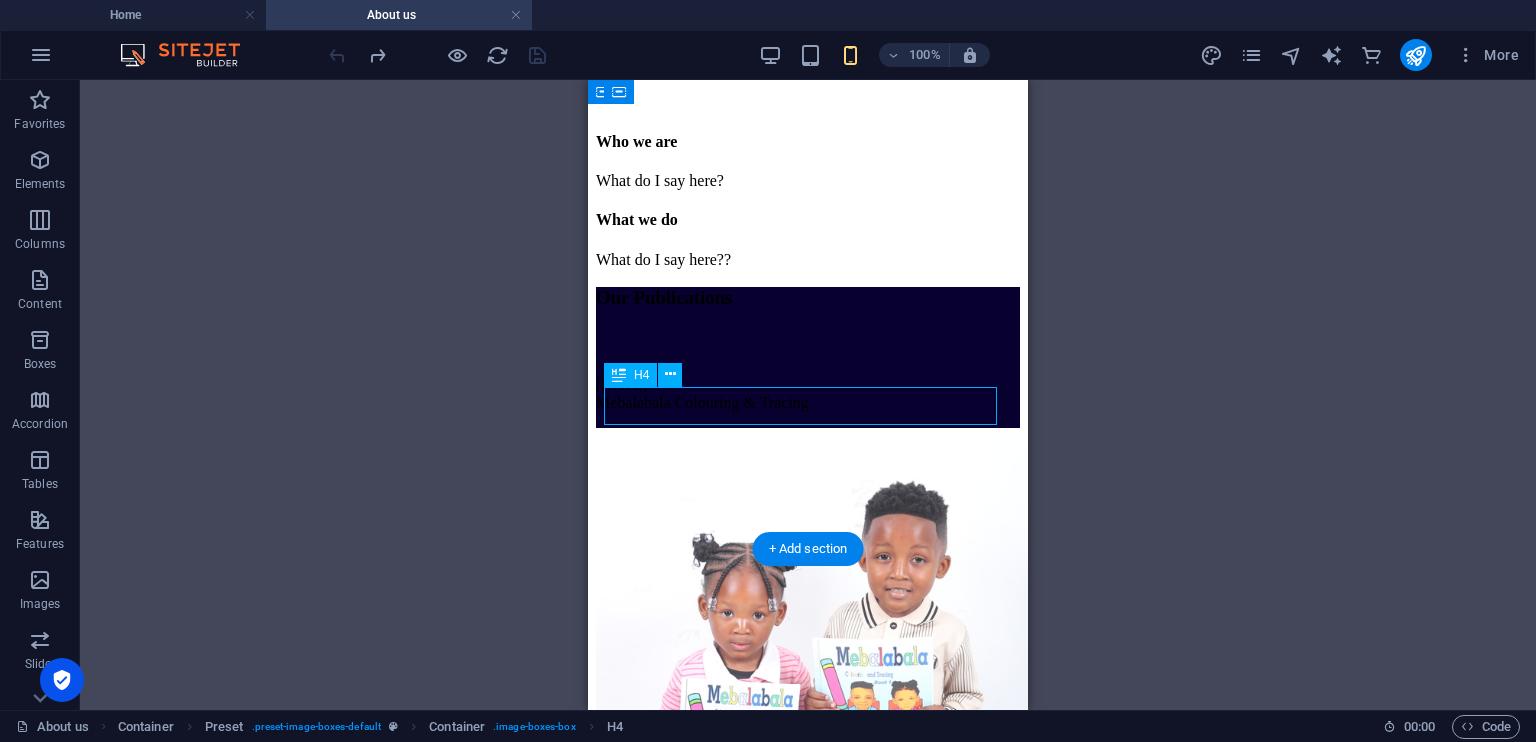 click on "KOENANE THAKALEKOALE" at bounding box center (808, 3302) 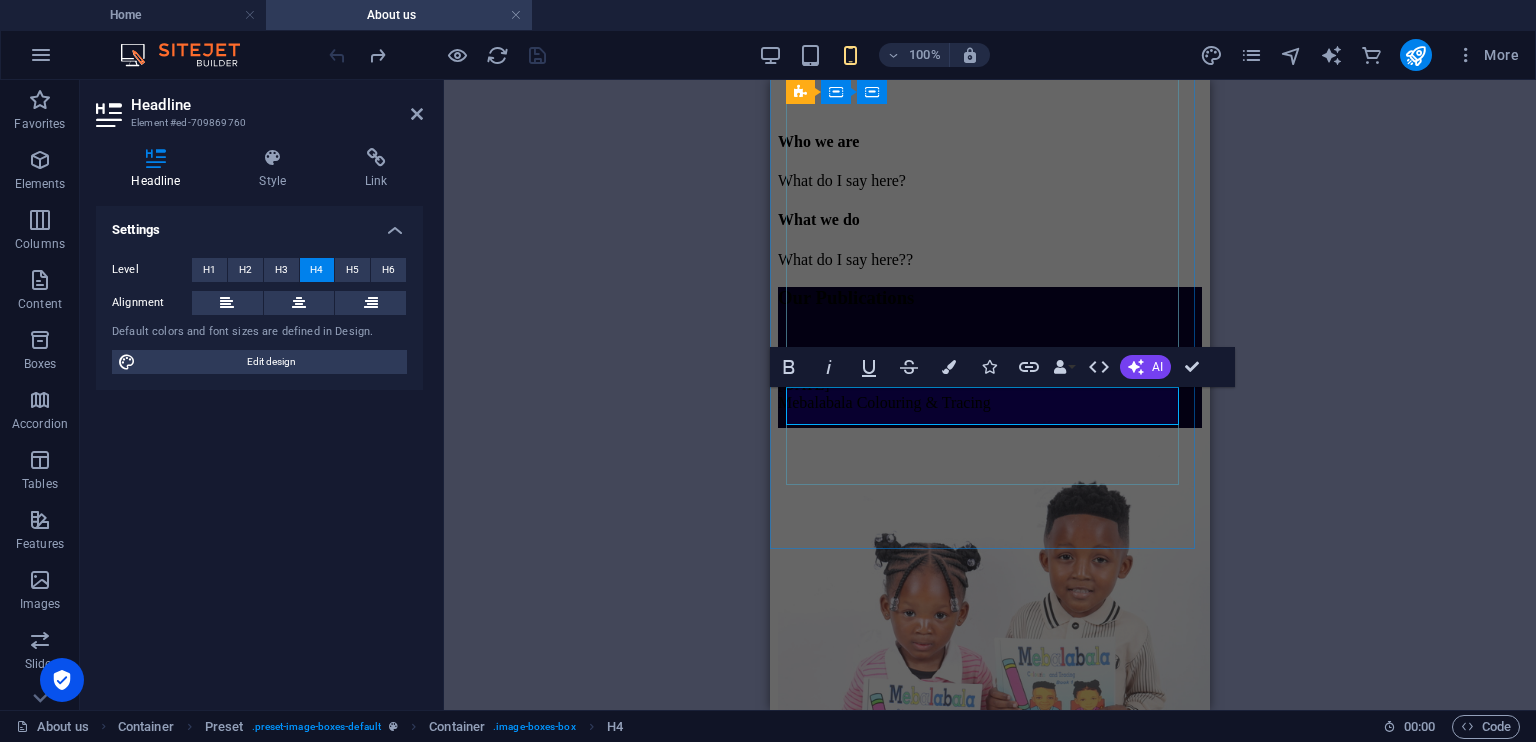 type 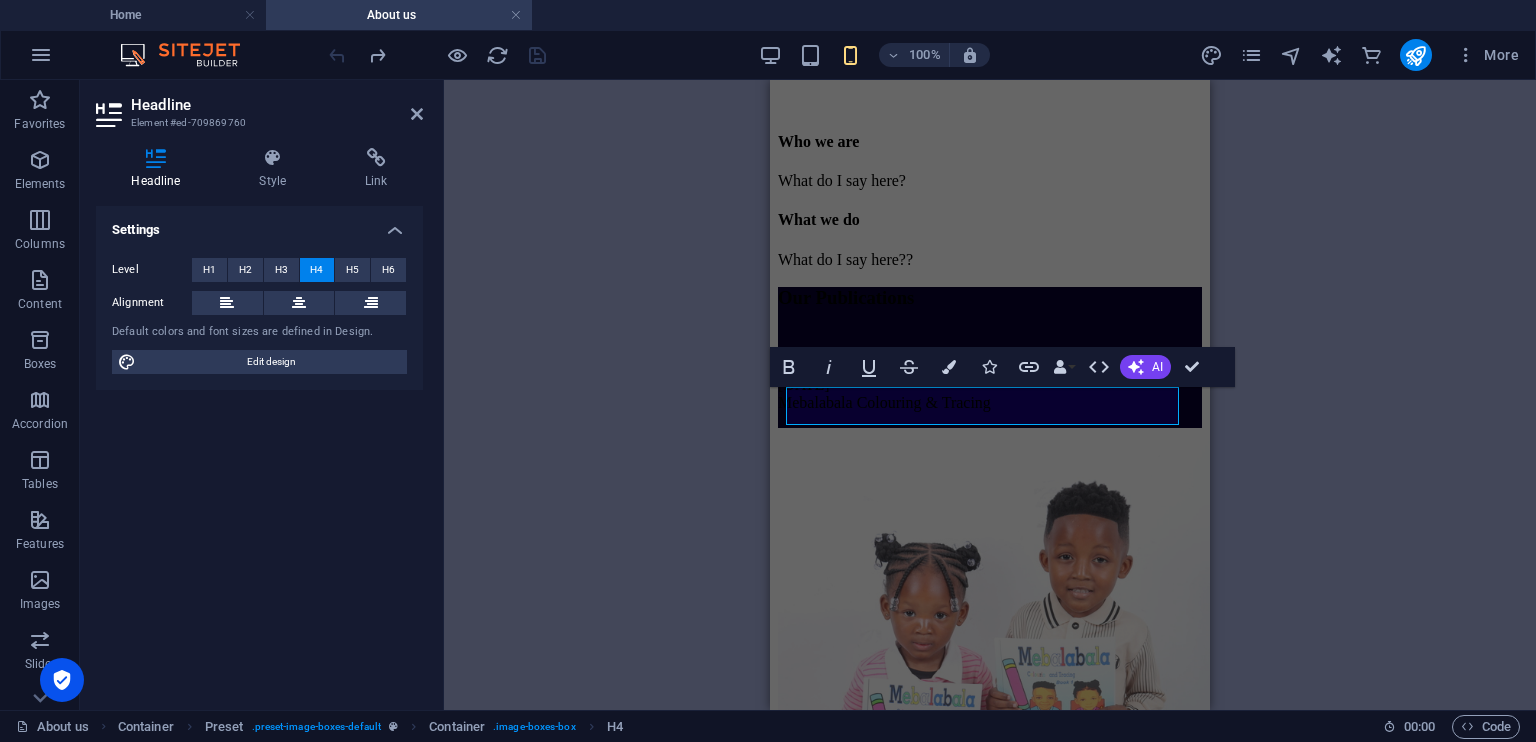 click on "H1   Banner   Container   Reference   Container   H3   Preset   Container   Image   Container   Preset   Container   Spacer   Text   Preset   Container   H5   H4 Bold Italic Underline Strikethrough Colors Icons Link Data Bindings Company First name Last name Street ZIP code City Email Phone Mobile Fax Custom field 1 Custom field 2 Custom field 3 Custom field 4 Custom field 5 Custom field 6 HTML AI Improve Make shorter Make longer Fix spelling & grammar Translate to English Generate text Confirm (Ctrl+⏎)" at bounding box center (990, 395) 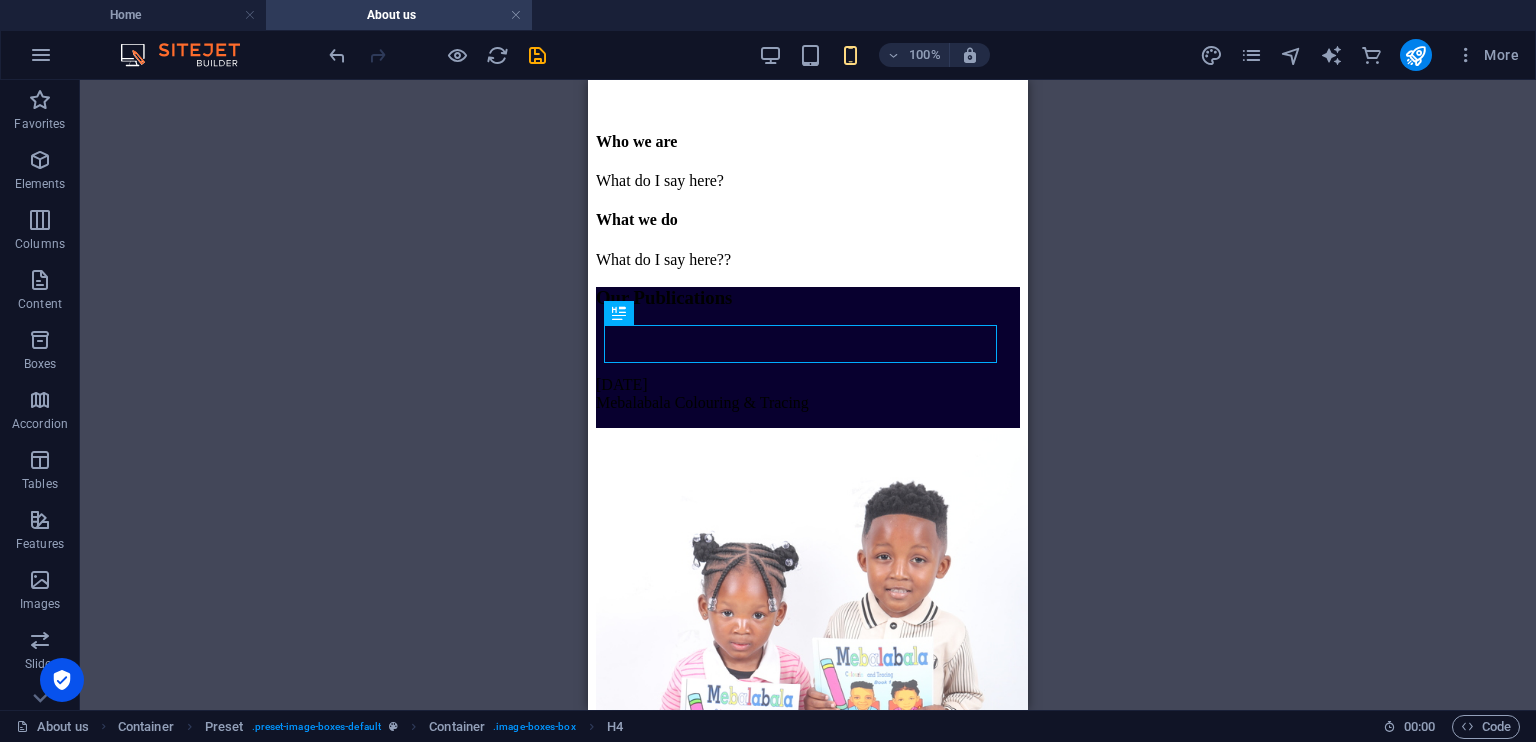scroll, scrollTop: 4384, scrollLeft: 0, axis: vertical 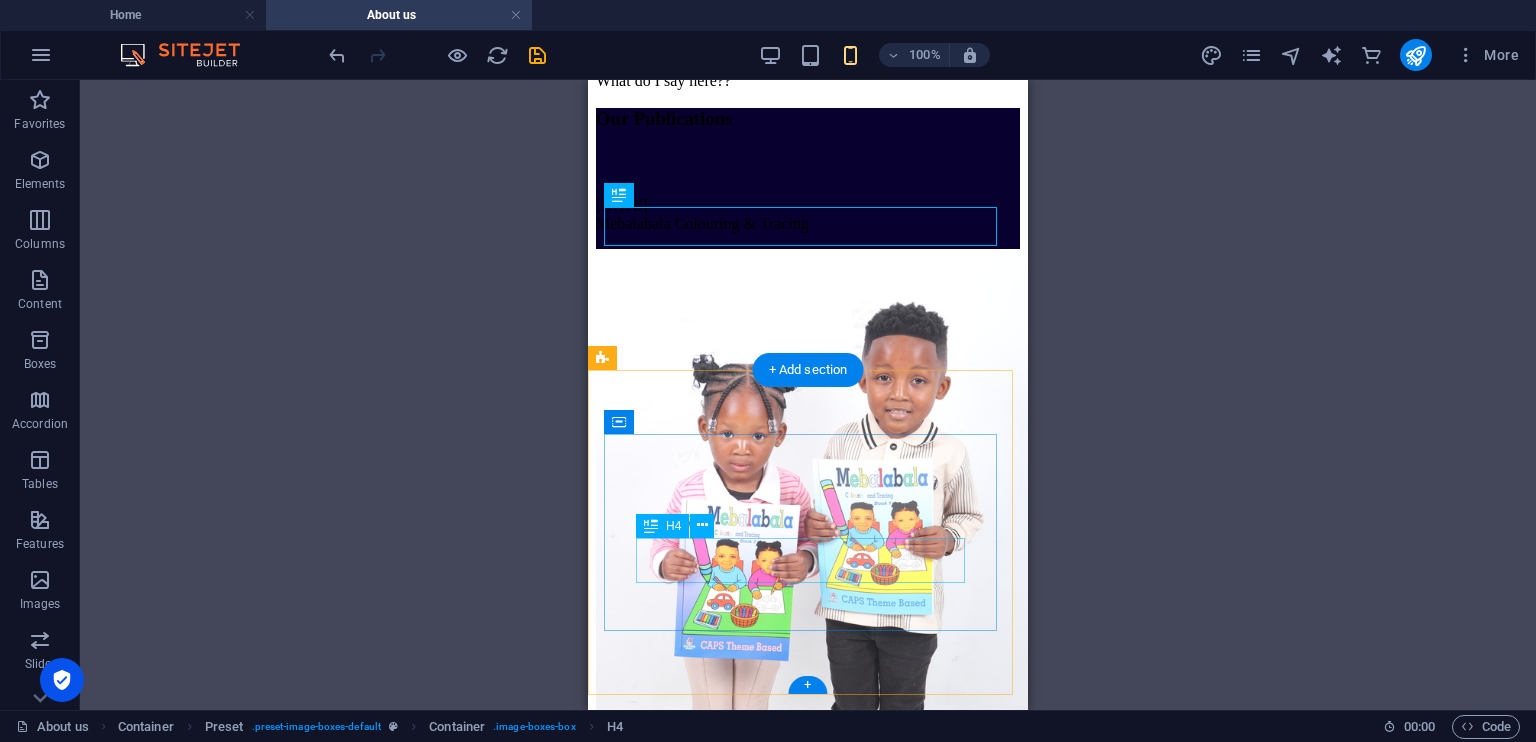 click on "Call now  [PHONE_NUMBER]/ [PHONE_NUMBER]" at bounding box center [808, 3699] 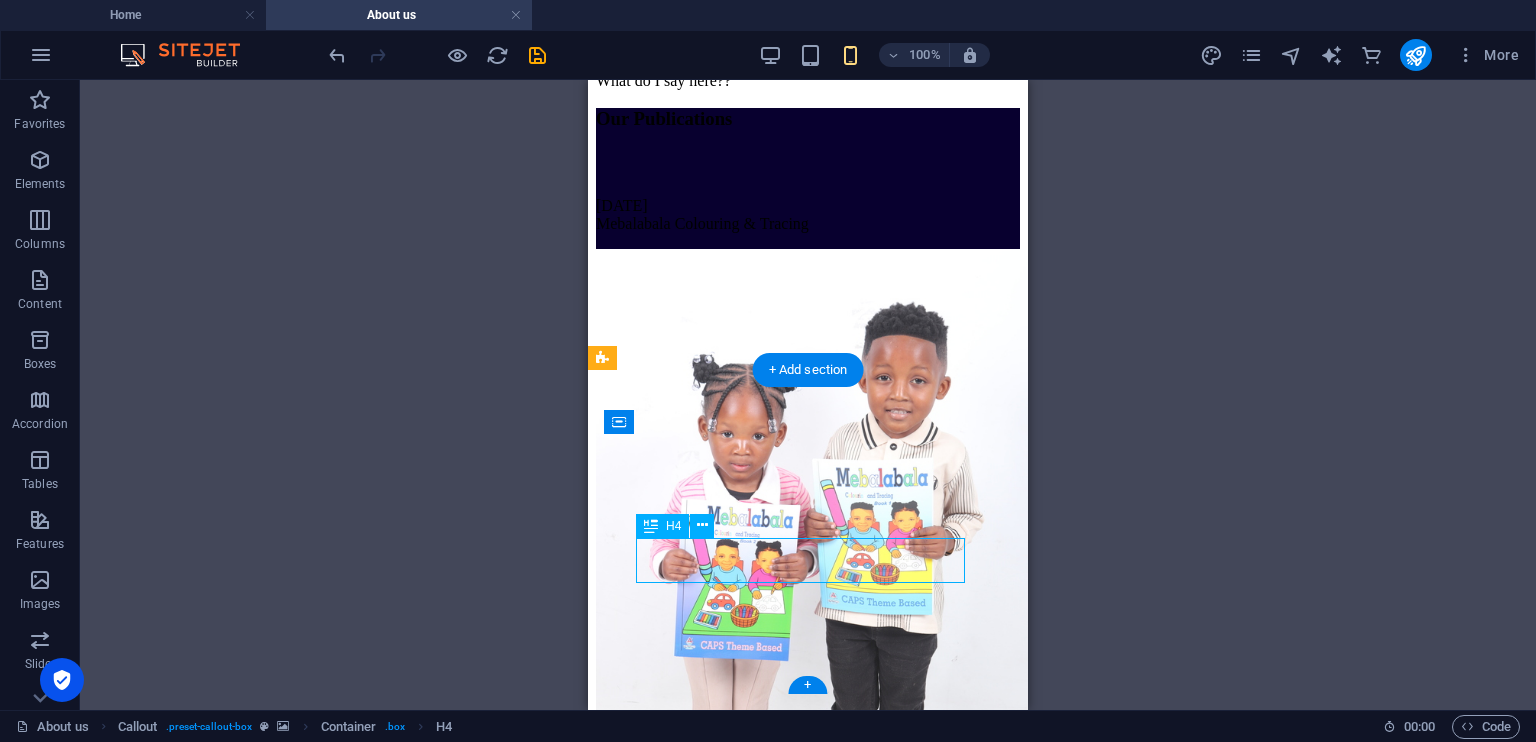 click on "Call now  [PHONE_NUMBER]/ [PHONE_NUMBER]" at bounding box center [808, 3699] 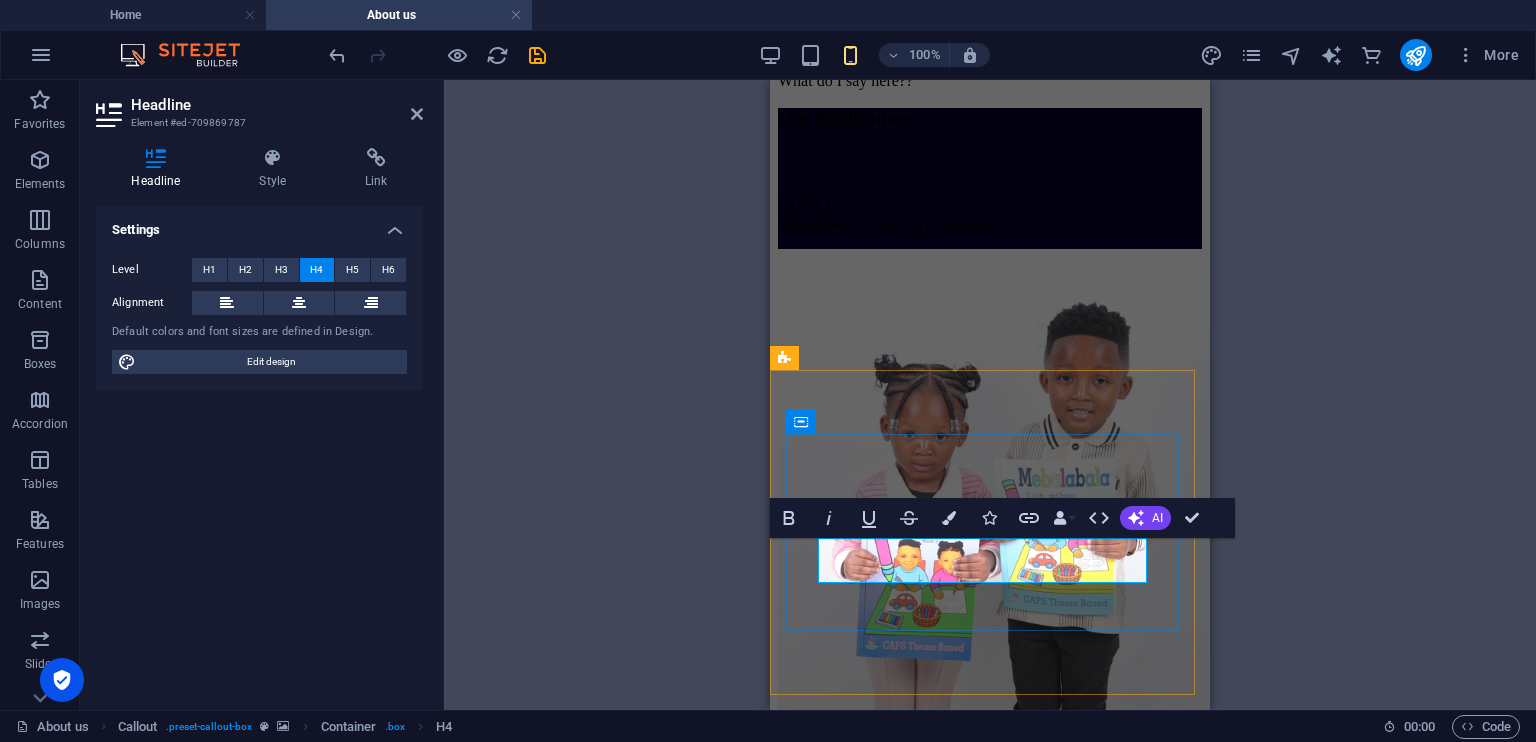 click on "Call now  [PHONE_NUMBER]/ [PHONE_NUMBER]" at bounding box center (990, 3654) 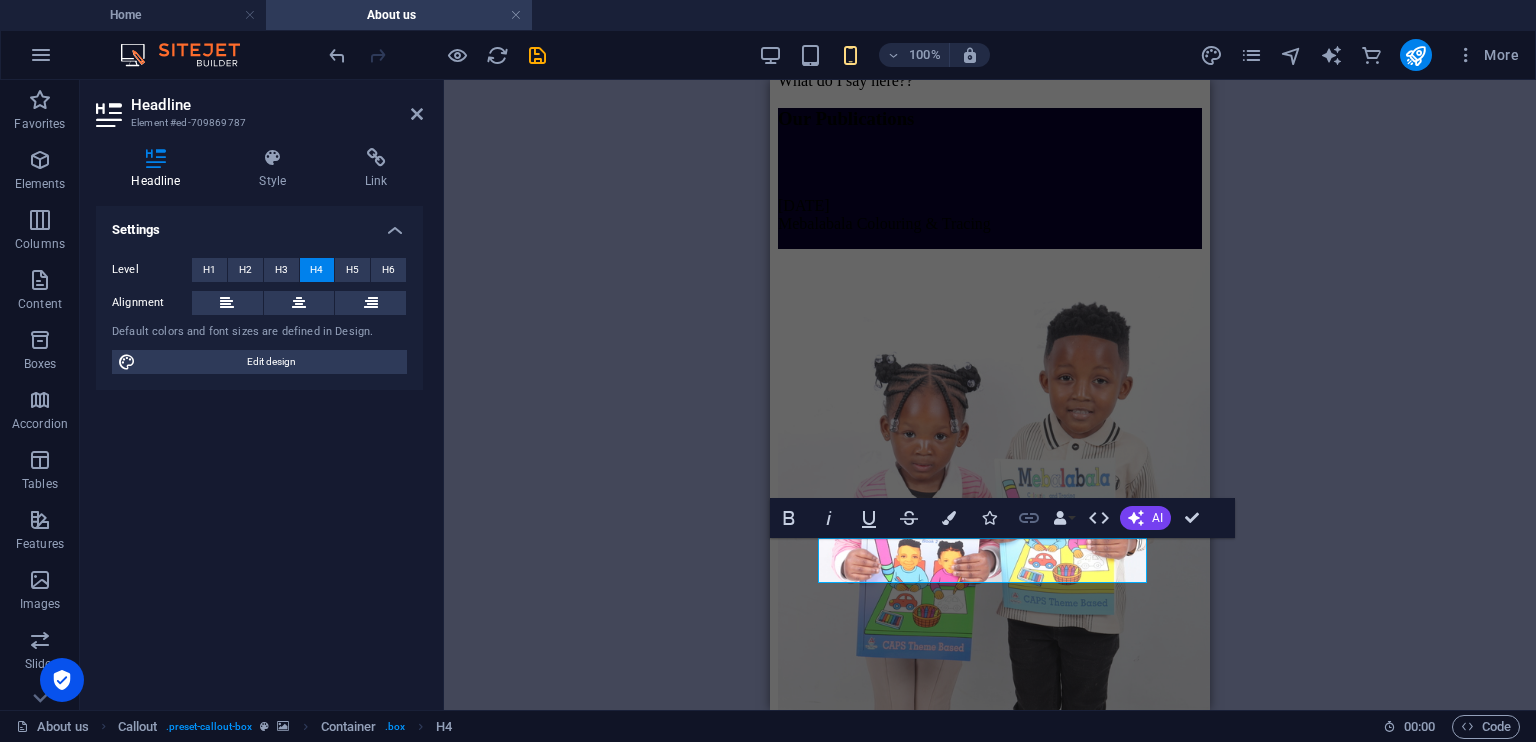 type 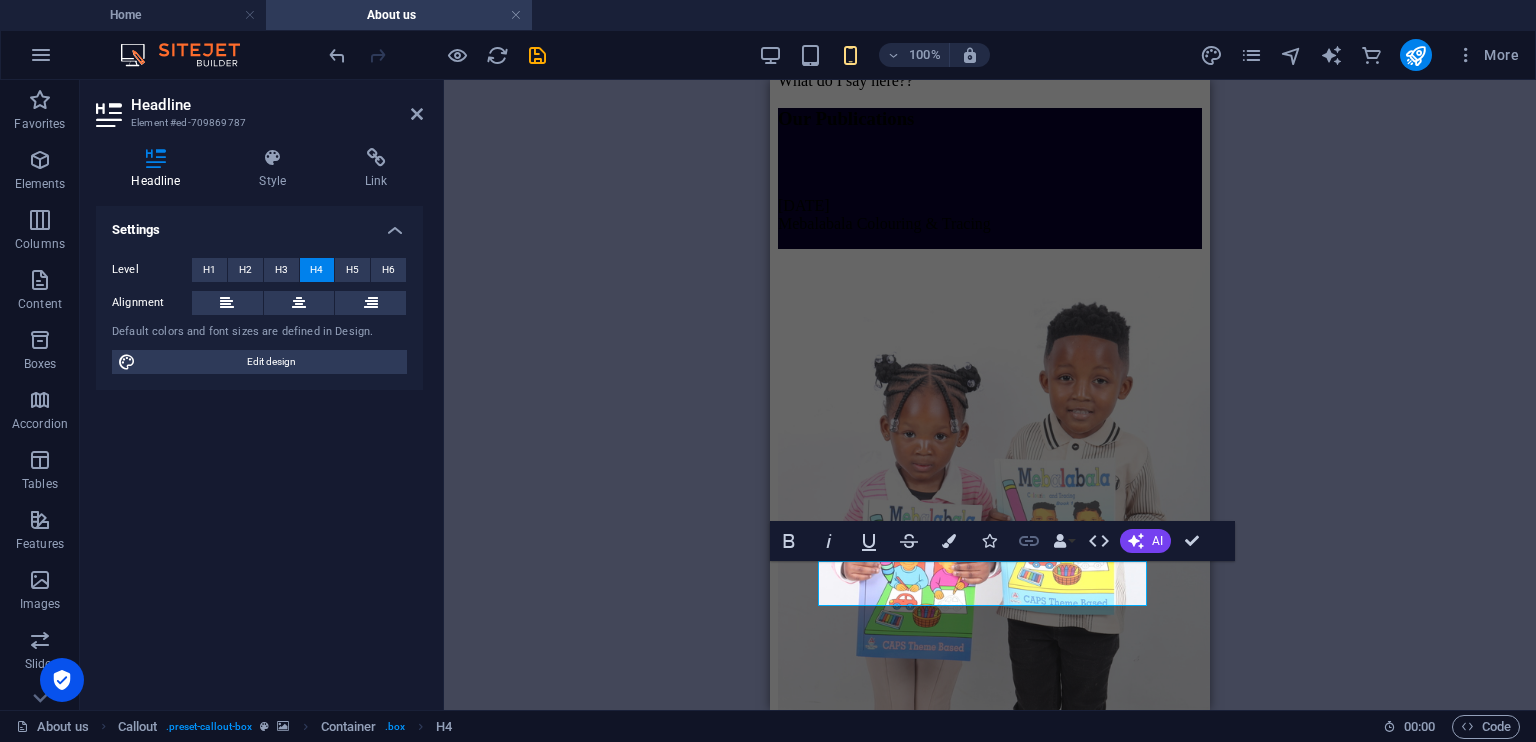 scroll, scrollTop: 4361, scrollLeft: 0, axis: vertical 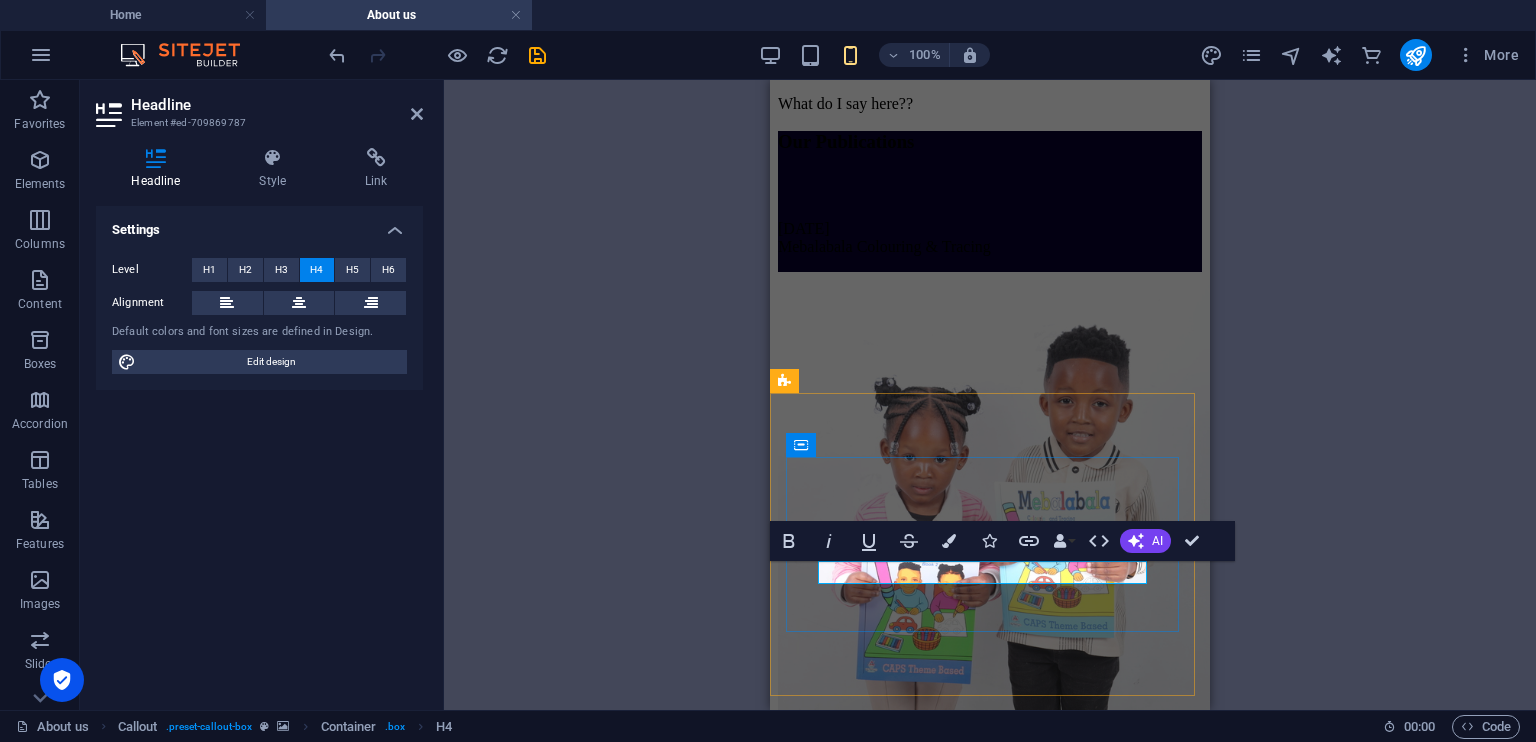 click on "[PHONE_NUMBER]/" at bounding box center (914, 3699) 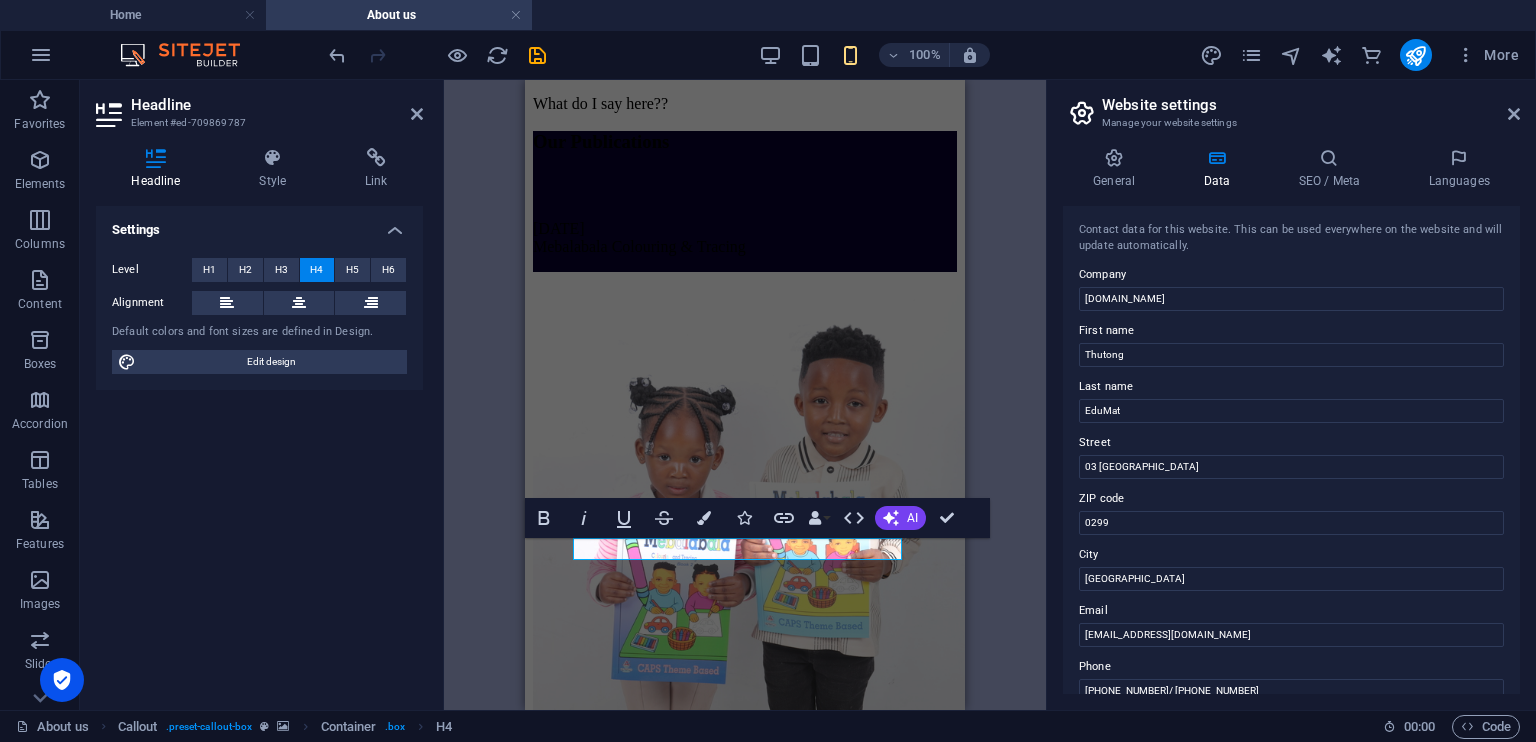 scroll, scrollTop: 4384, scrollLeft: 0, axis: vertical 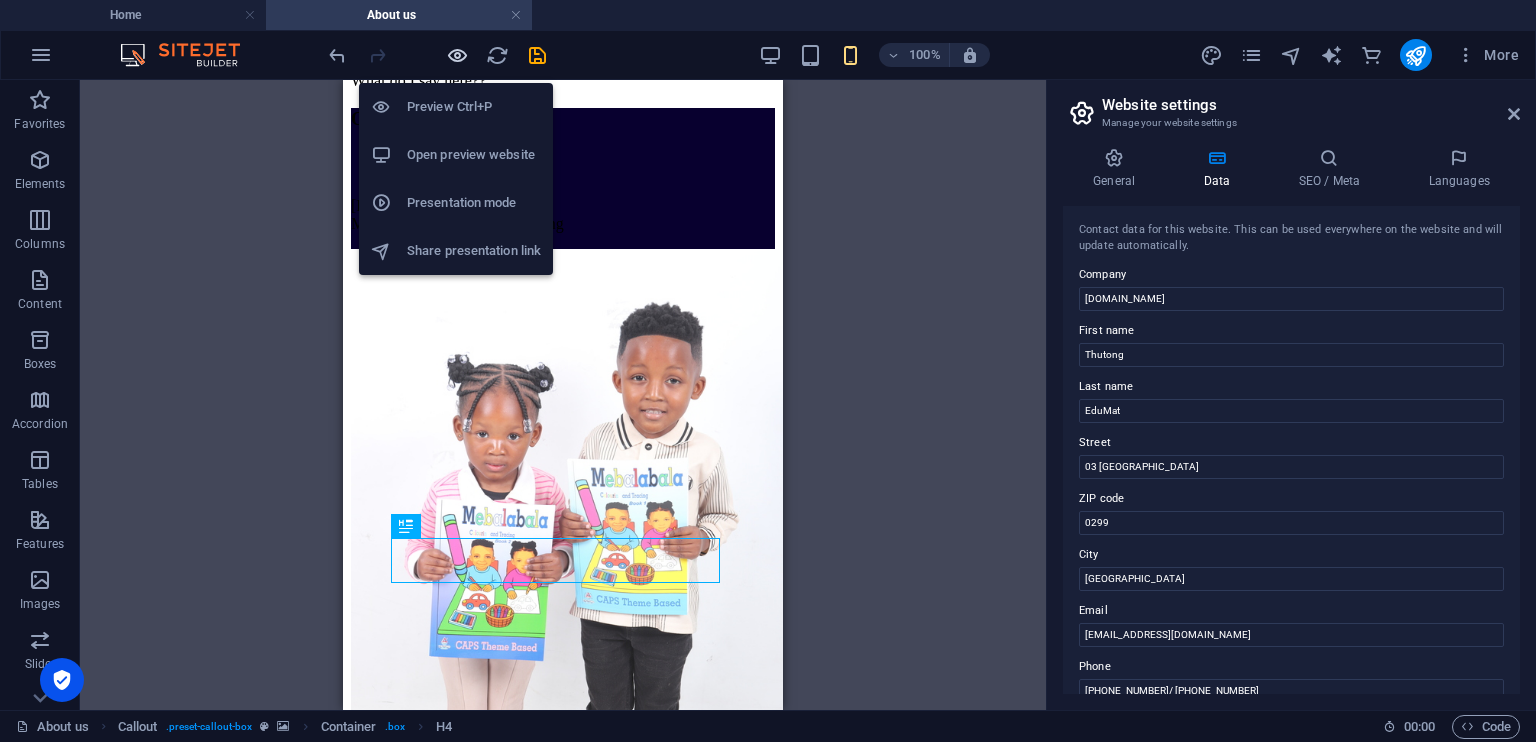 click at bounding box center [457, 55] 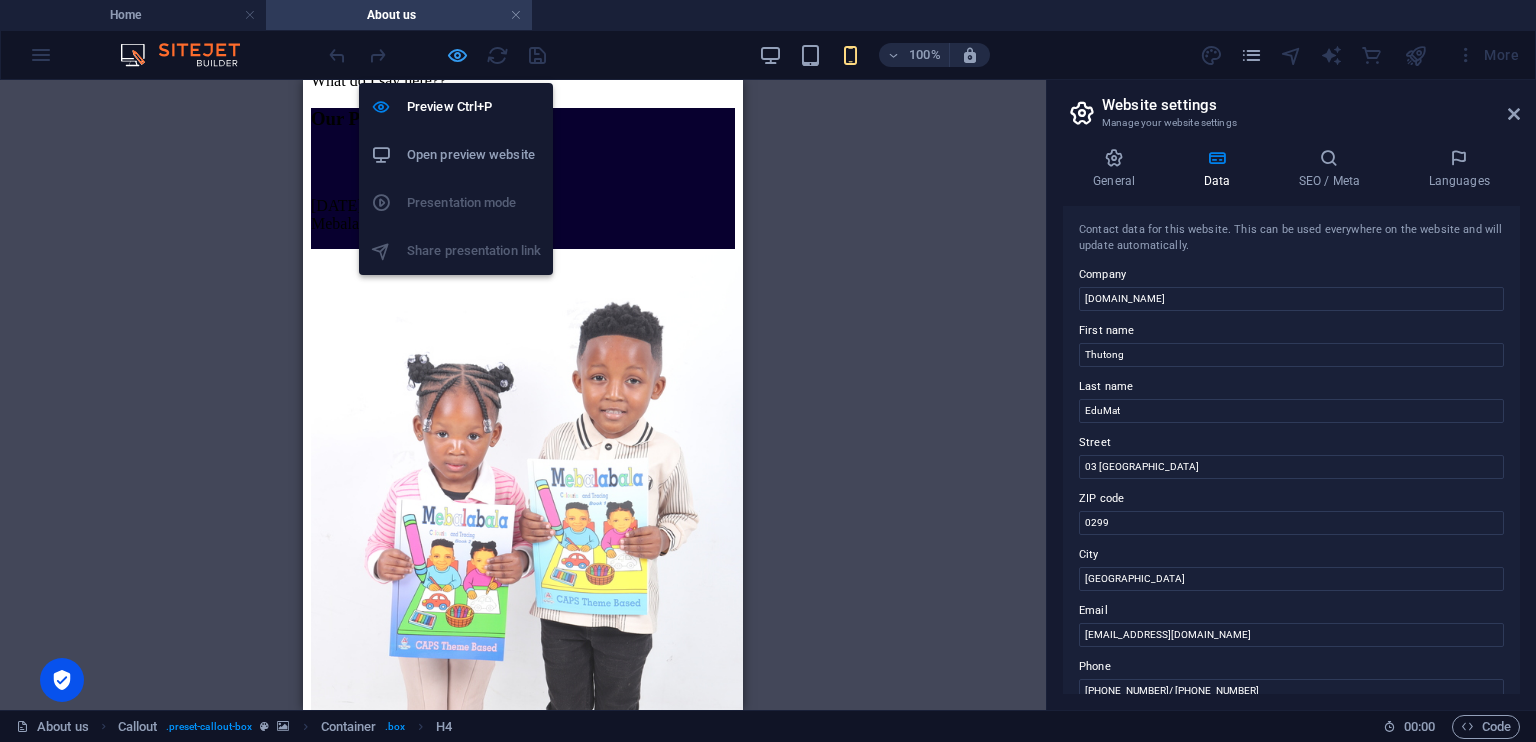 scroll, scrollTop: 4335, scrollLeft: 0, axis: vertical 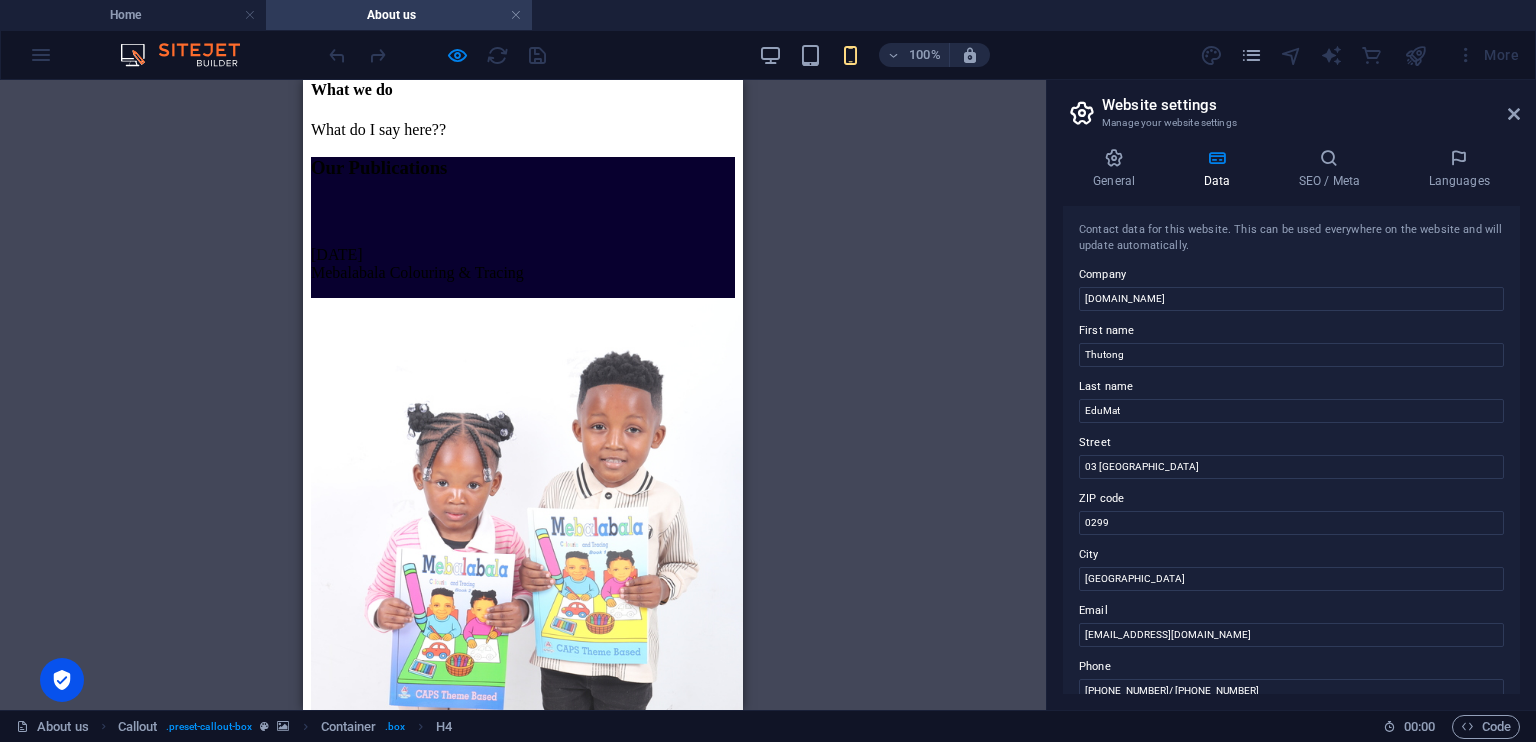 click at bounding box center [523, -2706] 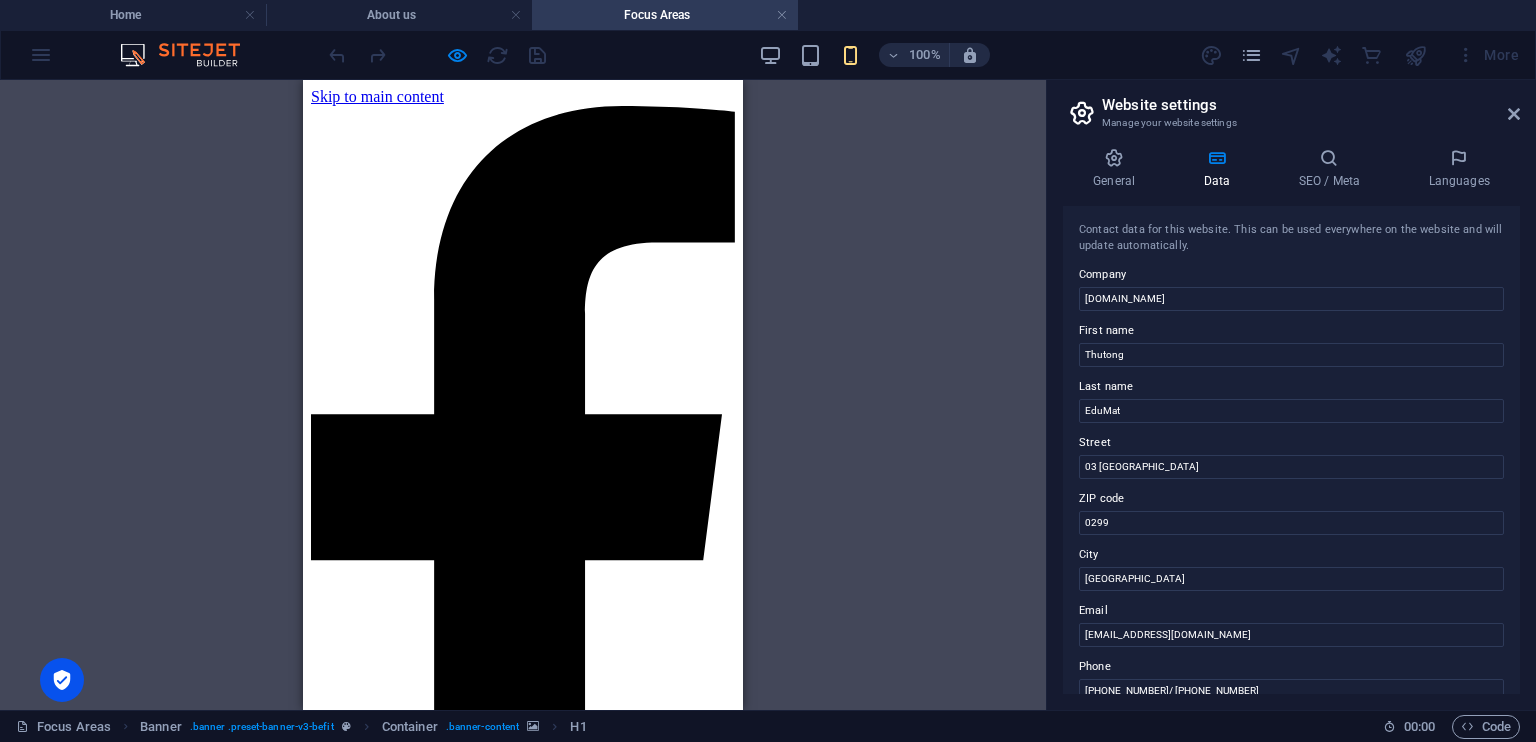 scroll, scrollTop: 0, scrollLeft: 0, axis: both 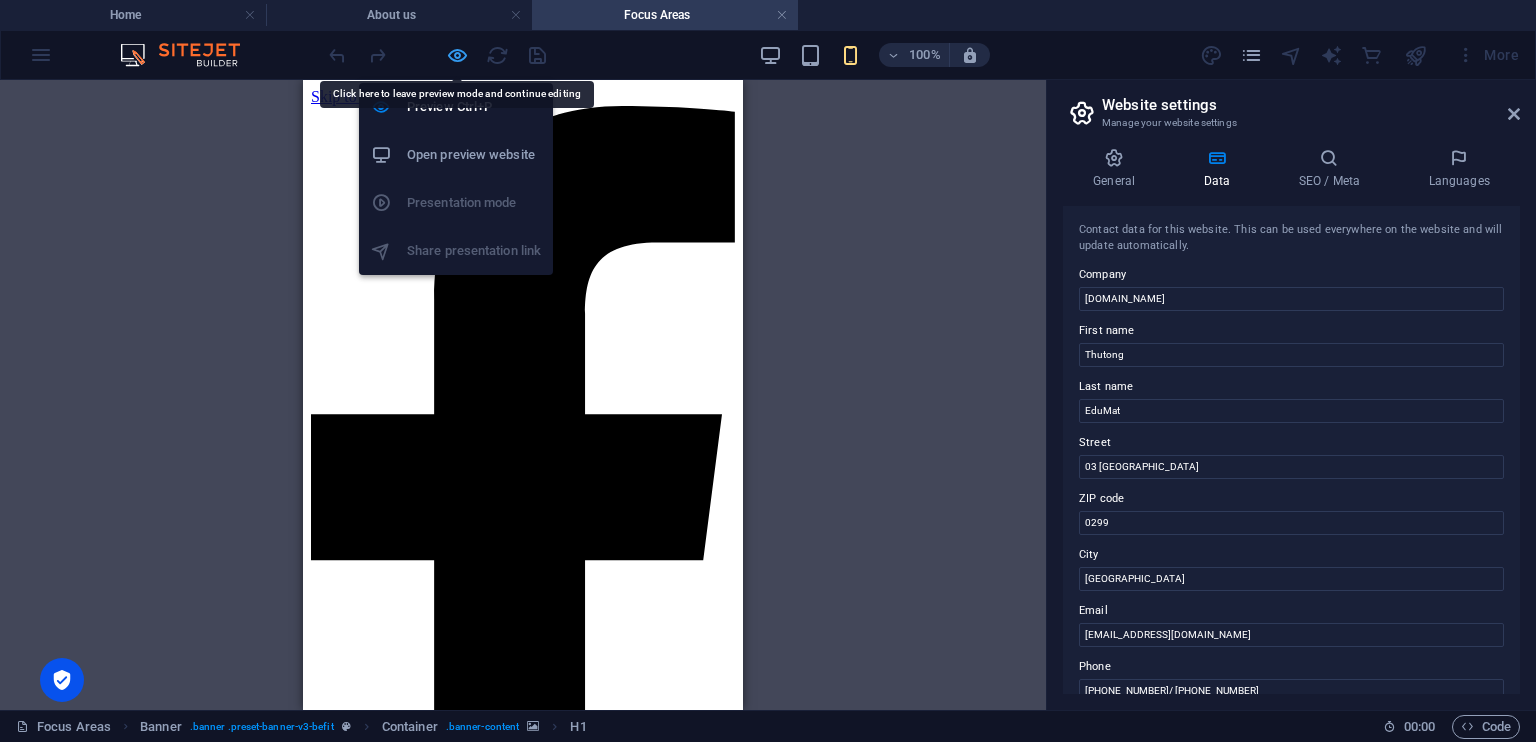 click at bounding box center [457, 55] 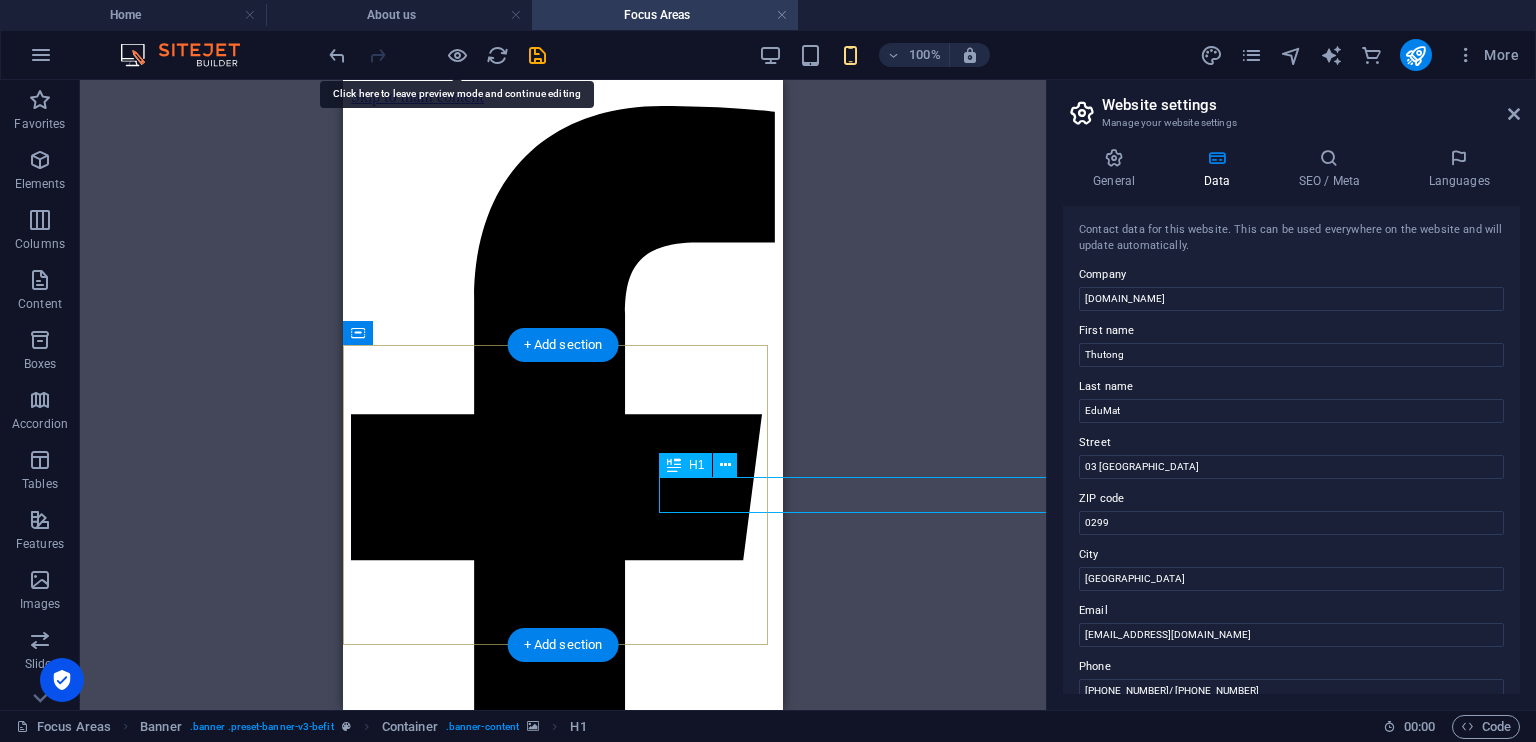 click on "Focus Areas" at bounding box center [863, 3397] 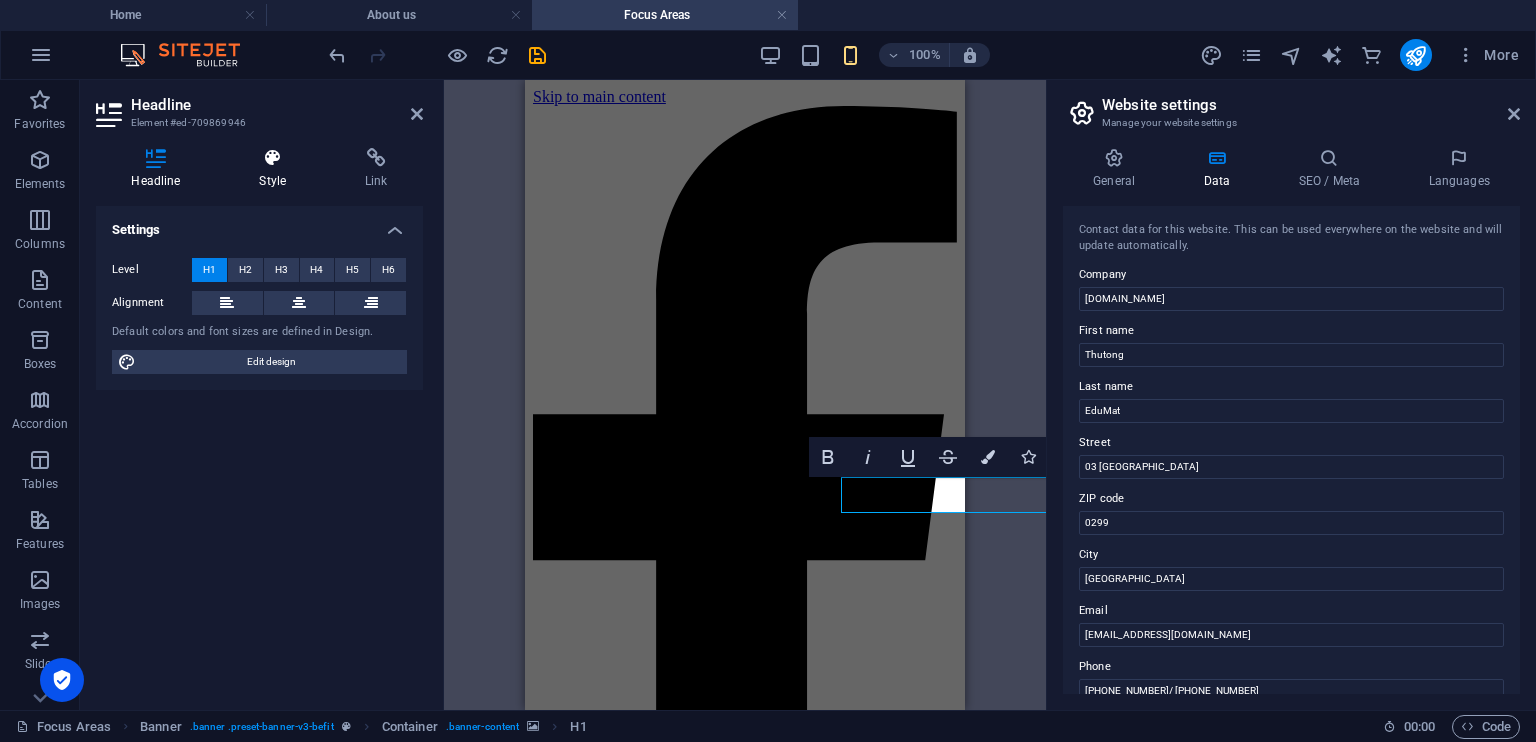 click at bounding box center (273, 158) 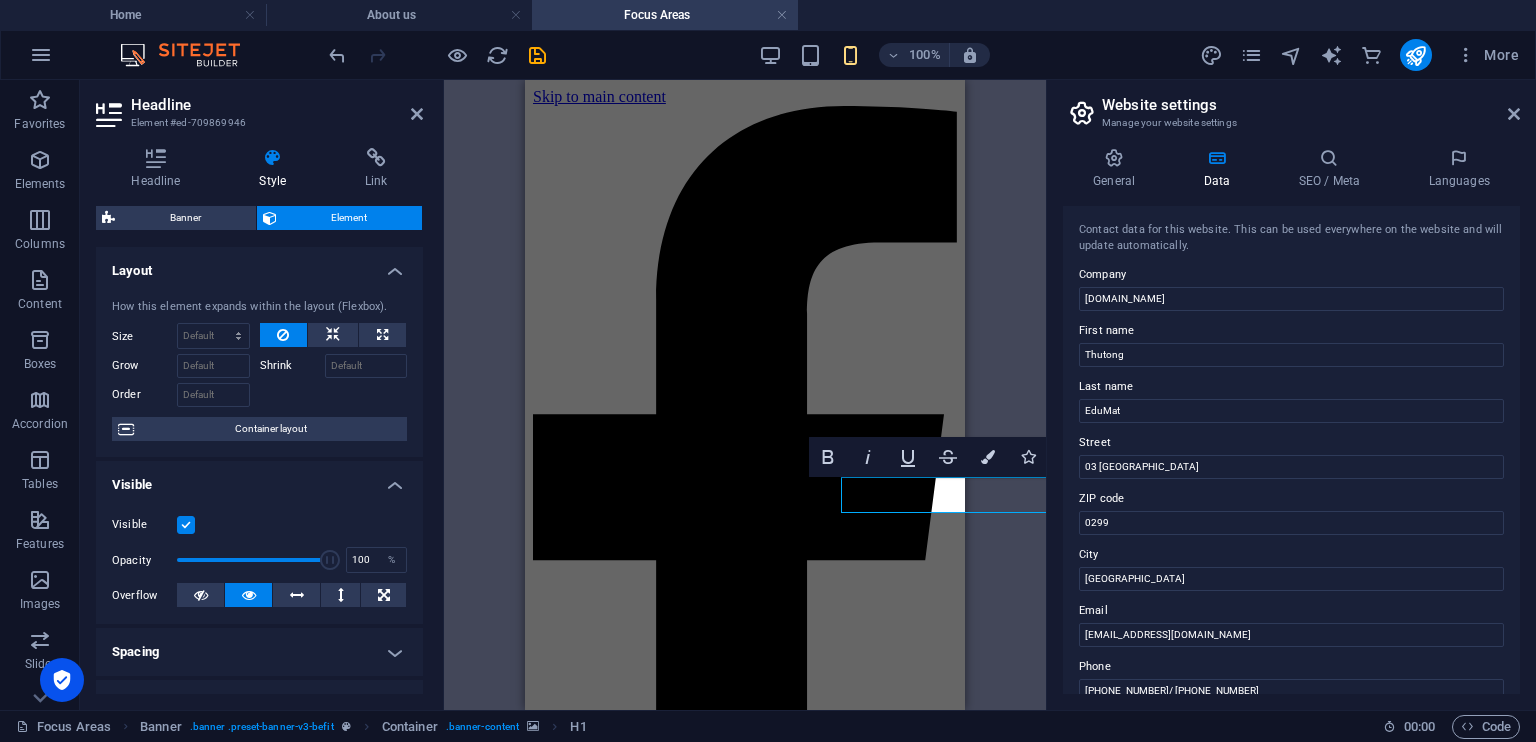 drag, startPoint x: 423, startPoint y: 397, endPoint x: 420, endPoint y: 465, distance: 68.06615 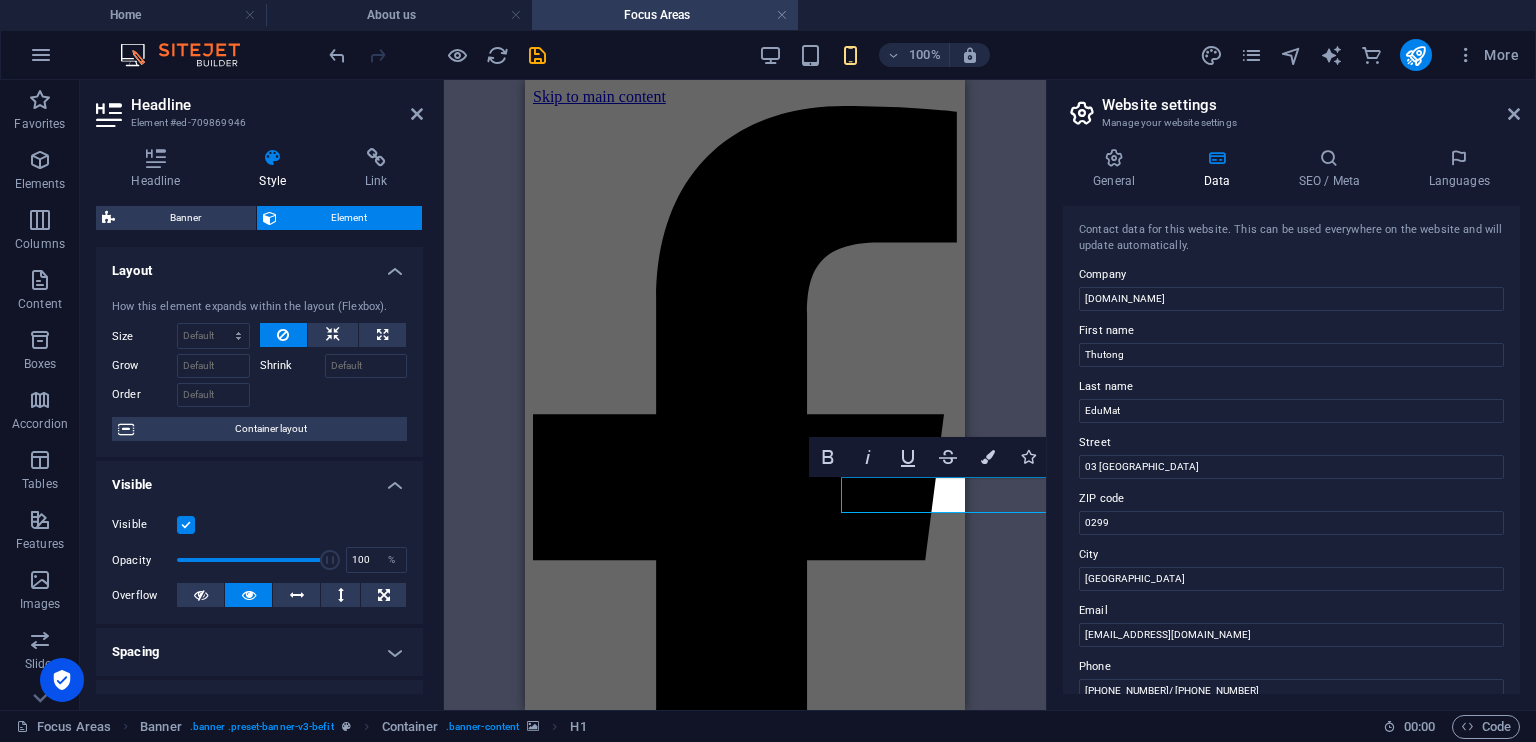 click on "Headline Style Link Settings Level H1 H2 H3 H4 H5 H6 Alignment Default colors and font sizes are defined in Design. Edit design Banner Element Layout How this element expands within the layout (Flexbox). Size Default auto px % 1/1 1/2 1/3 1/4 1/5 1/6 1/7 1/8 1/9 1/10 Grow Shrink Order Container layout Visible Visible Opacity 100 % Overflow Spacing Margin Default auto px % rem vw vh Custom Custom auto px % rem vw vh auto px % rem vw vh auto px % rem vw vh auto px % rem vw vh Padding Default px rem % vh vw Custom Custom px rem % vh vw px rem % vh vw px rem % vh vw px rem % vh vw Border Style              - Width 1 auto px rem % vh vw Custom Custom 1 auto px rem % vh vw 1 auto px rem % vh vw 1 auto px rem % vh vw 1 auto px rem % vh vw  - Color Round corners Default px rem % vh vw Custom Custom px rem % vh vw px rem % vh vw px rem % vh vw px rem % vh vw Shadow Default None Outside Inside Color X offset 0 px rem vh vw Y offset 0 px rem vh vw Blur 0 px rem % vh vw Spread 0 px rem vh vw Text Shadow Default" at bounding box center [259, 421] 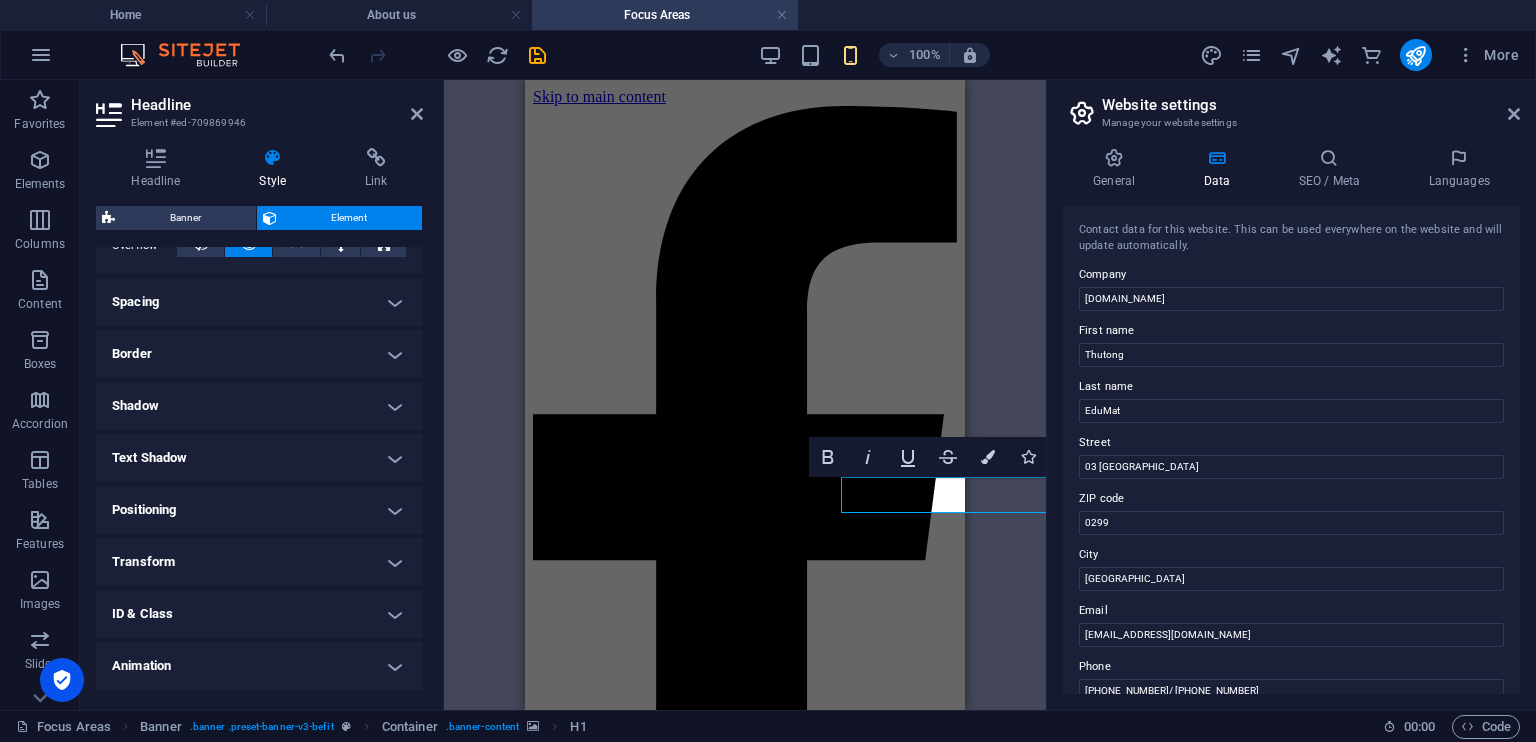 scroll, scrollTop: 351, scrollLeft: 0, axis: vertical 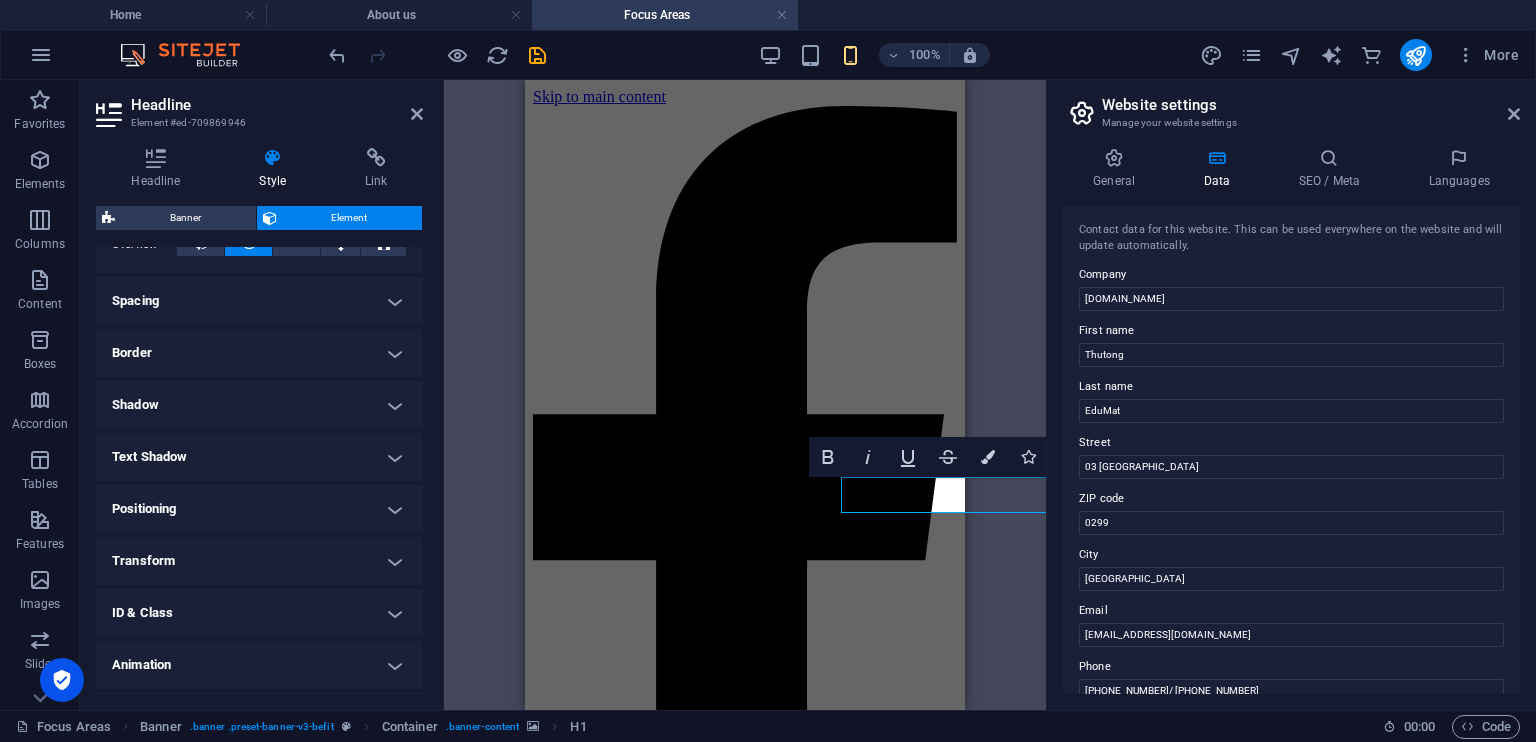 click on "Transform" at bounding box center [259, 561] 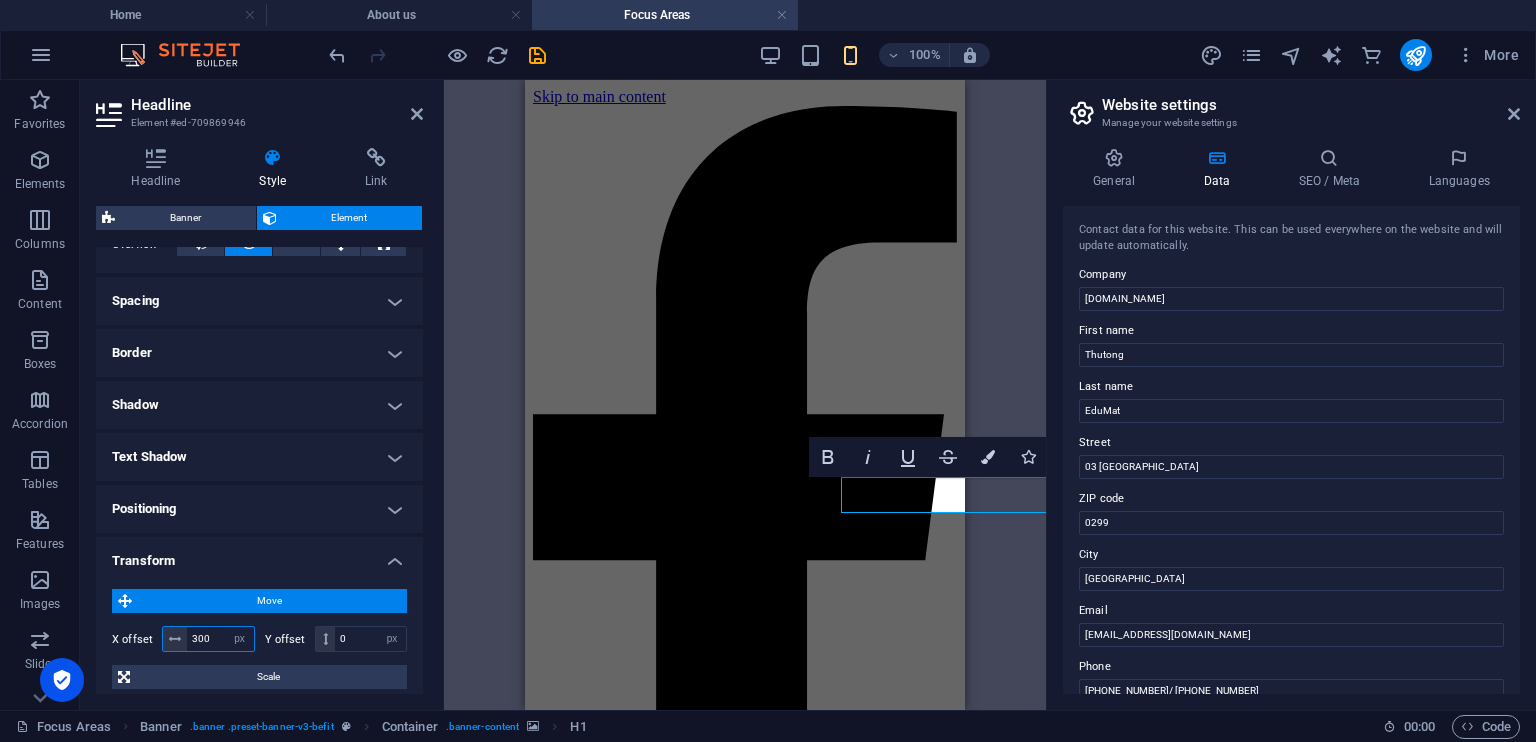 click on "300" at bounding box center (220, 639) 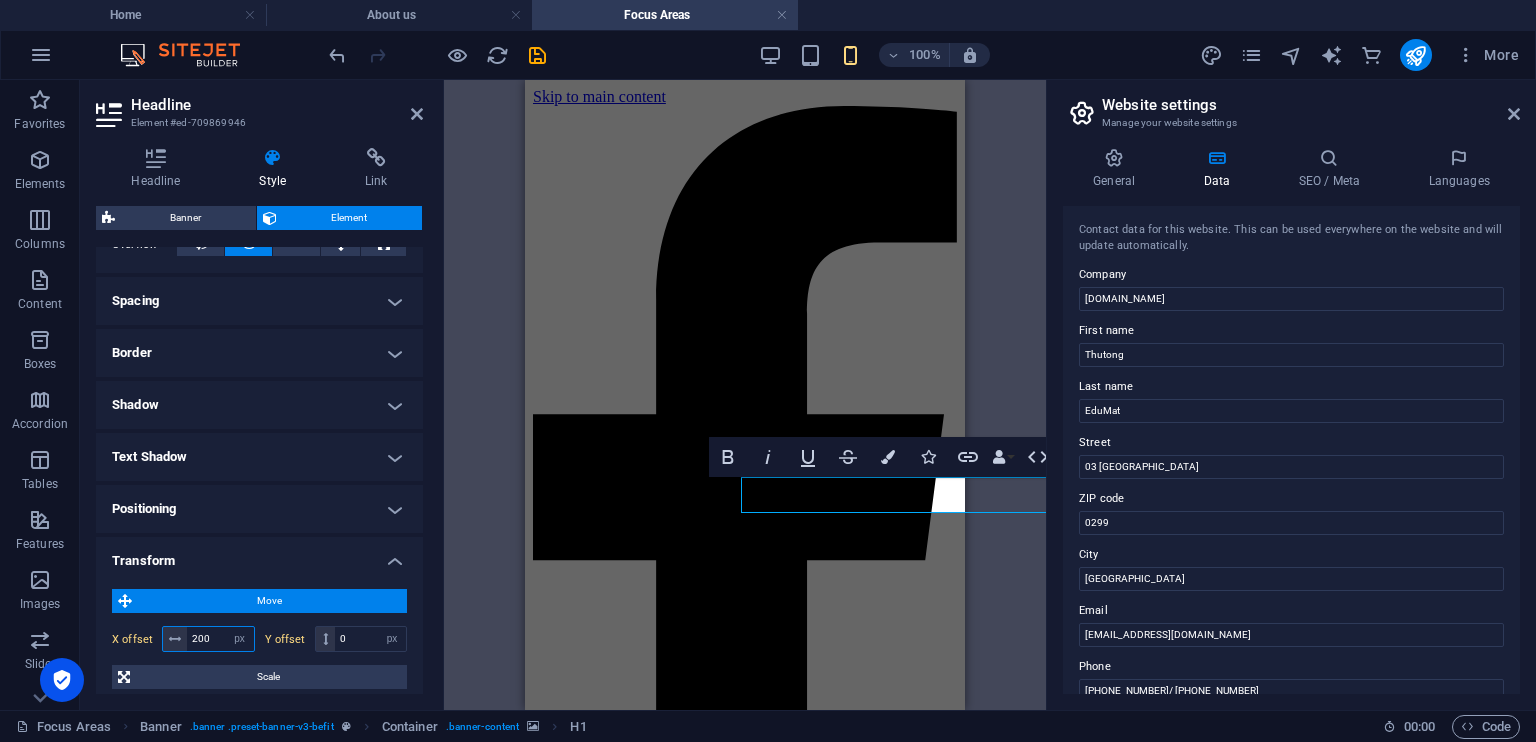 drag, startPoint x: 209, startPoint y: 638, endPoint x: 184, endPoint y: 636, distance: 25.079872 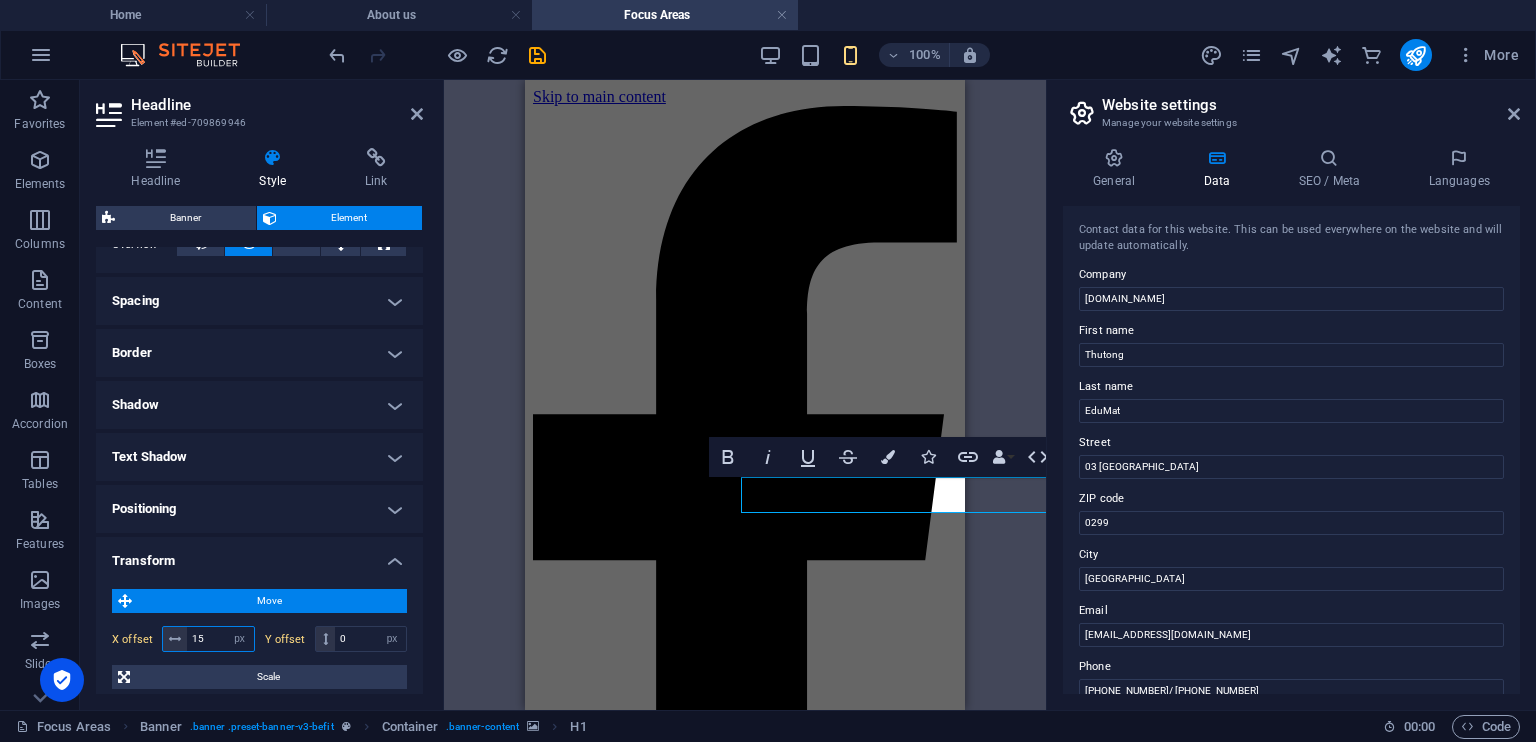type on "150" 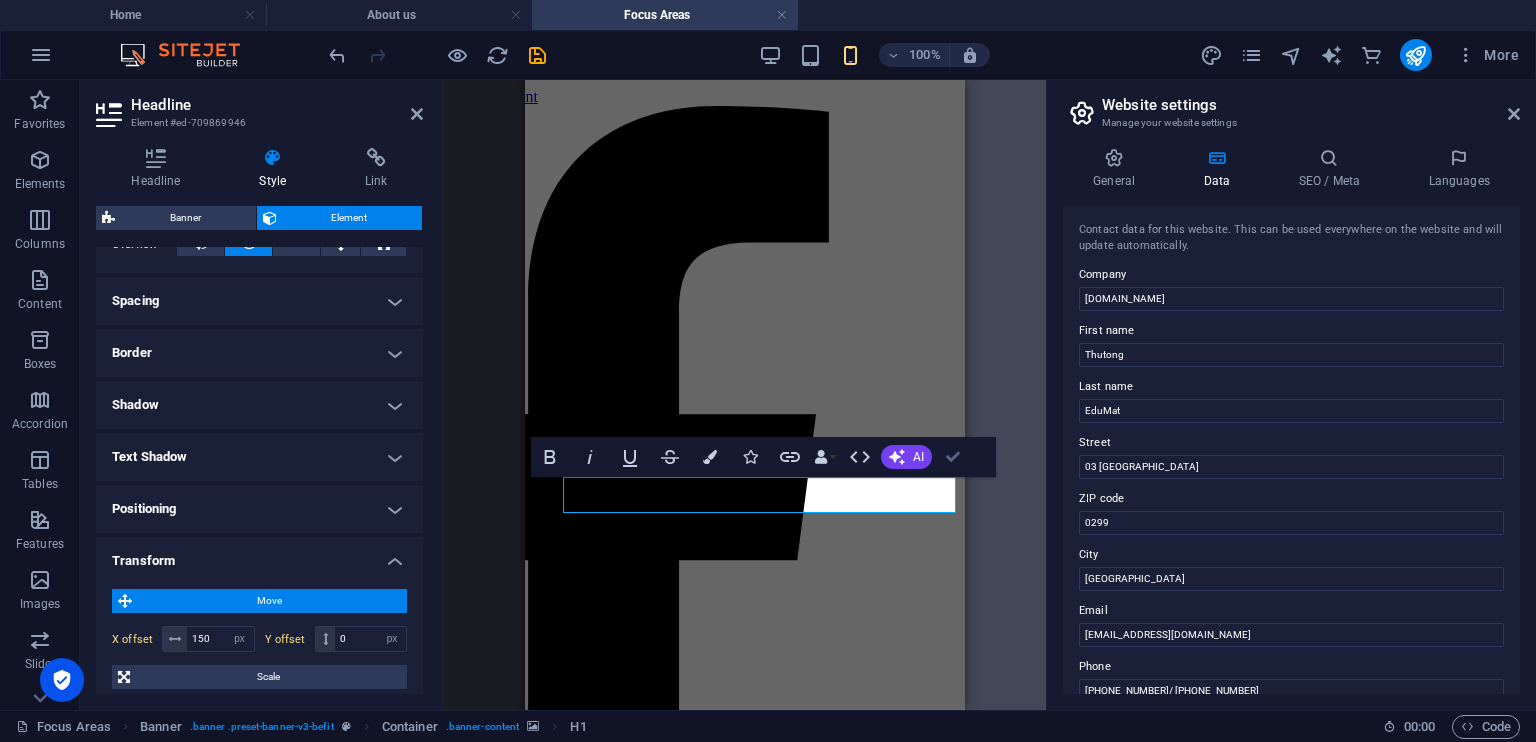 scroll, scrollTop: 0, scrollLeft: 8, axis: horizontal 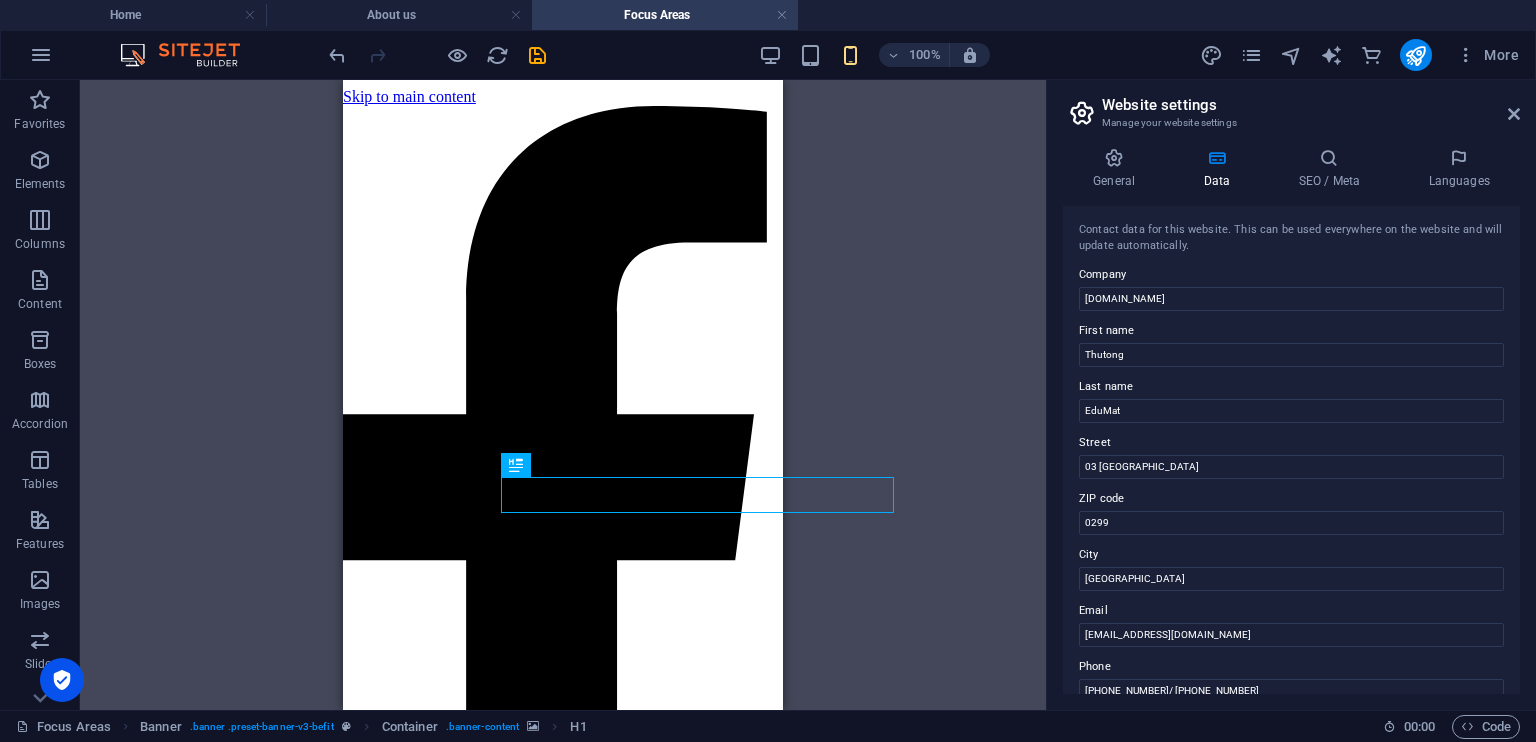 click on "H1   Banner   Banner   Container   Container   Info Bar   Text   Info Bar   Container" at bounding box center (563, 395) 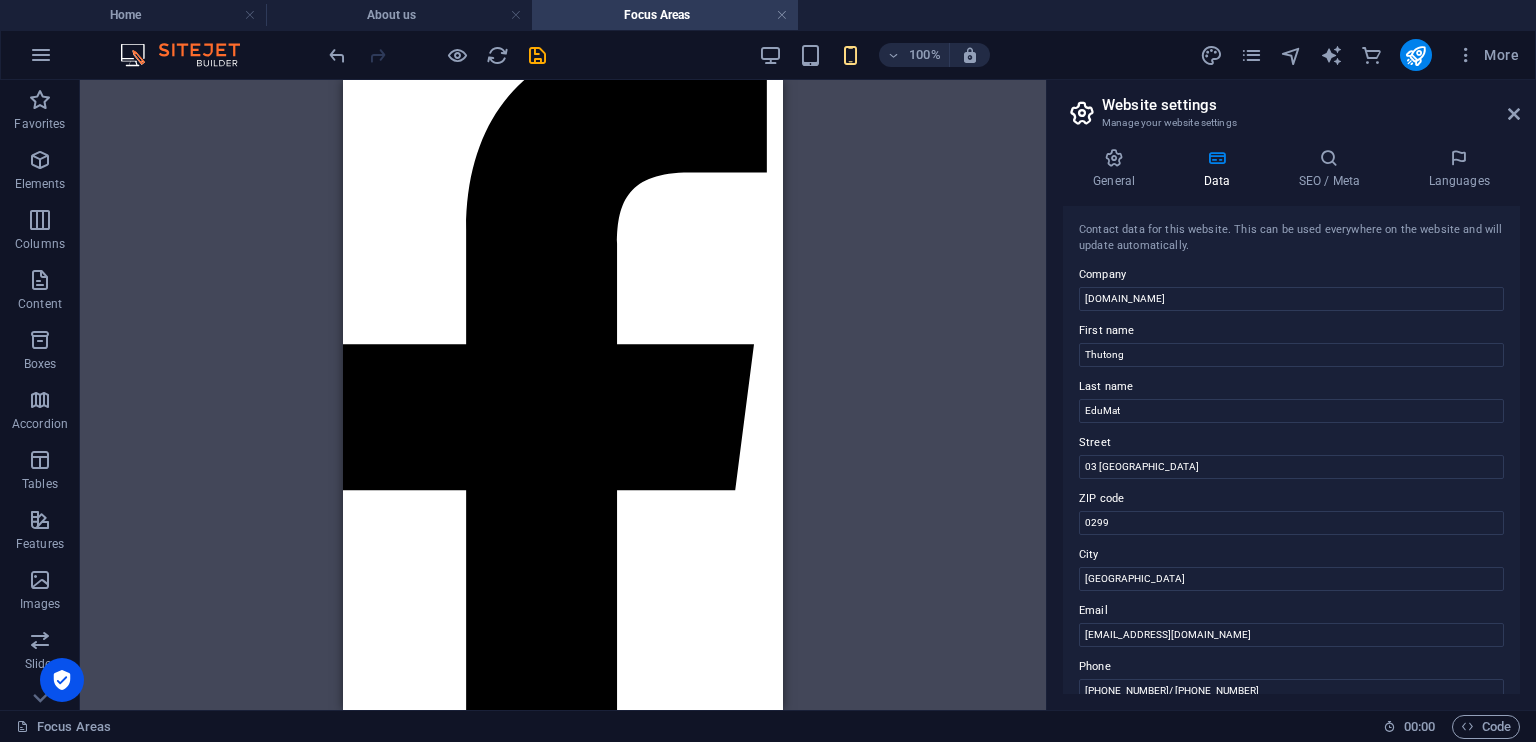 scroll, scrollTop: 66, scrollLeft: 8, axis: both 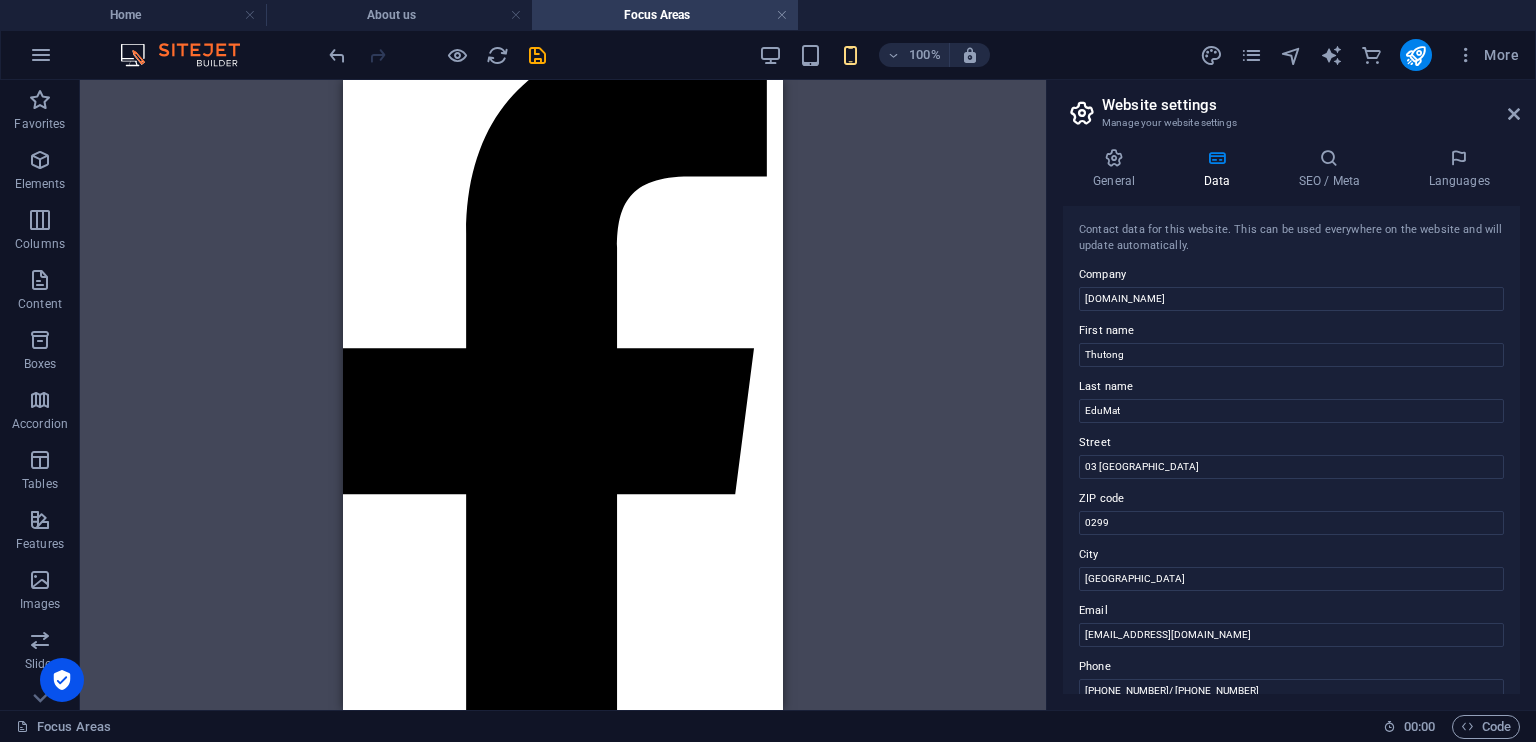click on "H1   Banner   Banner   Container   Container   Info Bar   Text   Info Bar   Container" at bounding box center [563, 395] 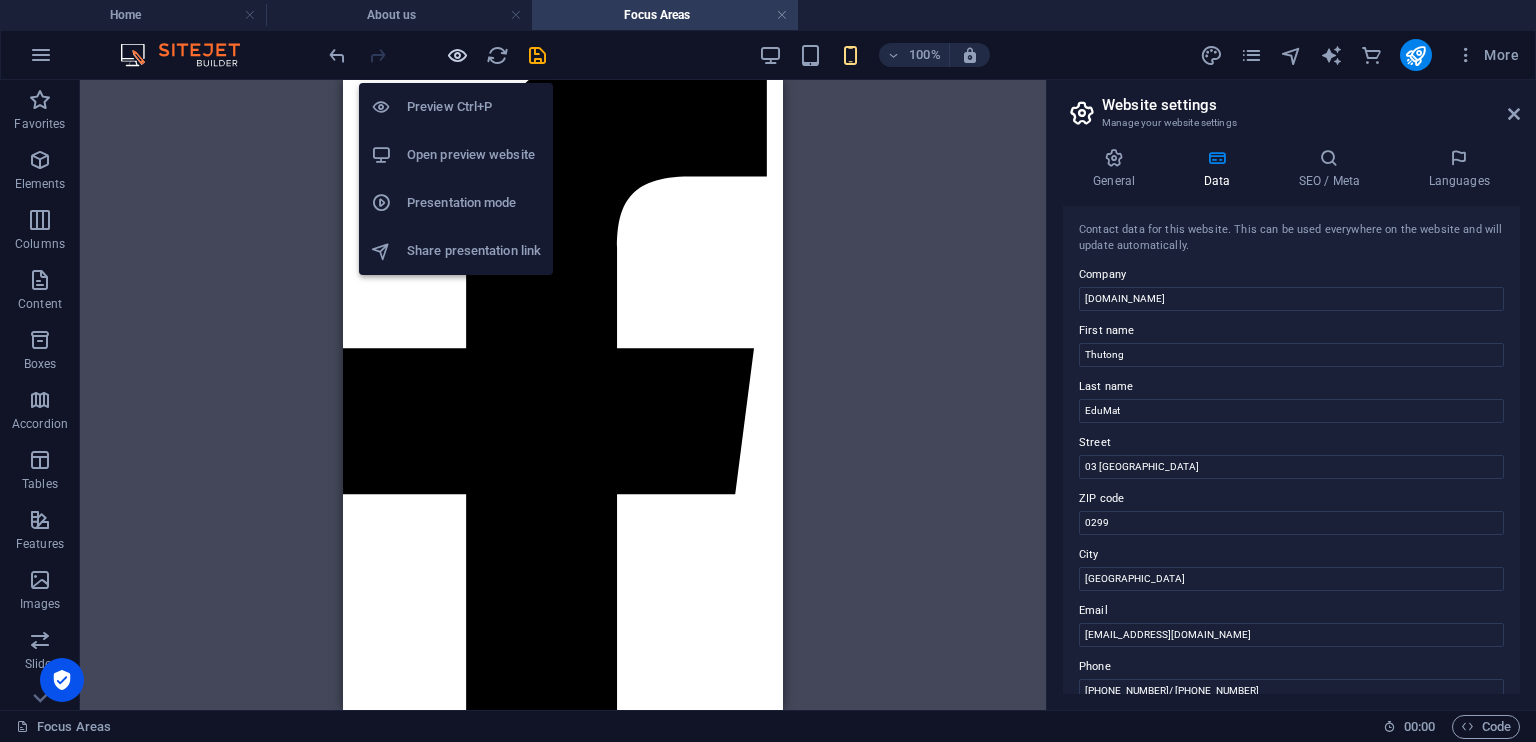 click at bounding box center (457, 55) 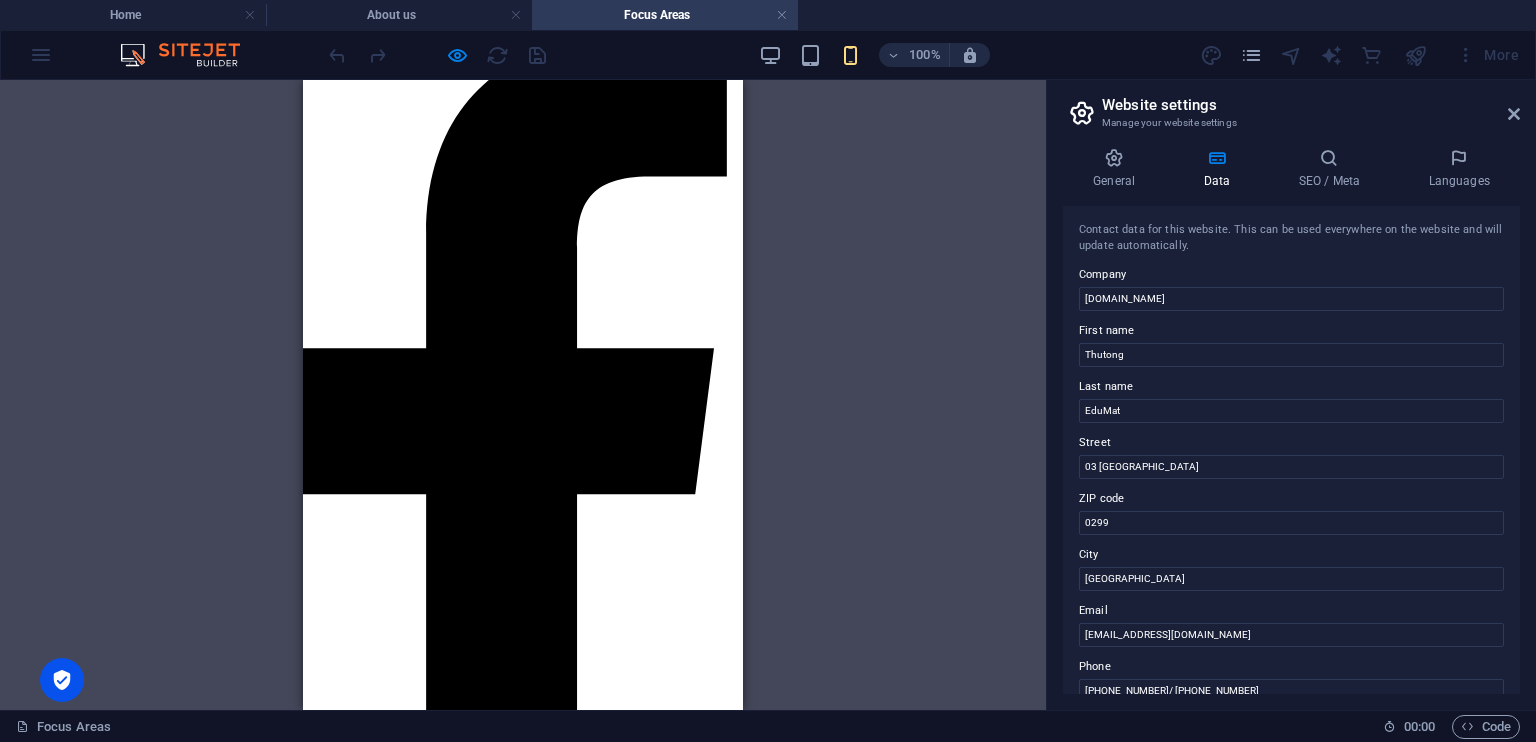 click at bounding box center [515, 1563] 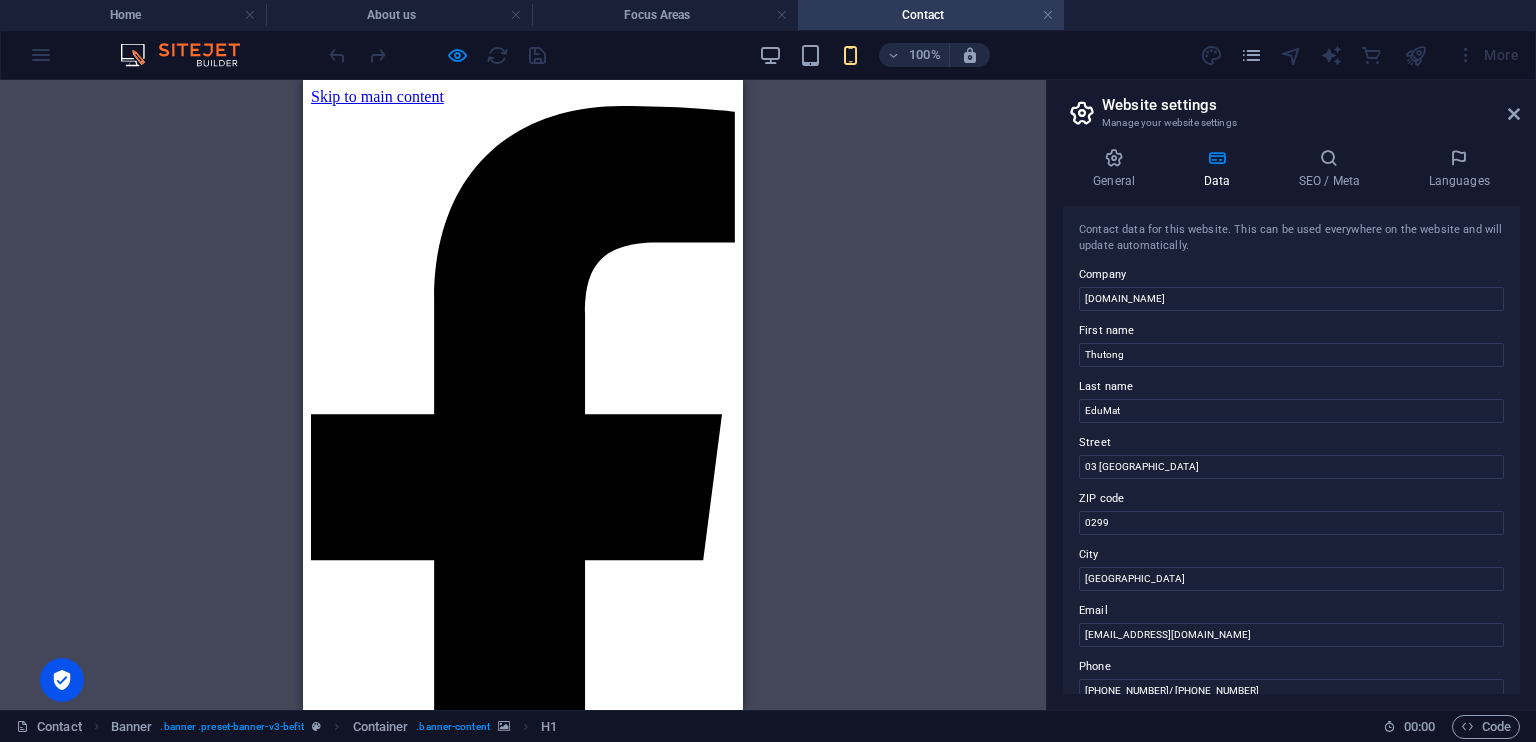scroll, scrollTop: 0, scrollLeft: 0, axis: both 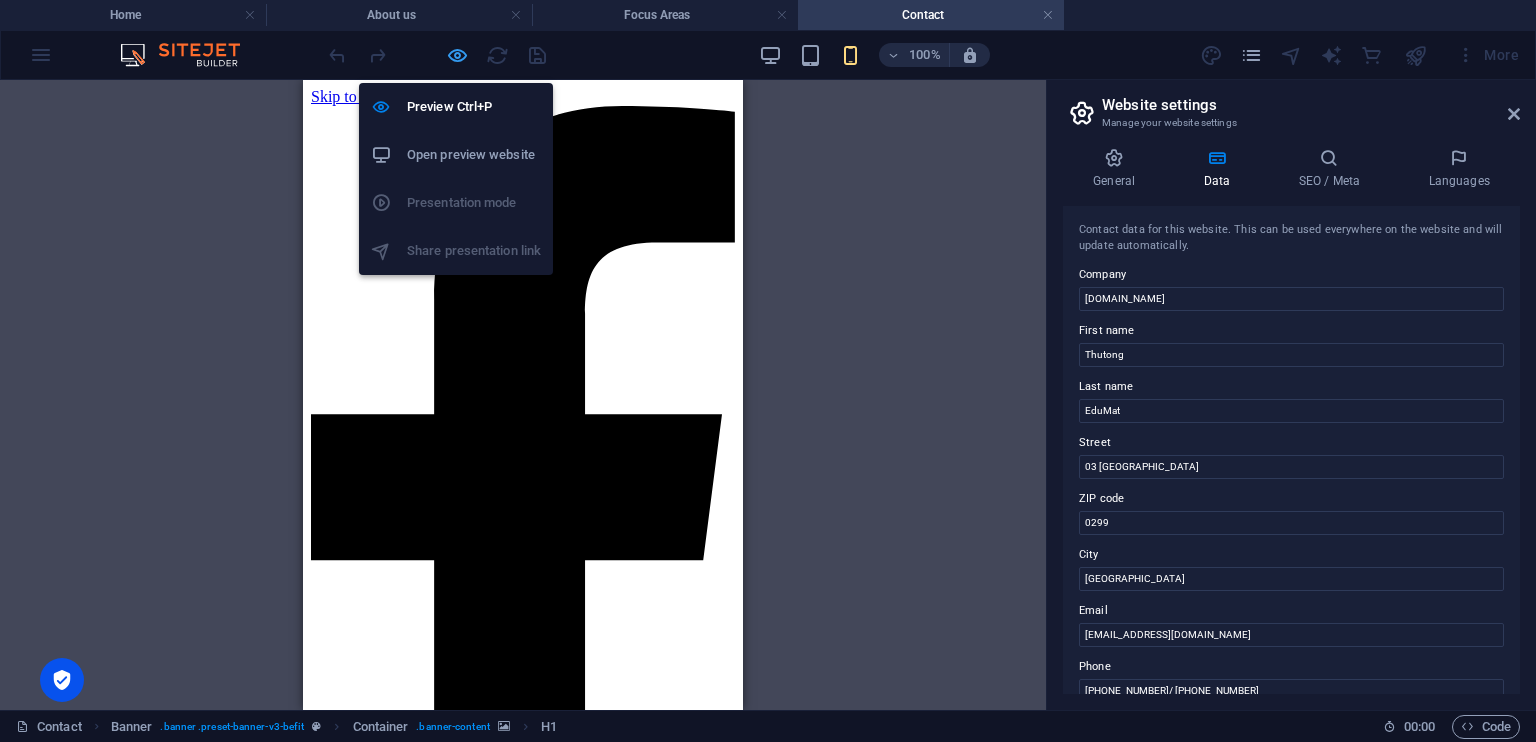 click at bounding box center (457, 55) 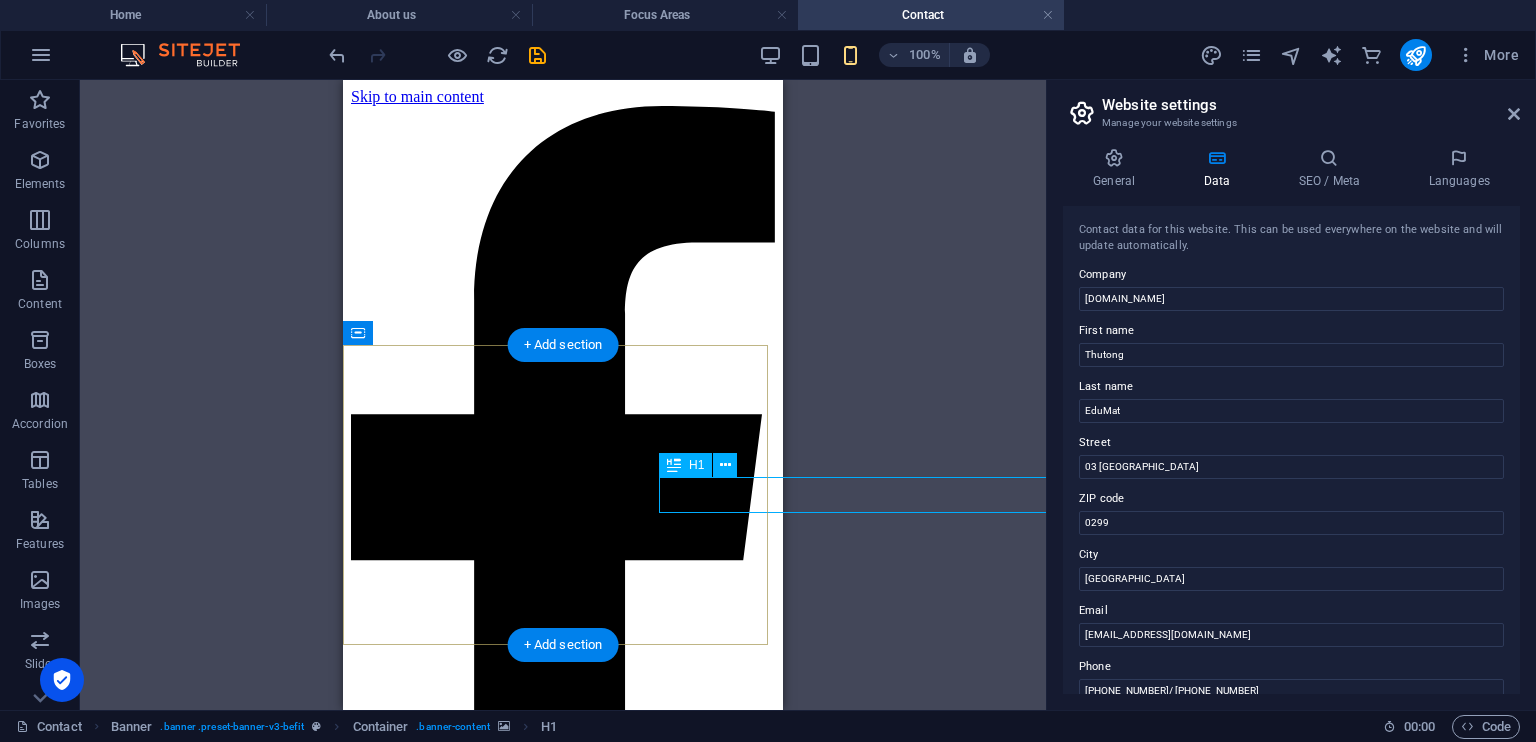 click on "Get in touch!" at bounding box center (863, 3397) 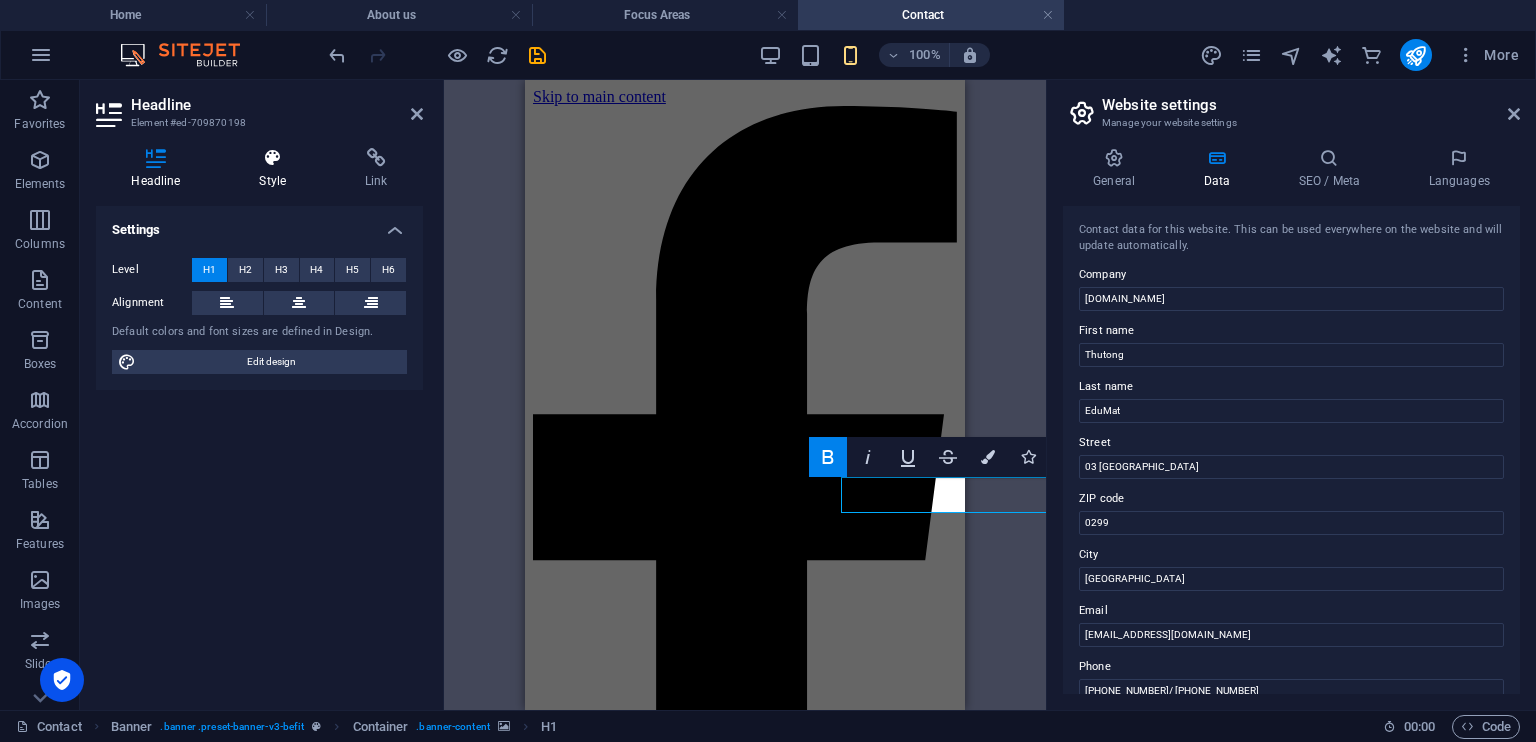 click on "Style" at bounding box center (277, 169) 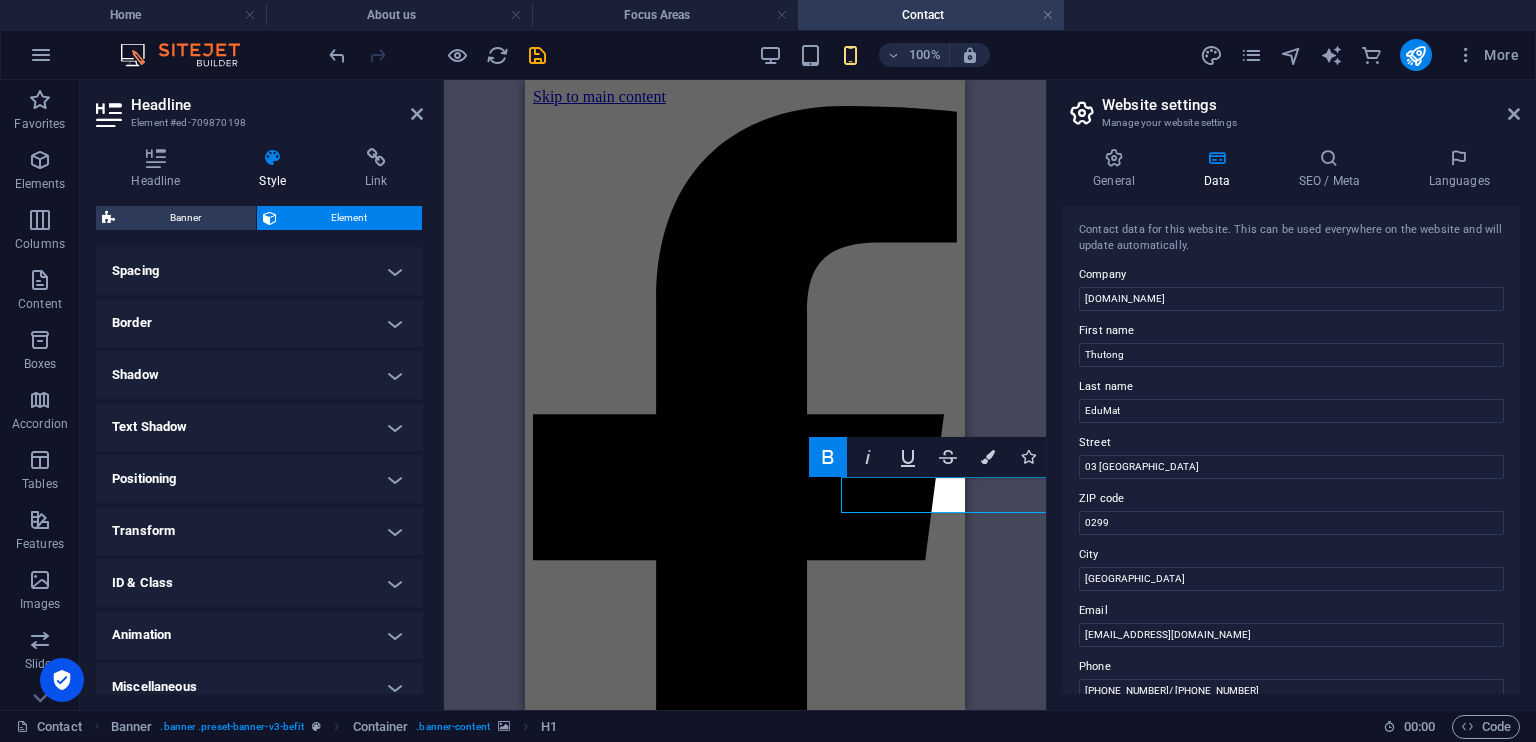 scroll, scrollTop: 396, scrollLeft: 0, axis: vertical 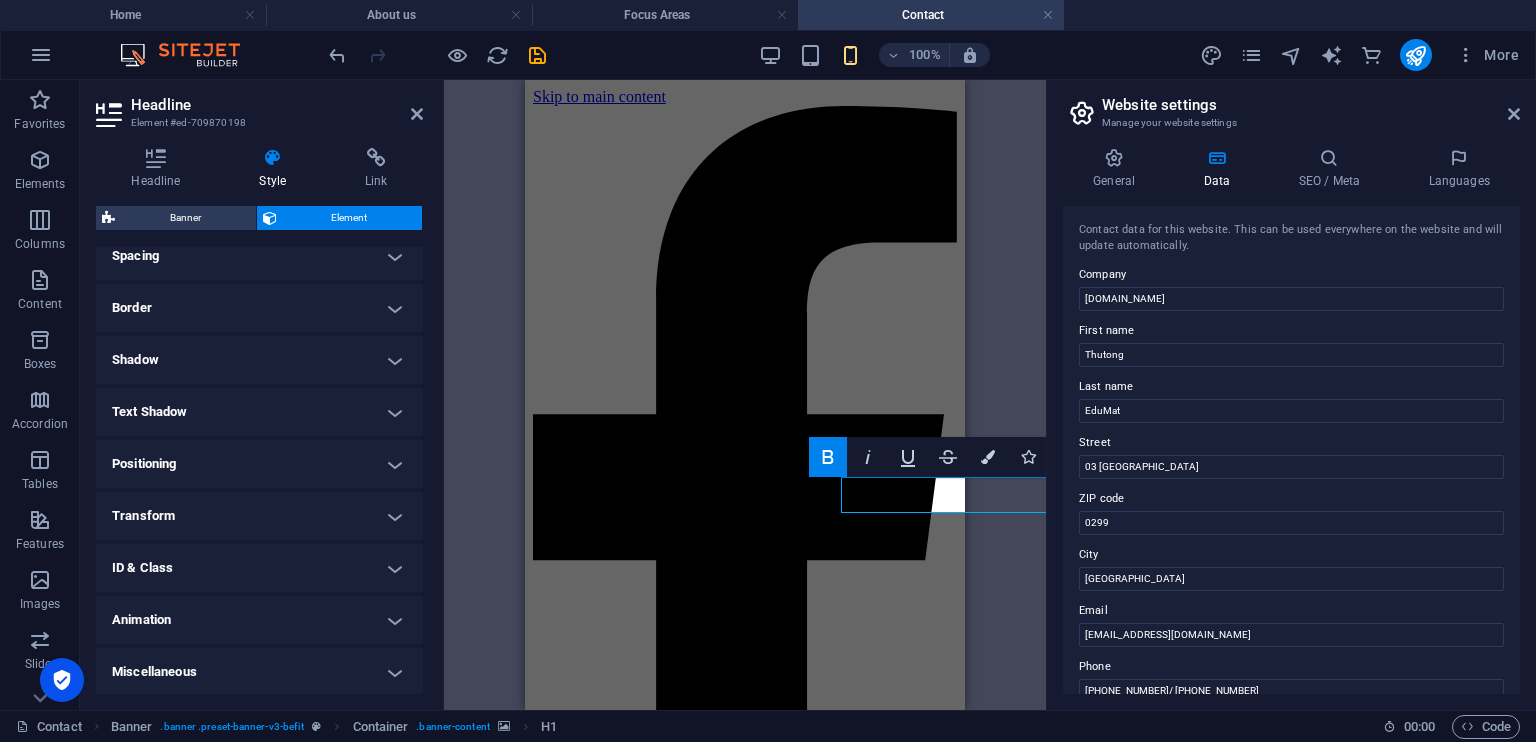 click on "Transform" at bounding box center (259, 516) 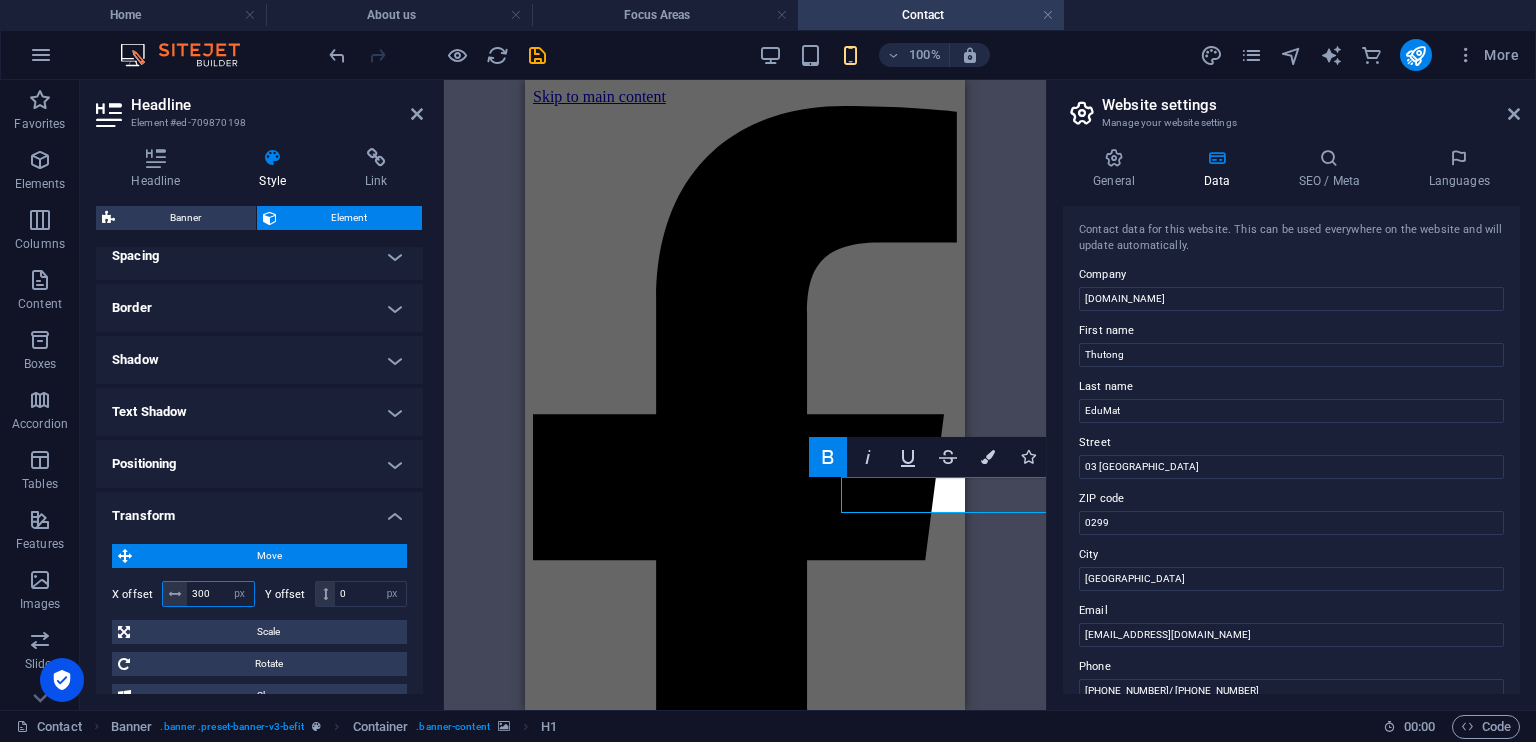 drag, startPoint x: 209, startPoint y: 594, endPoint x: 173, endPoint y: 602, distance: 36.878178 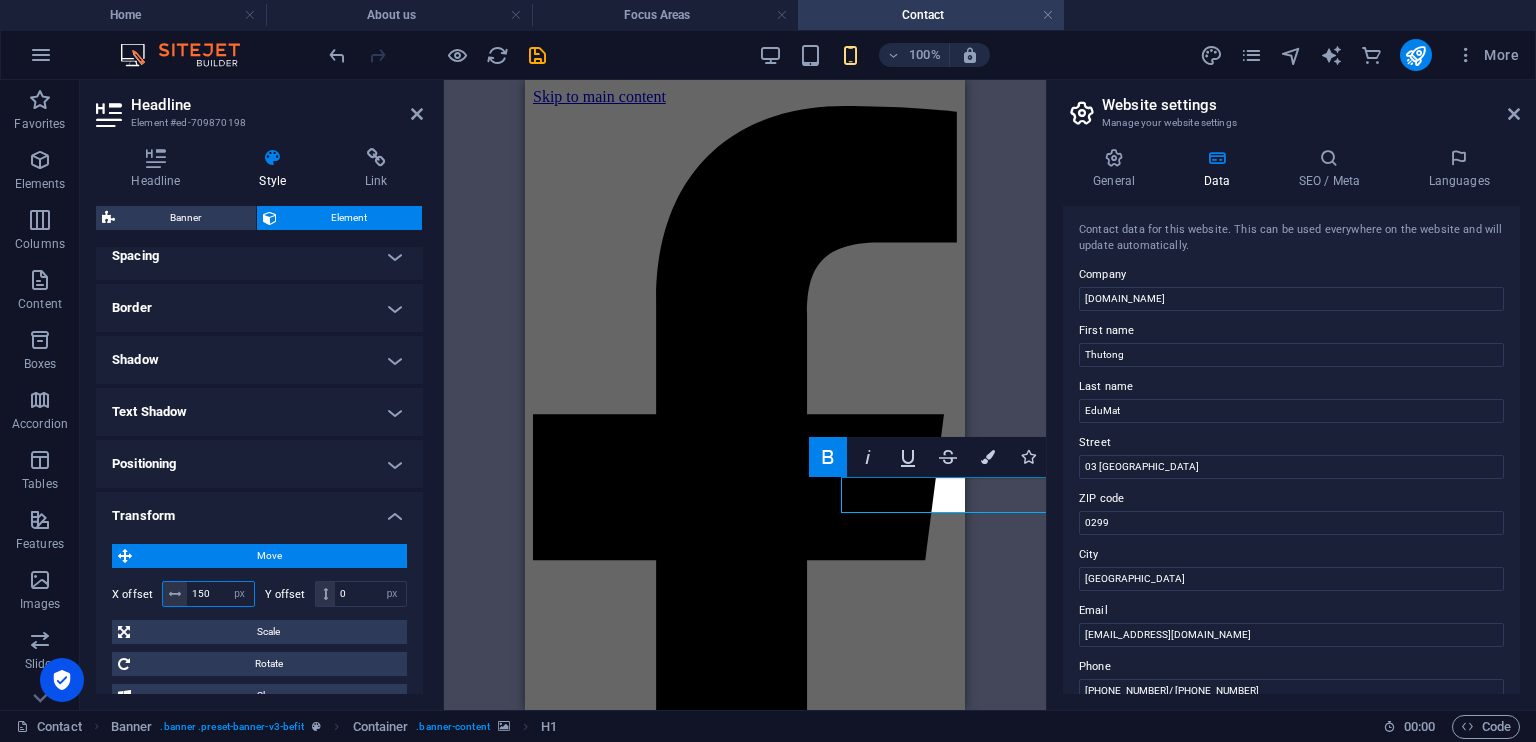 type on "150" 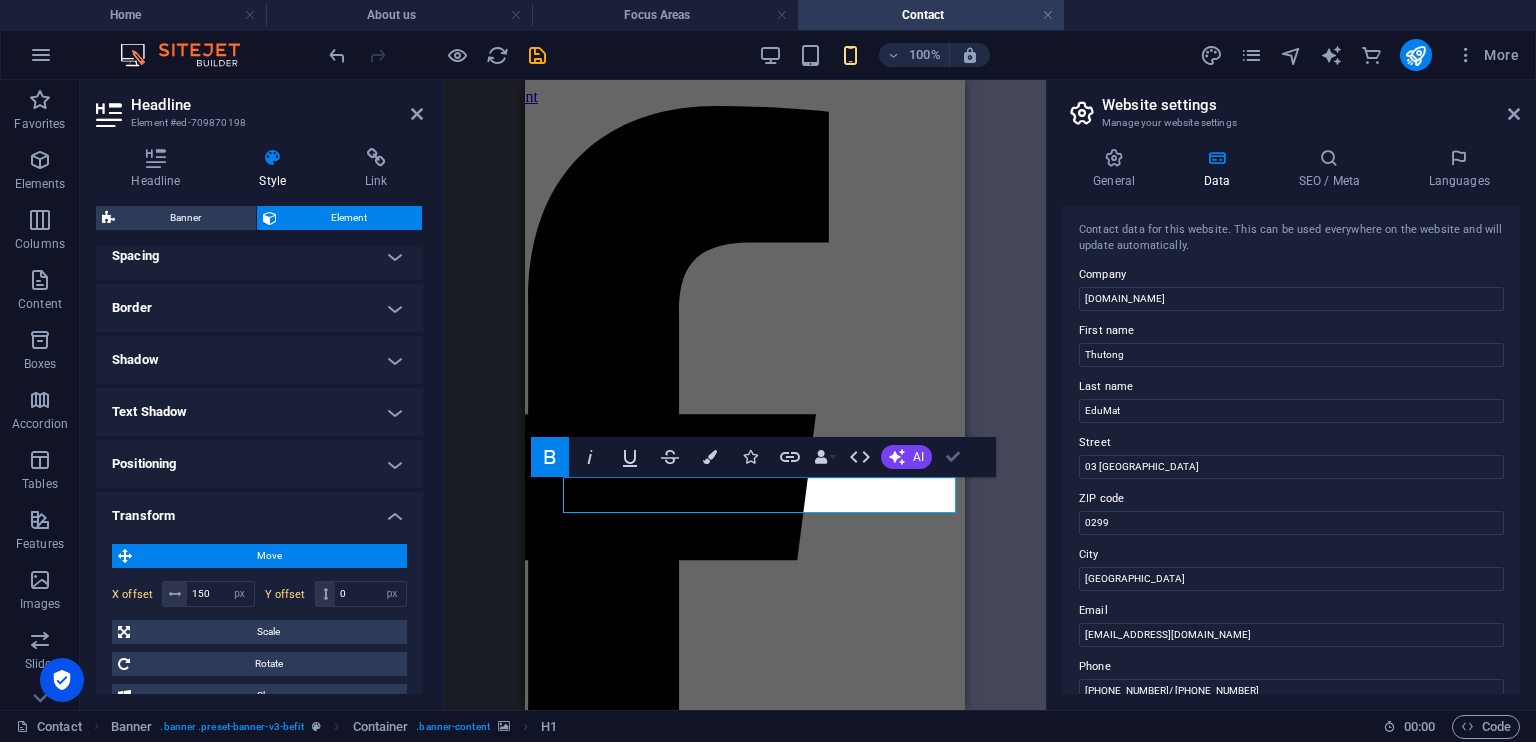 scroll, scrollTop: 0, scrollLeft: 8, axis: horizontal 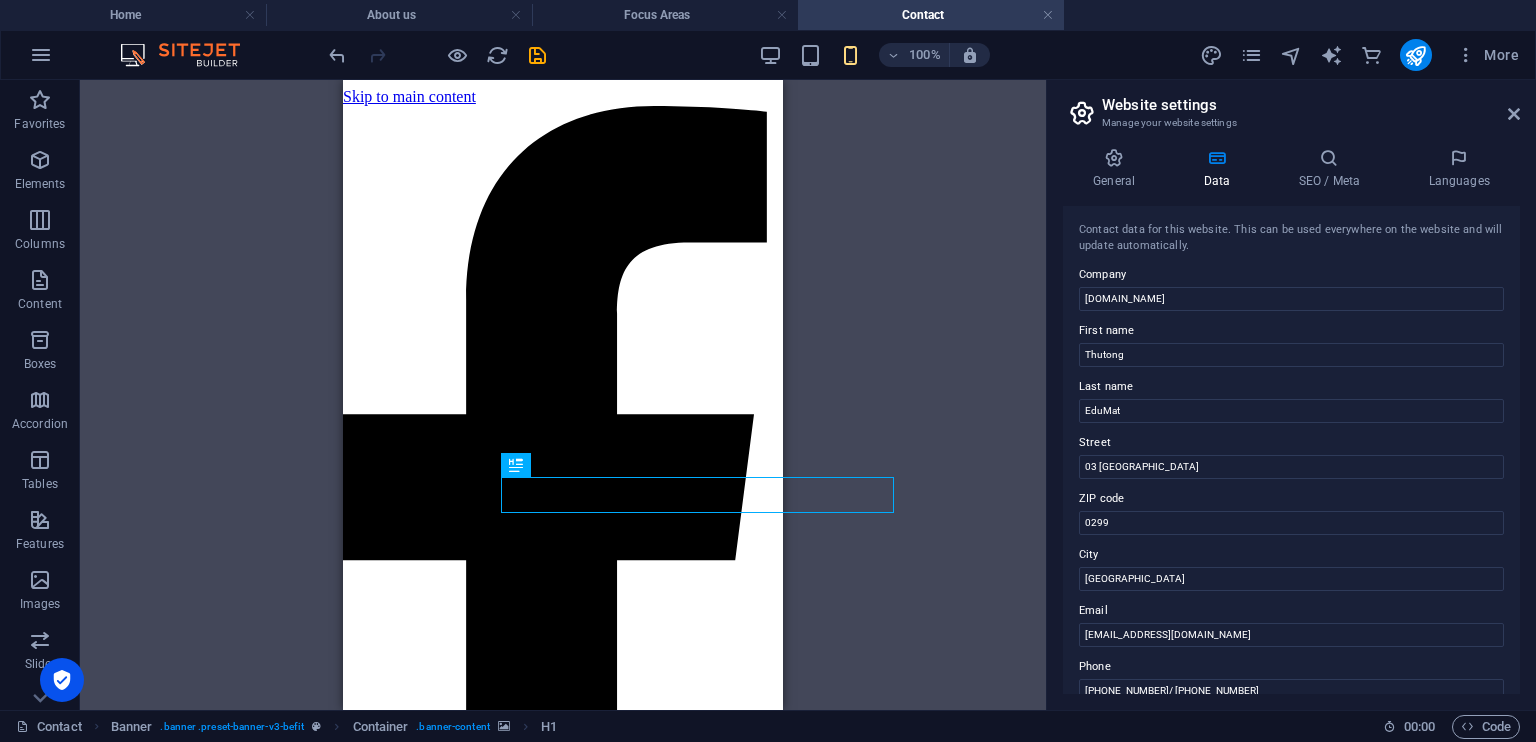click on "H1   Banner   Banner   Container   Reference   Reference   Preset" at bounding box center [563, 395] 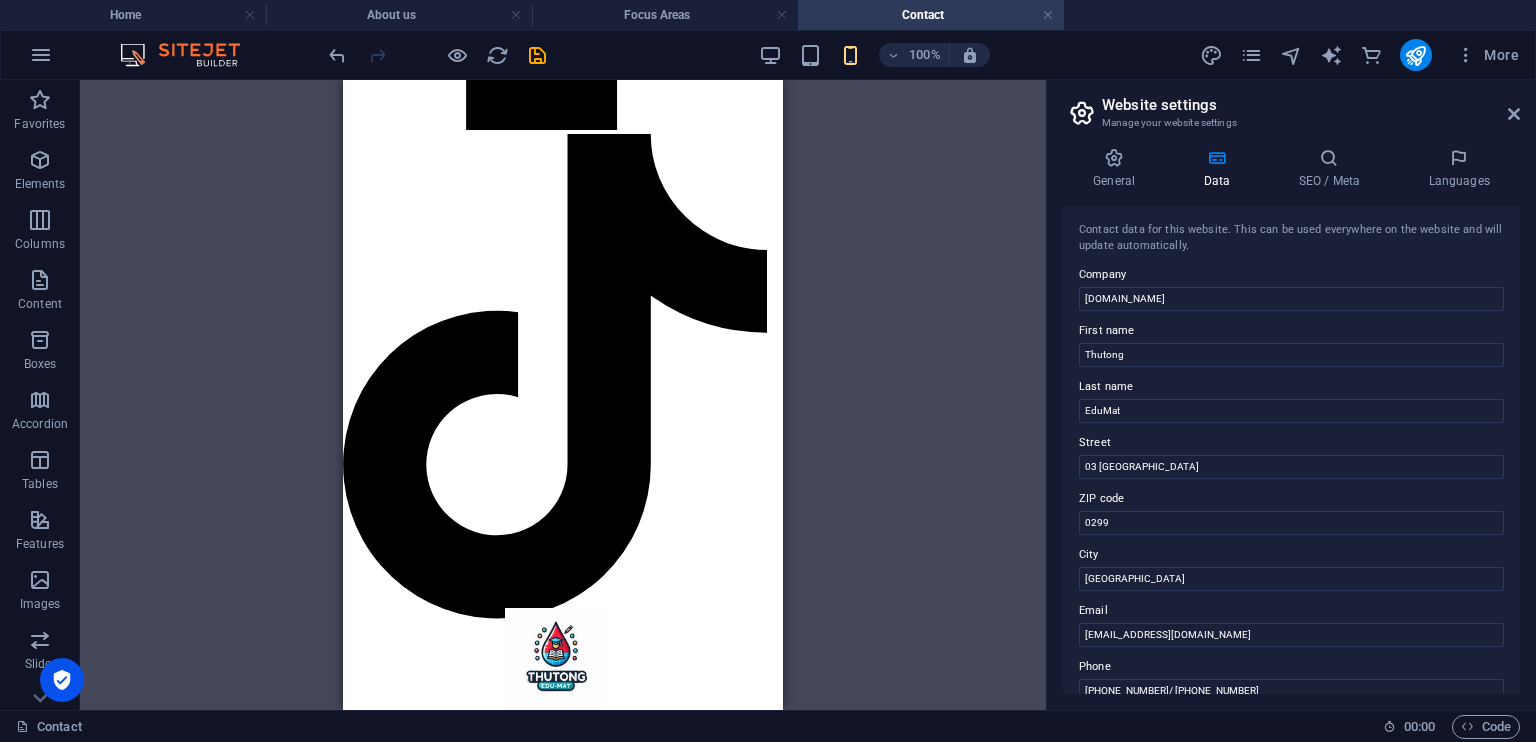 scroll, scrollTop: 776, scrollLeft: 8, axis: both 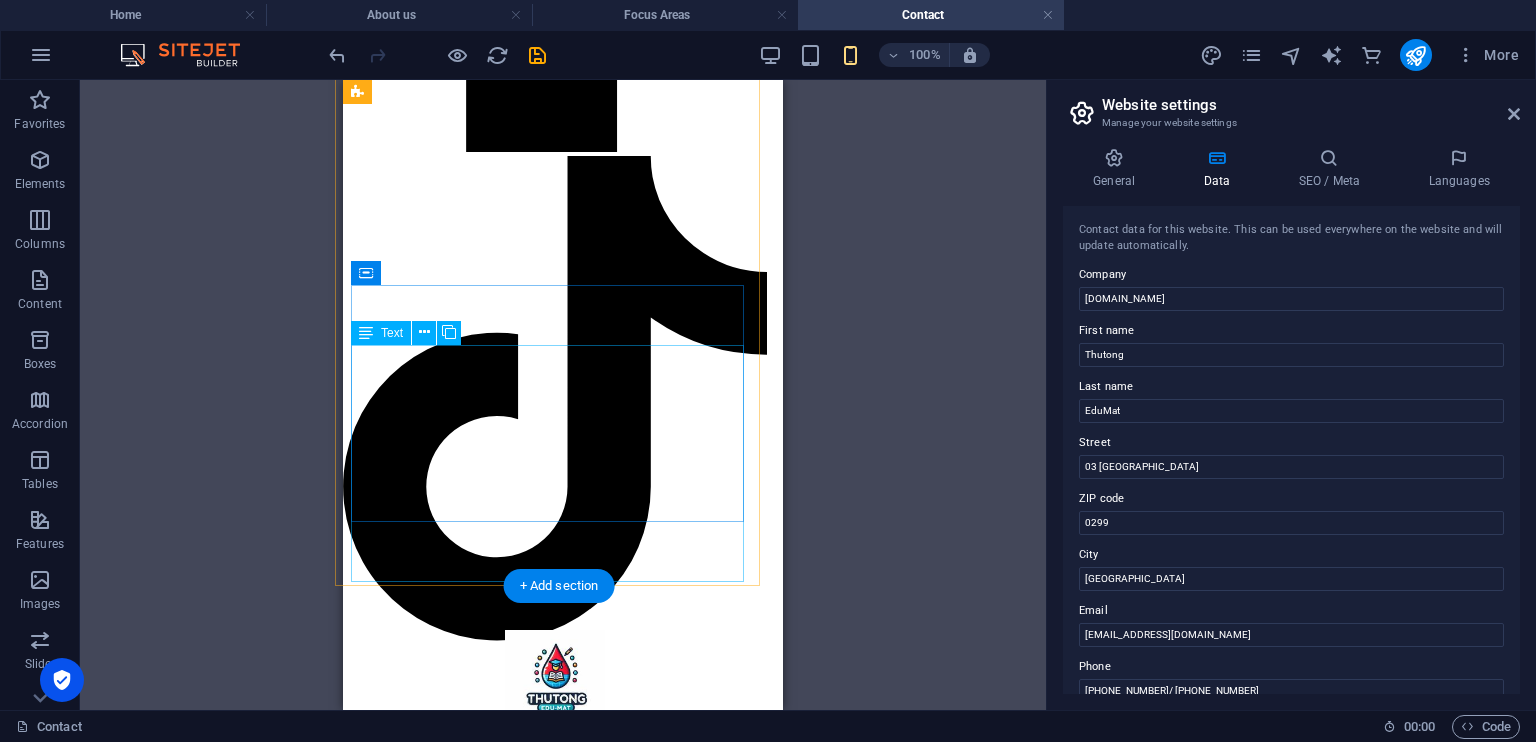 click on "Get in Touch Have questions, suggestions, or need more information about our resources? We’d love to hear from you! Whether you're an educator, parent, or school representative, the  Thutong Edu-Mat  team is here to assist. Reach out to us and let’s work together to support learning, inspire growth, and make education more accessible for all." at bounding box center [555, 3202] 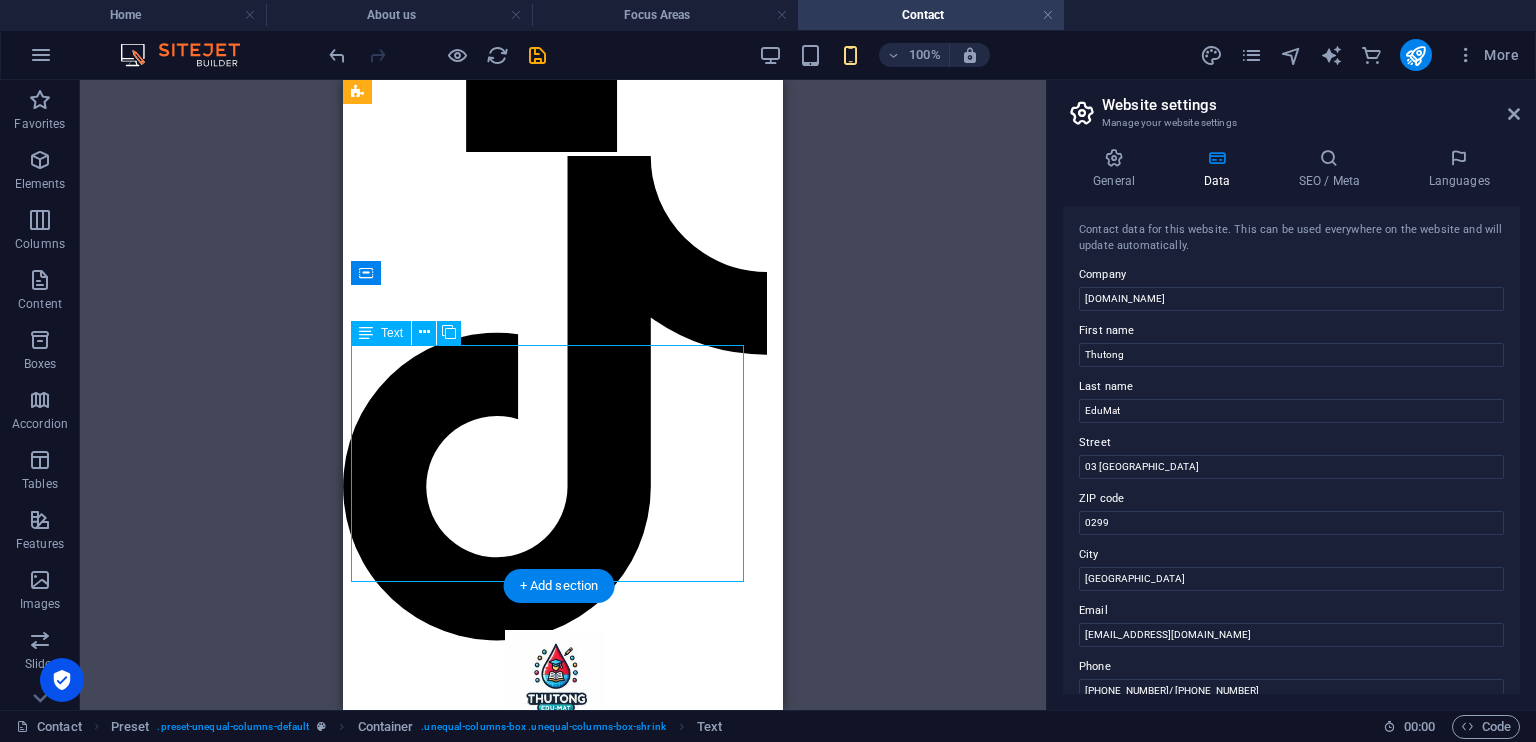 click on "Get in Touch Have questions, suggestions, or need more information about our resources? We’d love to hear from you! Whether you're an educator, parent, or school representative, the  Thutong Edu-Mat  team is here to assist. Reach out to us and let’s work together to support learning, inspire growth, and make education more accessible for all." at bounding box center [555, 3202] 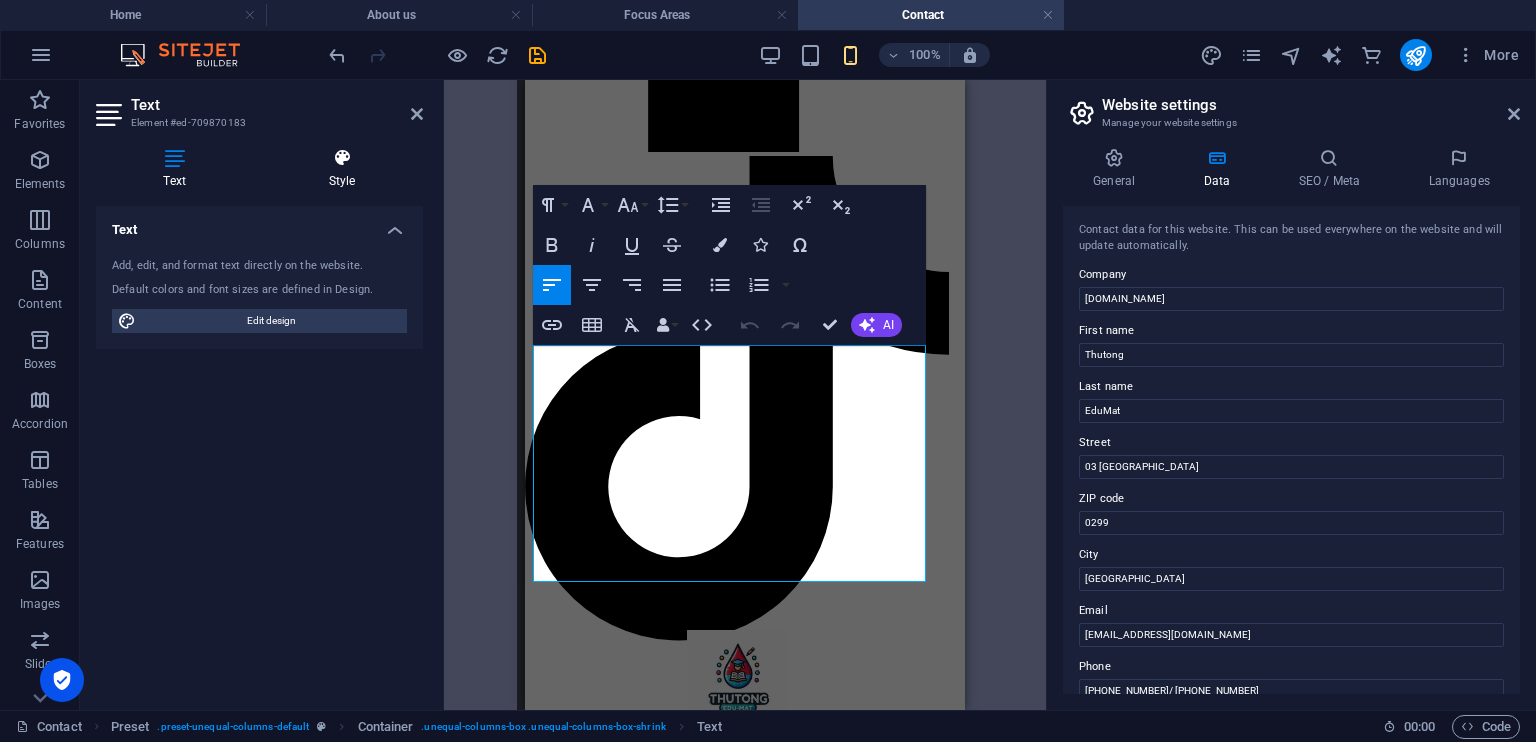 click on "Style" at bounding box center [342, 169] 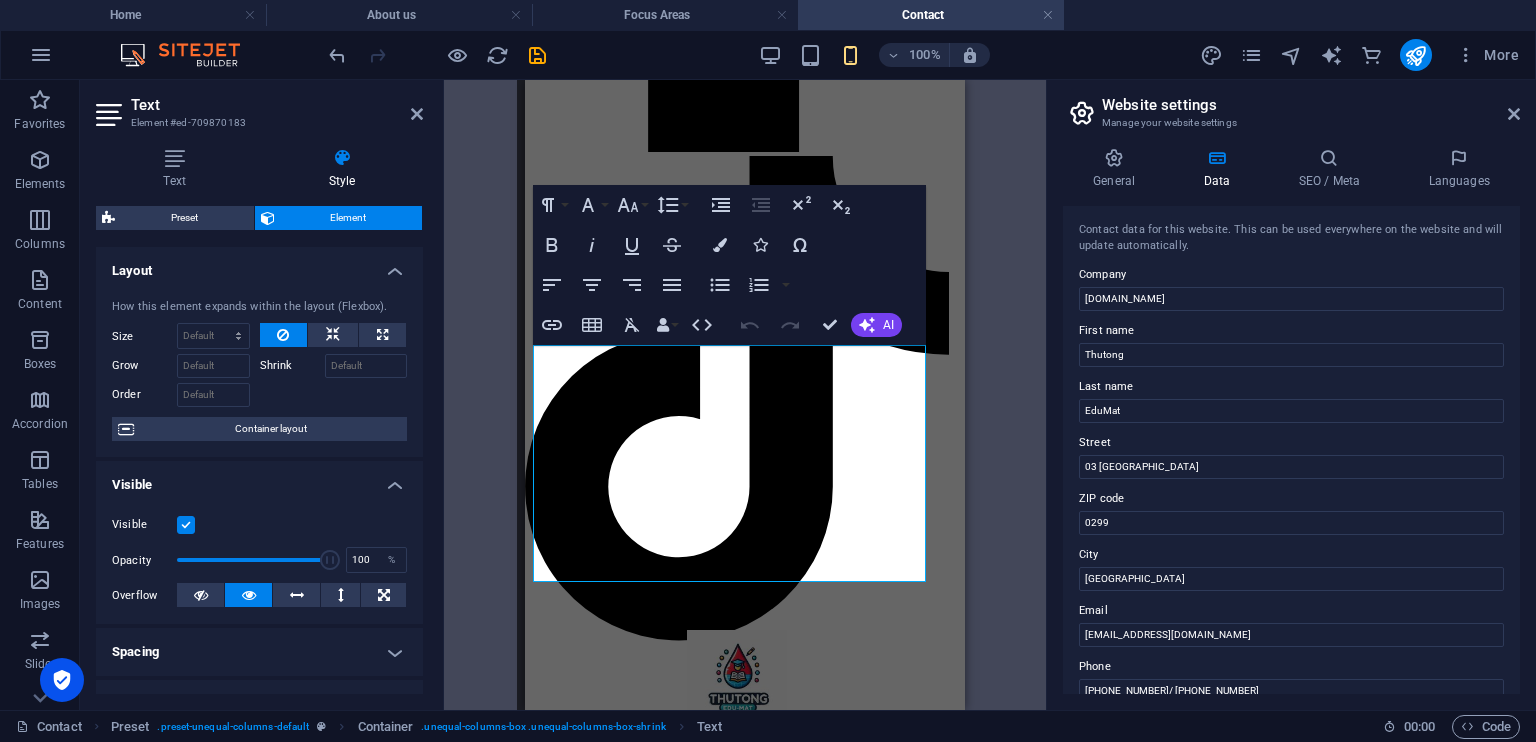 drag, startPoint x: 417, startPoint y: 348, endPoint x: 416, endPoint y: 428, distance: 80.00625 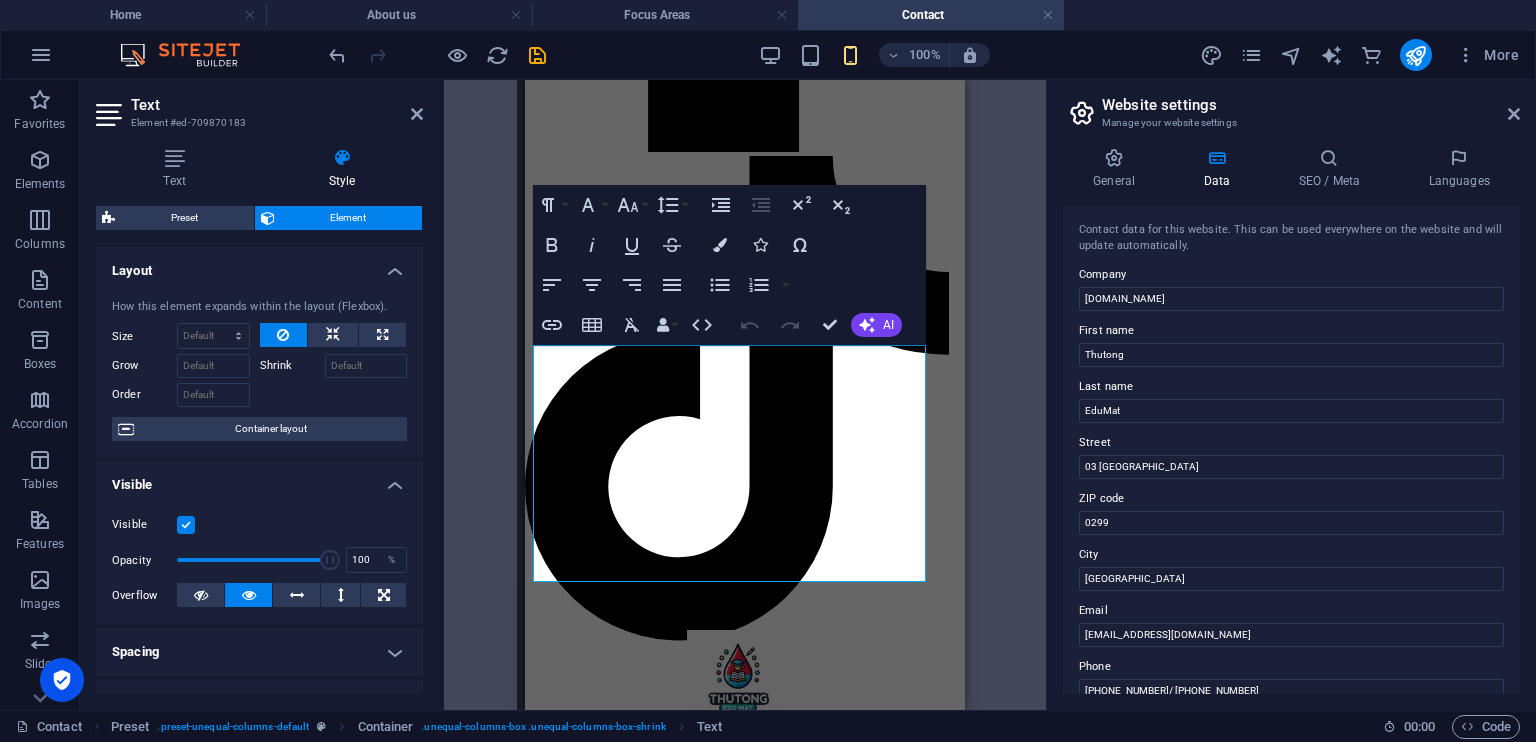click on "How this element expands within the layout (Flexbox). Size Default auto px % 1/1 1/2 1/3 1/4 1/5 1/6 1/7 1/8 1/9 1/10 Grow Shrink Order Container layout" at bounding box center (259, 370) 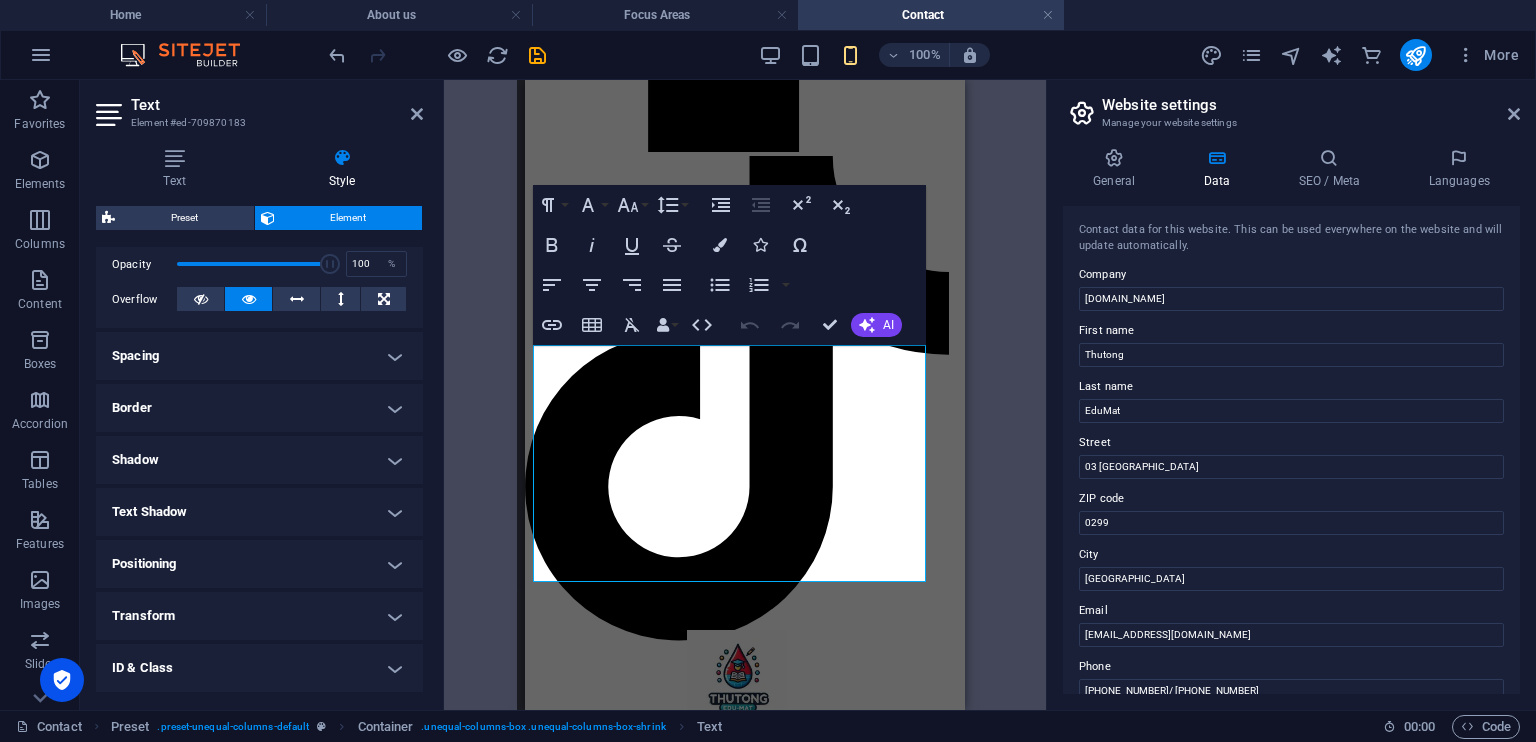 scroll, scrollTop: 326, scrollLeft: 0, axis: vertical 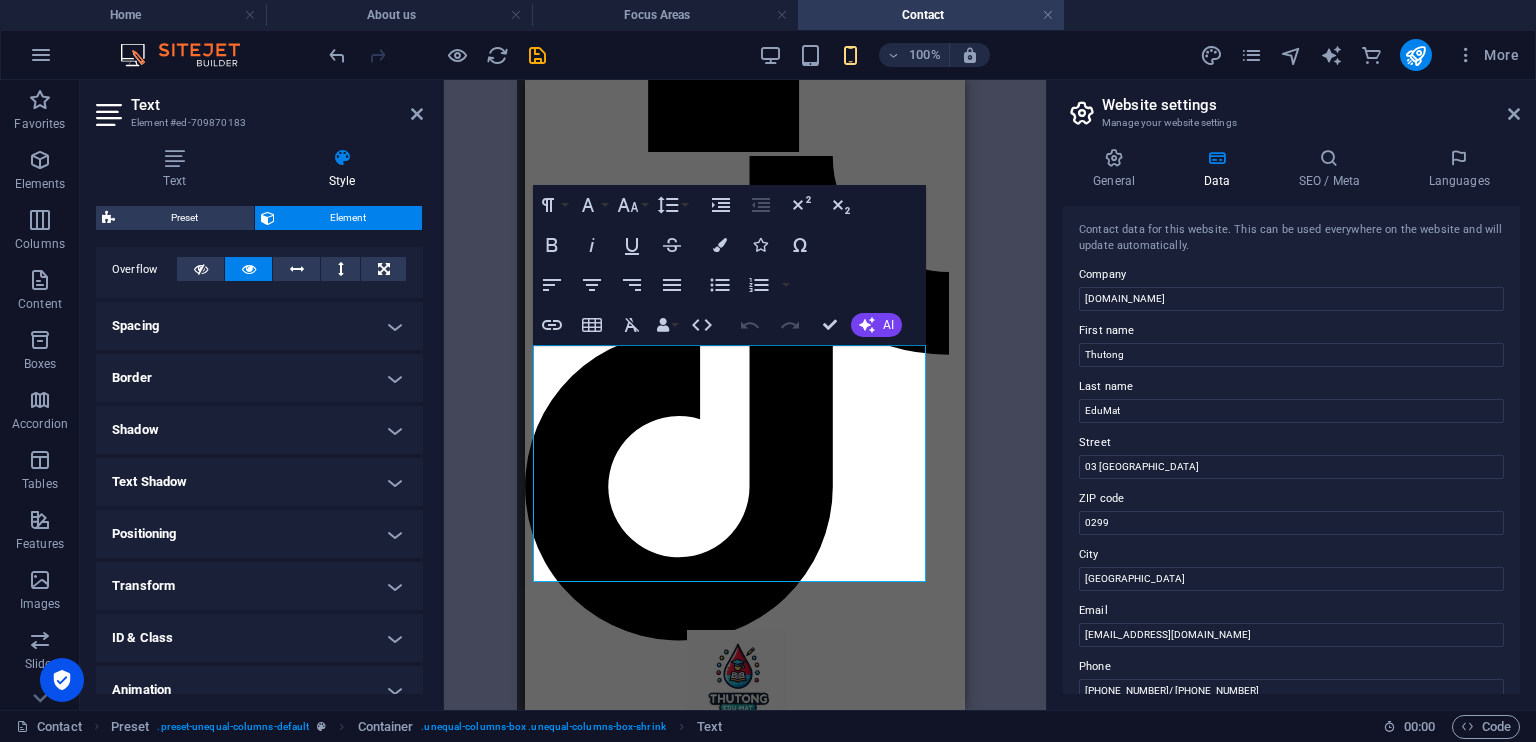 click on "Transform" at bounding box center (259, 586) 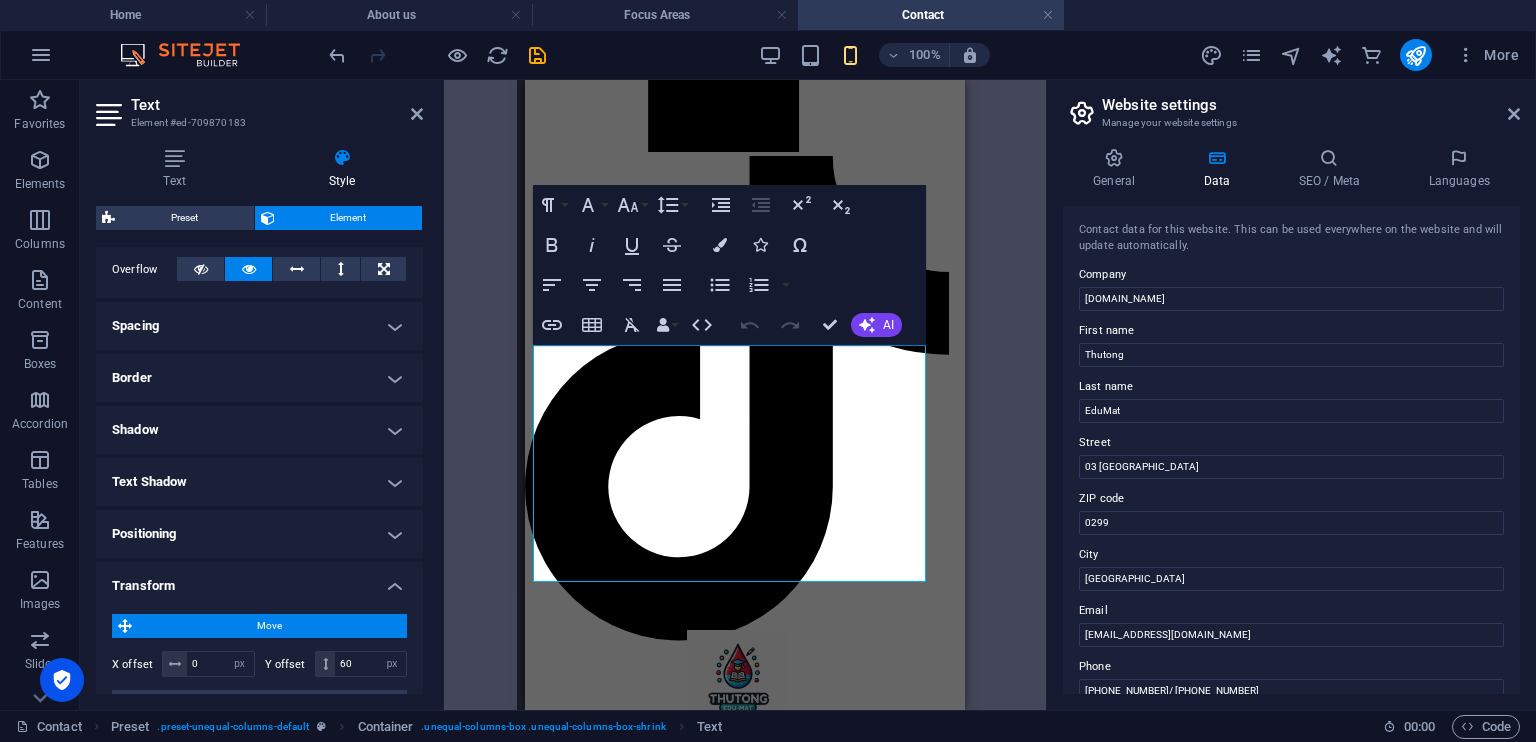 drag, startPoint x: 417, startPoint y: 546, endPoint x: 420, endPoint y: 598, distance: 52.086468 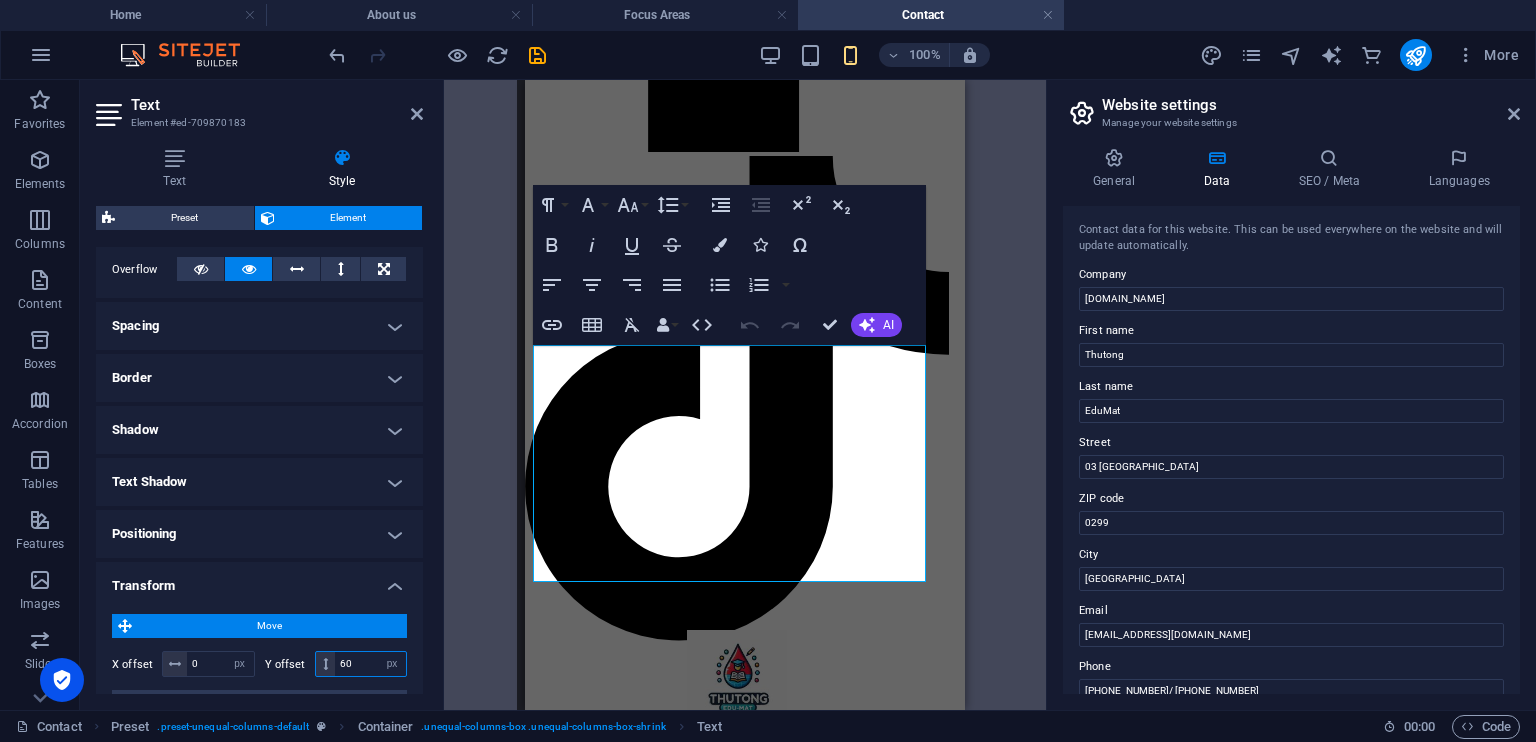 click on "60" at bounding box center (370, 664) 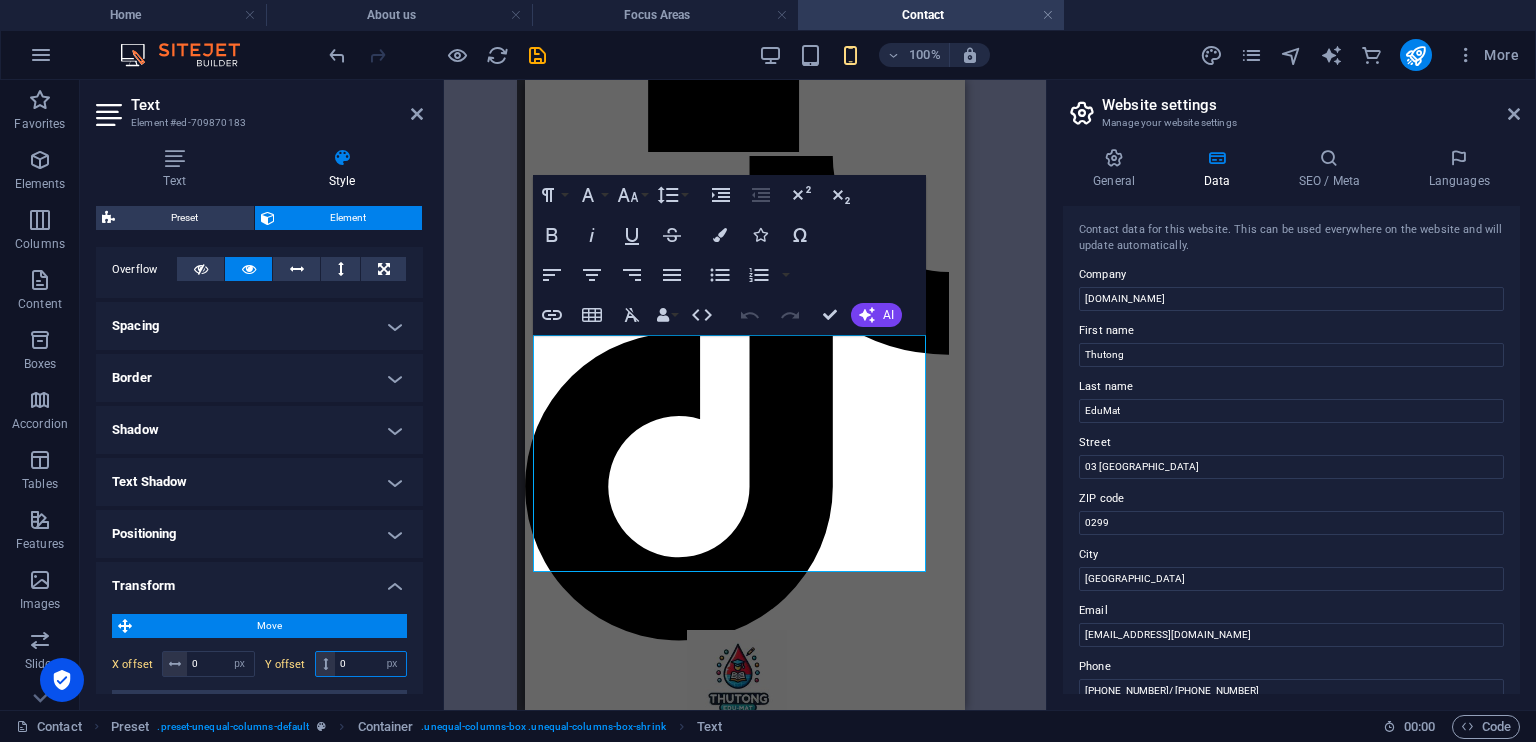 type on "40" 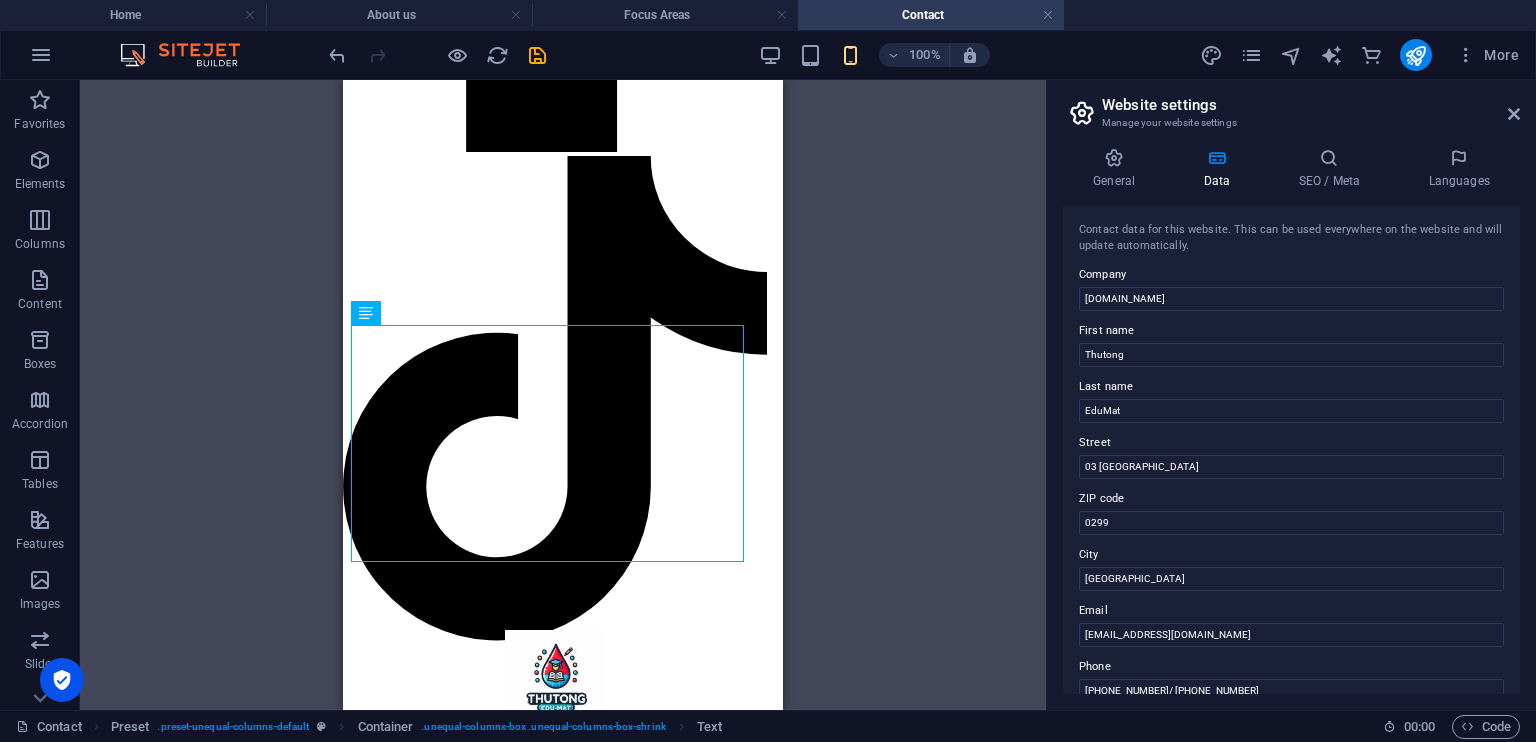 click on "Drag here to replace the existing content. Press “Ctrl” if you want to create a new element.
H1   Banner   Banner   Container   Reference   Reference   Preset   Text   Container   Text   Preset   Container   Container" at bounding box center [563, 395] 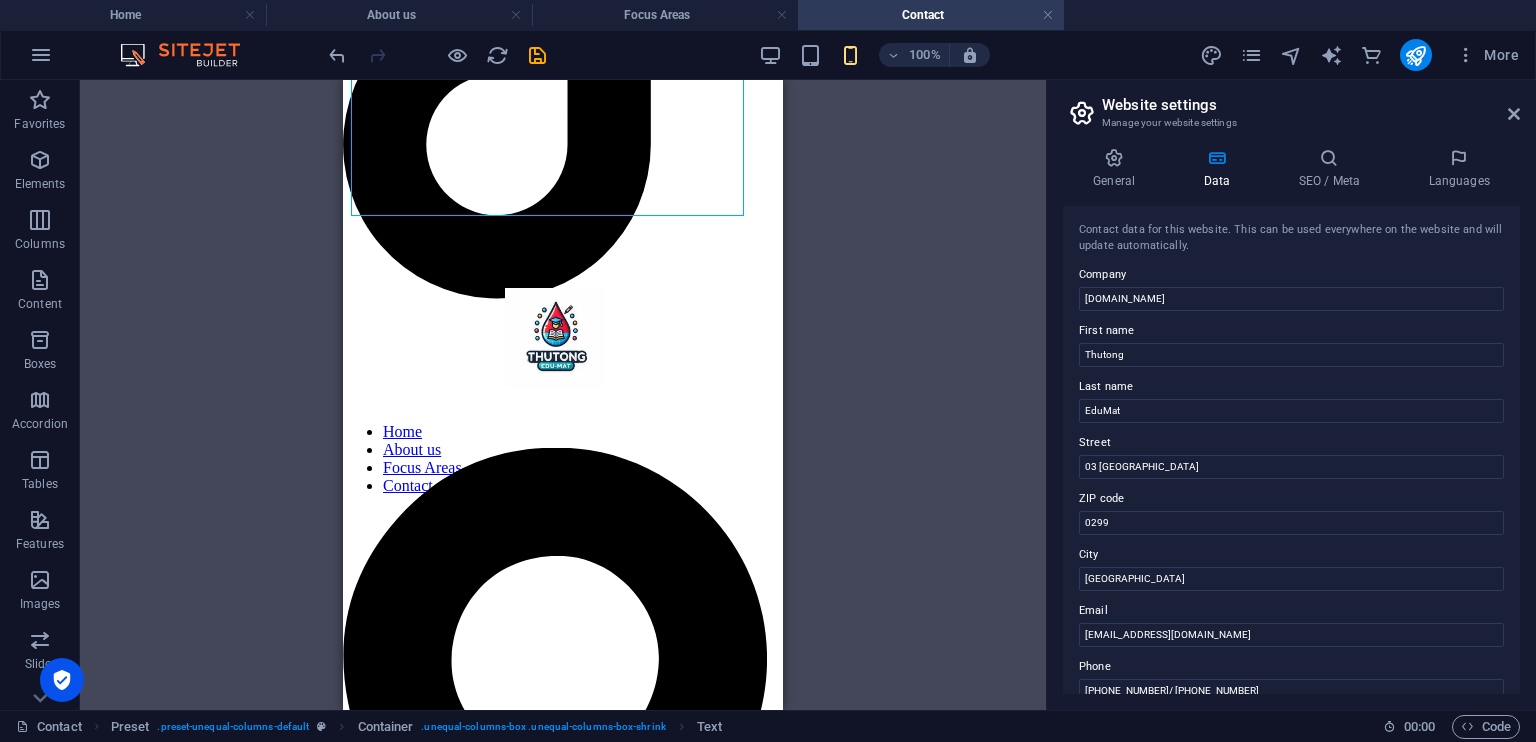 scroll, scrollTop: 1121, scrollLeft: 8, axis: both 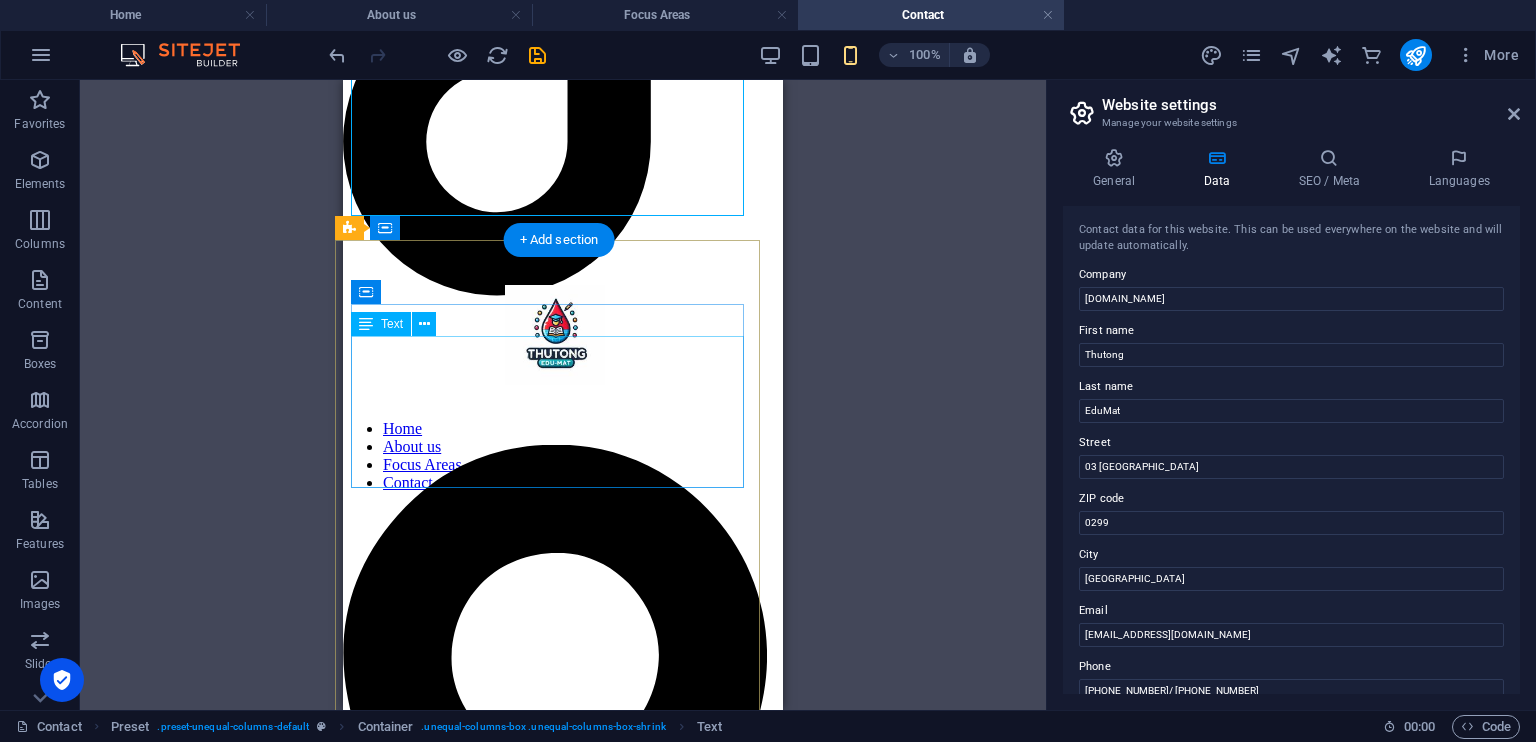 click on "[DOMAIN_NAME] [GEOGRAPHIC_DATA] [PHONE_NUMBER]/ [PHONE_NUMBER]     [EMAIL_ADDRESS][DOMAIN_NAME]" at bounding box center (555, 3163) 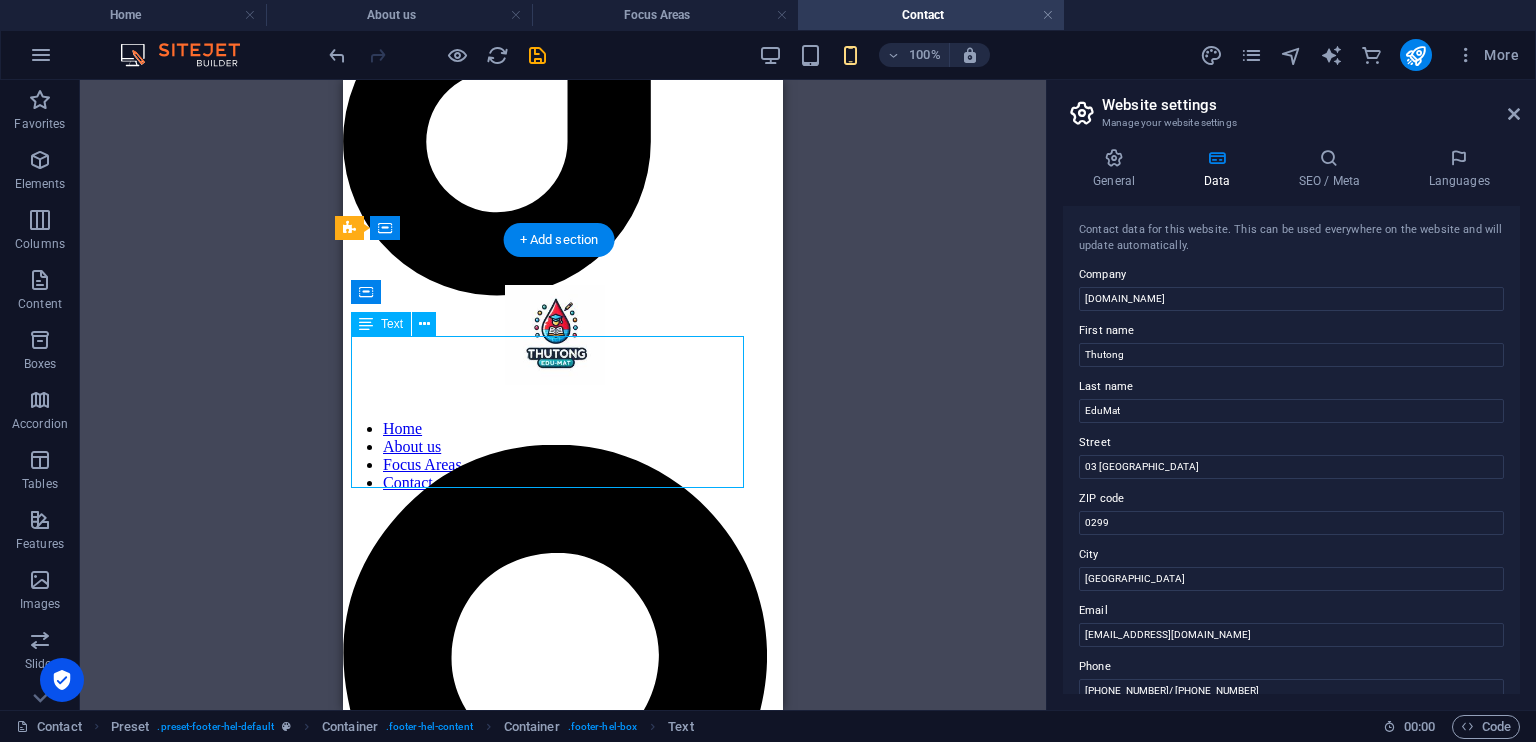 click on "[DOMAIN_NAME] [GEOGRAPHIC_DATA] [PHONE_NUMBER]/ [PHONE_NUMBER]     [EMAIL_ADDRESS][DOMAIN_NAME]" at bounding box center [555, 3163] 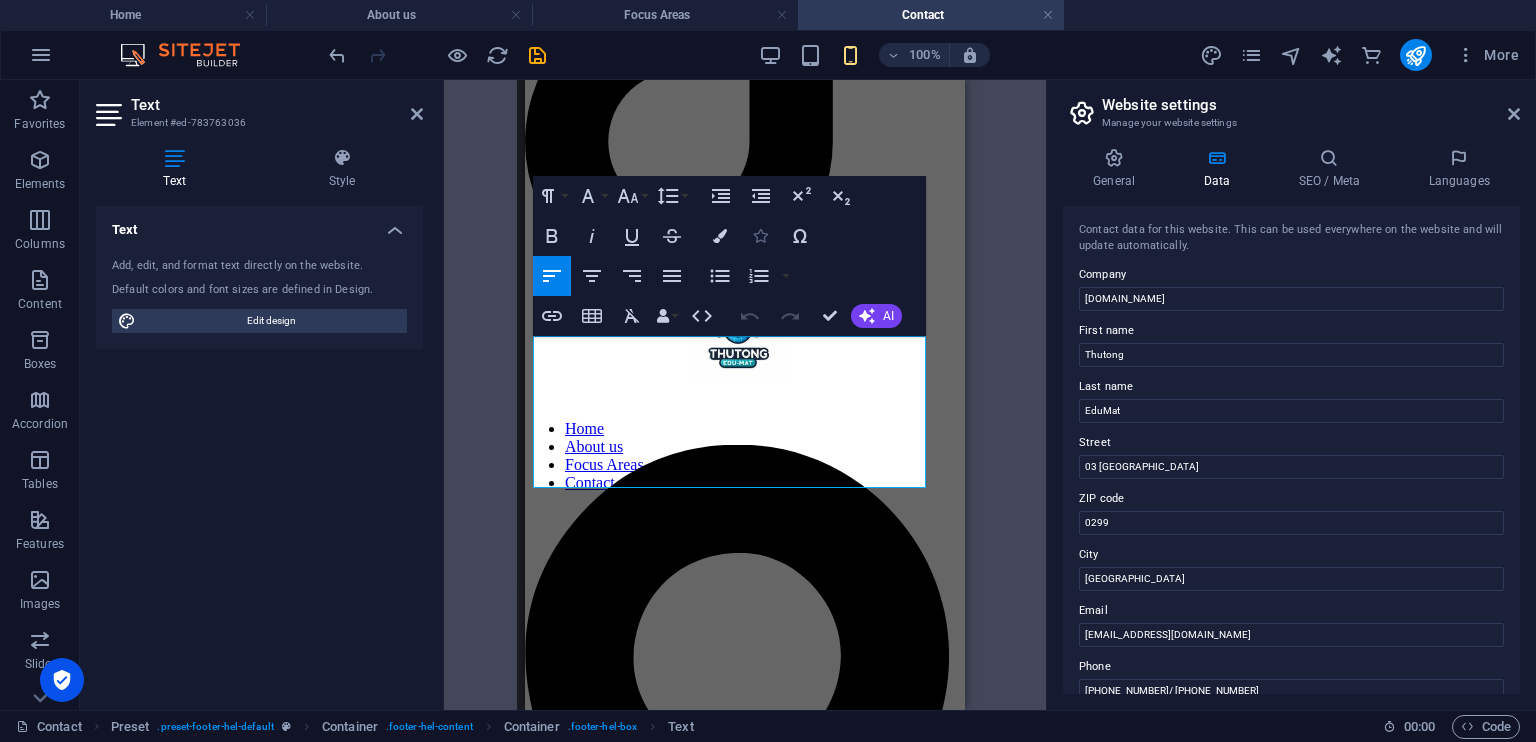 click at bounding box center (760, 236) 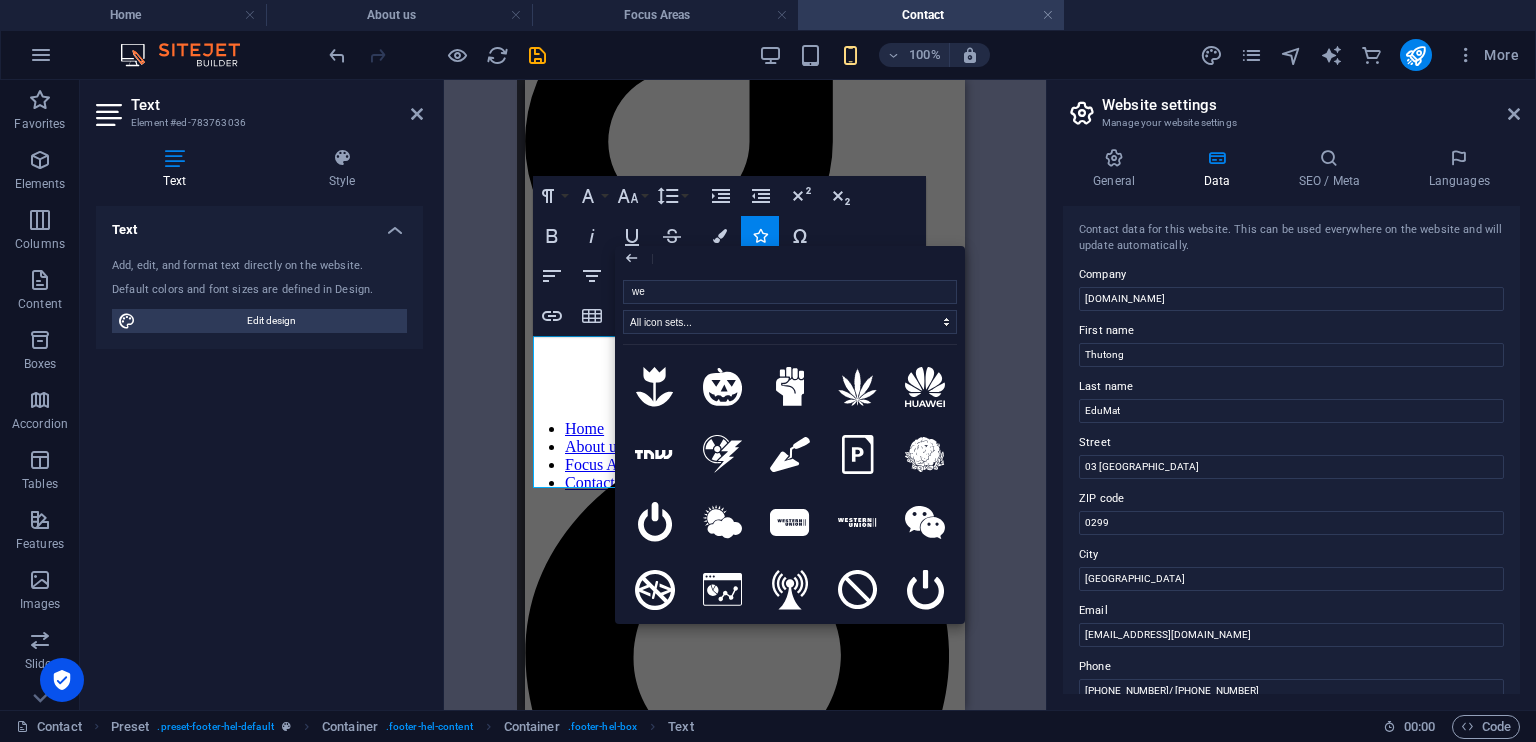 type on "web" 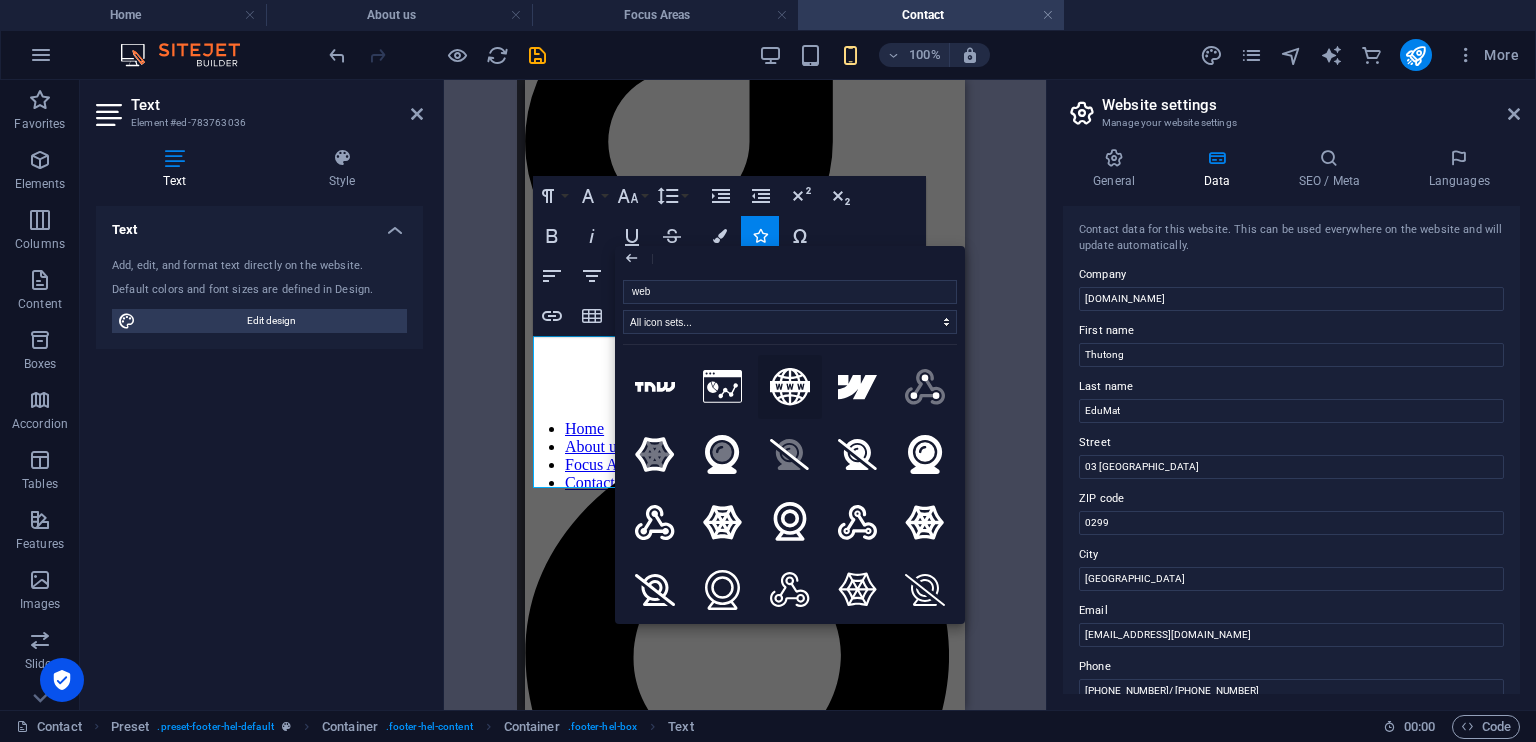 click 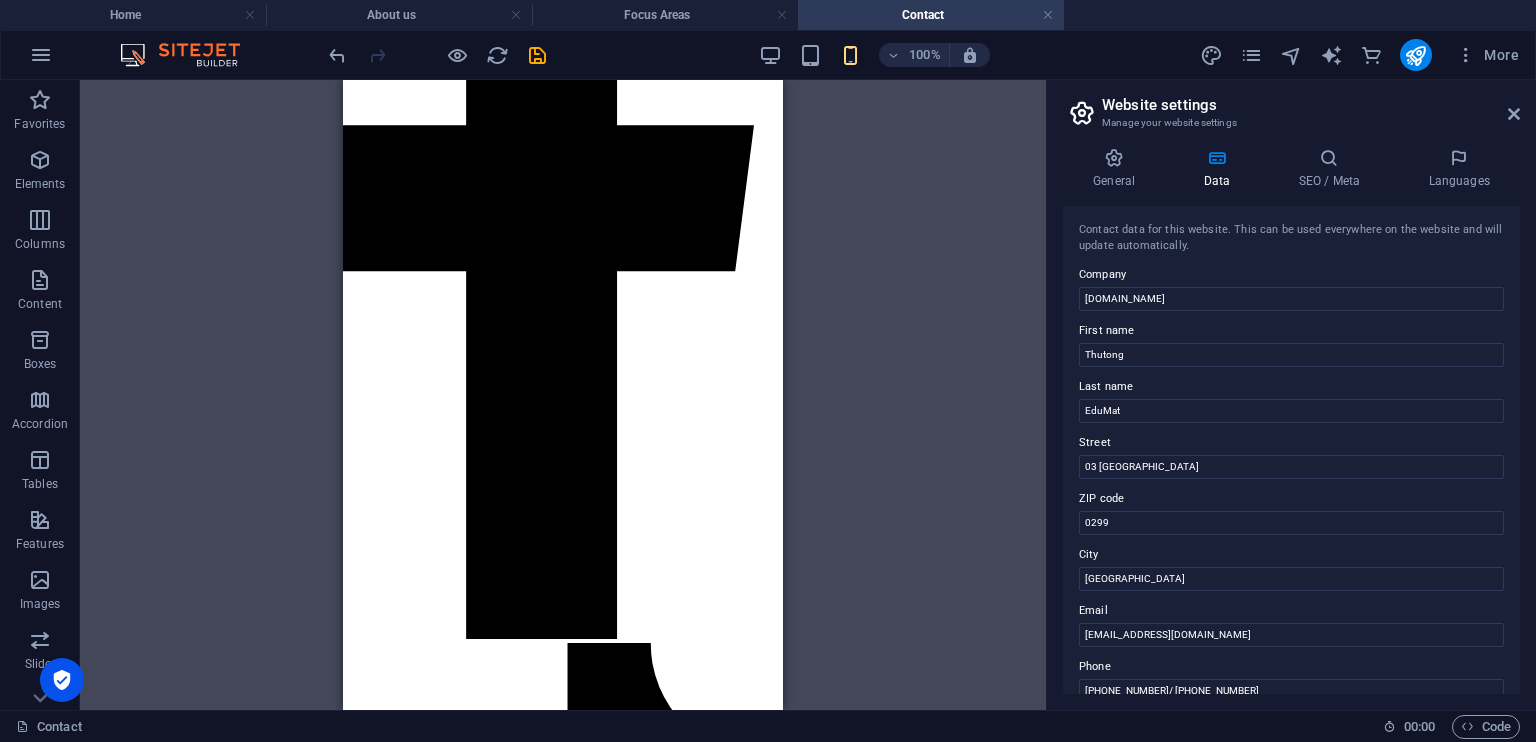 scroll, scrollTop: 0, scrollLeft: 8, axis: horizontal 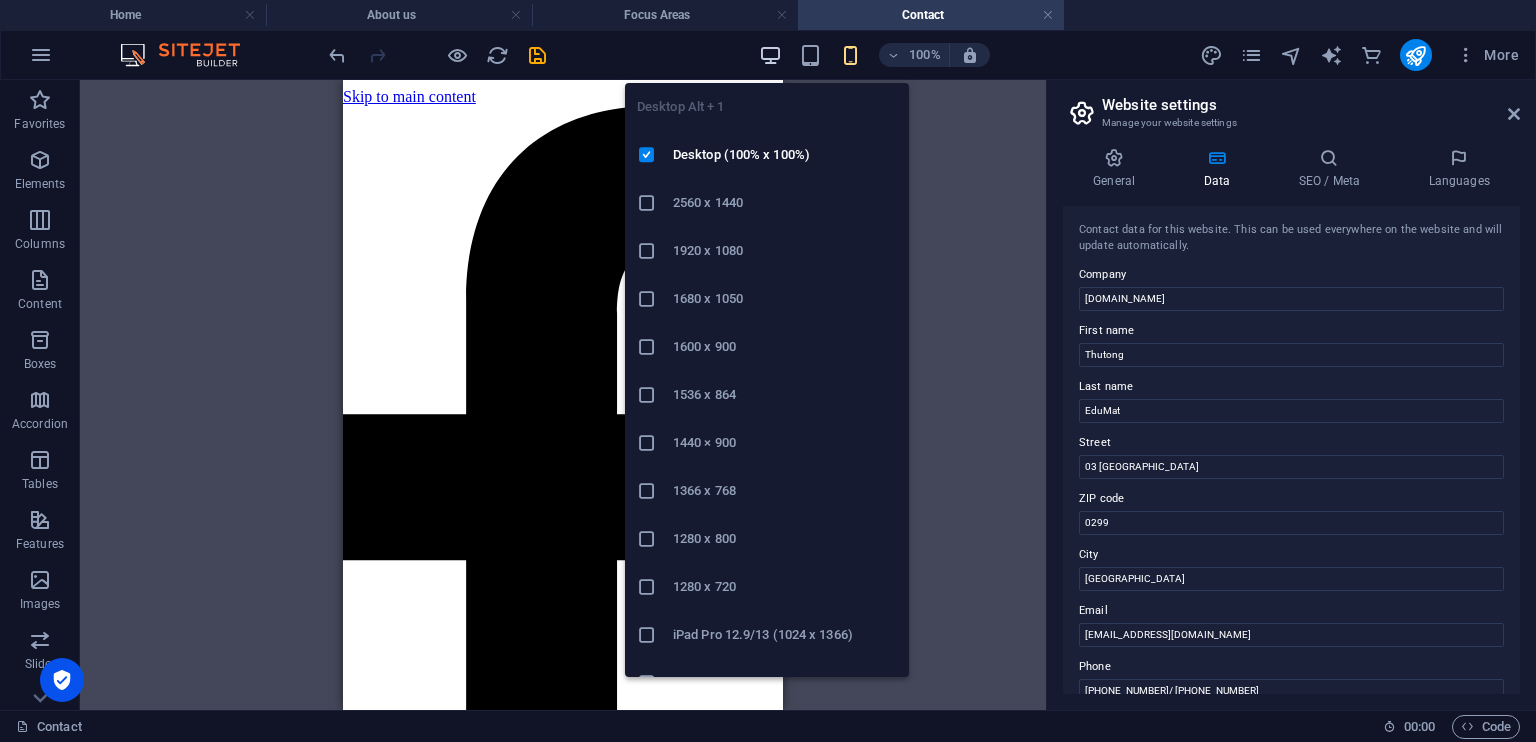 click at bounding box center [770, 55] 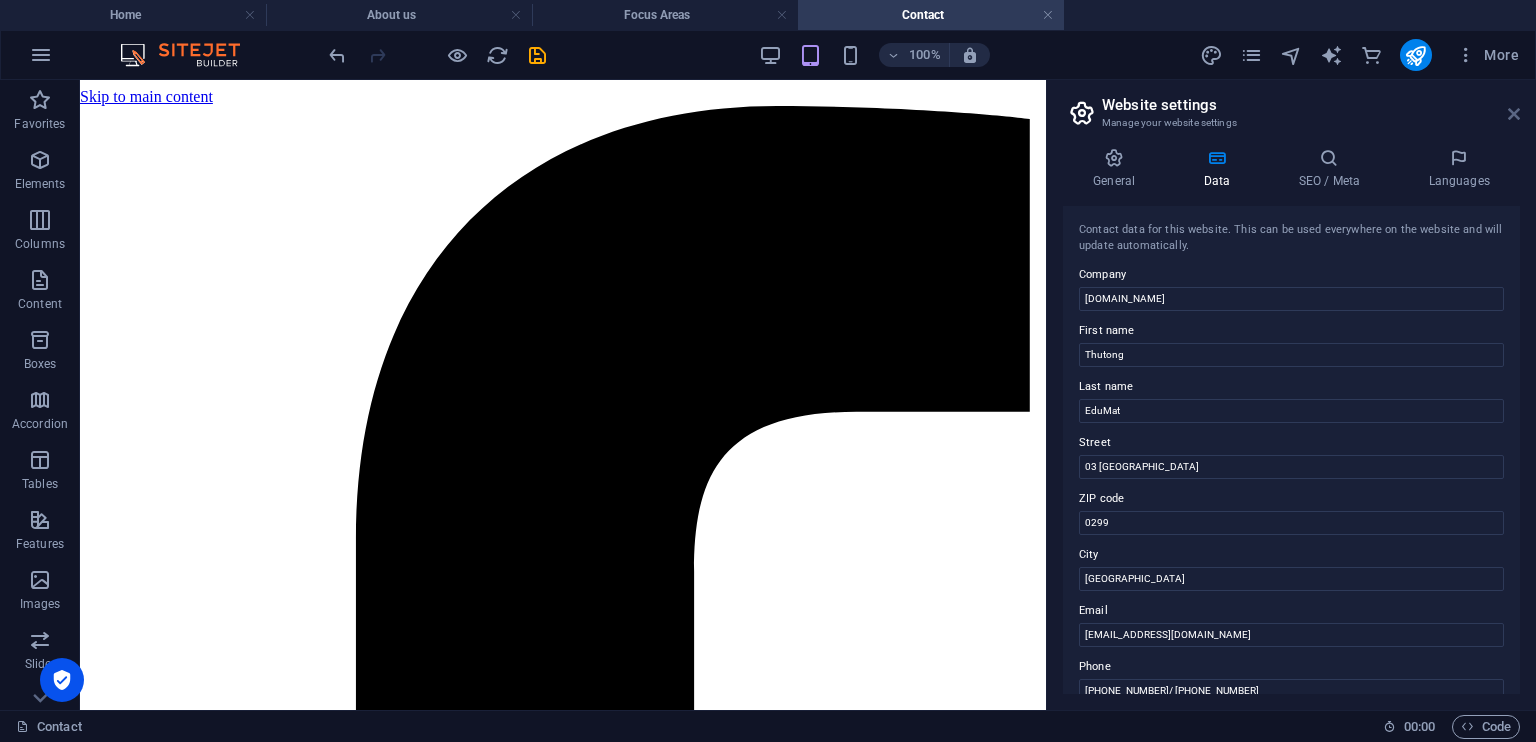 click at bounding box center [1514, 114] 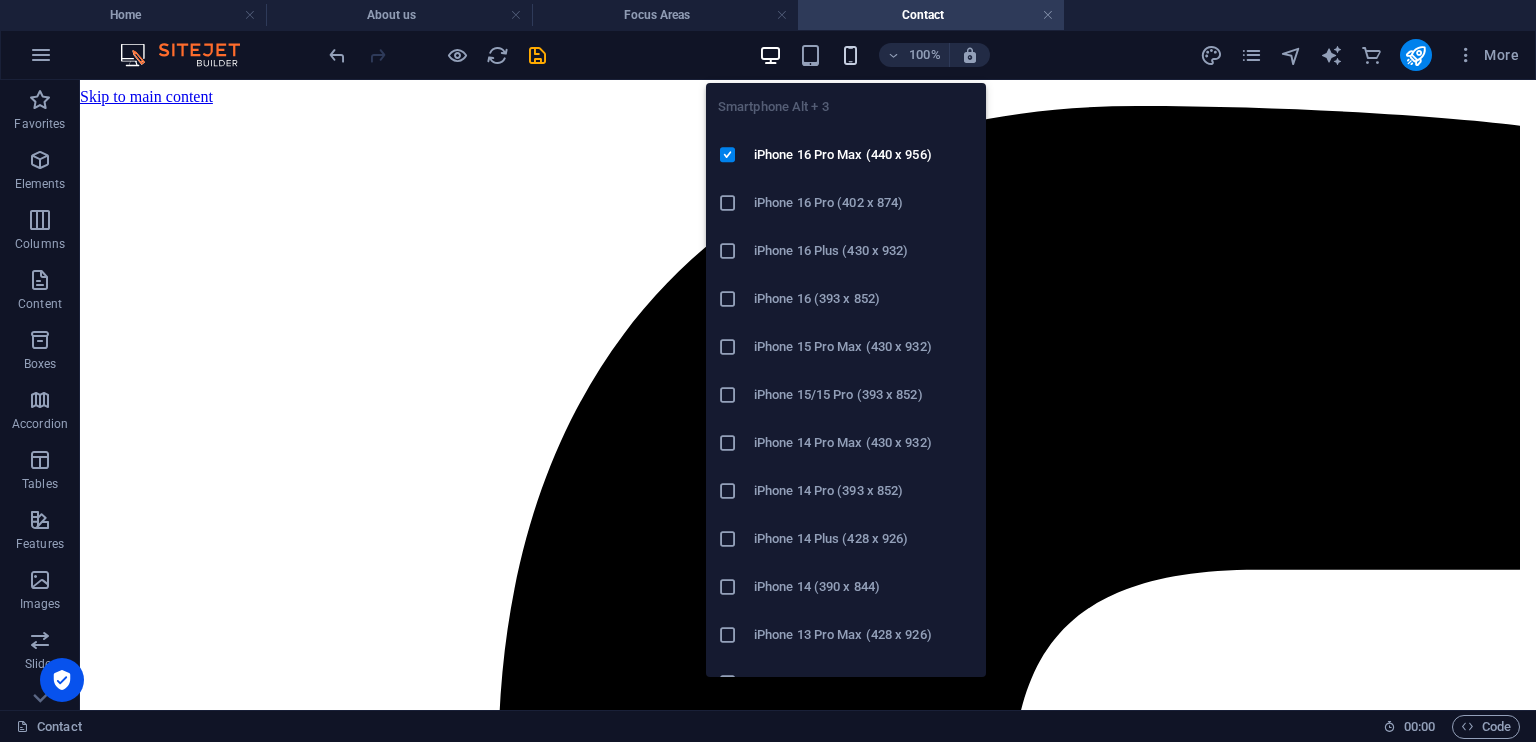 click at bounding box center (850, 55) 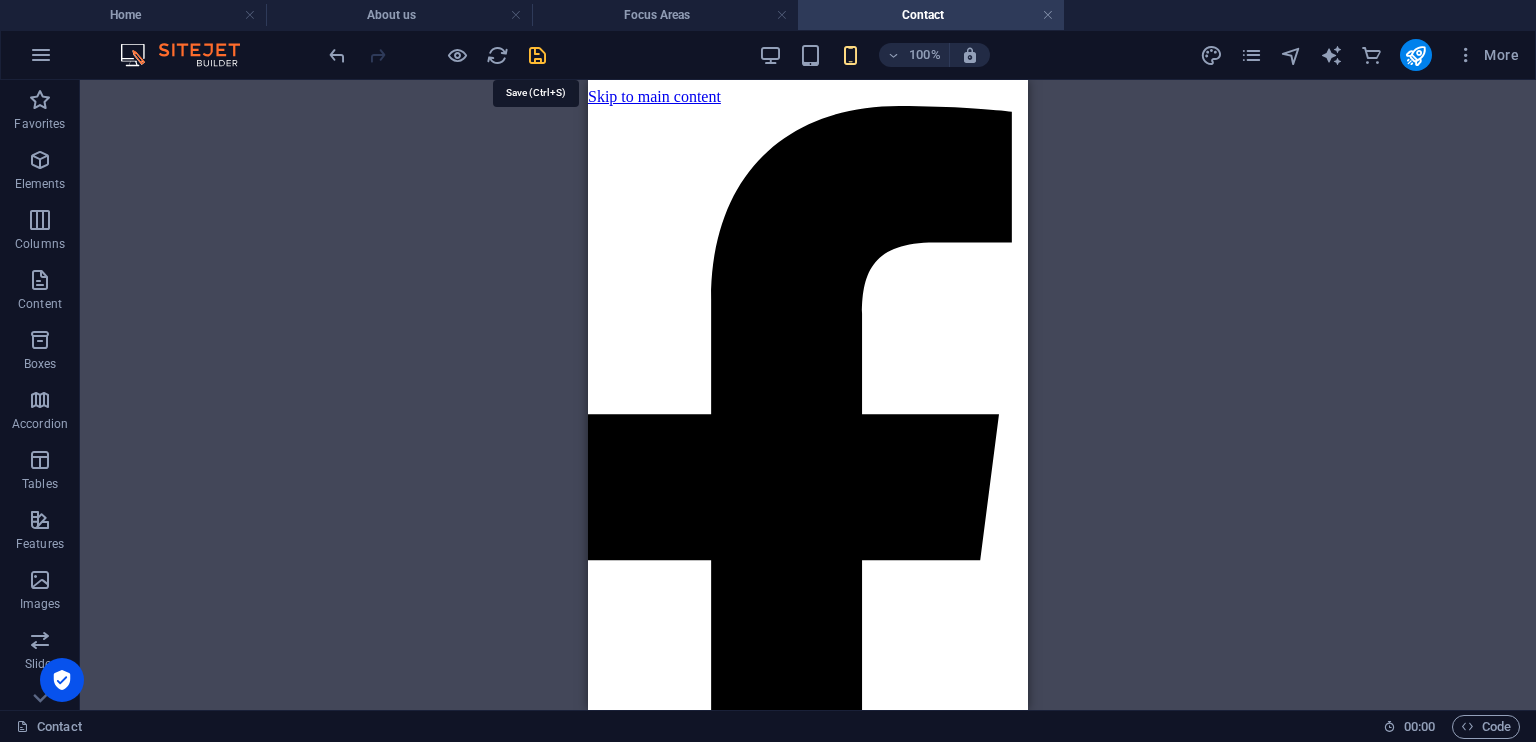 click at bounding box center (537, 55) 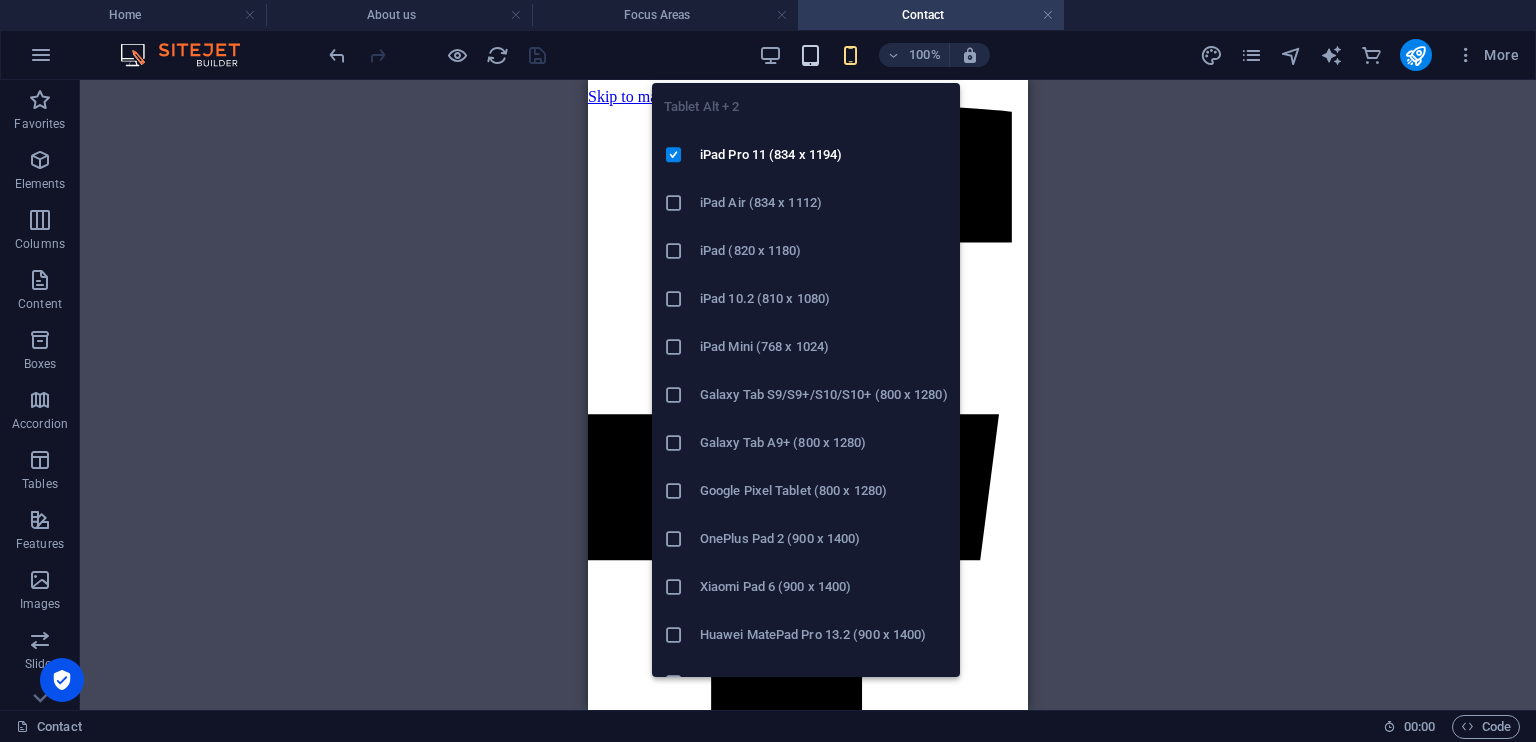 click at bounding box center (810, 55) 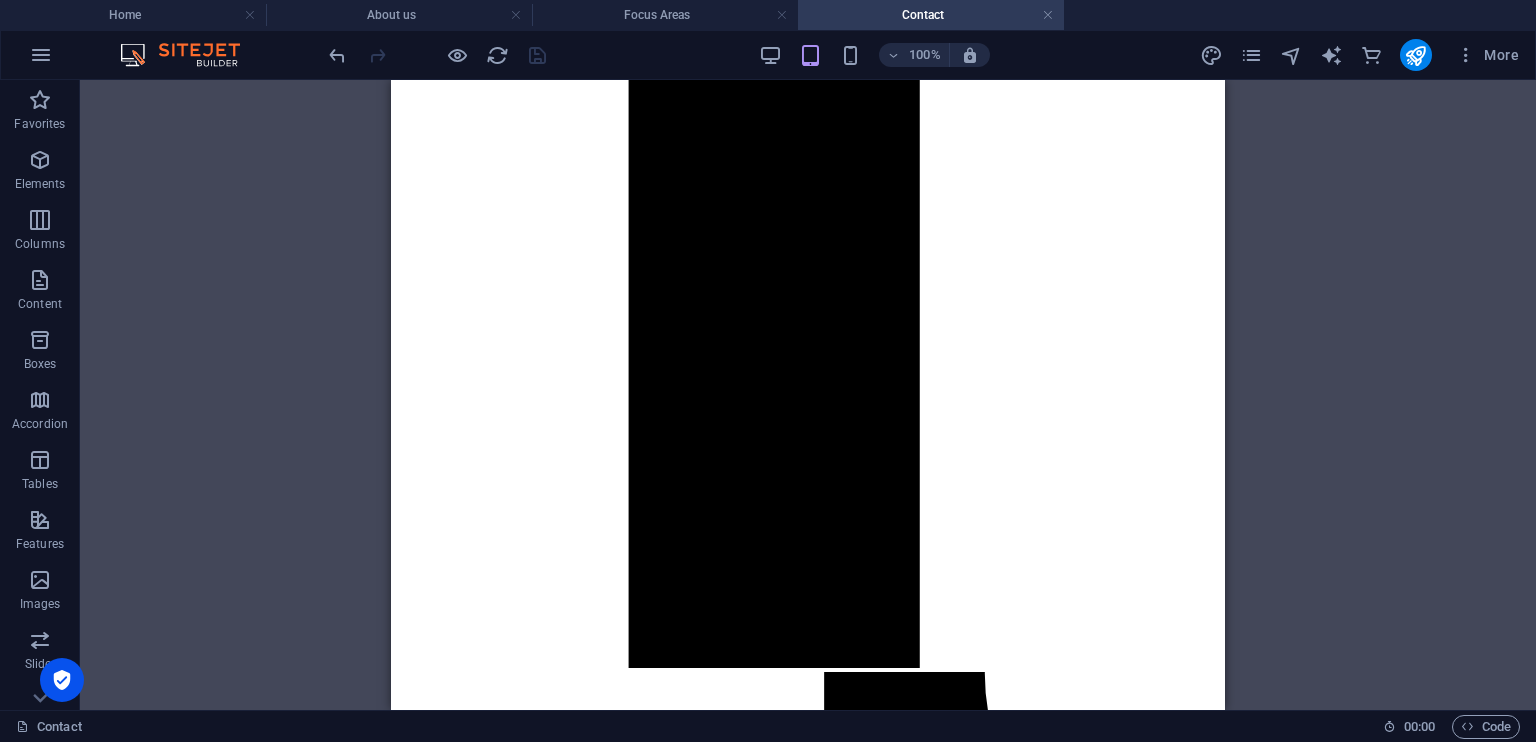 scroll, scrollTop: 1028, scrollLeft: 8, axis: both 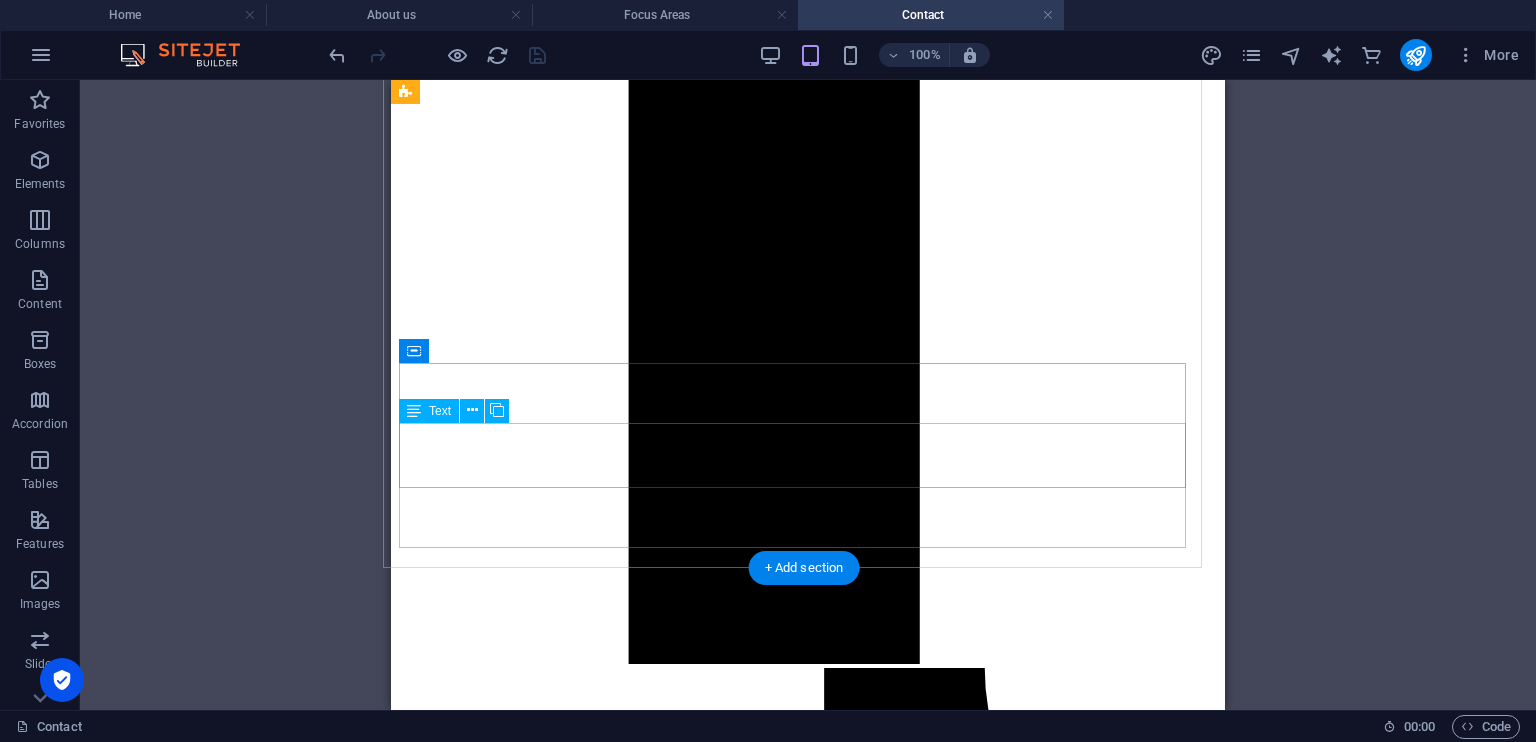 click on "Get in Touch Have questions, suggestions, or need more information about our resources? We’d love to hear from you! Whether you're an educator, parent, or school representative, the  Thutong Edu-Mat  team is here to assist. Reach out to us and let’s work together to support learning, inspire growth, and make education more accessible for all." at bounding box center [800, 5712] 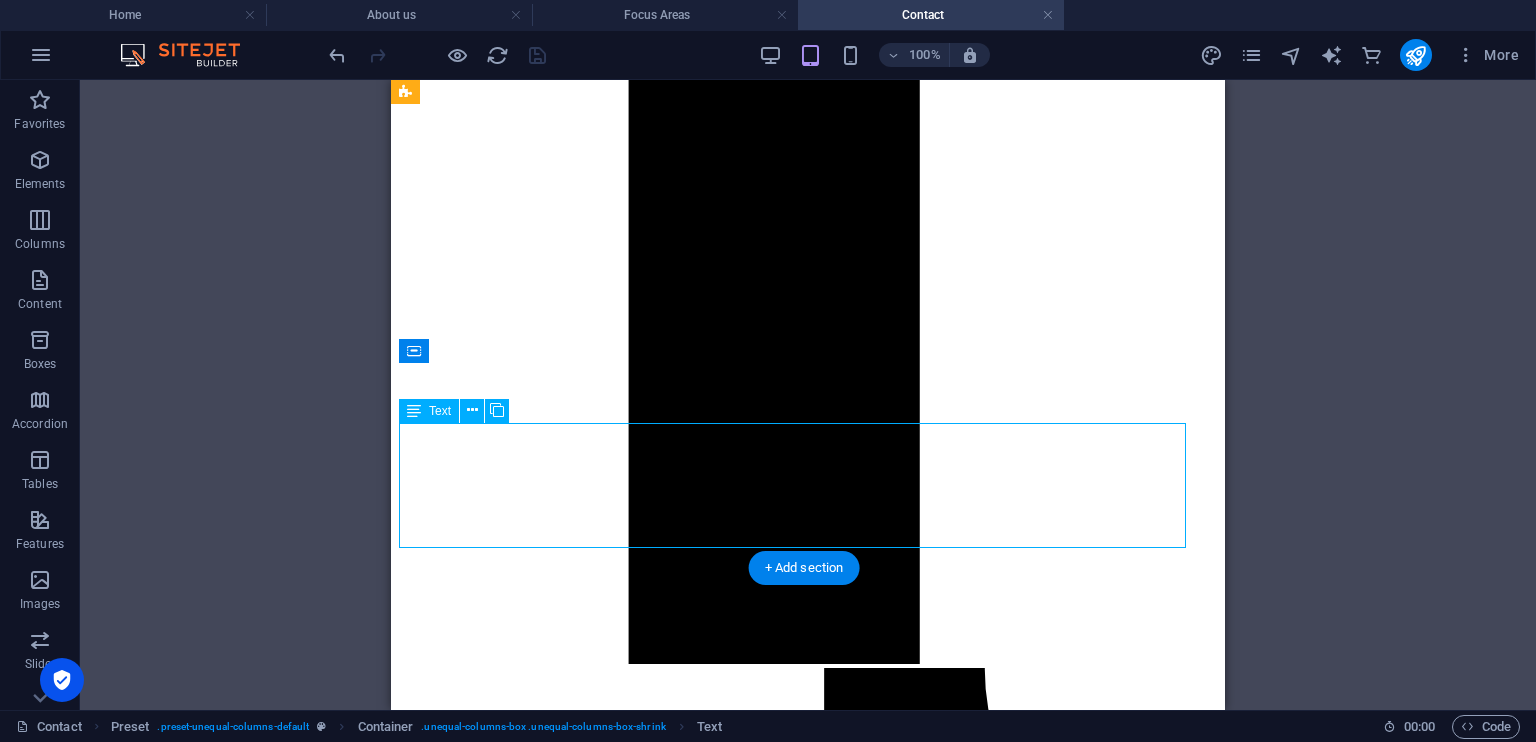 click on "Get in Touch Have questions, suggestions, or need more information about our resources? We’d love to hear from you! Whether you're an educator, parent, or school representative, the  Thutong Edu-Mat  team is here to assist. Reach out to us and let’s work together to support learning, inspire growth, and make education more accessible for all." at bounding box center (800, 5712) 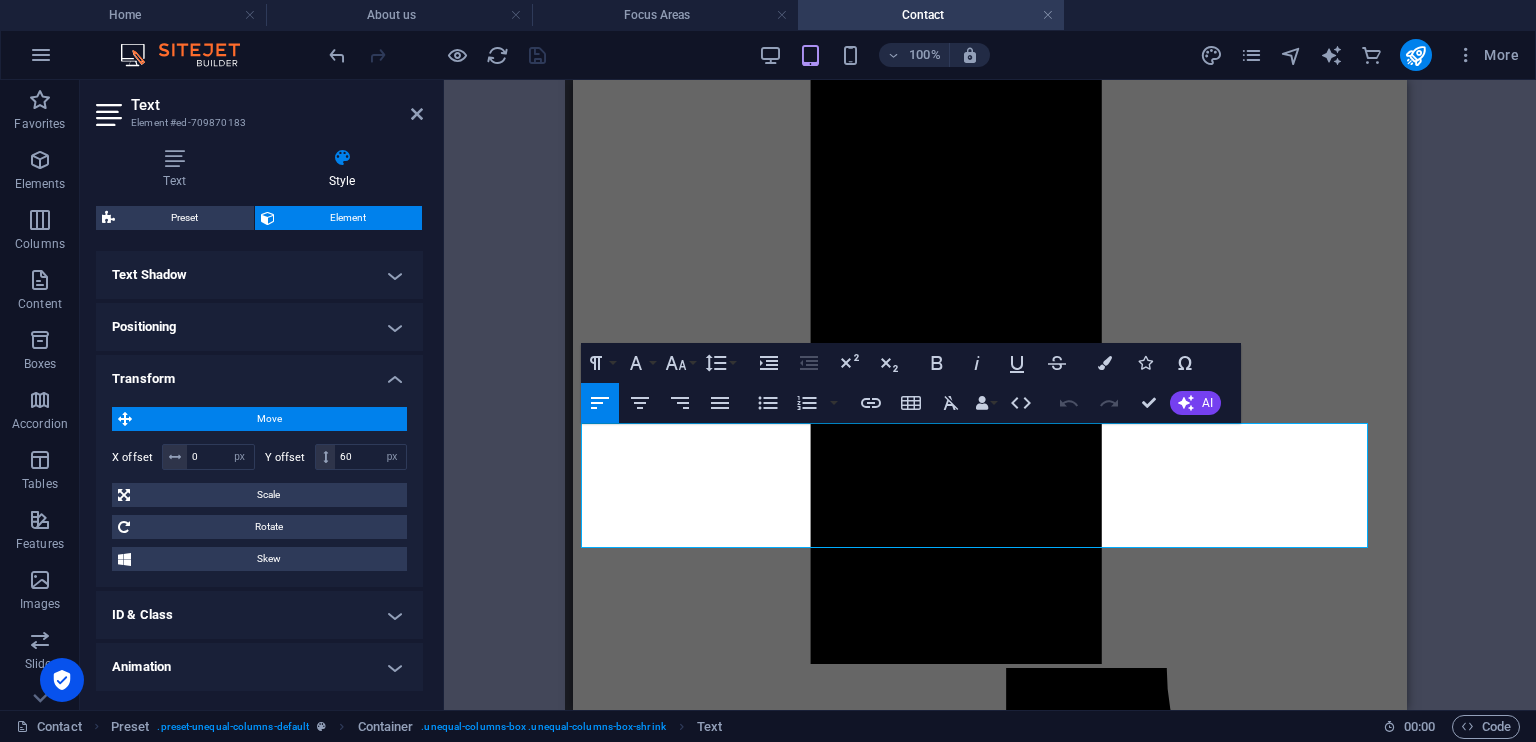 scroll, scrollTop: 552, scrollLeft: 0, axis: vertical 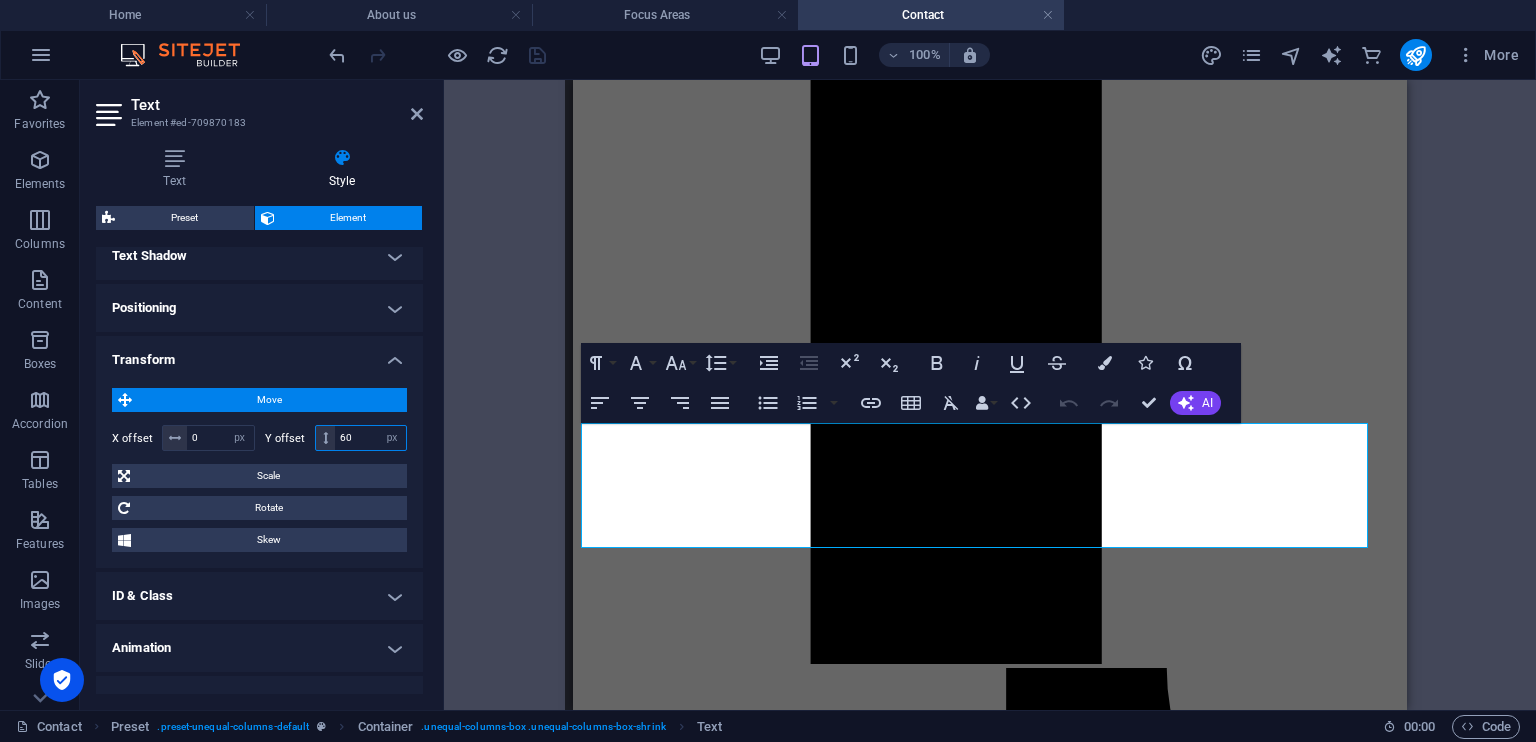 drag, startPoint x: 352, startPoint y: 435, endPoint x: 324, endPoint y: 444, distance: 29.410883 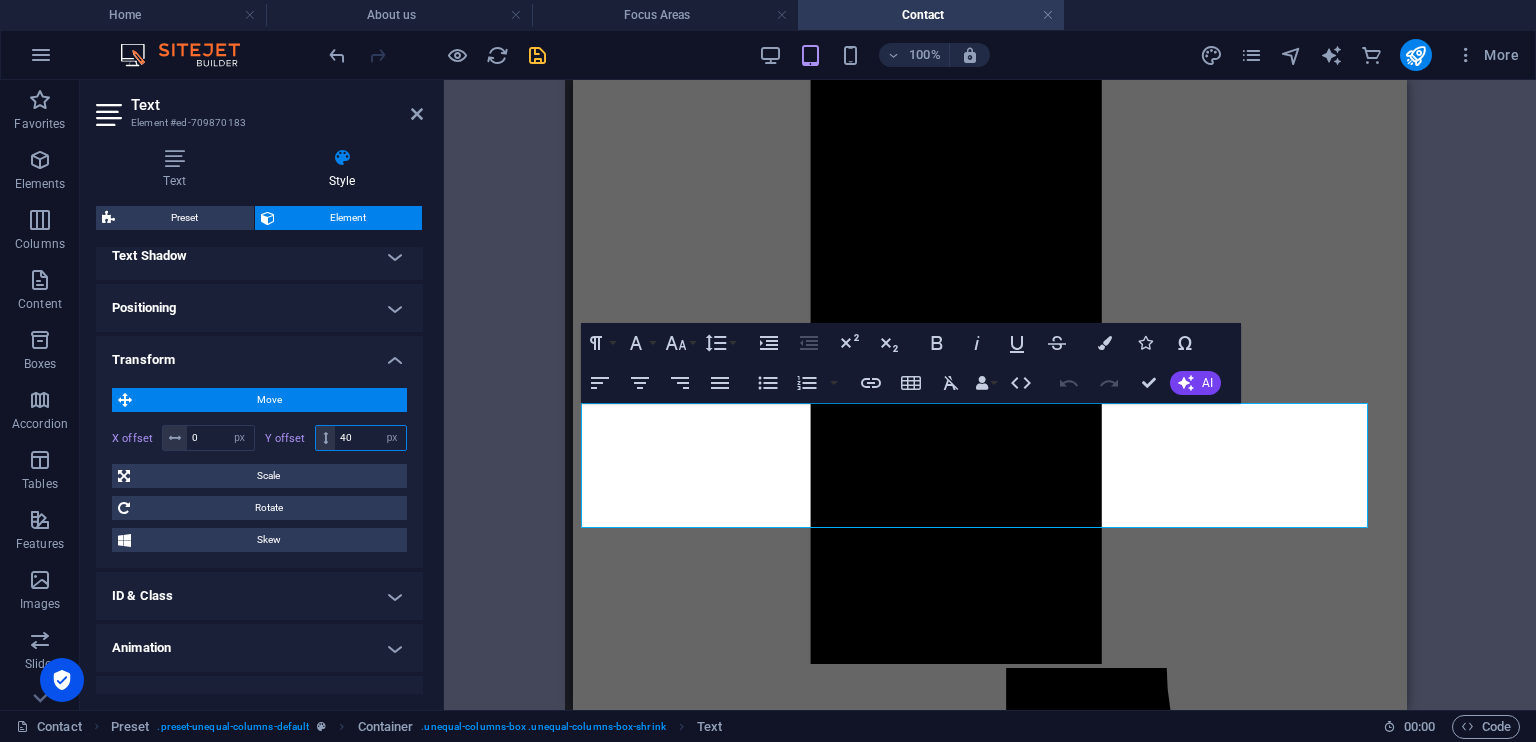 click on "40" at bounding box center [370, 438] 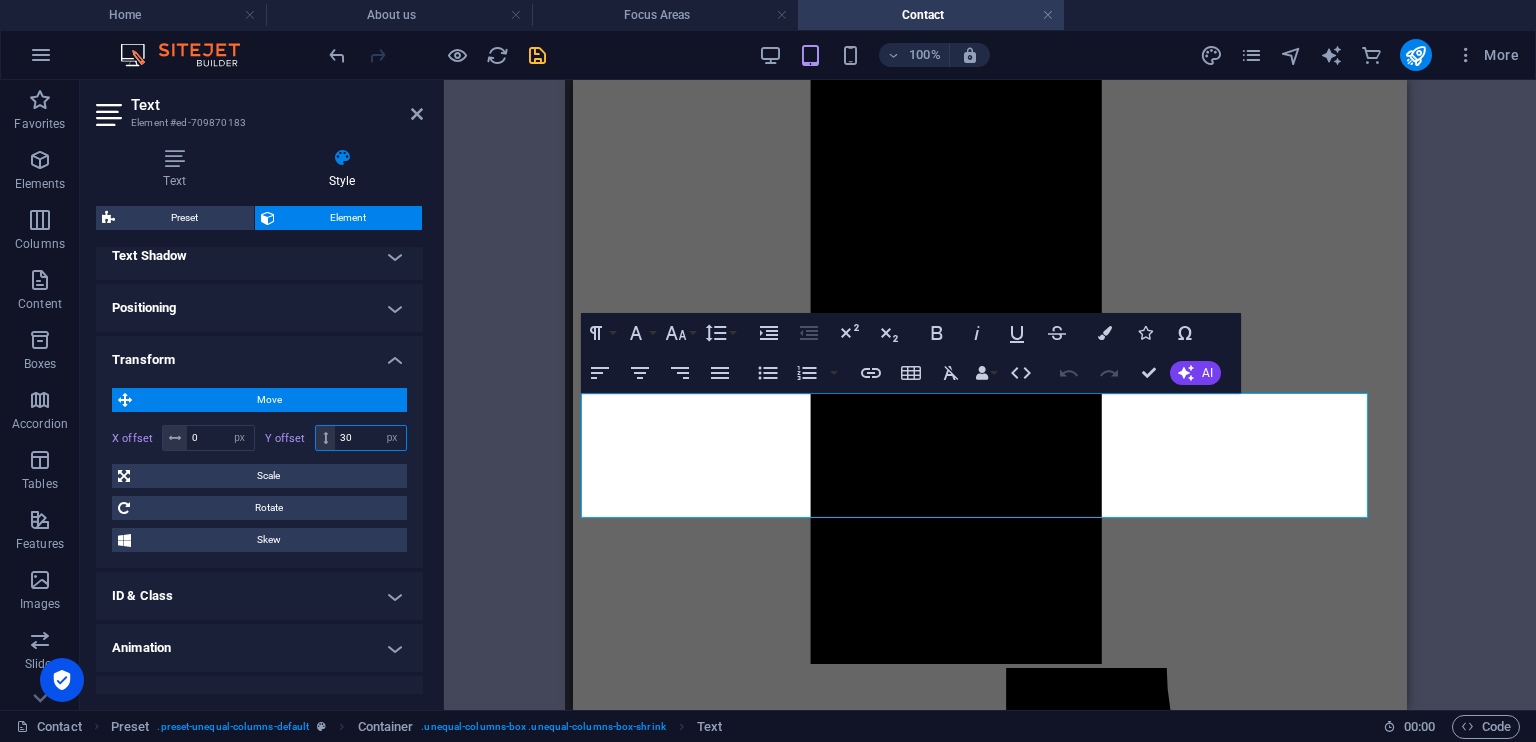 type on "3" 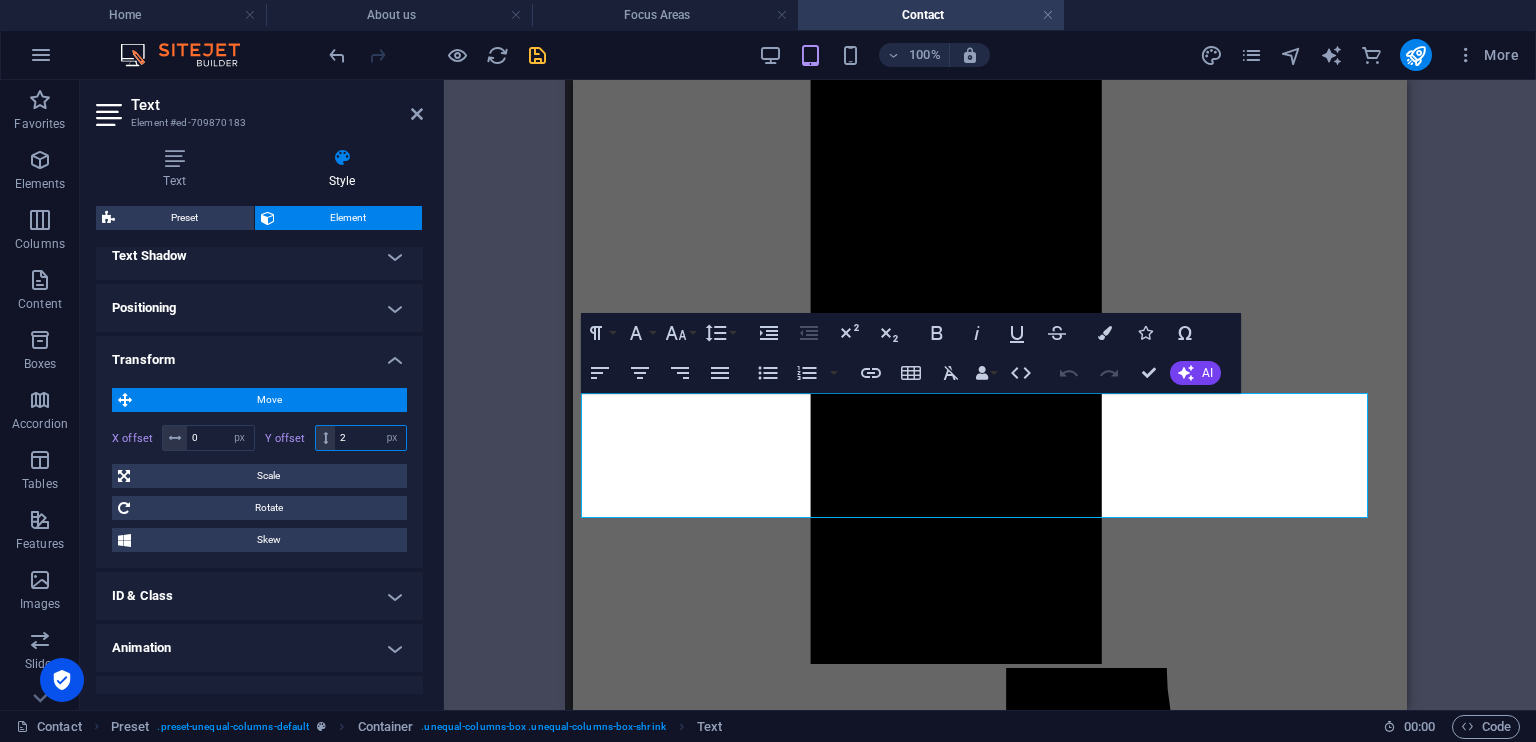 type on "20" 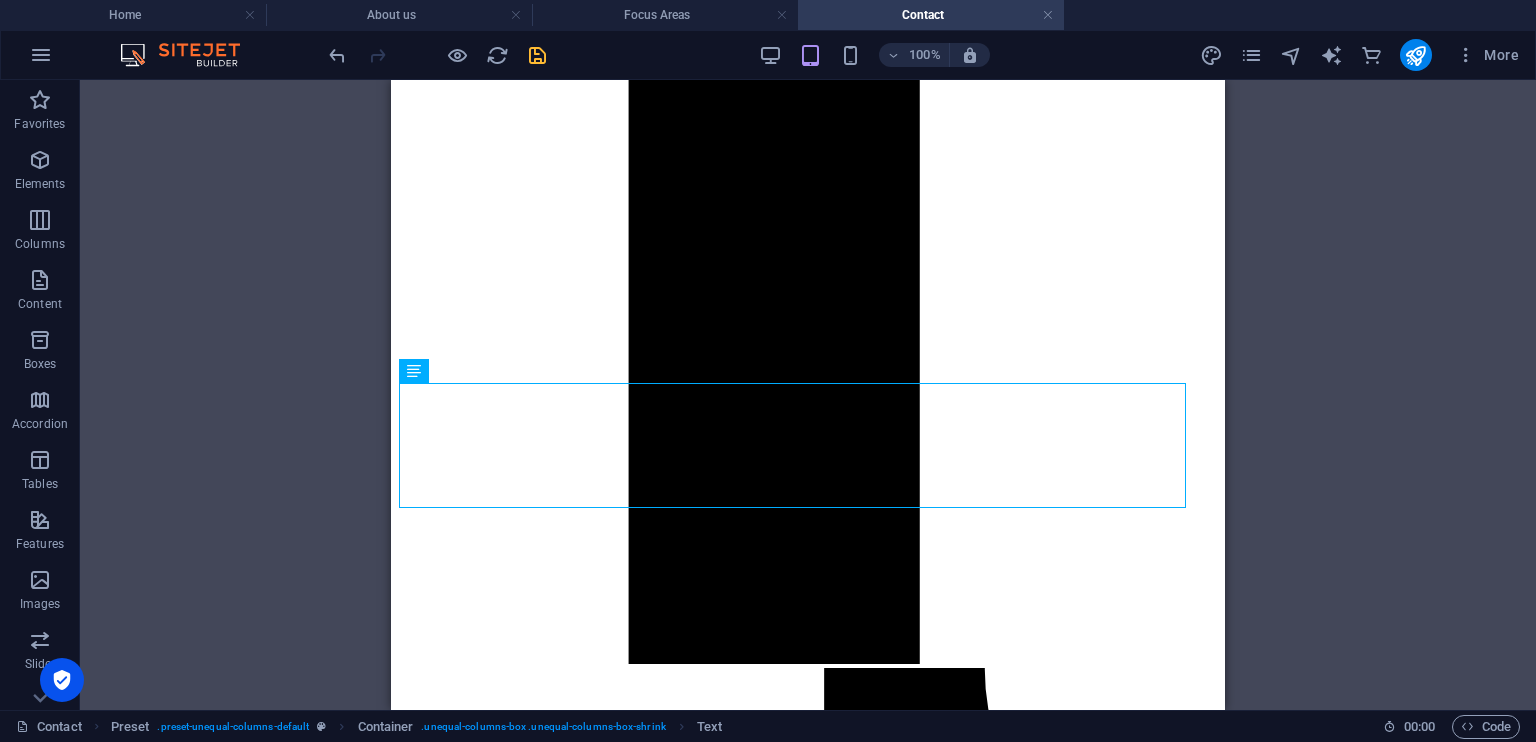 scroll, scrollTop: 1304, scrollLeft: 8, axis: both 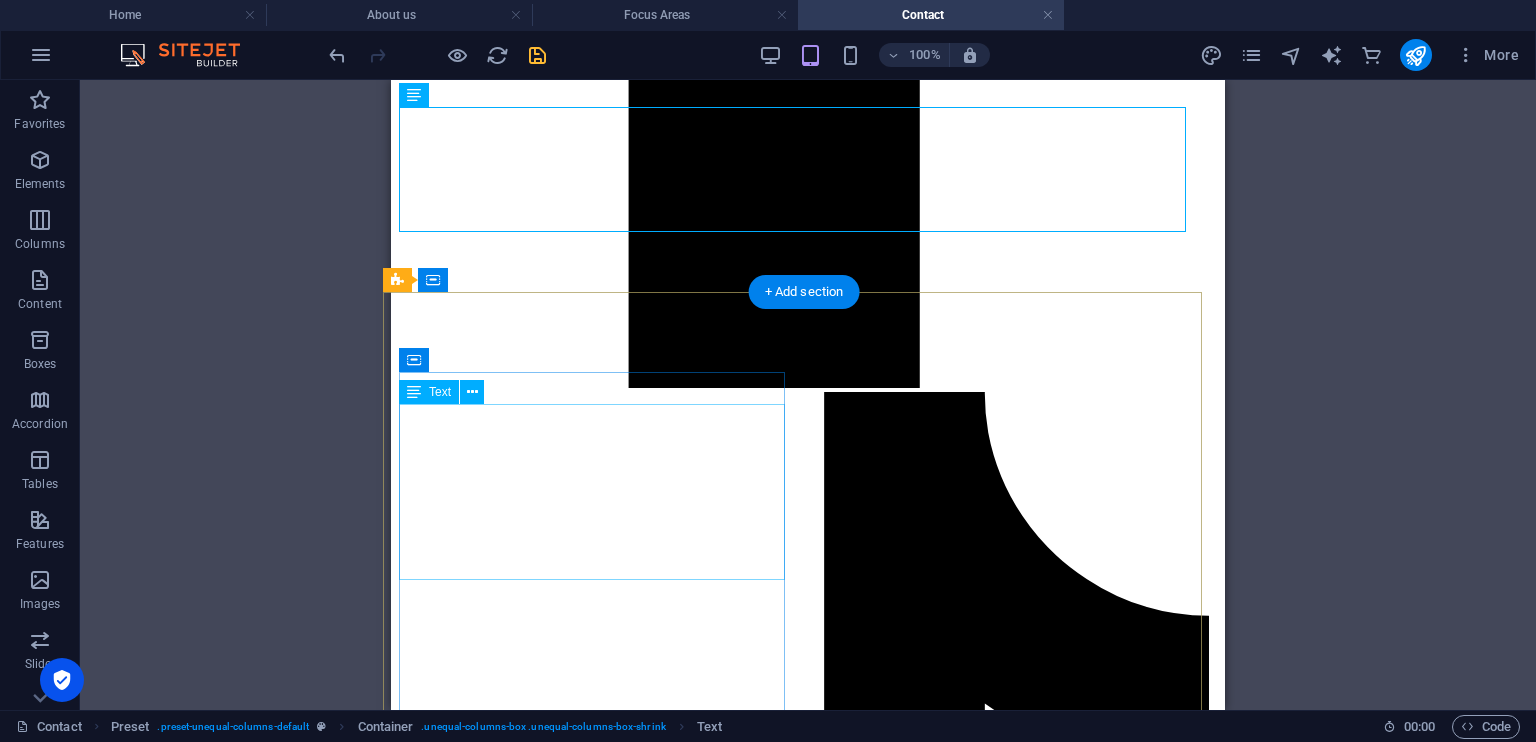 click on "[DOMAIN_NAME] [GEOGRAPHIC_DATA] [PHONE_NUMBER]/ [PHONE_NUMBER]     [EMAIL_ADDRESS][DOMAIN_NAME]" at bounding box center [800, 6242] 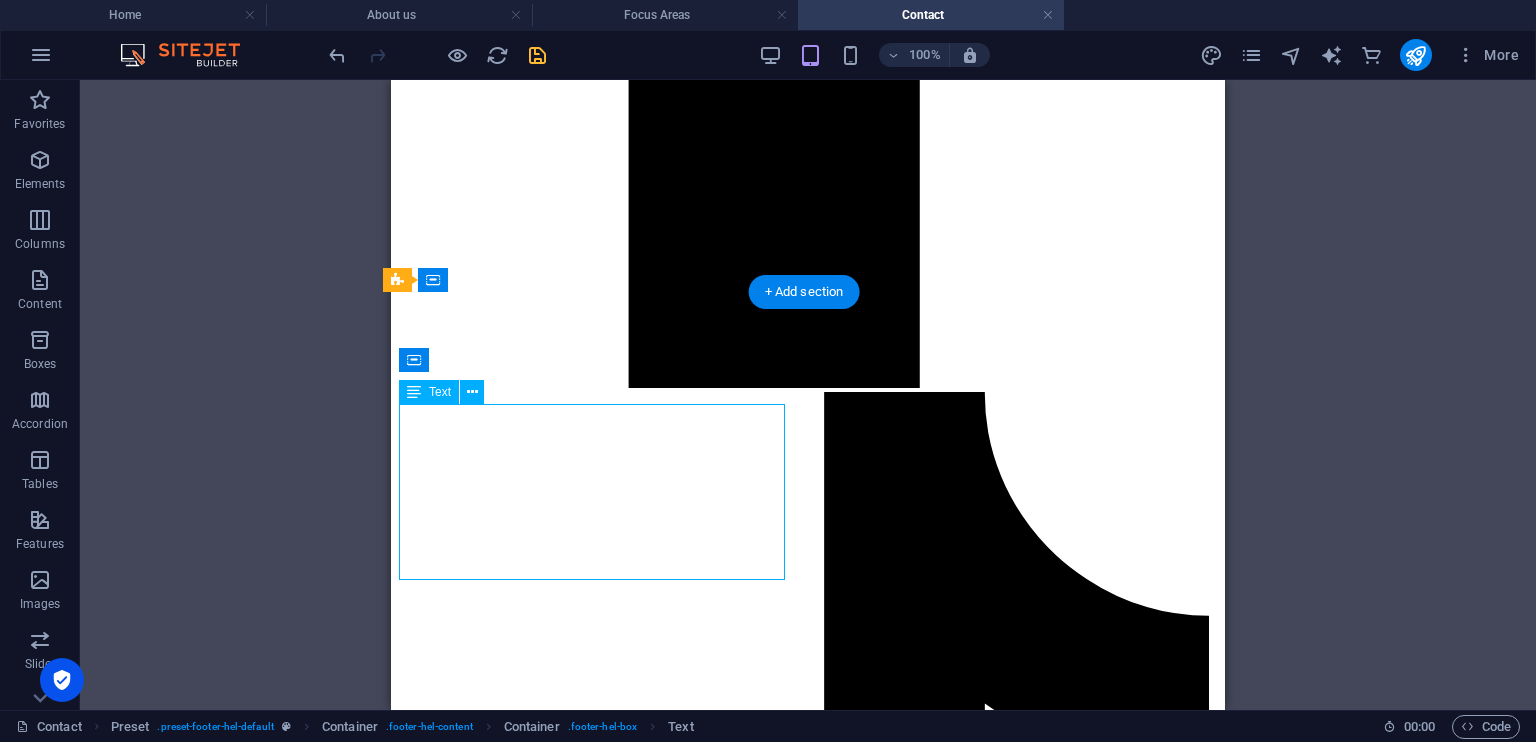 click on "[DOMAIN_NAME] [GEOGRAPHIC_DATA] [PHONE_NUMBER]/ [PHONE_NUMBER]     [EMAIL_ADDRESS][DOMAIN_NAME]" at bounding box center (800, 6242) 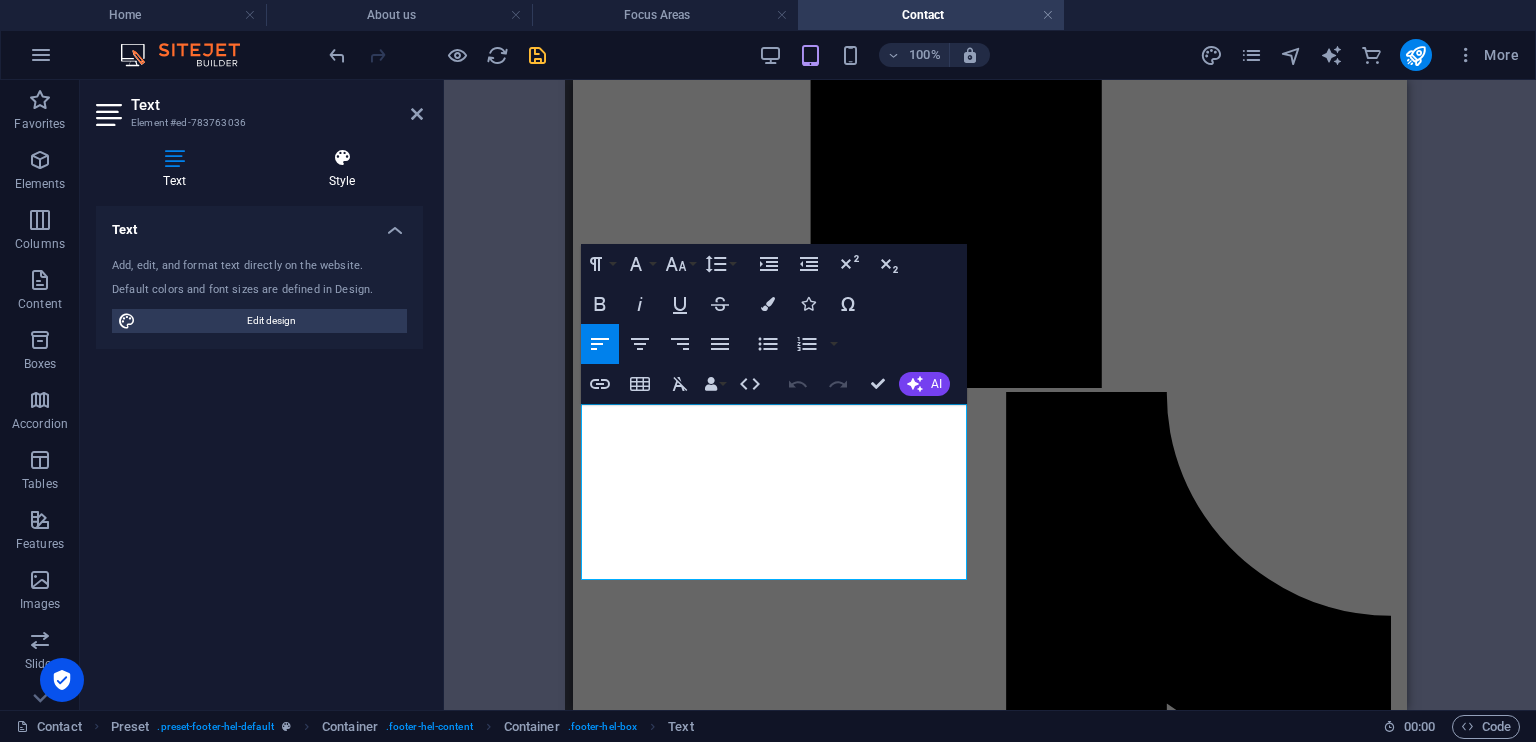 click at bounding box center [342, 158] 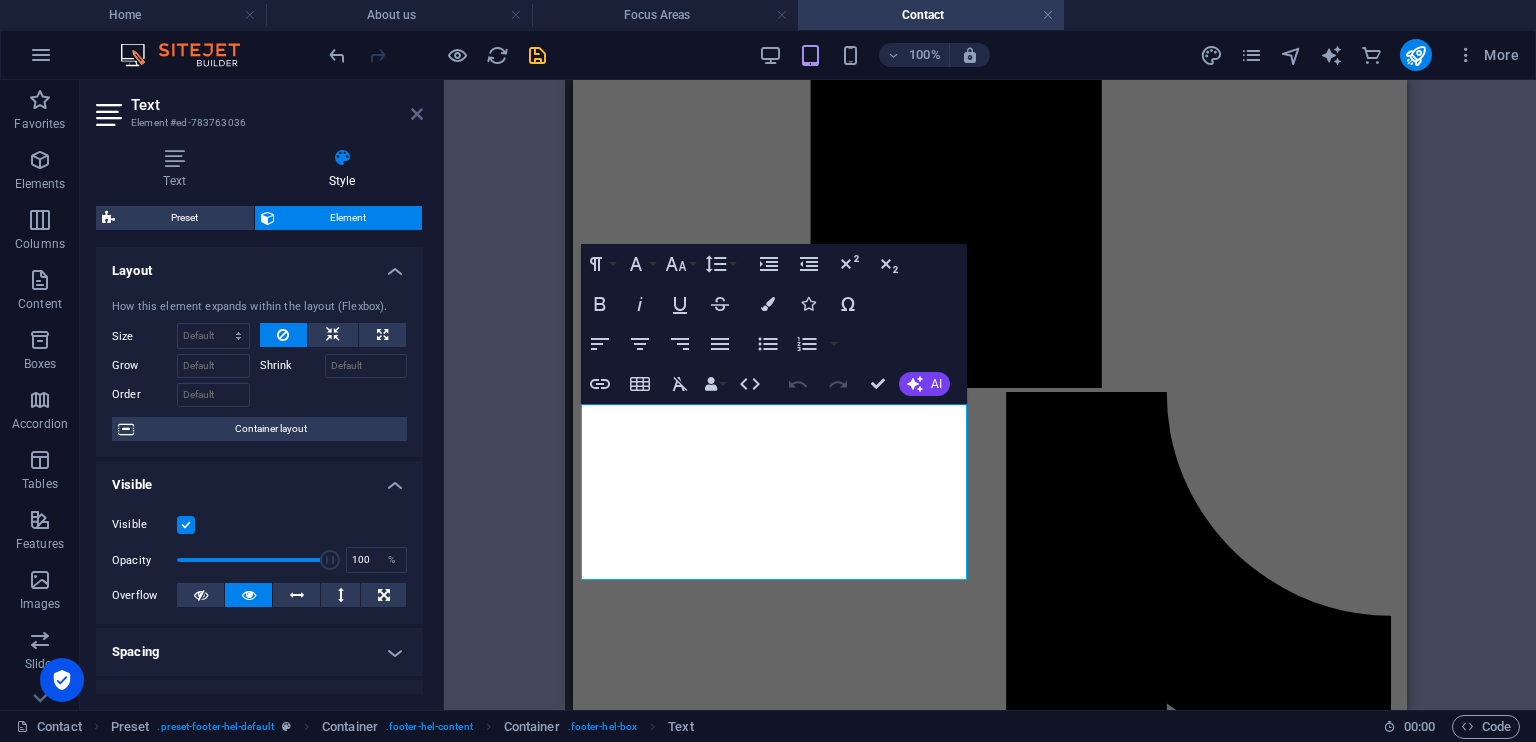 click at bounding box center [417, 114] 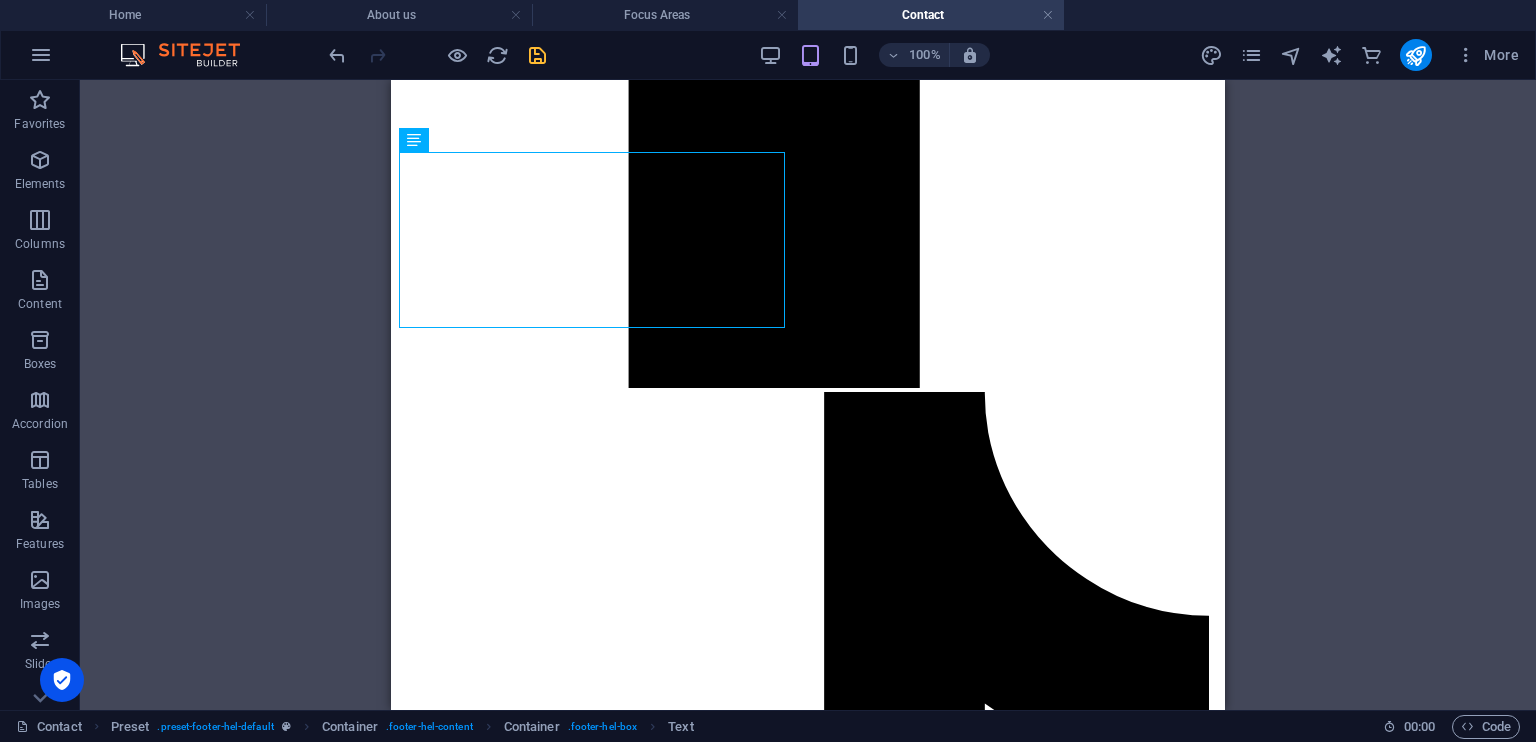 scroll, scrollTop: 1615, scrollLeft: 8, axis: both 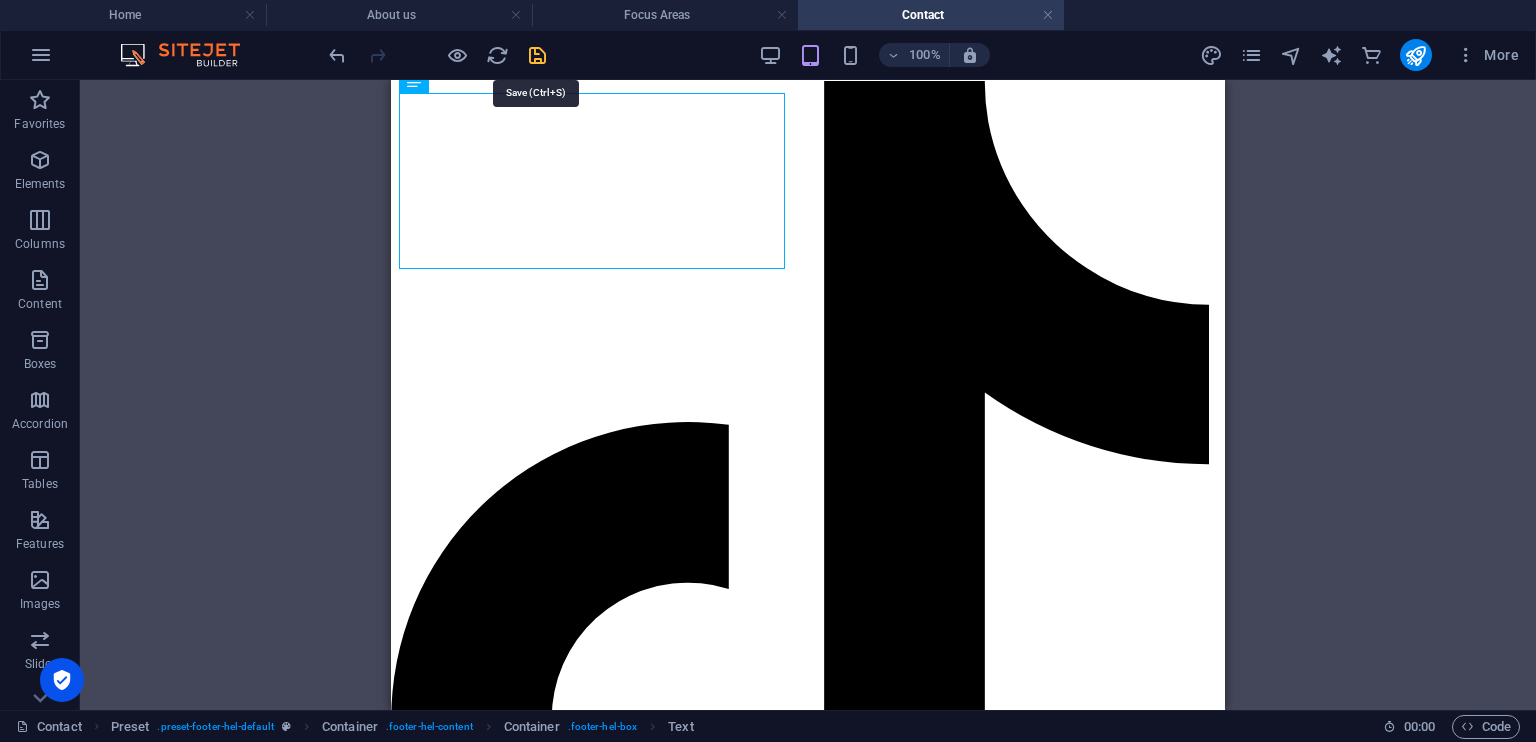 click at bounding box center [537, 55] 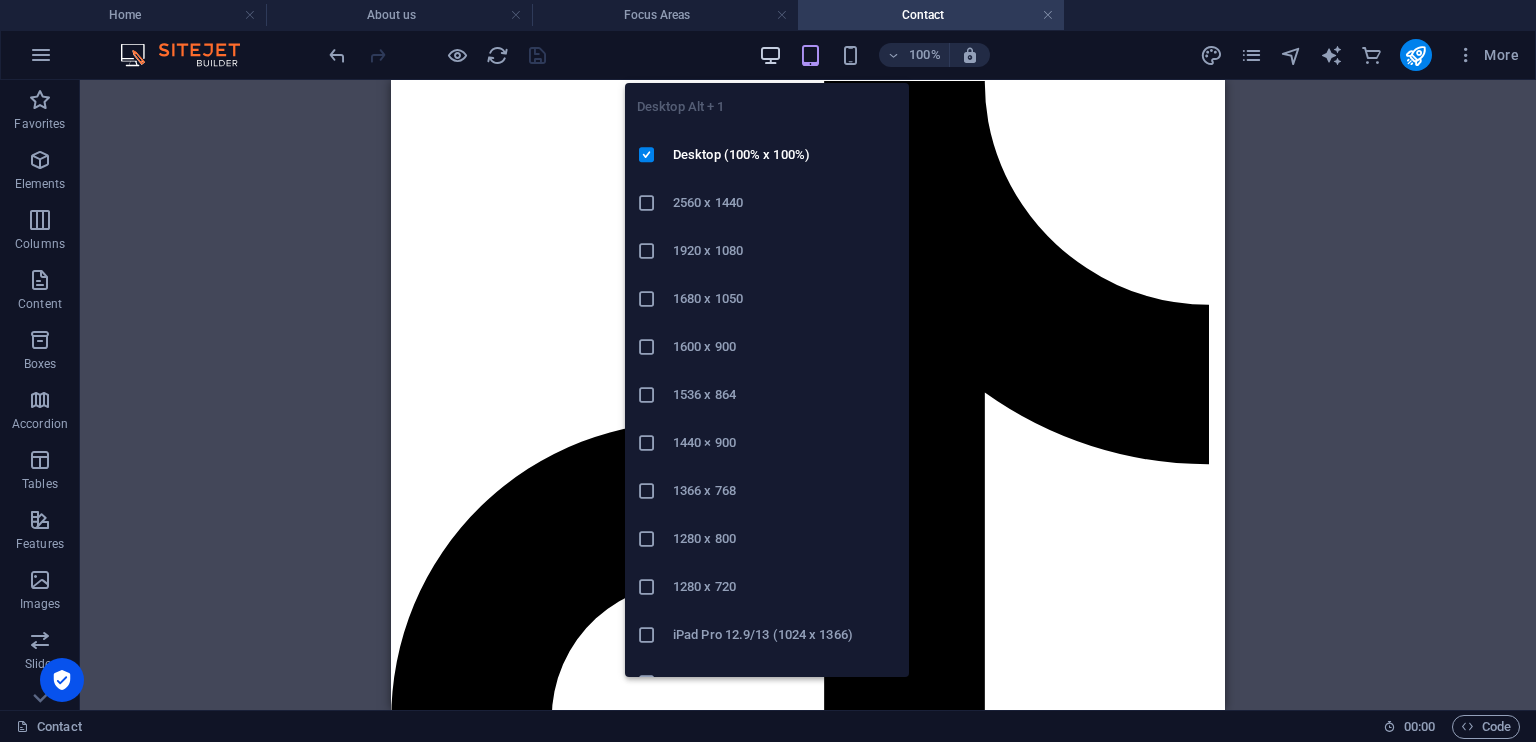 click at bounding box center [770, 55] 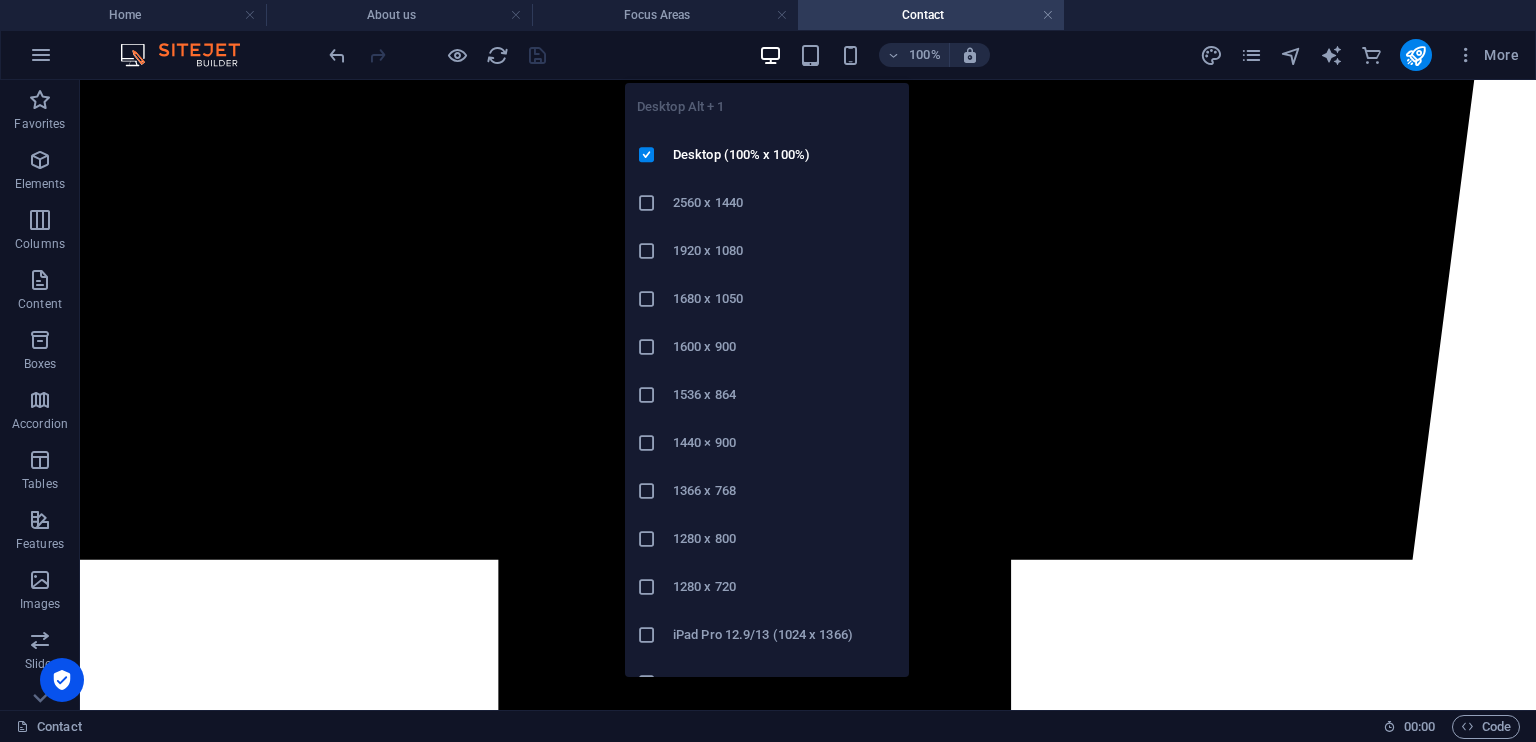 scroll, scrollTop: 1075, scrollLeft: 8, axis: both 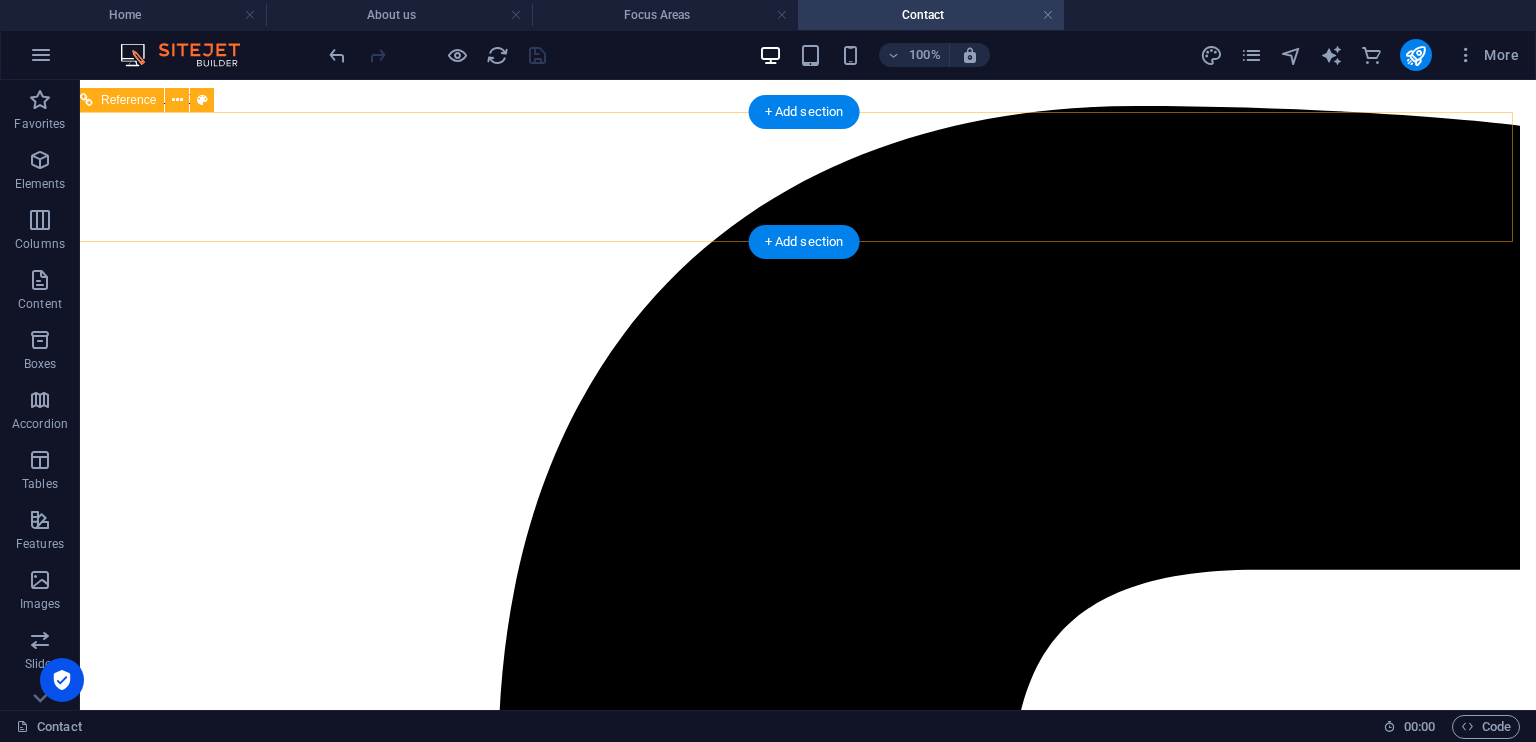 click at bounding box center (800, 4627) 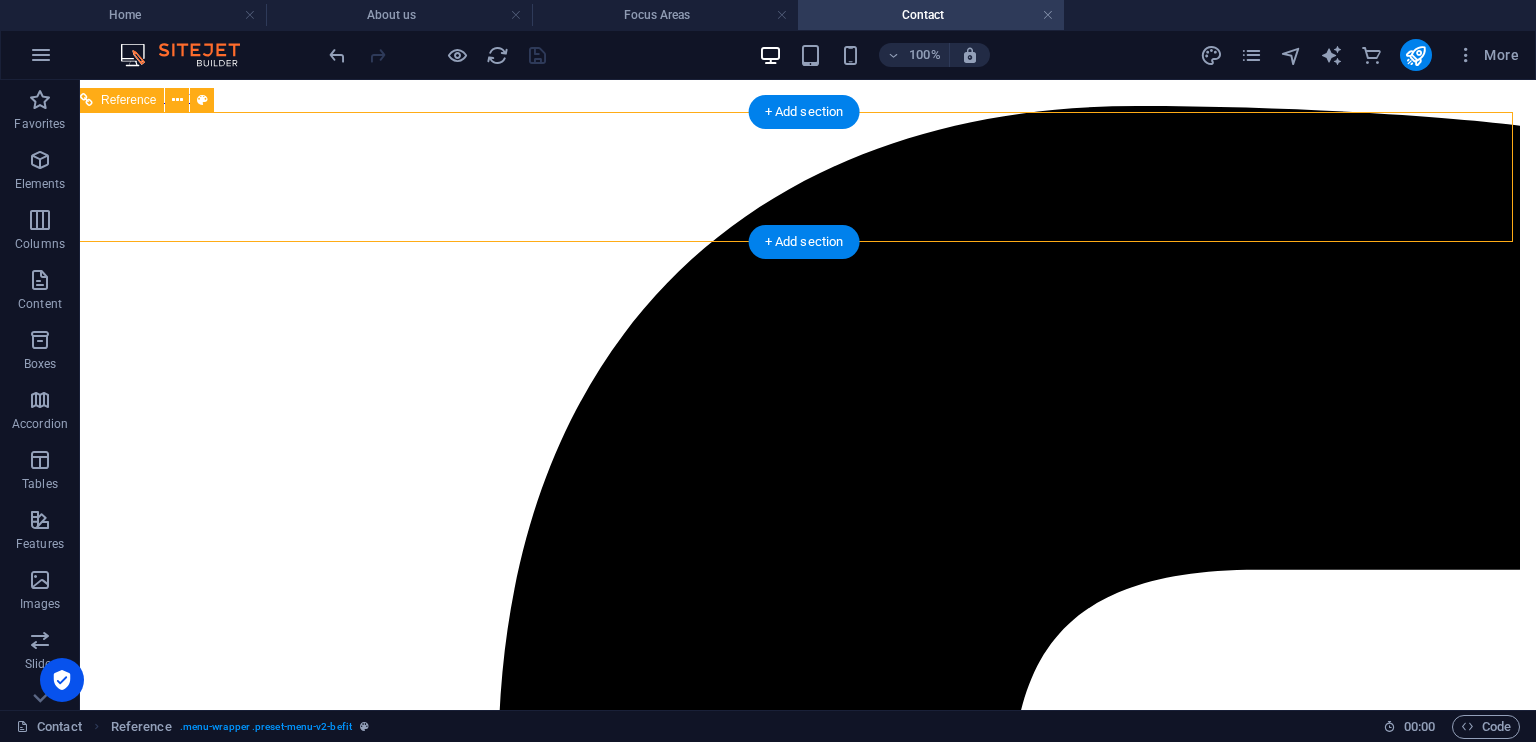click at bounding box center (800, 4627) 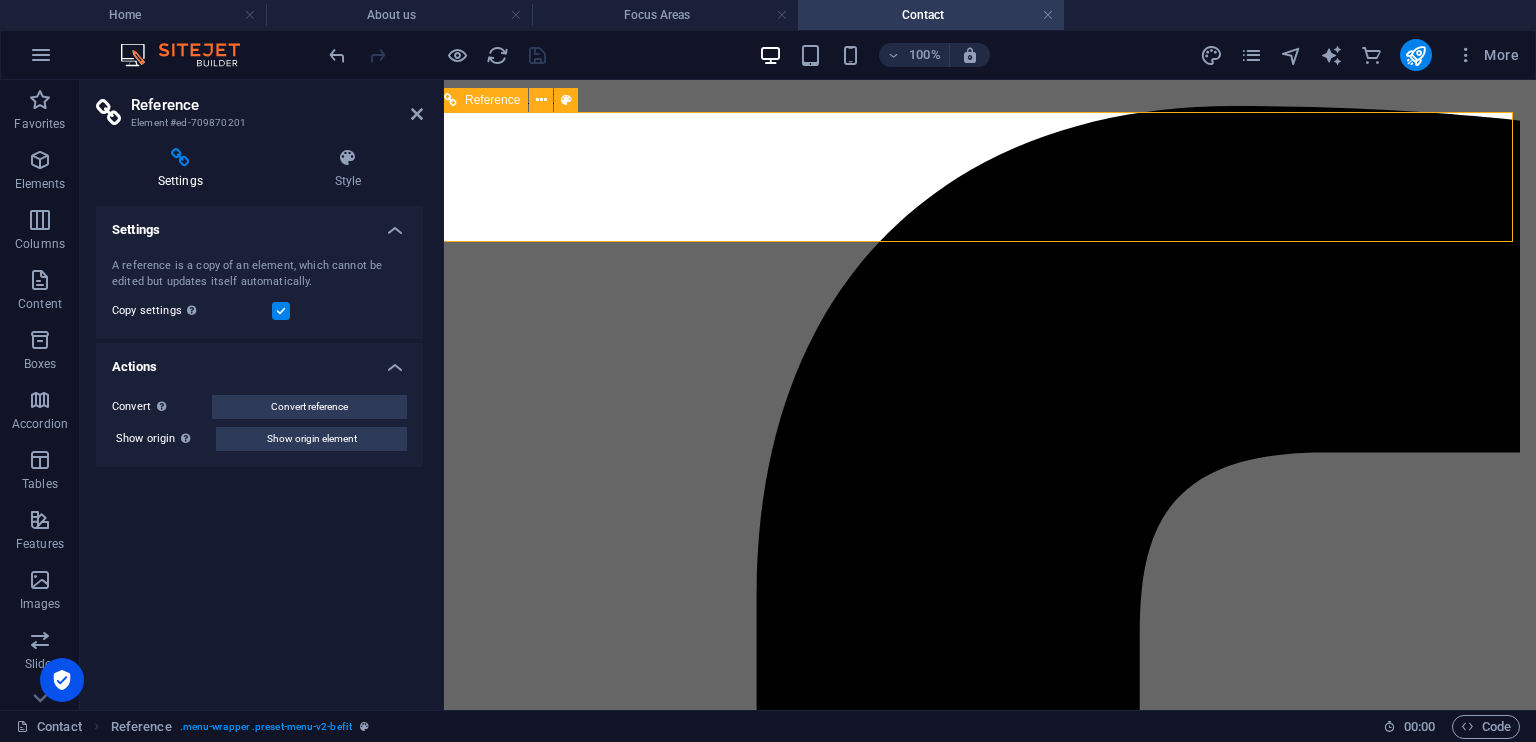 click at bounding box center [982, 3505] 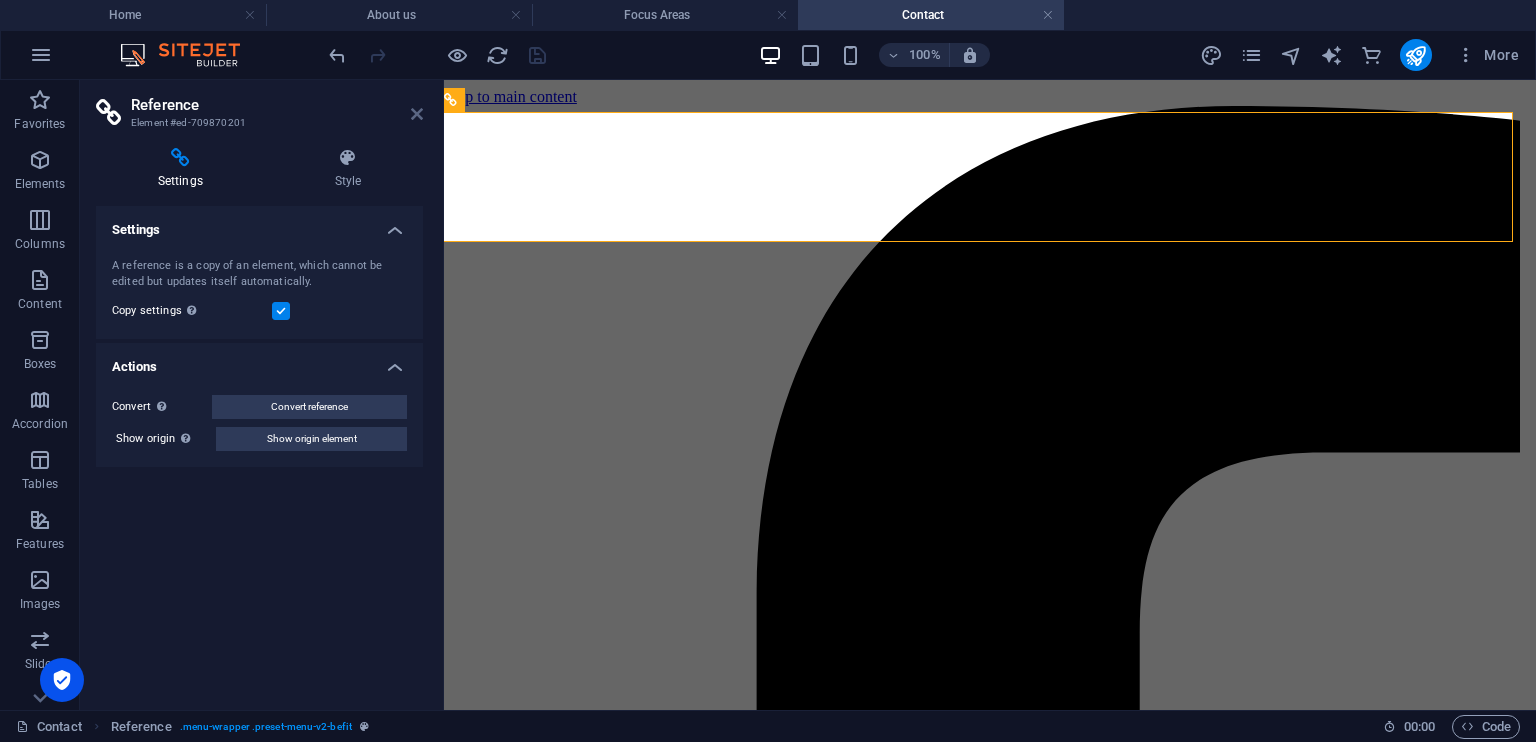 click at bounding box center [417, 114] 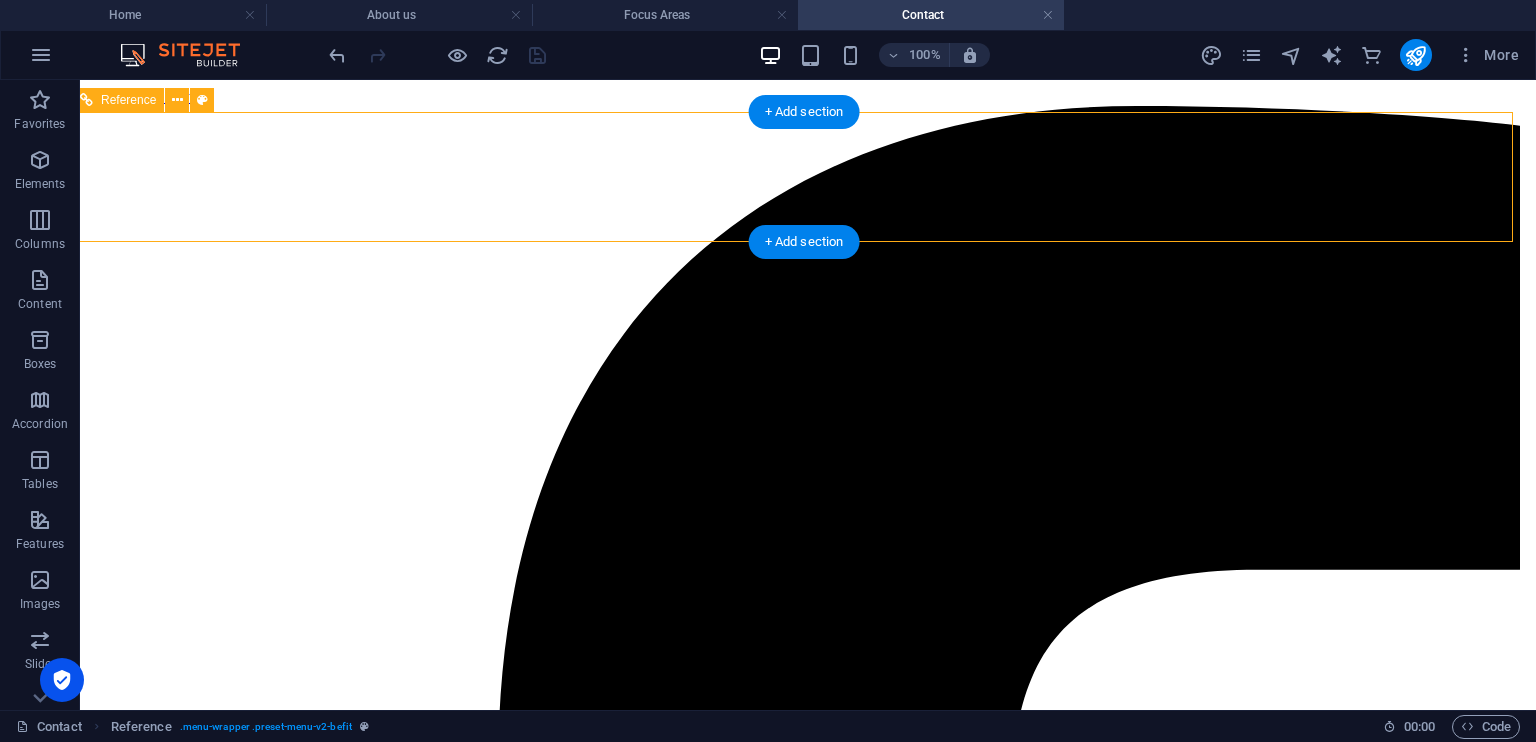 click at bounding box center [800, 4627] 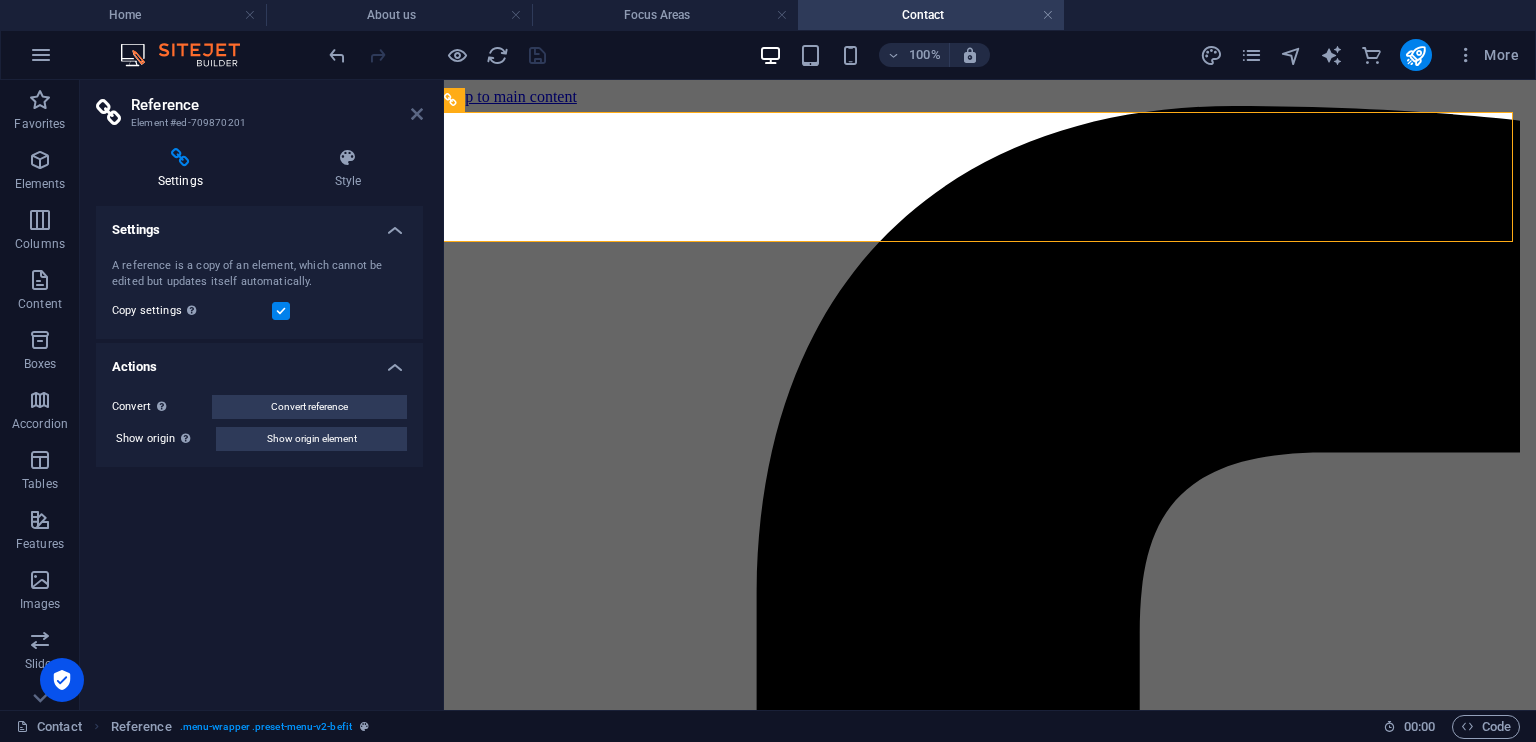 click at bounding box center (417, 114) 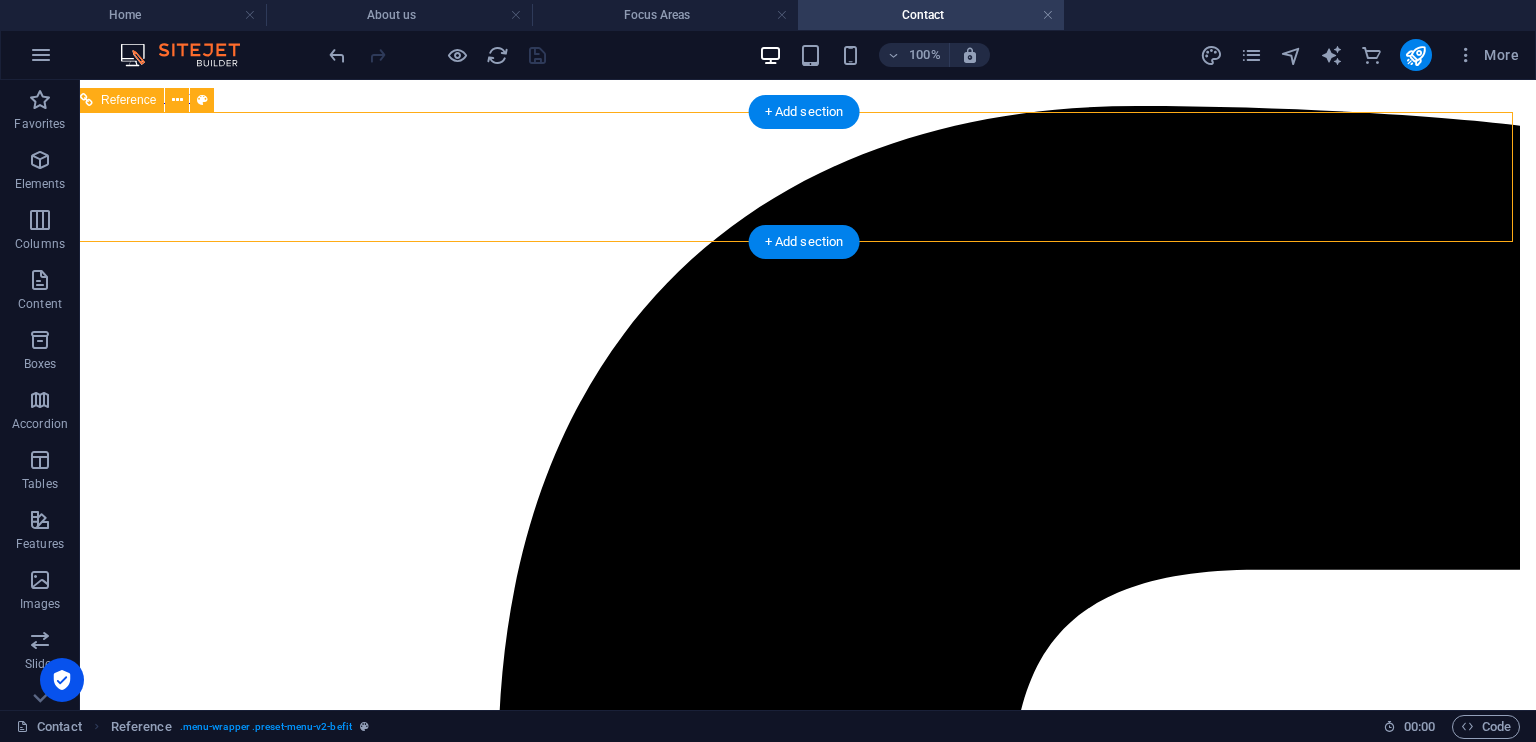 click at bounding box center [800, 4627] 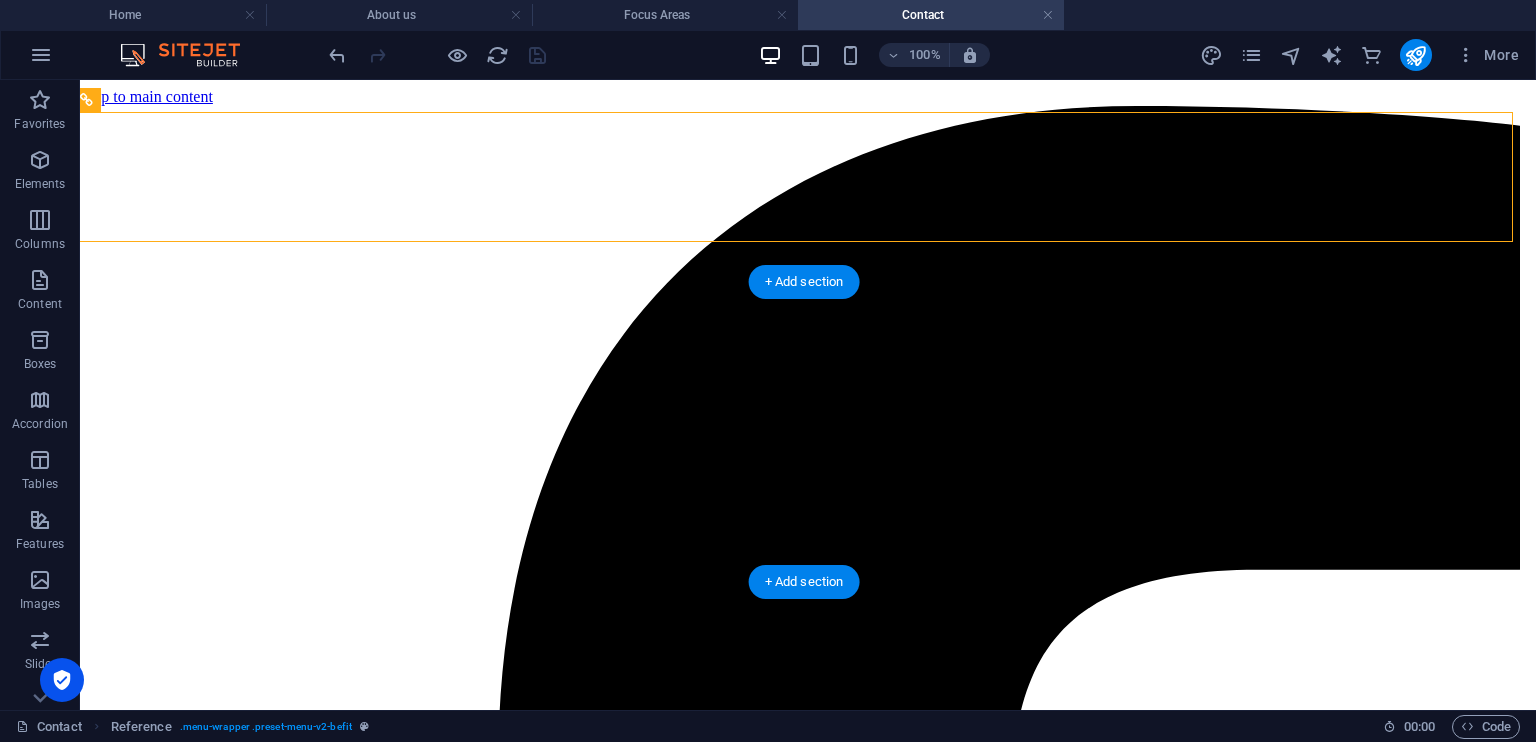 click at bounding box center (800, 9362) 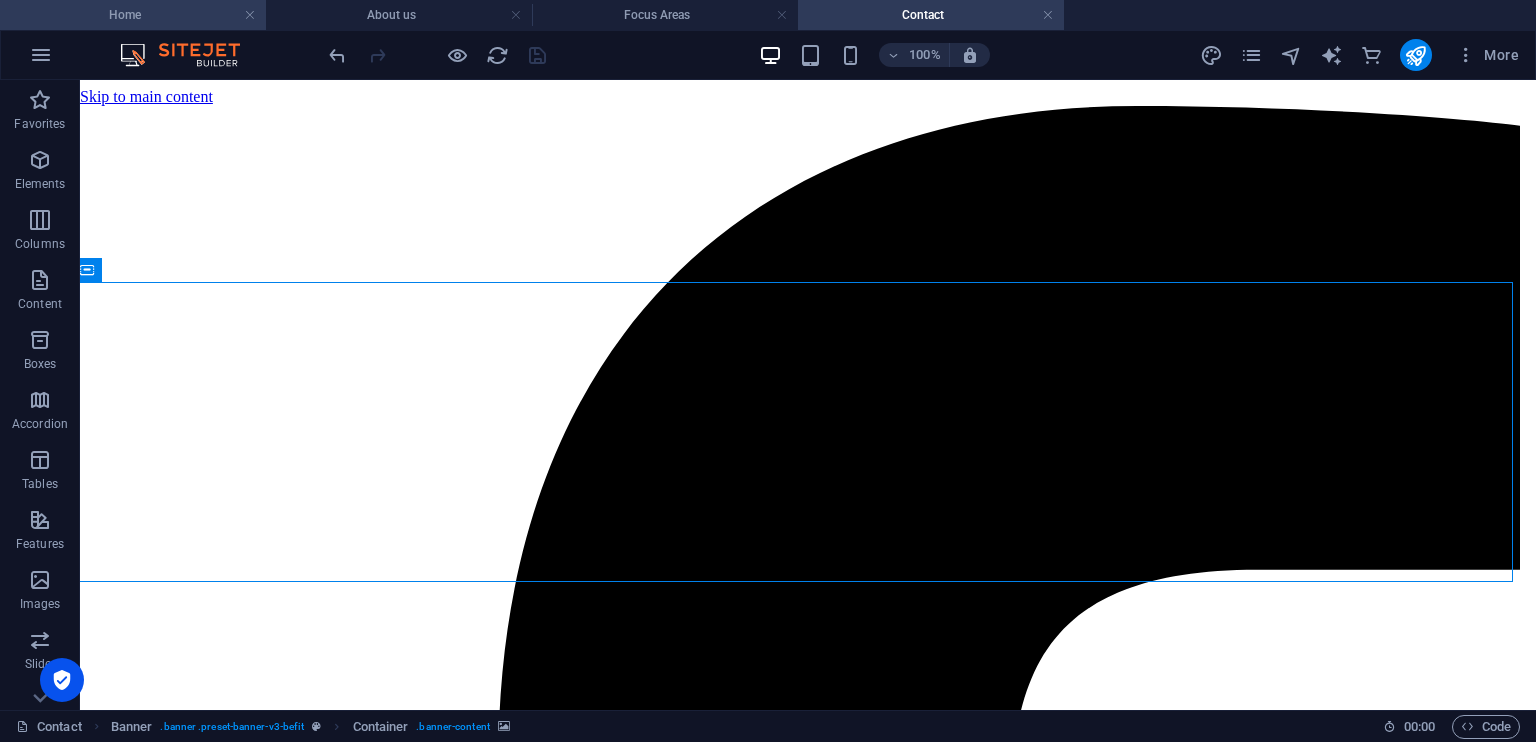 click on "Home" at bounding box center [133, 15] 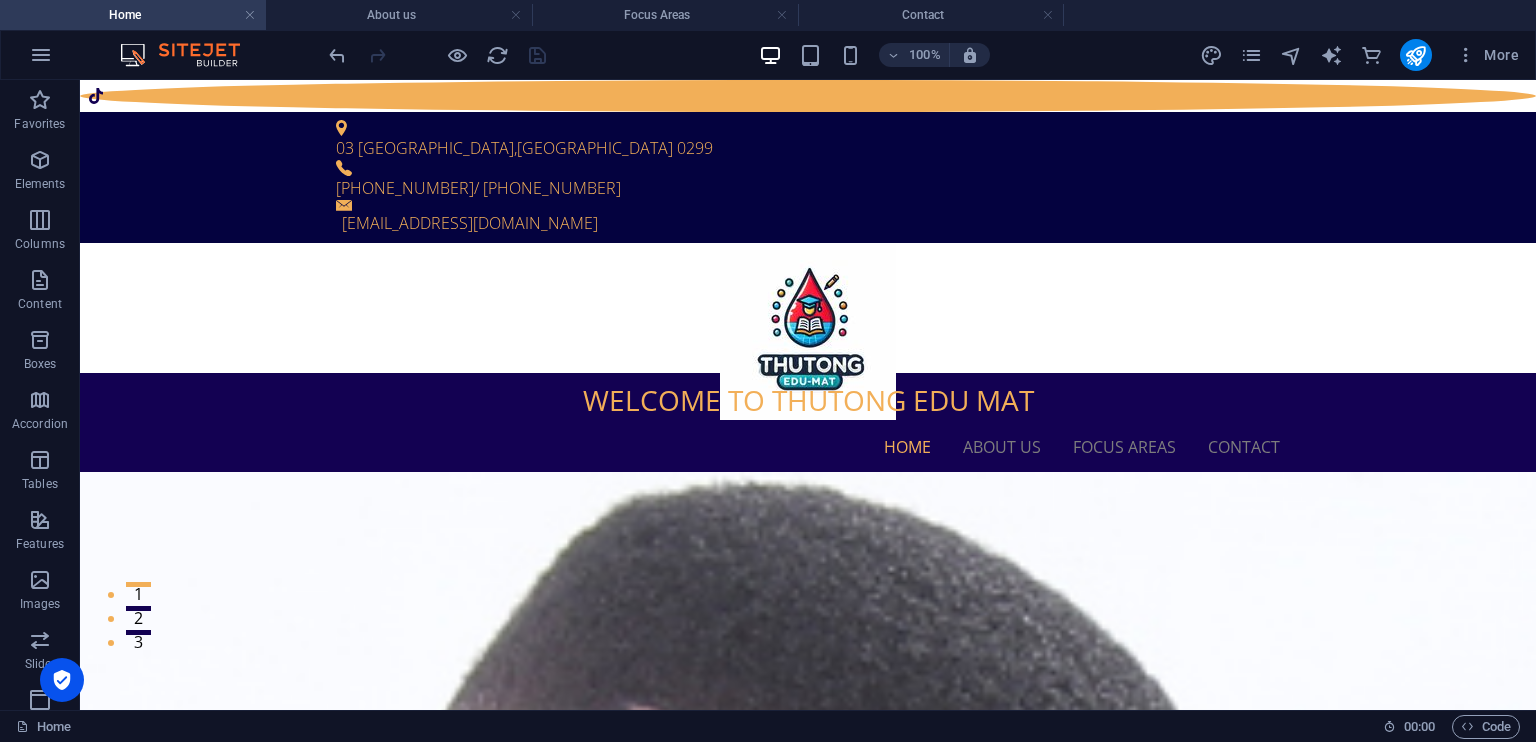 scroll, scrollTop: 9, scrollLeft: 0, axis: vertical 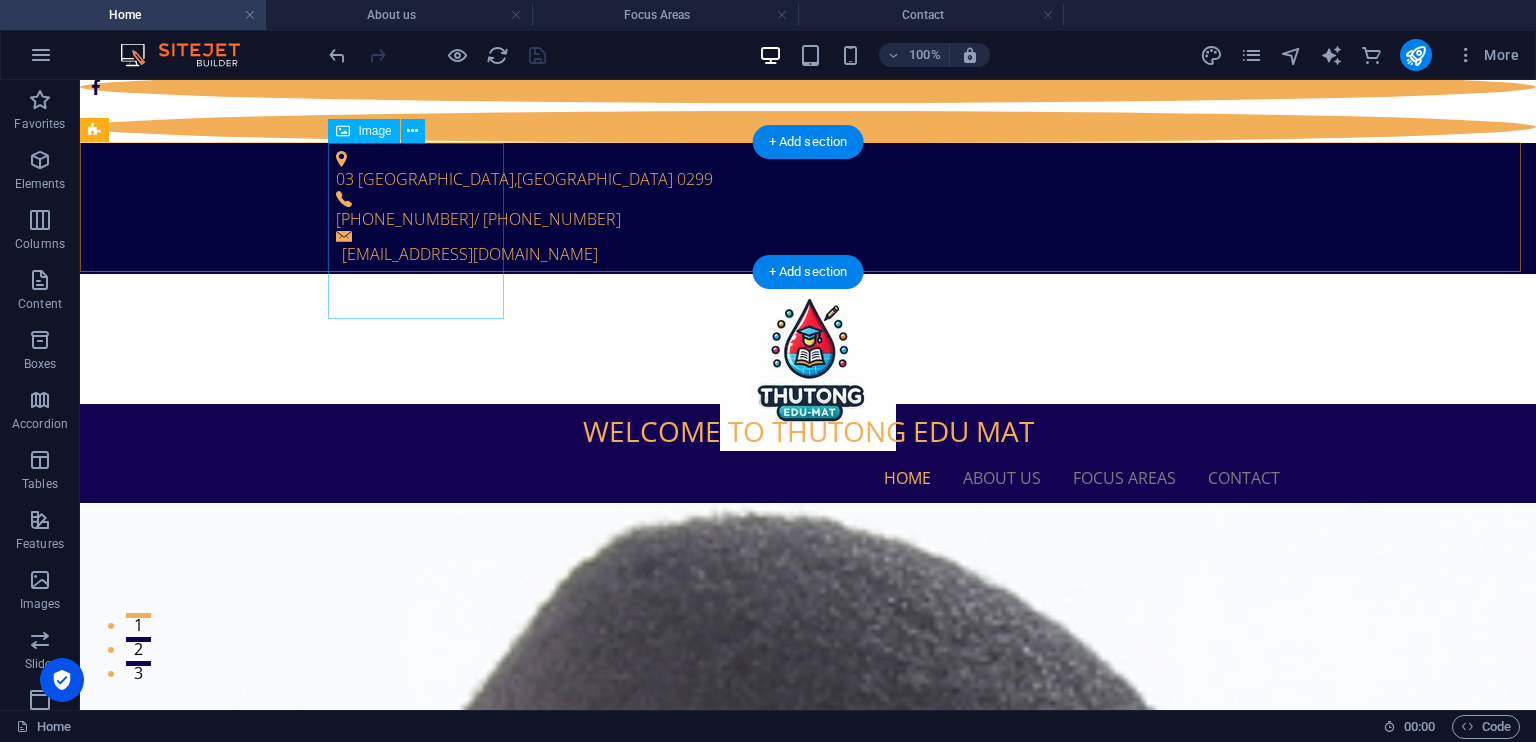 click at bounding box center (808, 363) 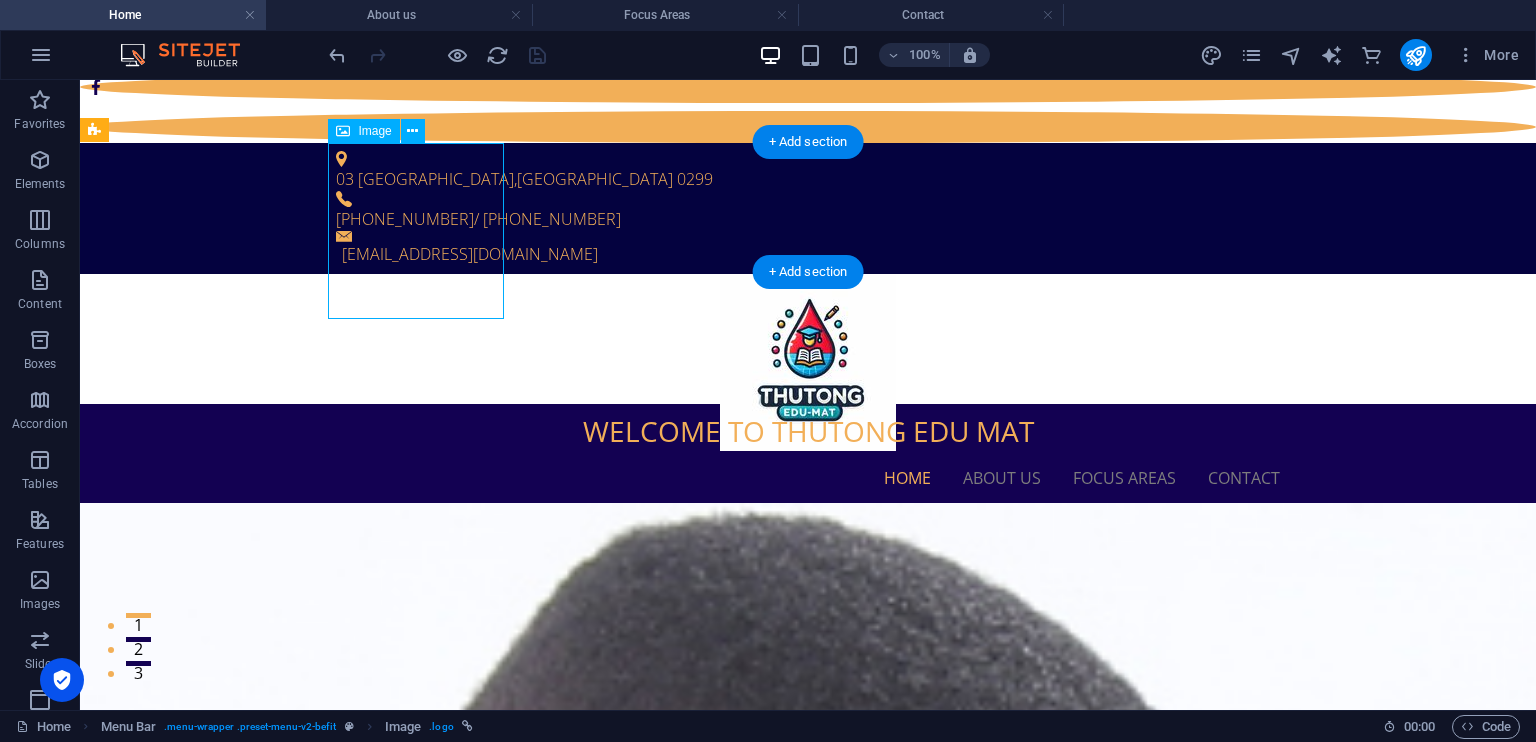 click at bounding box center (808, 363) 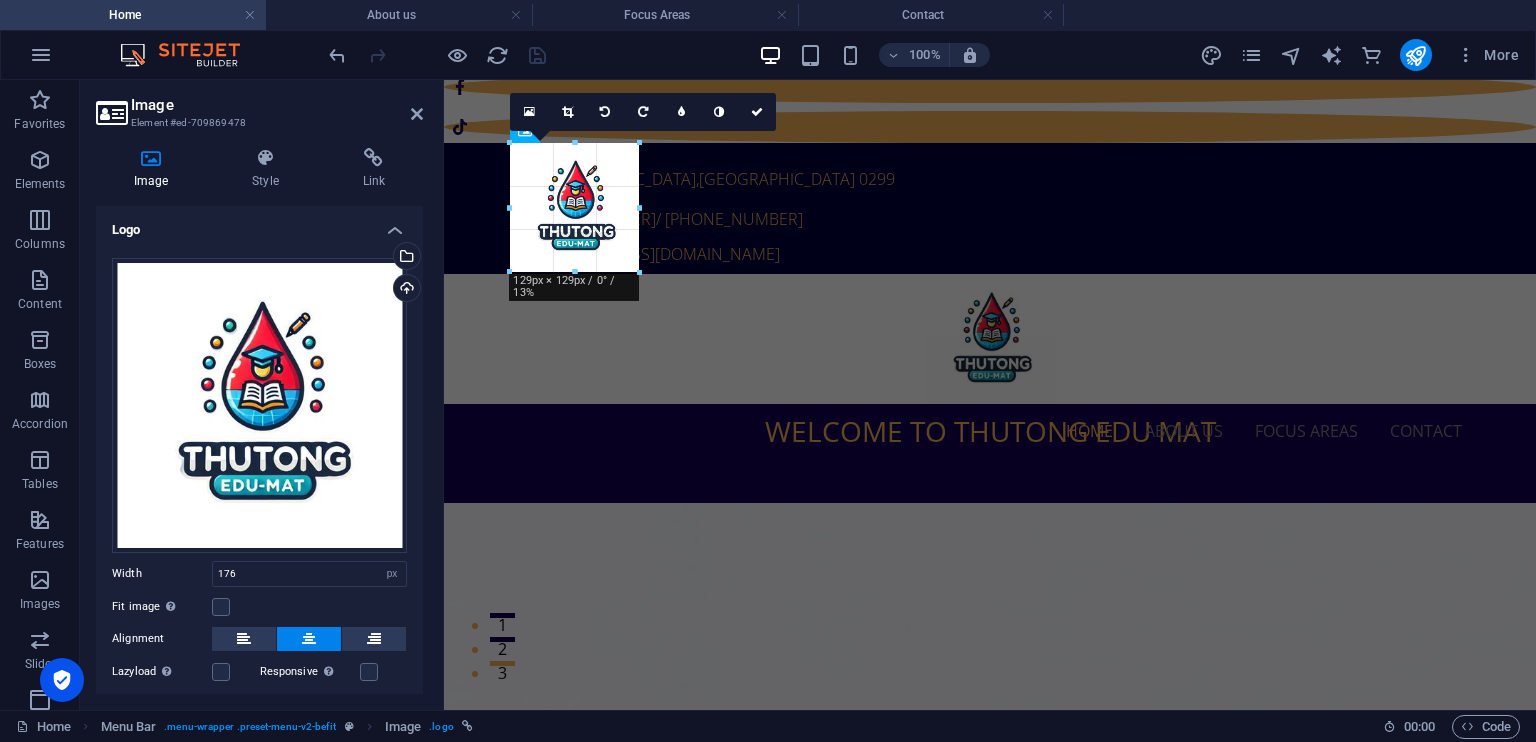 drag, startPoint x: 691, startPoint y: 321, endPoint x: 643, endPoint y: 243, distance: 91.58602 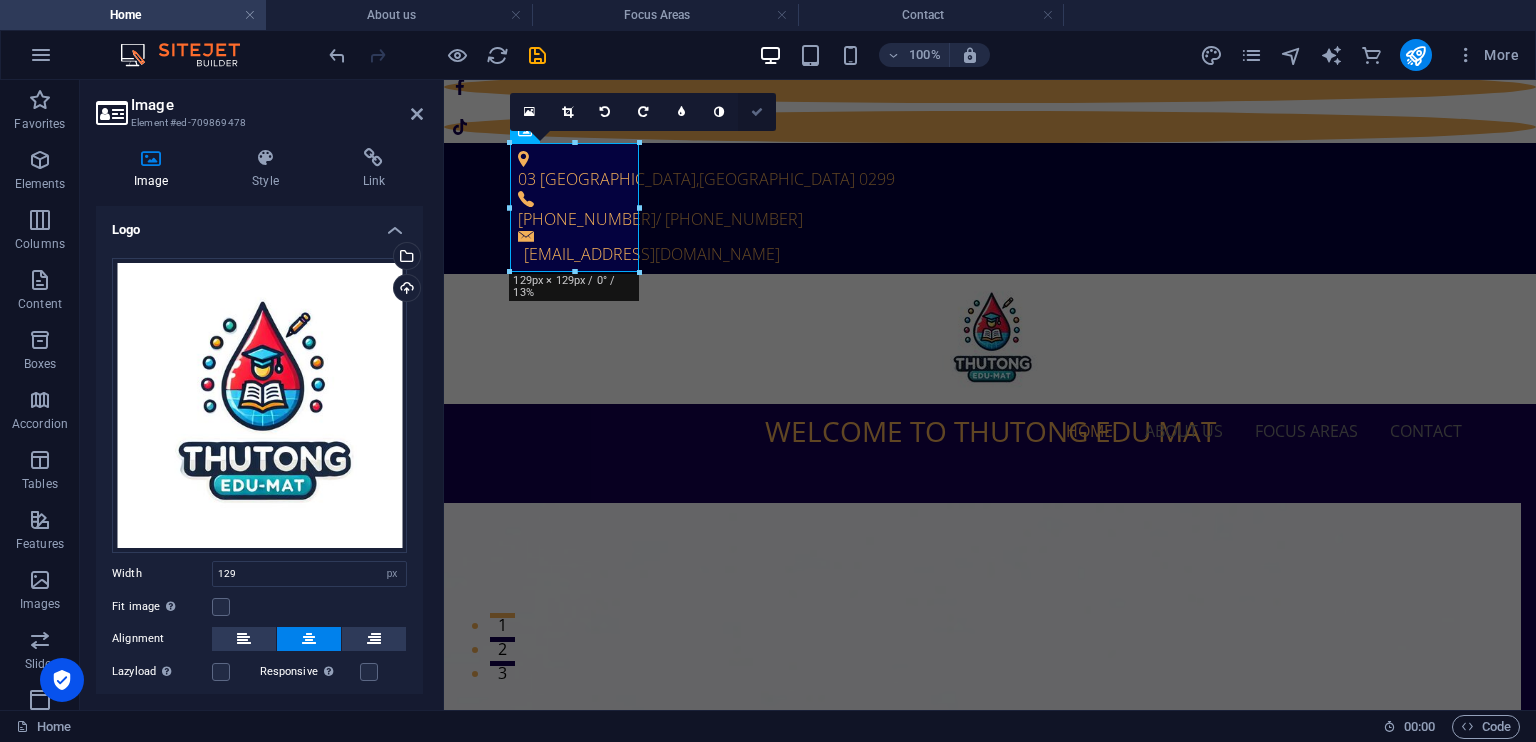 click at bounding box center [757, 112] 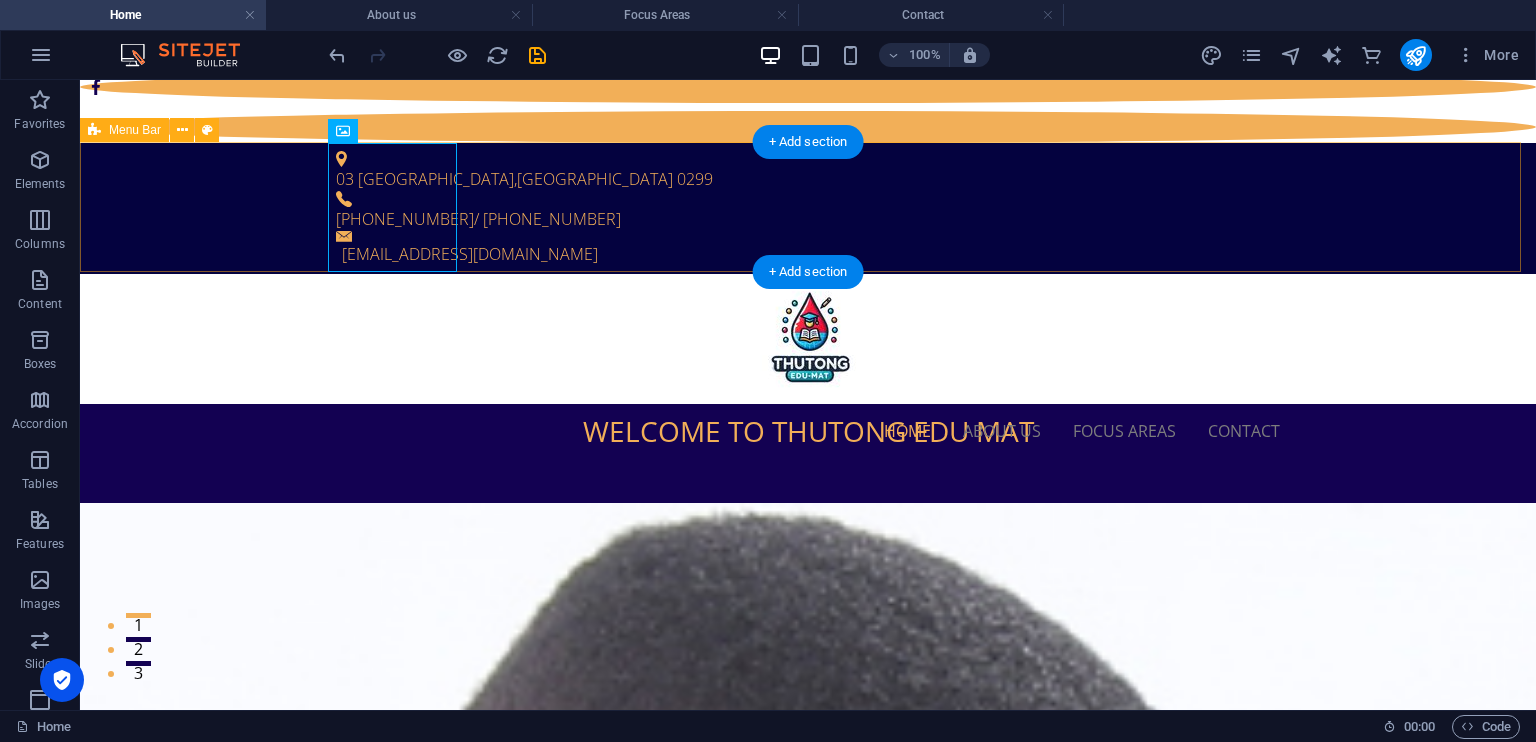 click on "Home About us Focus Areas Contact" at bounding box center (808, 339) 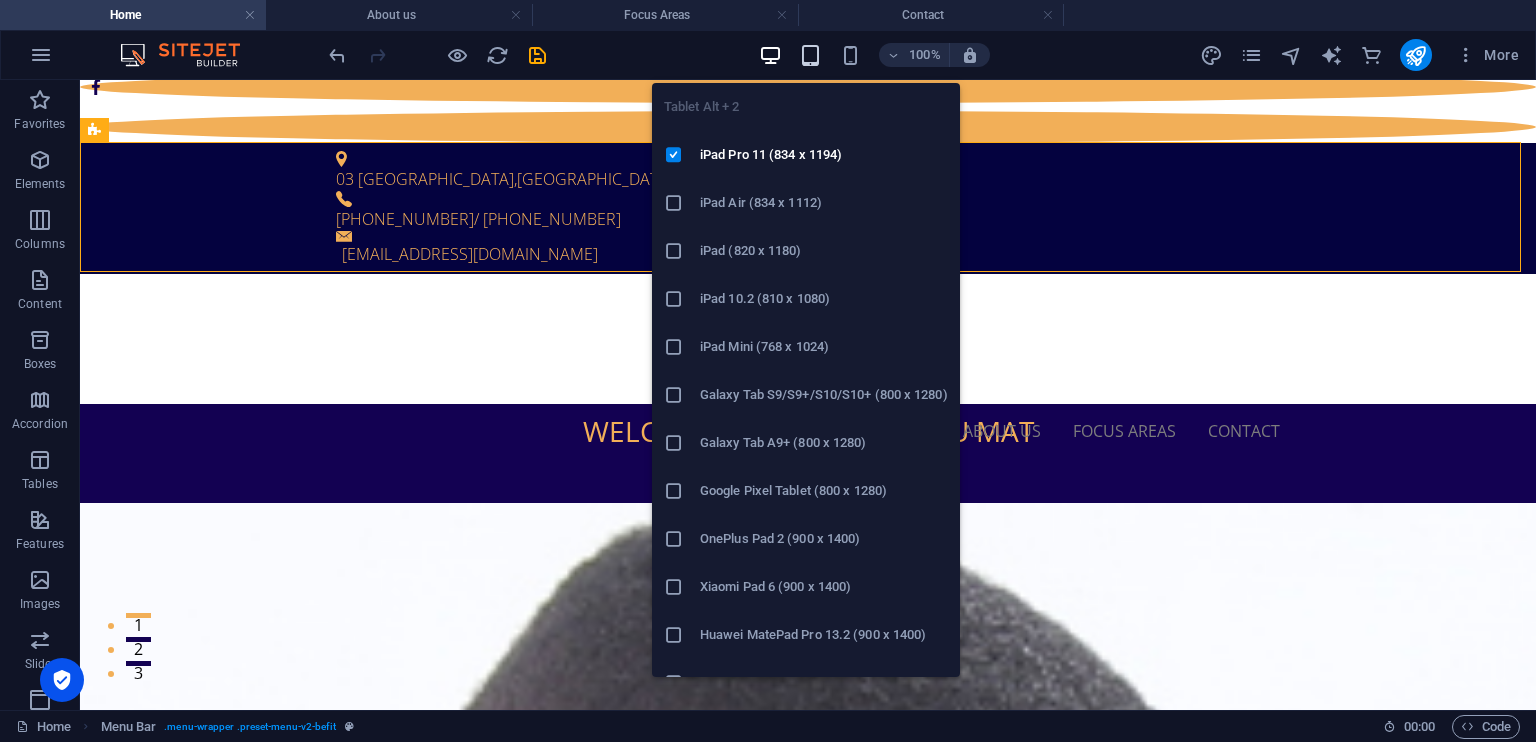 click at bounding box center [810, 55] 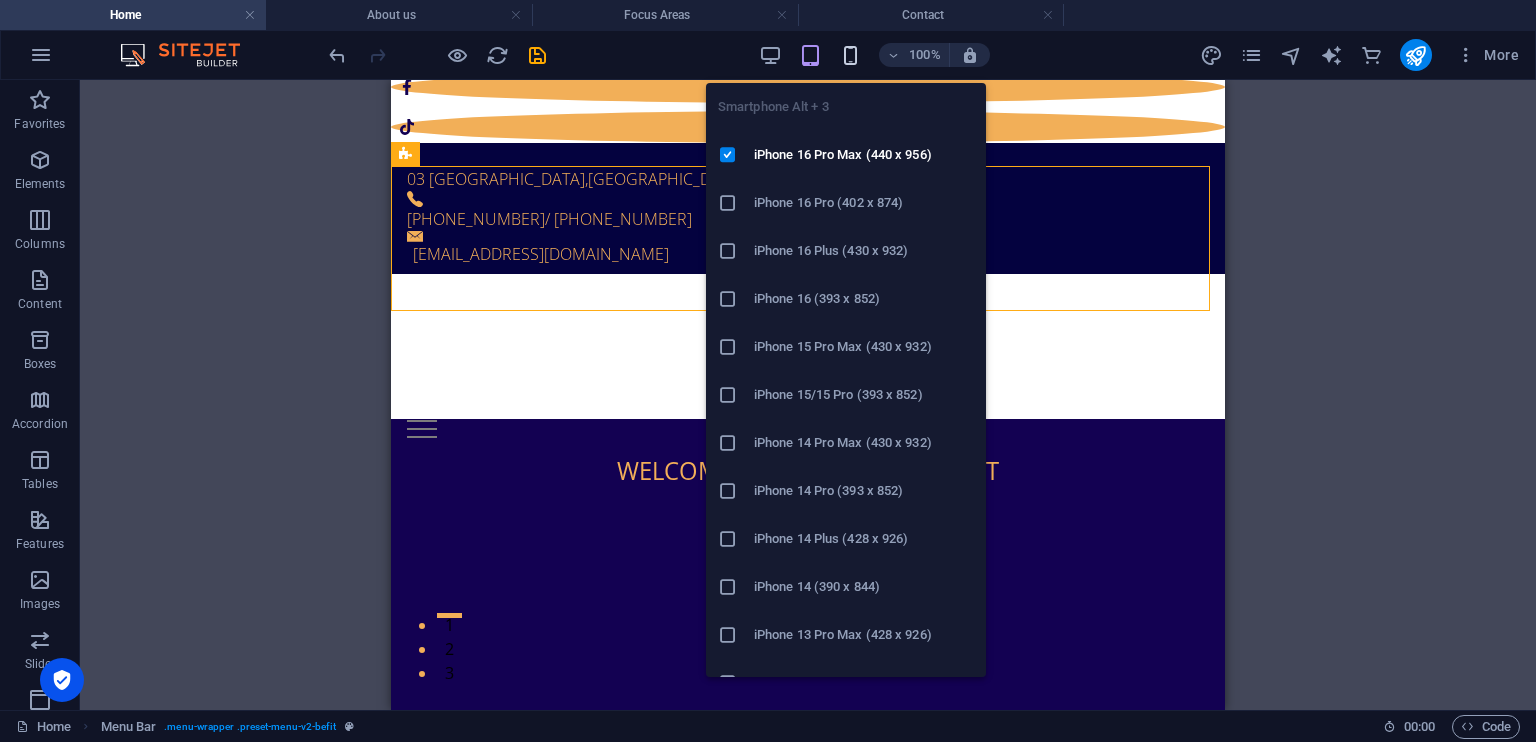 click at bounding box center (850, 55) 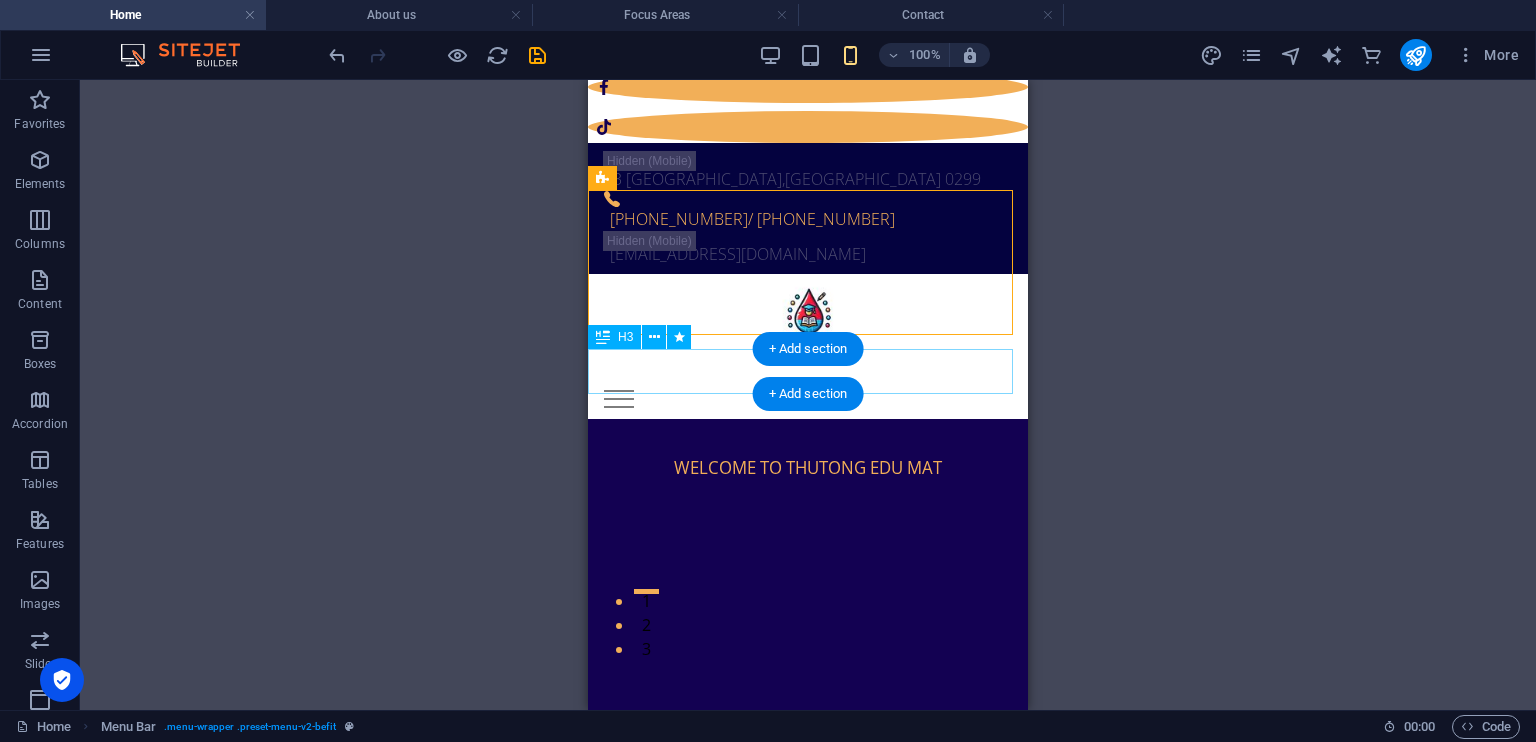 click on "​ WELCOME TO THUTONG EDU MAT" at bounding box center (808, 455) 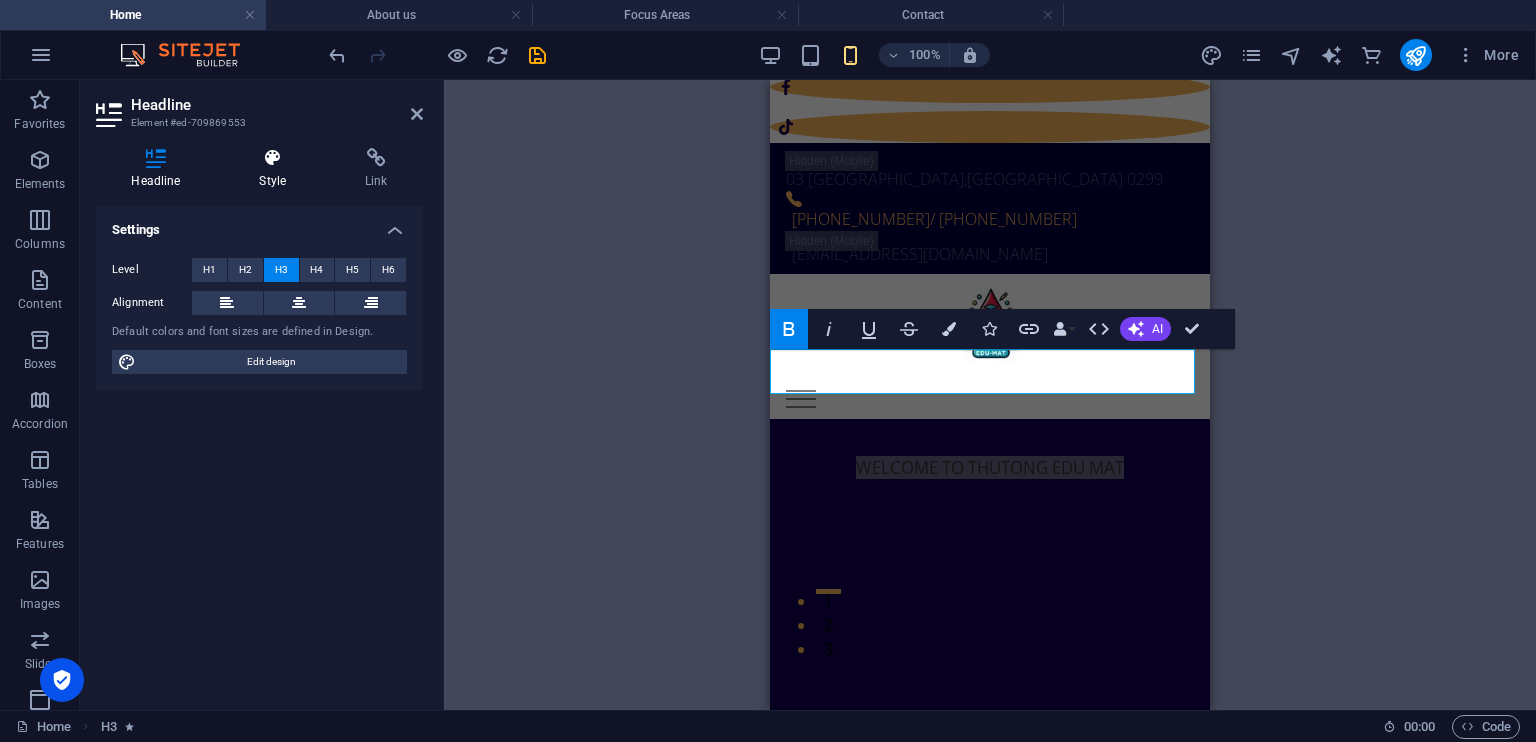 click at bounding box center (273, 158) 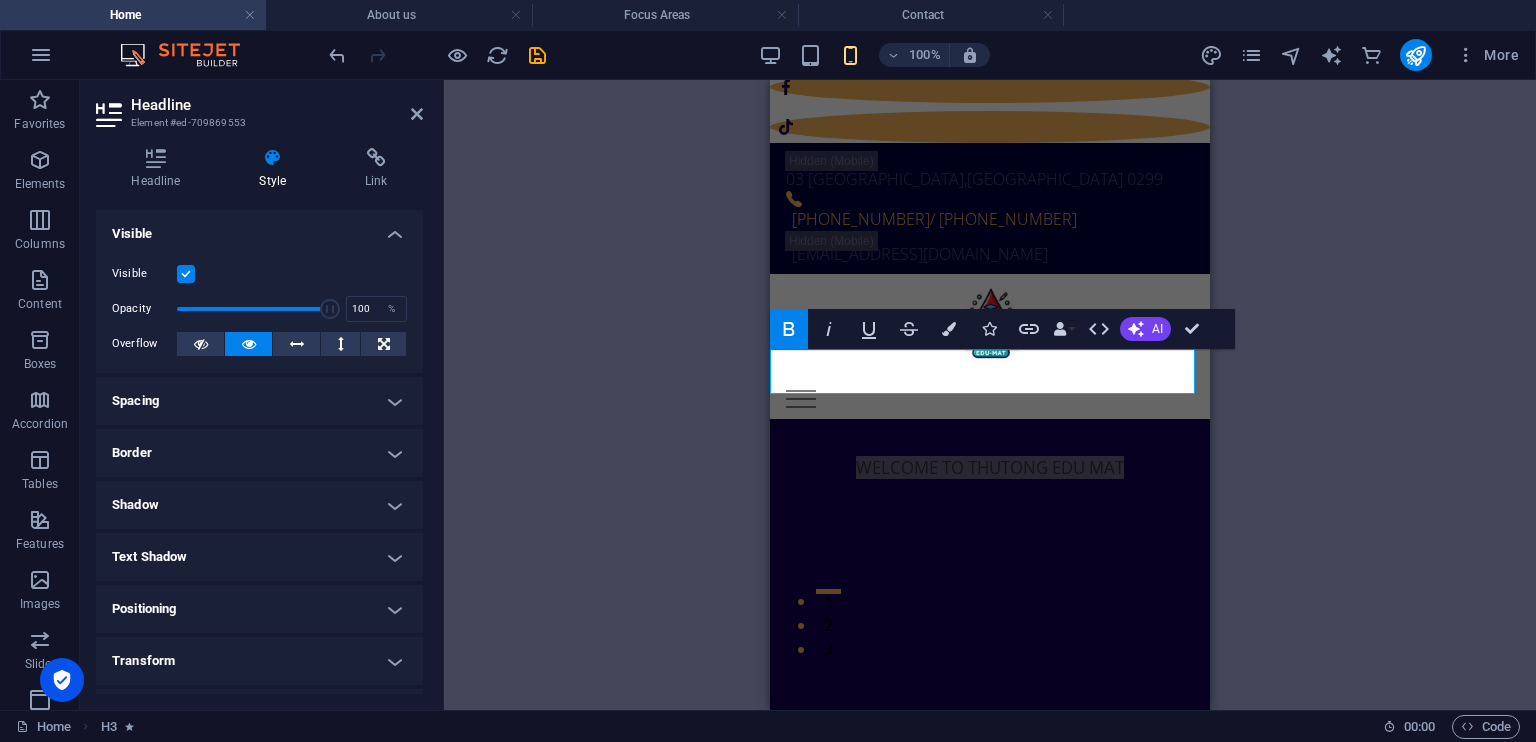 drag, startPoint x: 423, startPoint y: 346, endPoint x: 414, endPoint y: 554, distance: 208.19463 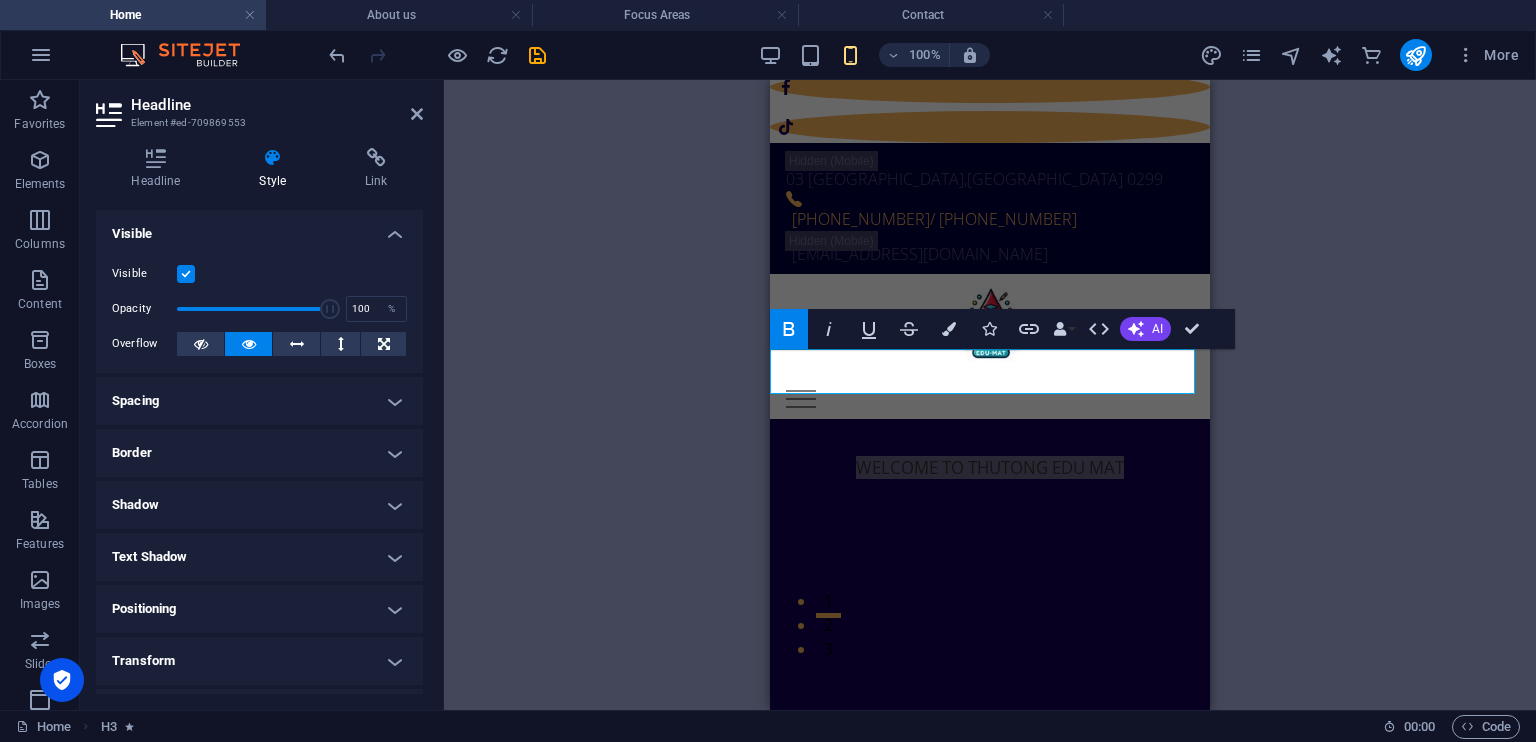 scroll, scrollTop: 146, scrollLeft: 0, axis: vertical 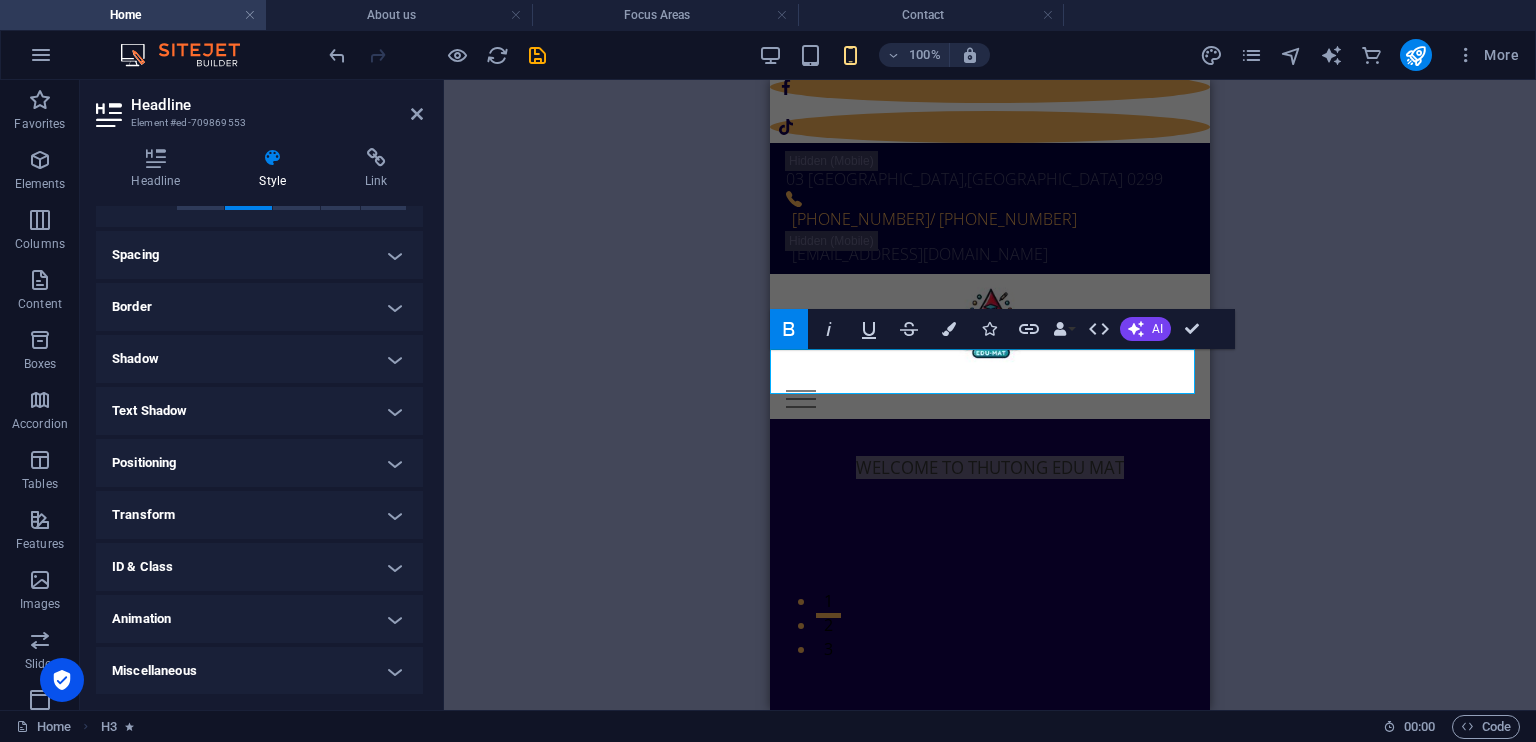 click on "Transform" at bounding box center (259, 515) 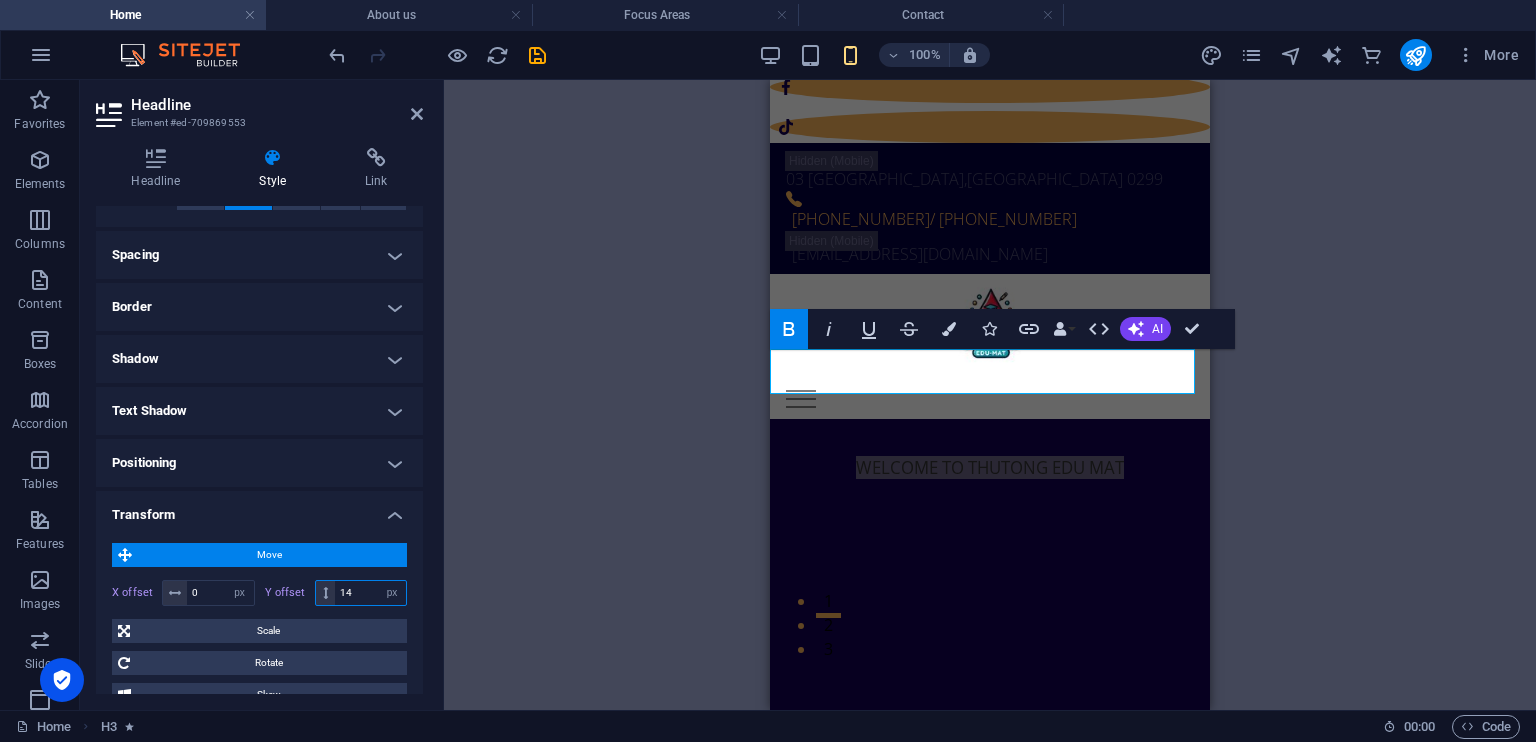 click on "14" at bounding box center (370, 593) 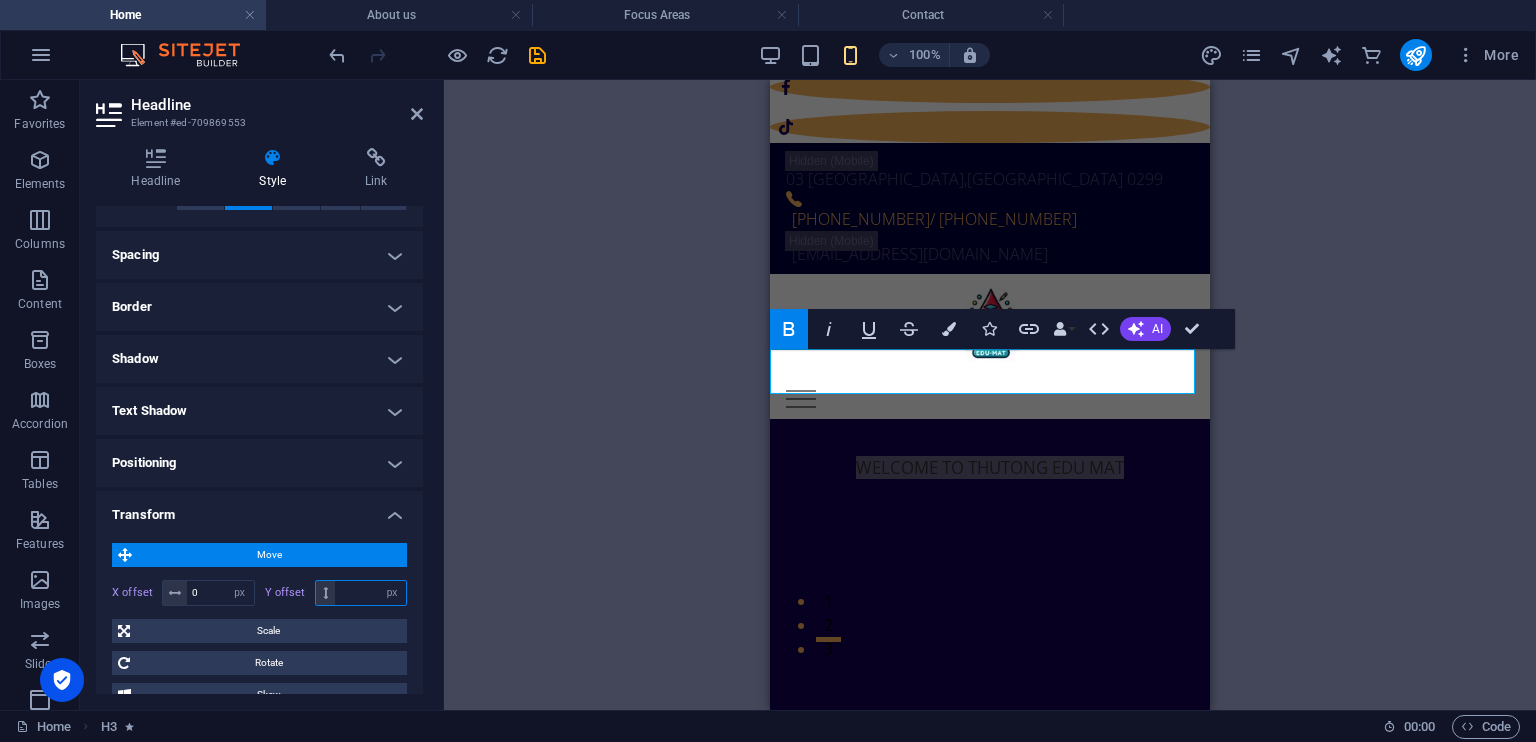 type on "0" 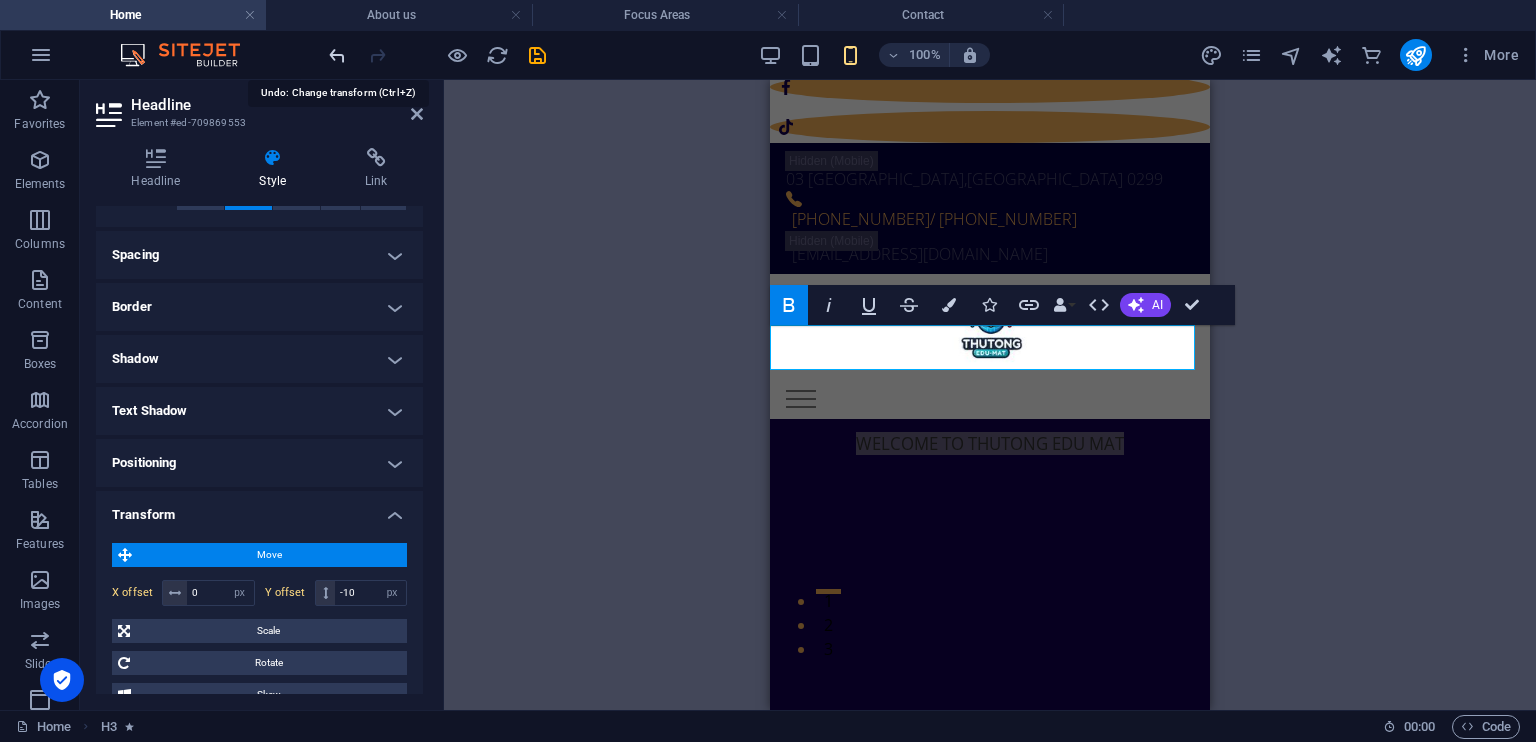 click at bounding box center (337, 55) 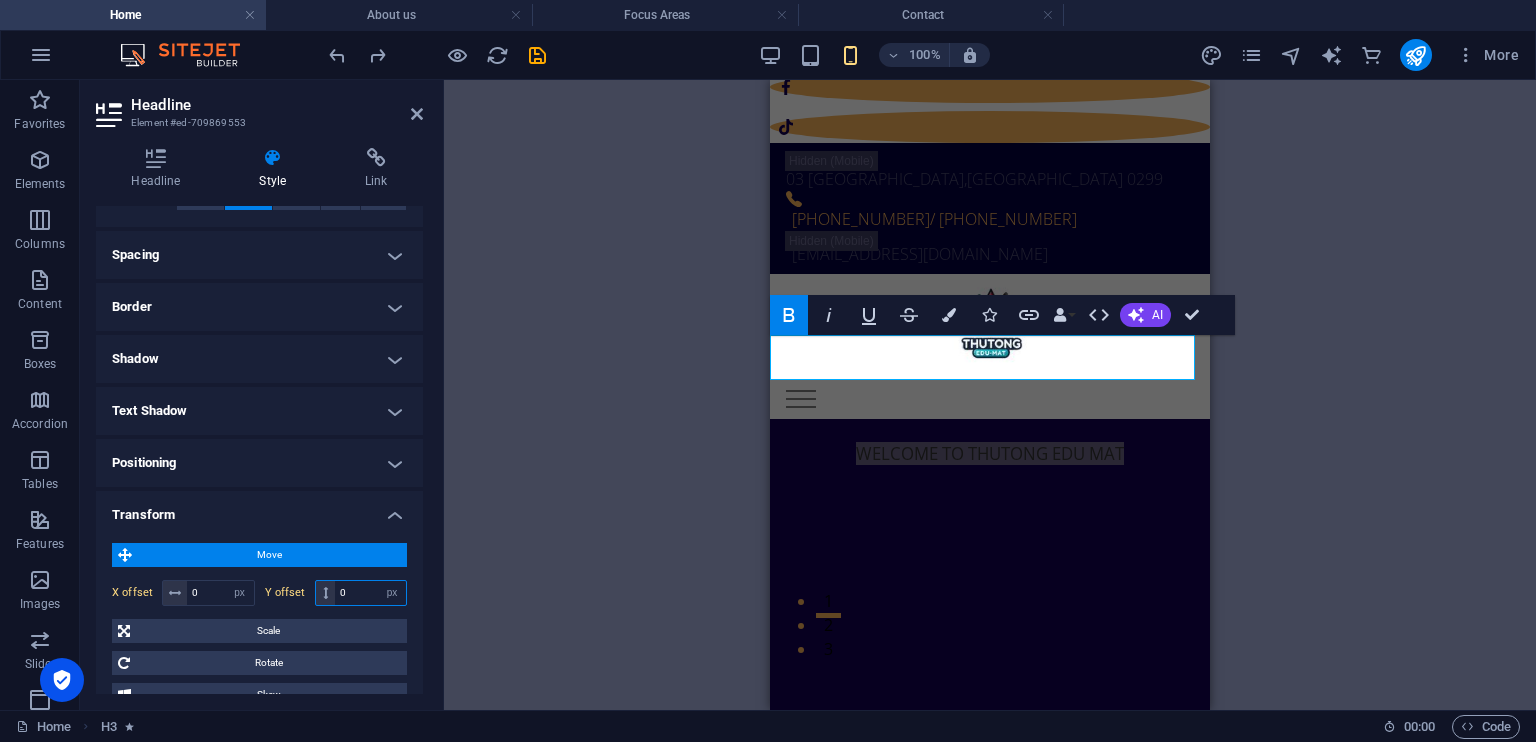 click on "0" at bounding box center [370, 593] 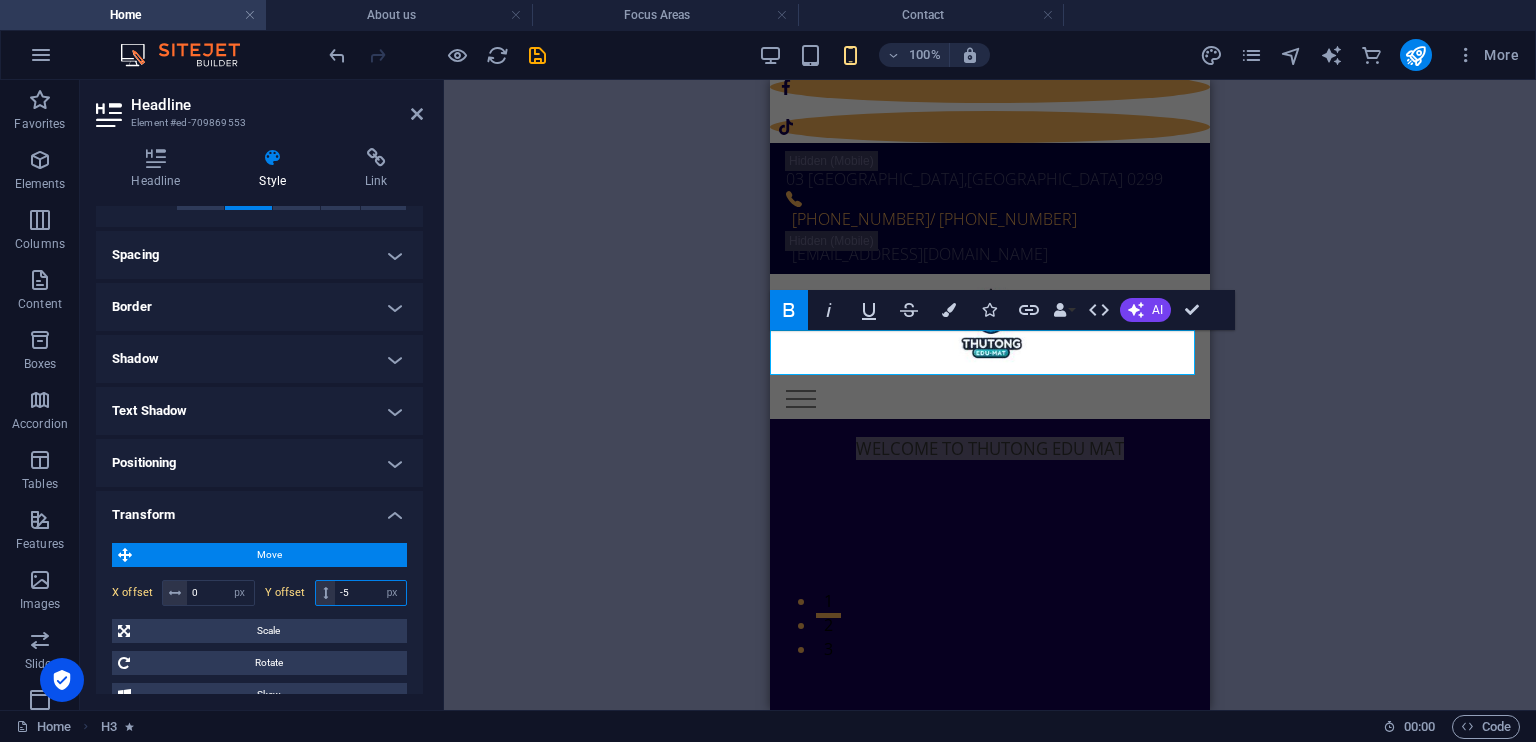 type on "-5" 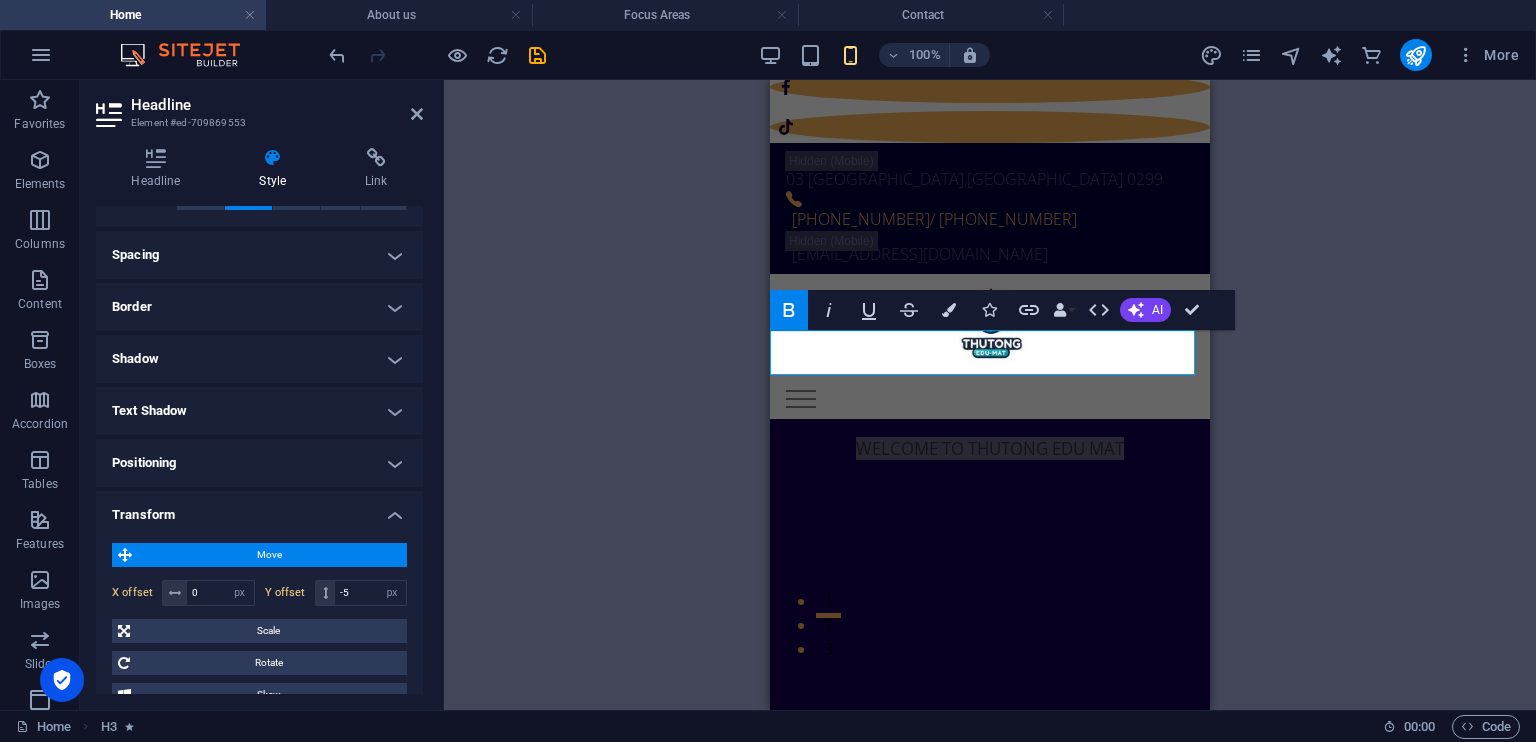 click on "H3   Spacer   Banner   Slider   Slider   Banner   Slider   Container   Separator   Menu Bar   Menu   Info Bar   Container   Text   Container   Social Media Icons   Container   HTML   Container   Info Bar   Container   Container   Text   Container   Container   Text   Text   Container   Preset   Container   Preset   Container   Preset   Container   H4   Text   Preset   H3   Text   Preset   Container   Preset   Form   Text   Container   Container   Cards   Image   Cards   Container   Image   Container   Icon Bold Italic Underline Strikethrough Colors Icons Link Data Bindings Company First name Last name Street ZIP code City Email Phone Mobile Fax Custom field 1 Custom field 2 Custom field 3 Custom field 4 Custom field 5 Custom field 6 HTML AI Improve Make shorter Make longer Fix spelling & grammar Translate to English Generate text Confirm (Ctrl+⏎)" at bounding box center [990, 395] 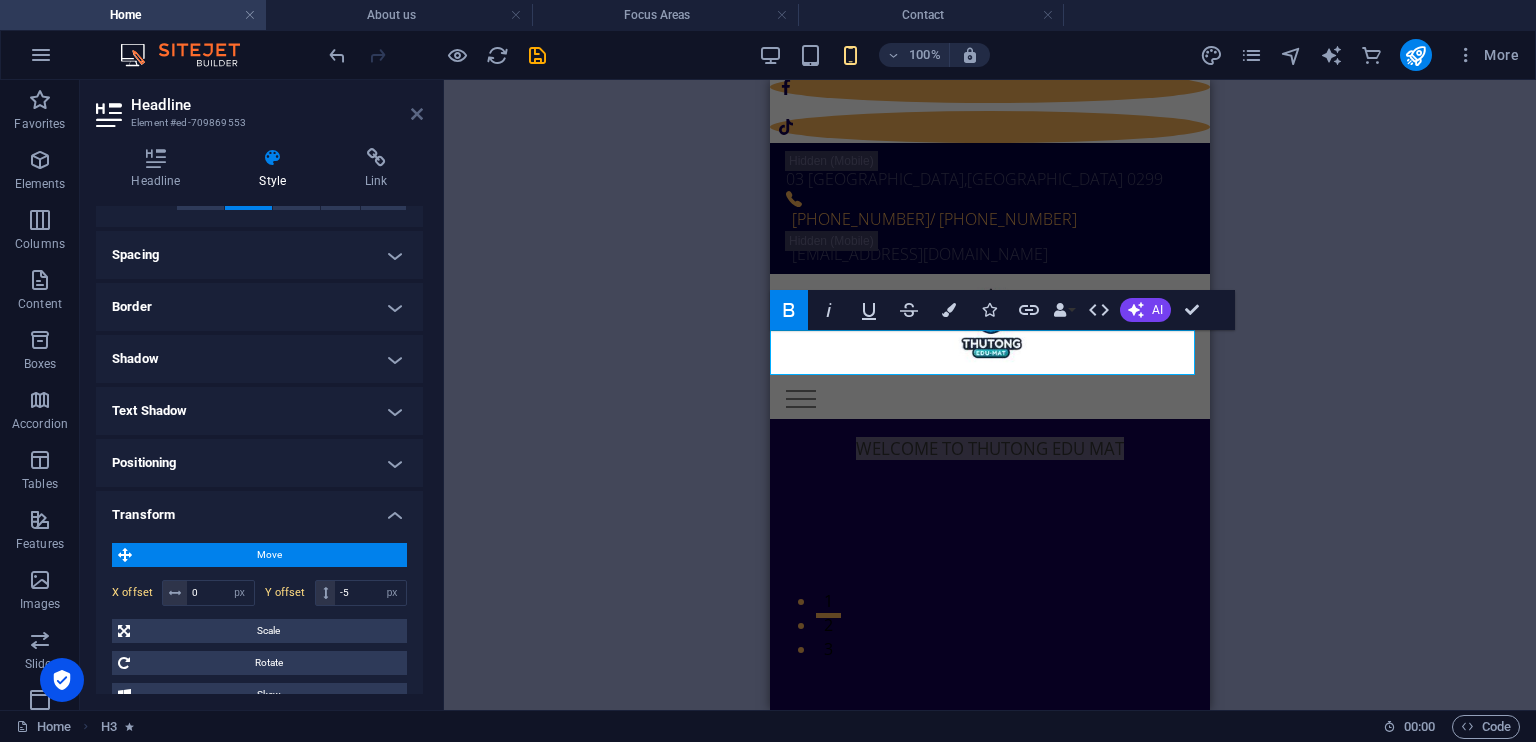 click at bounding box center [417, 114] 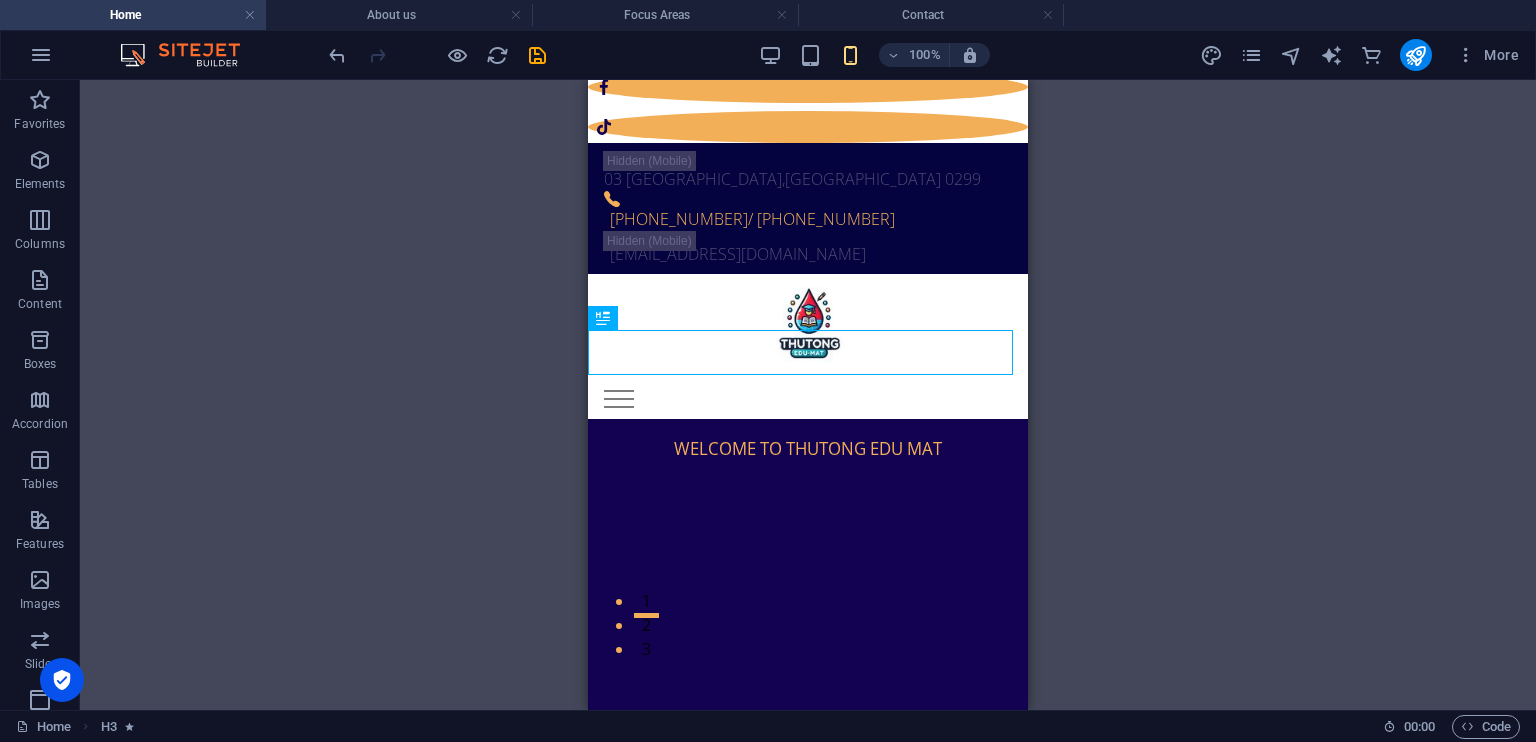click on "H3   Spacer   Banner   Slider   Slider   Banner   Slider   Container   Separator   Menu Bar   Menu   Info Bar   Container   Text   Container   Social Media Icons   Container   HTML   Container   Info Bar   Container   Container   Text   Container   Container   Text   Text   Container   Preset   Container   Preset   Container   Preset   Container   H4   Text   Preset   H3   Text   Preset   Container   Preset   Form   Text   Container   Container   Cards   Image   Cards   Container   Image   Container   Icon" at bounding box center [808, 395] 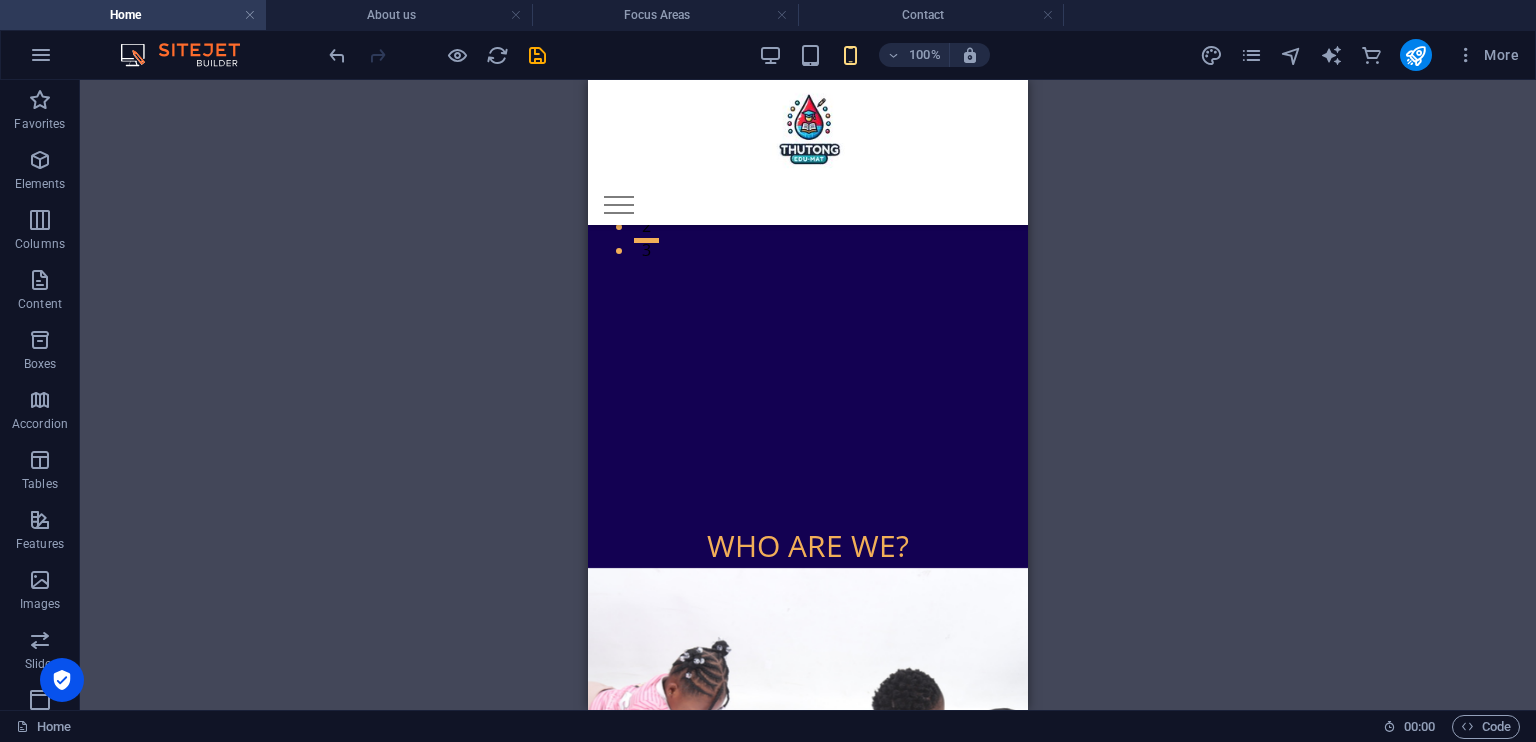scroll, scrollTop: 457, scrollLeft: 0, axis: vertical 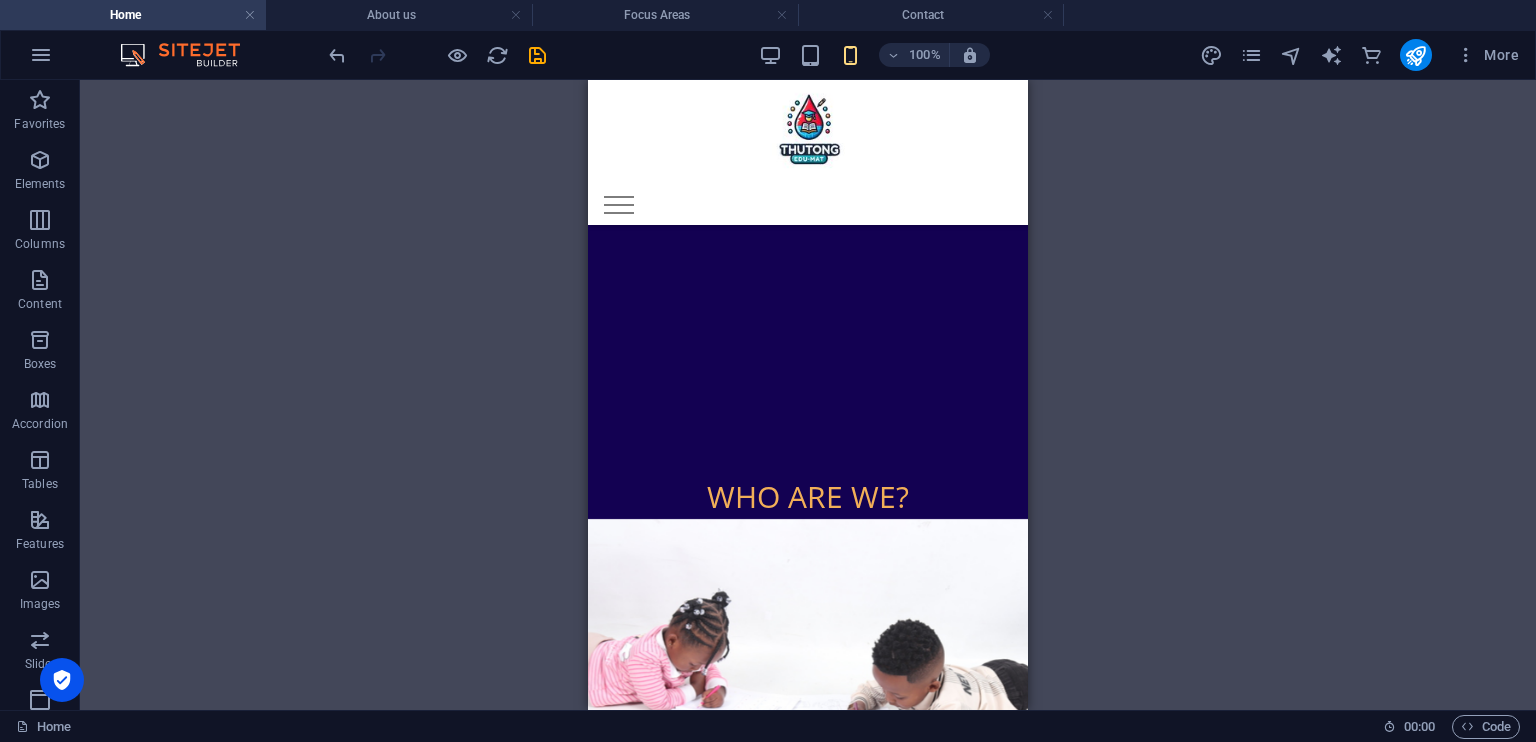 drag, startPoint x: 1023, startPoint y: 139, endPoint x: 1618, endPoint y: 269, distance: 609.03613 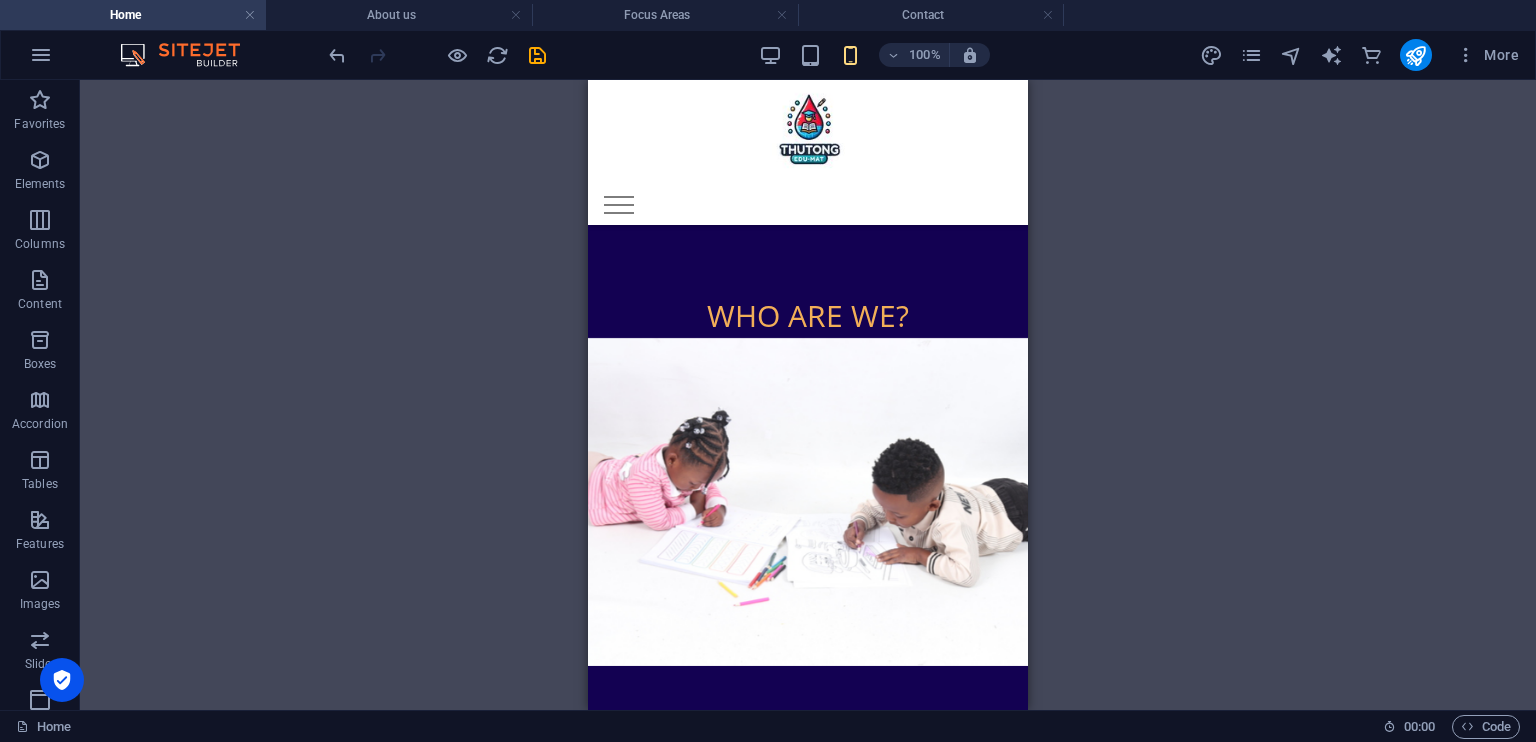 scroll, scrollTop: 616, scrollLeft: 0, axis: vertical 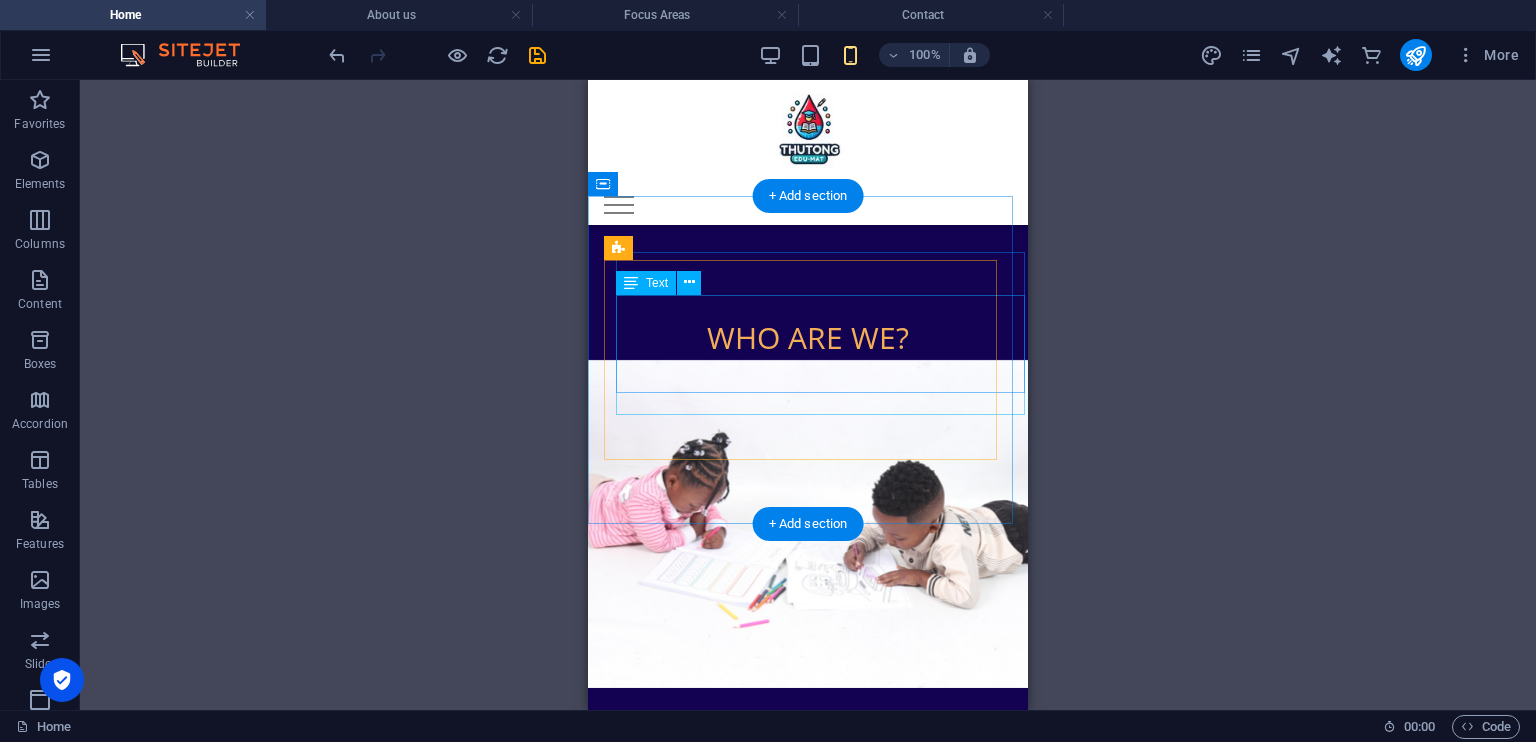click on "To be a leading and innovative provider of curriculum-aligned and contextually customised educational materials that strengthen teaching, enrich learning, and advance educational transformation across communities." at bounding box center [828, 872] 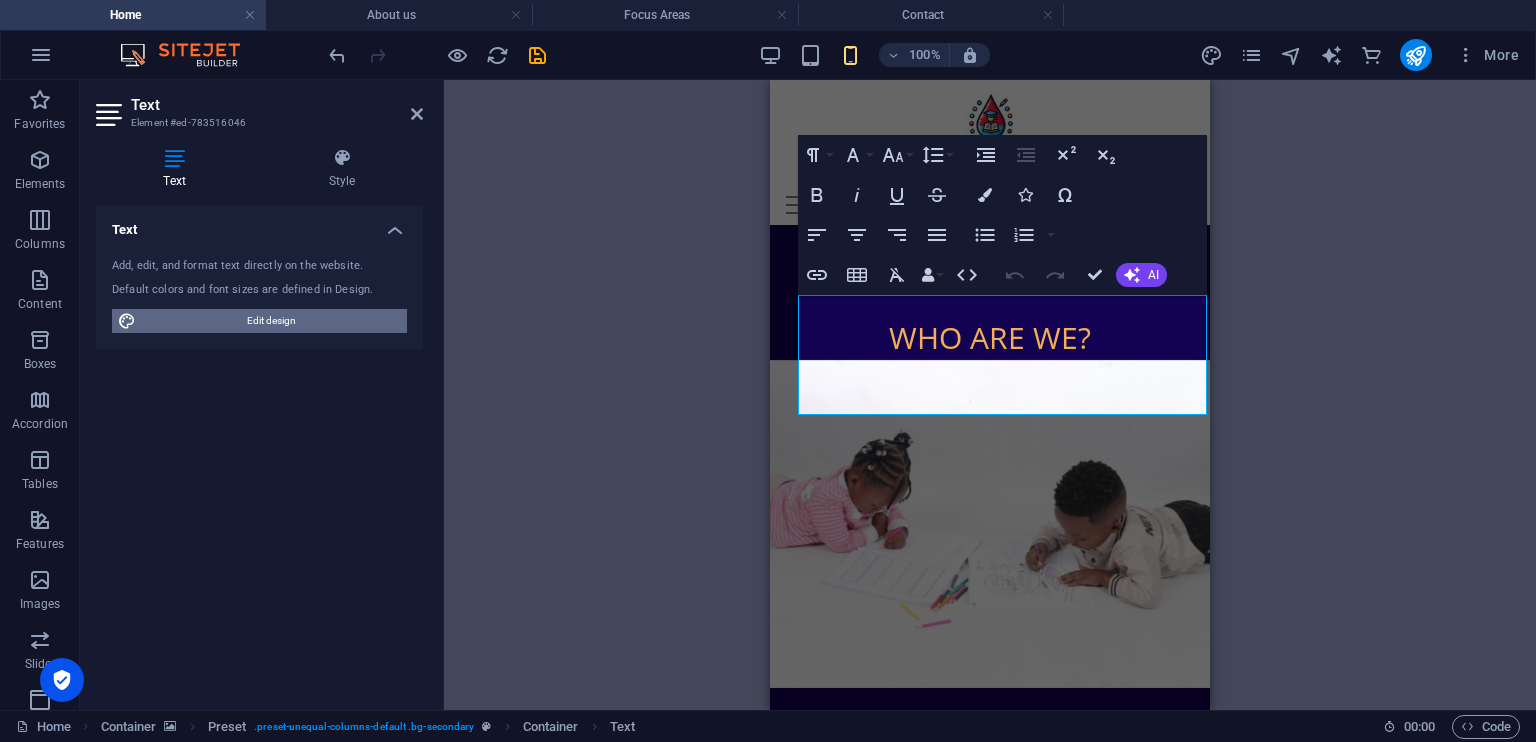 click on "Edit design" at bounding box center (271, 321) 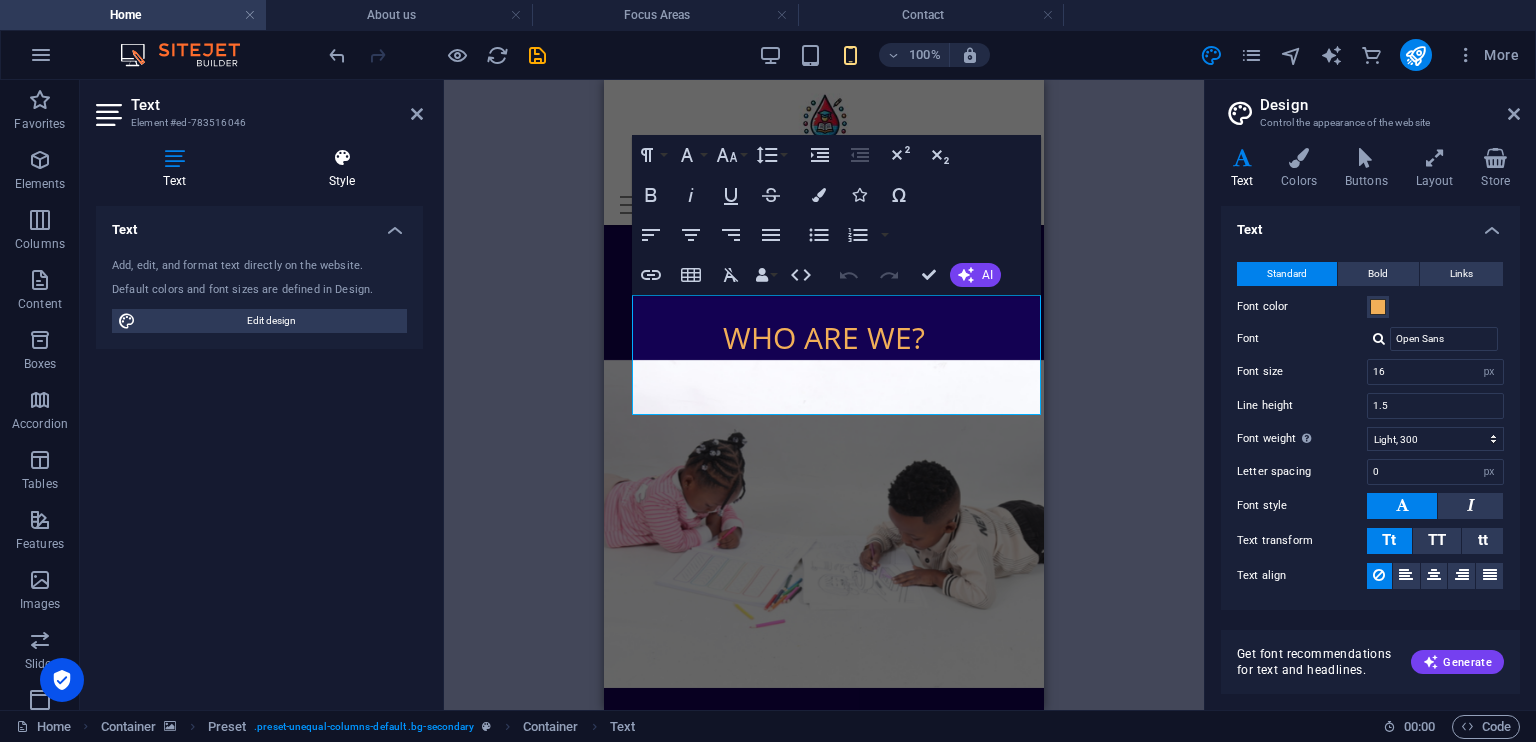 click at bounding box center (342, 158) 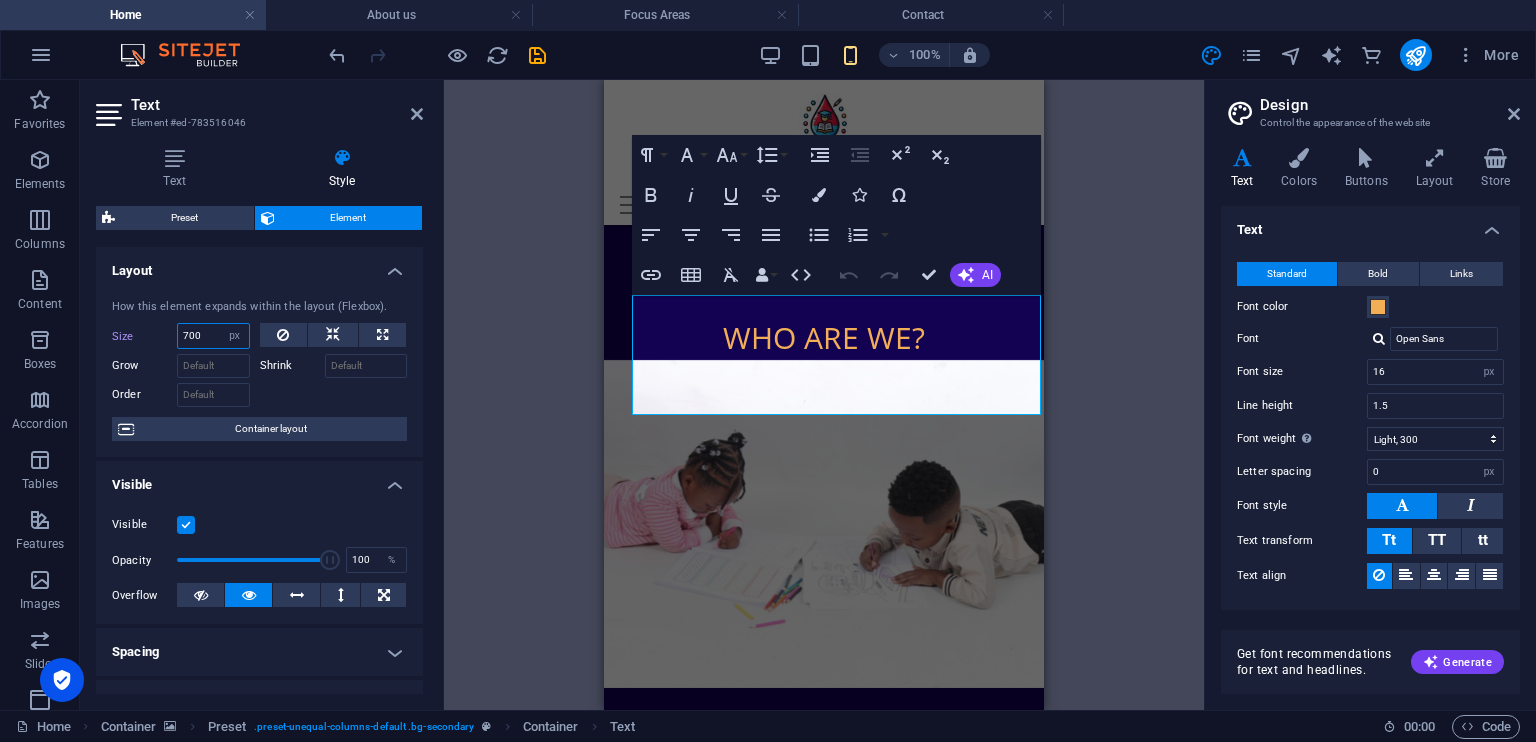 click on "700" at bounding box center [213, 336] 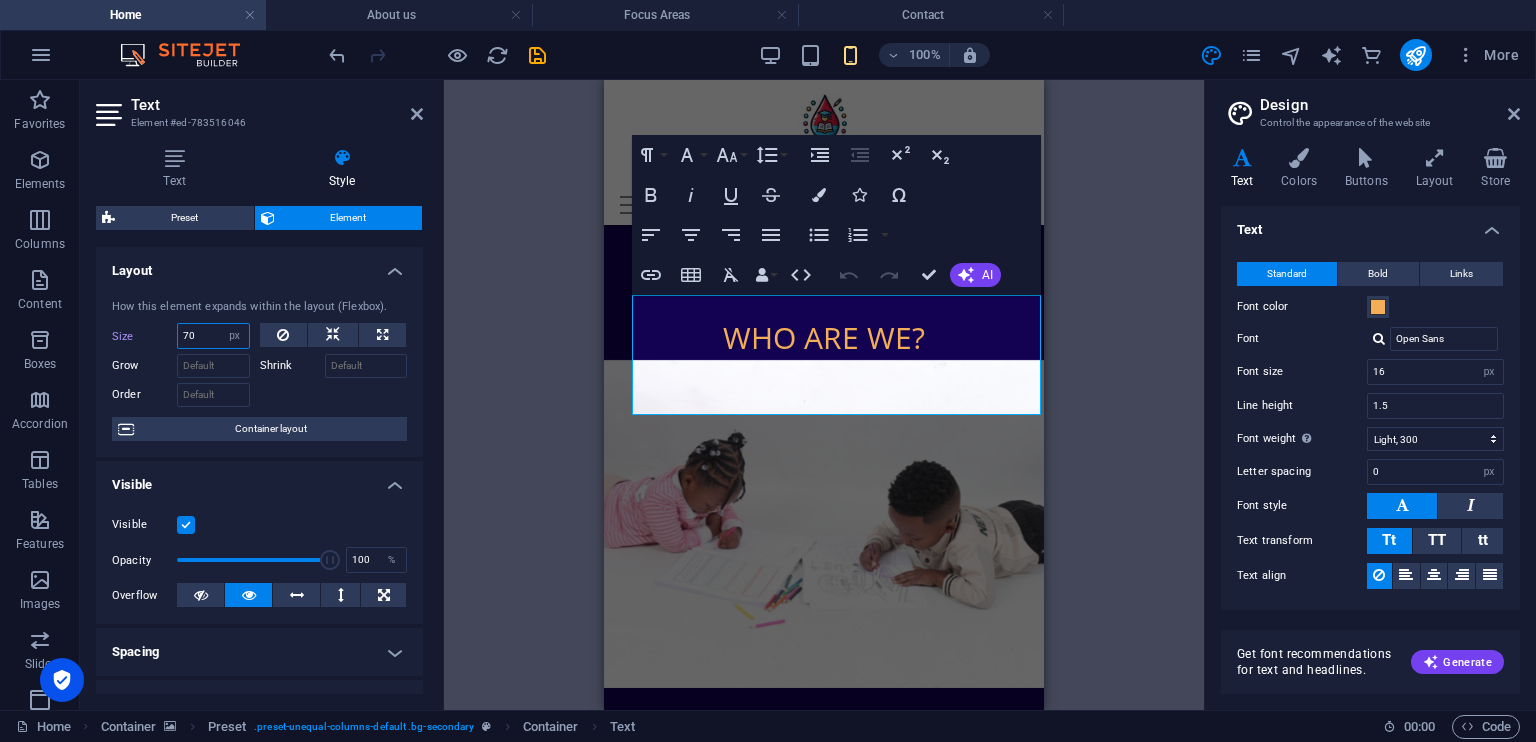 type on "7" 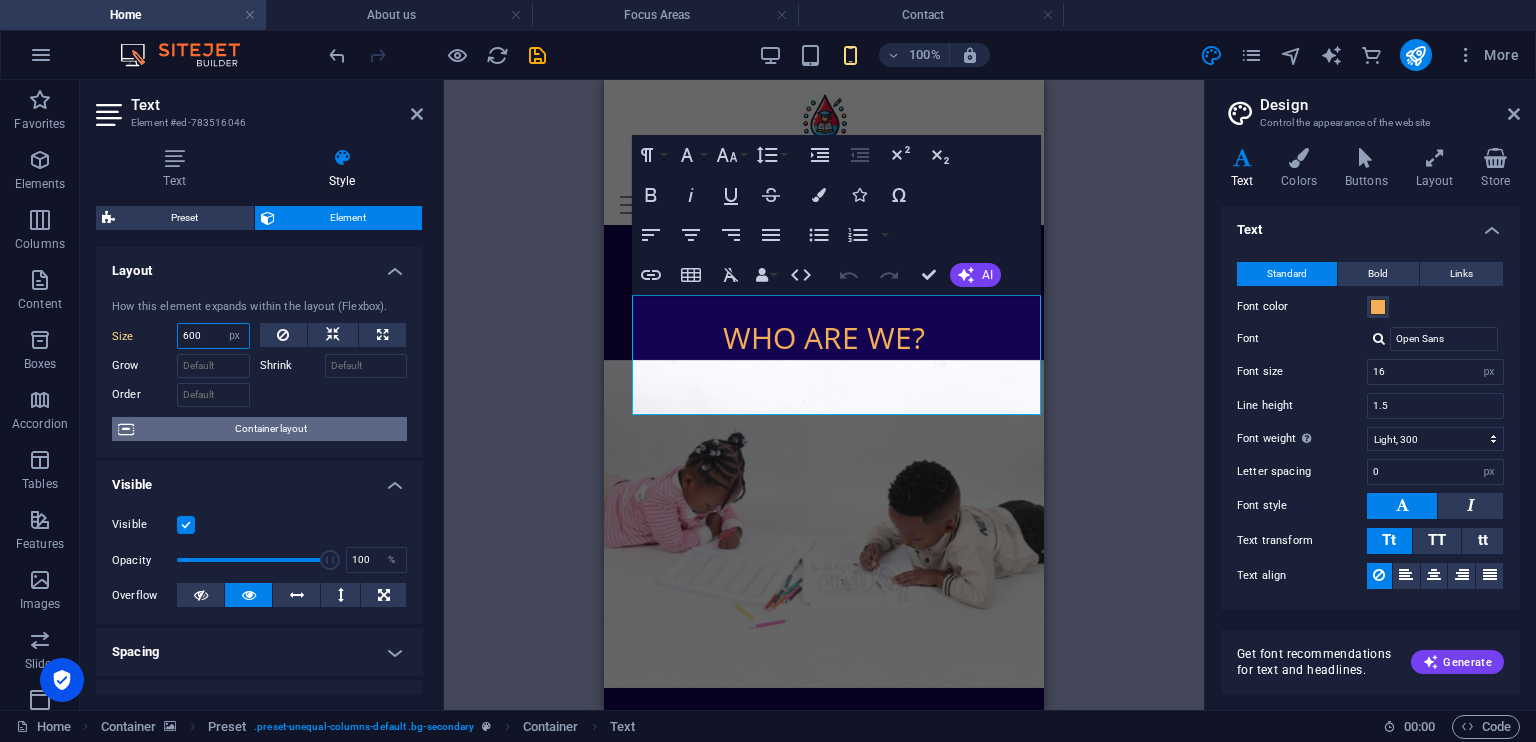 type on "600" 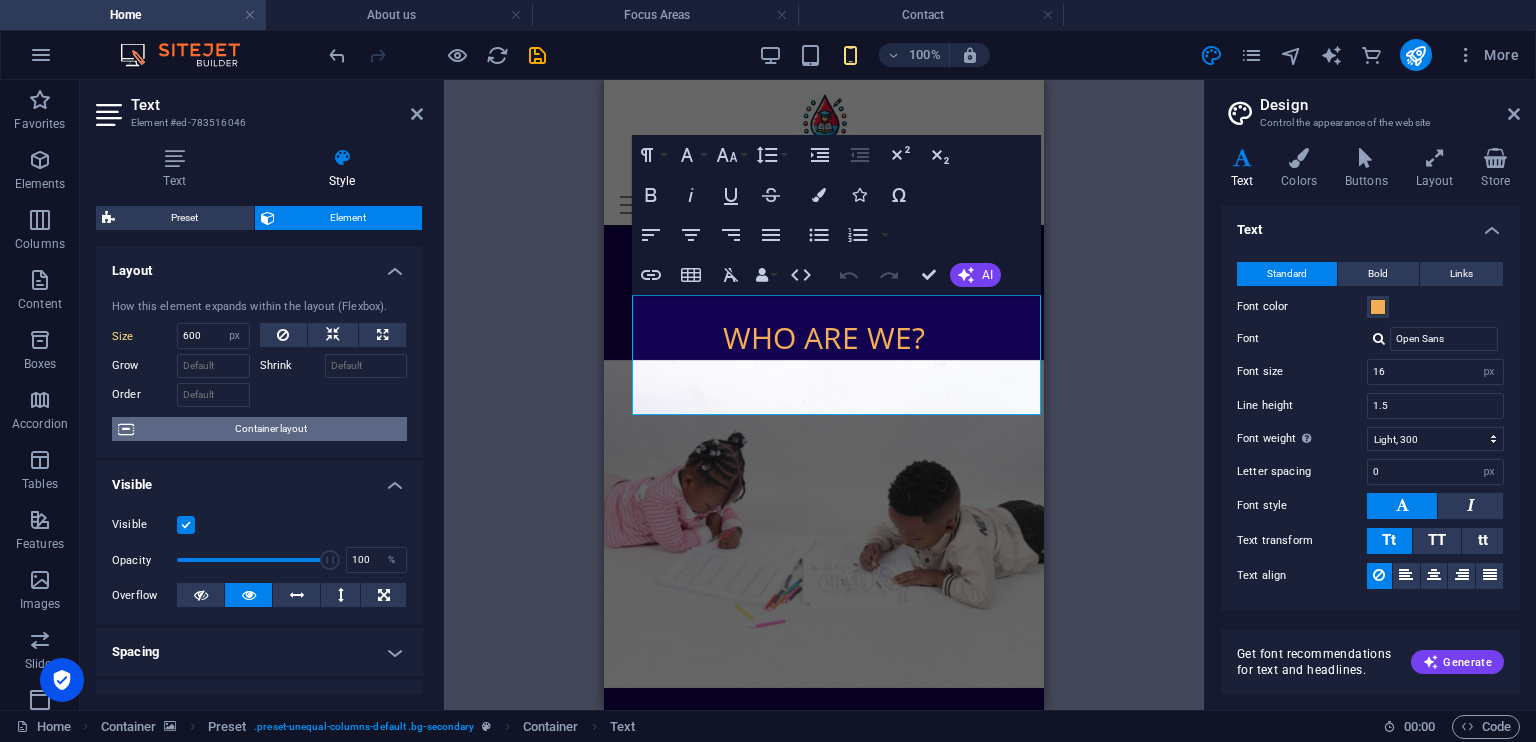 click on "Container layout" at bounding box center [270, 429] 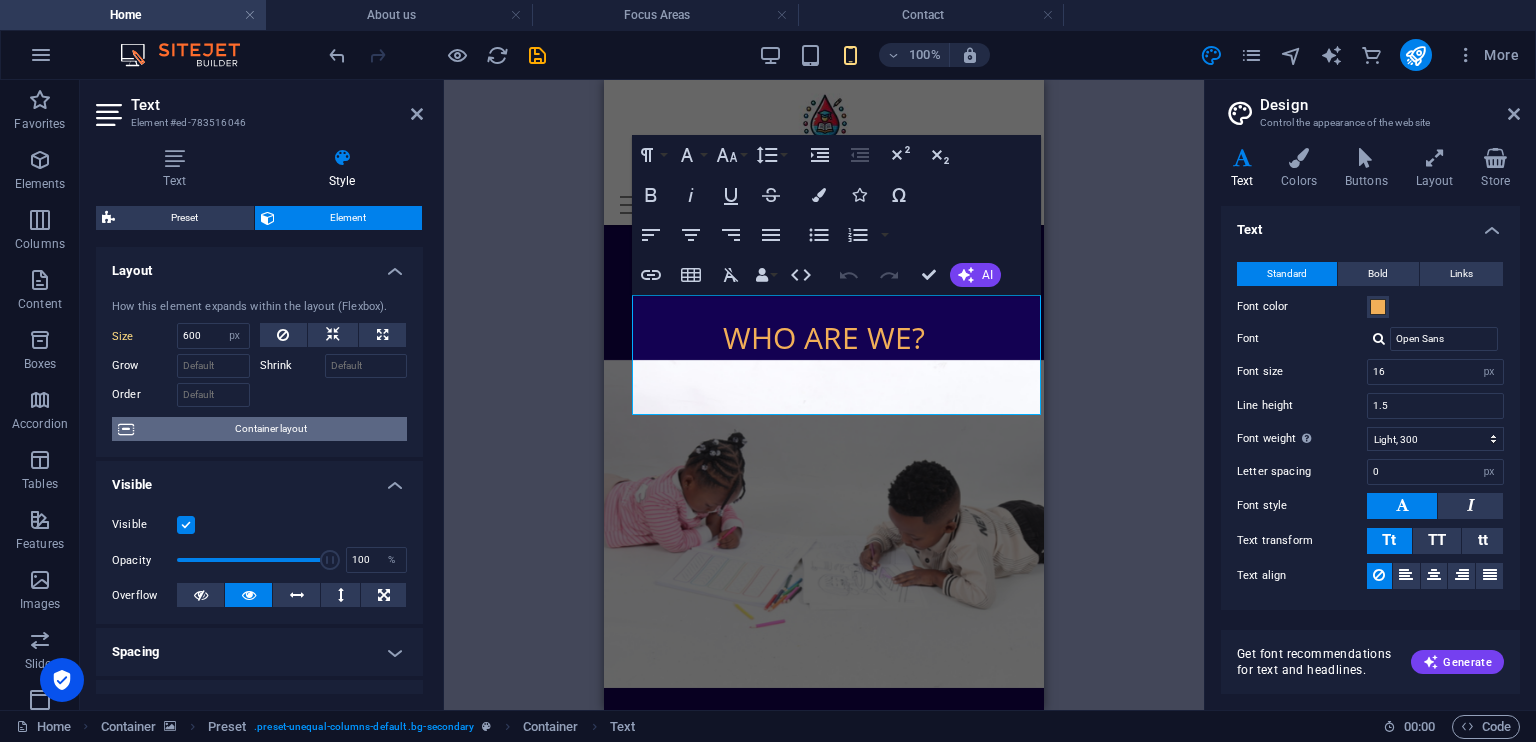 select on "px" 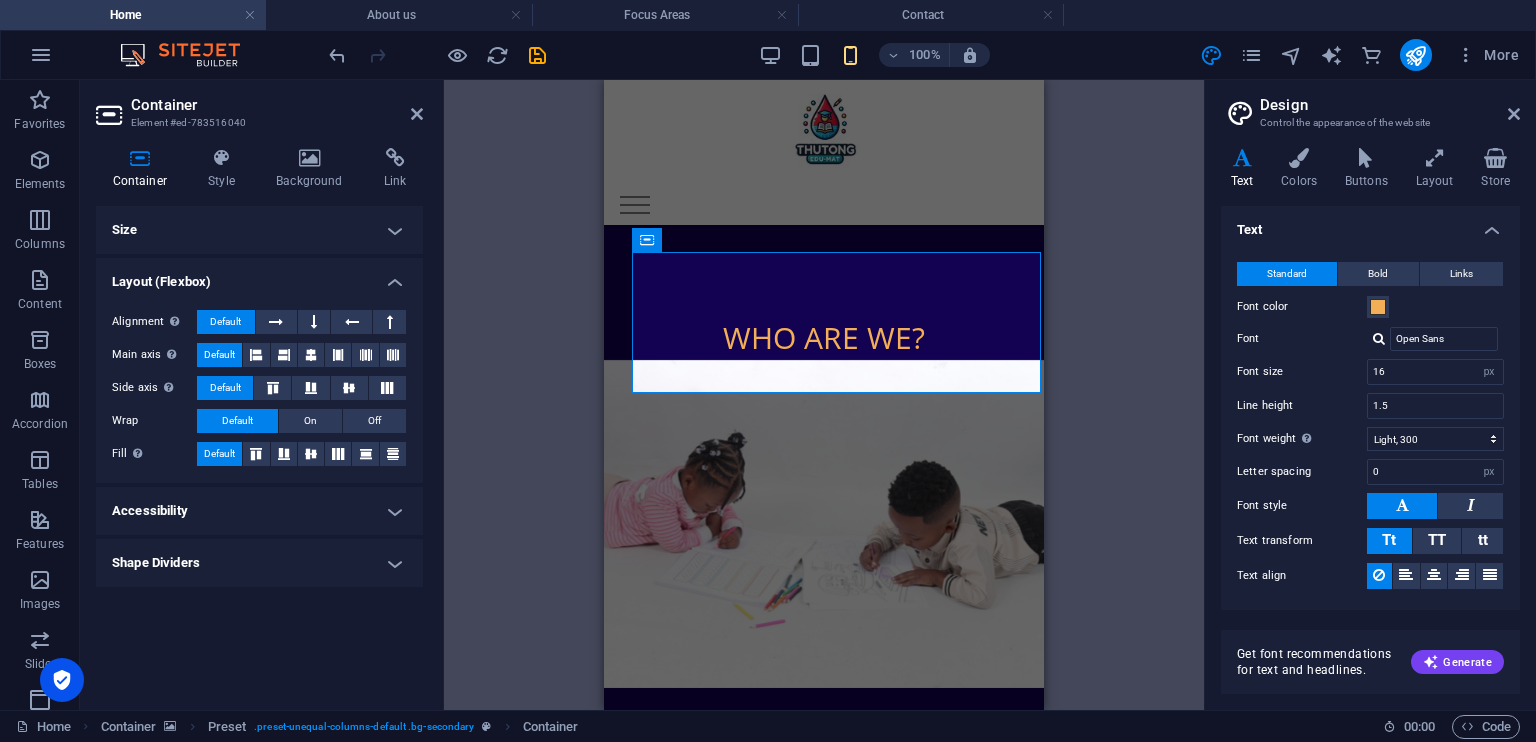 click on "Size" at bounding box center (259, 230) 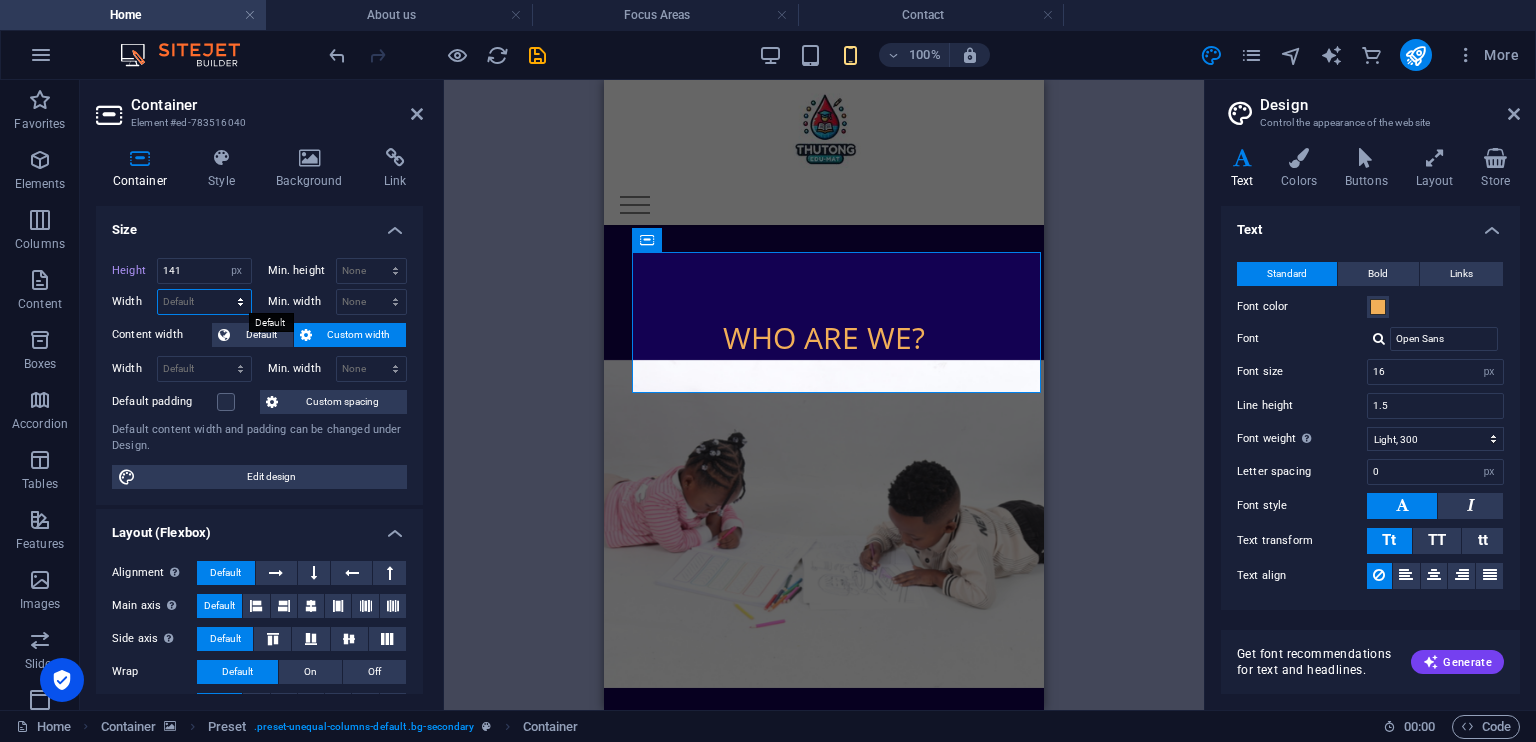 click on "Default px rem % em vh vw" at bounding box center [204, 302] 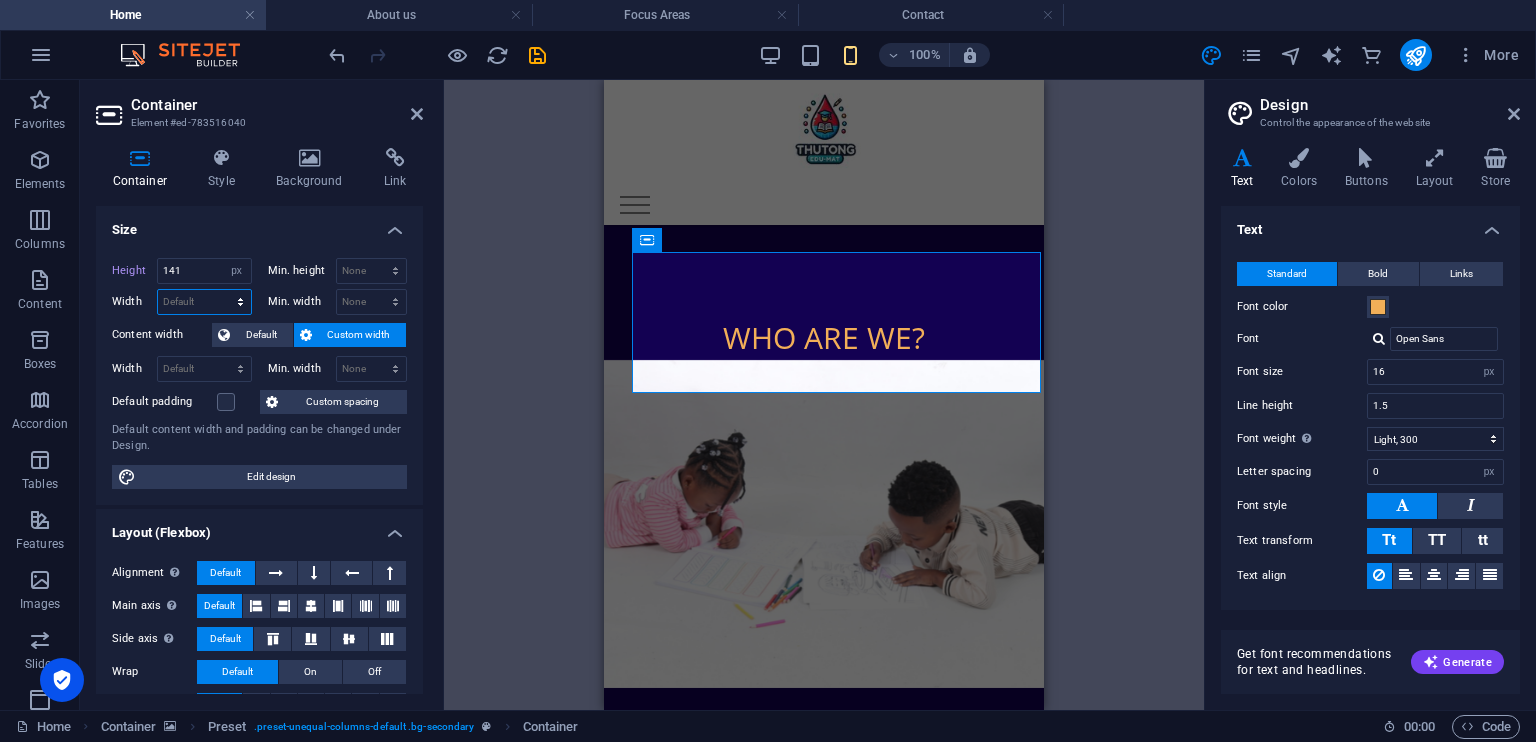 select on "px" 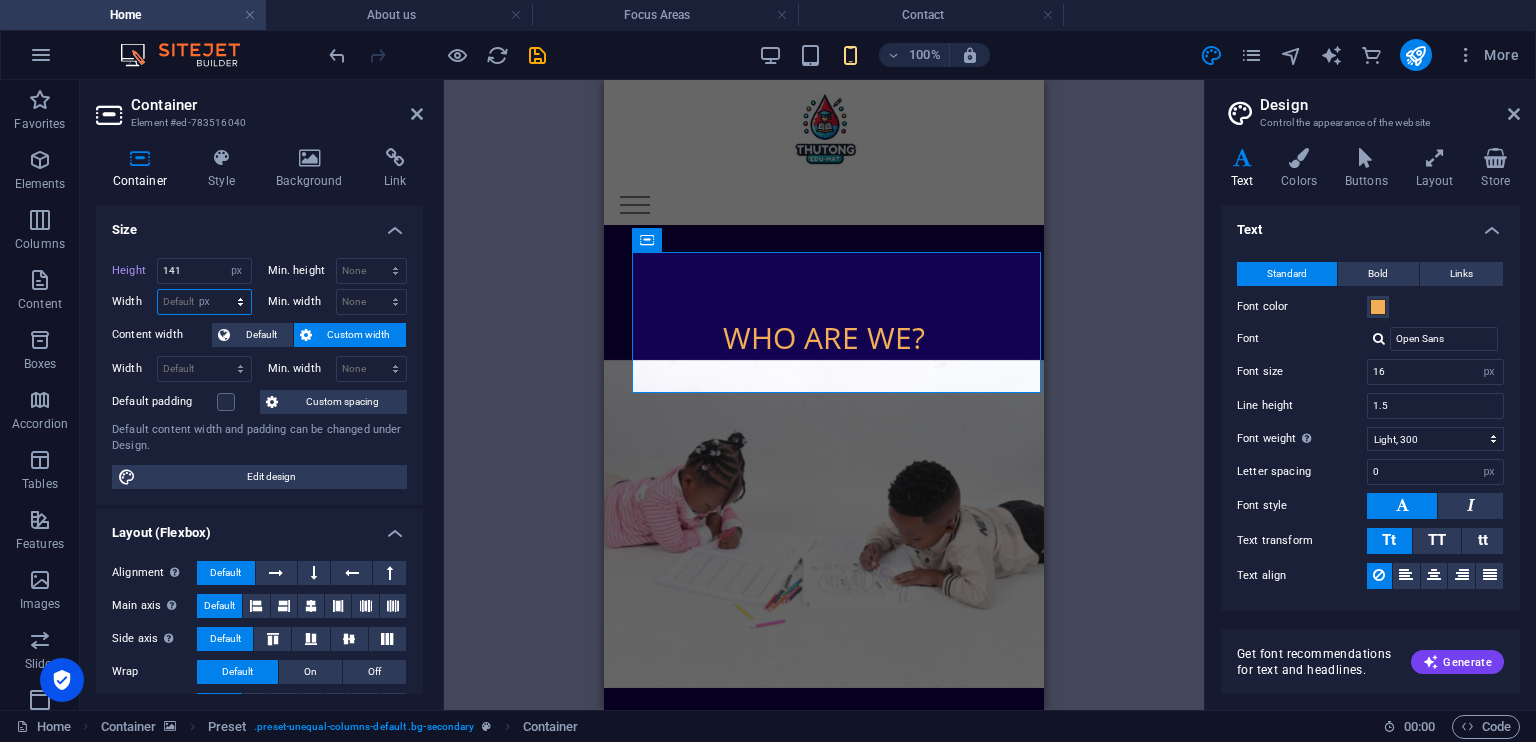 click on "Default px rem % em vh vw" at bounding box center [204, 302] 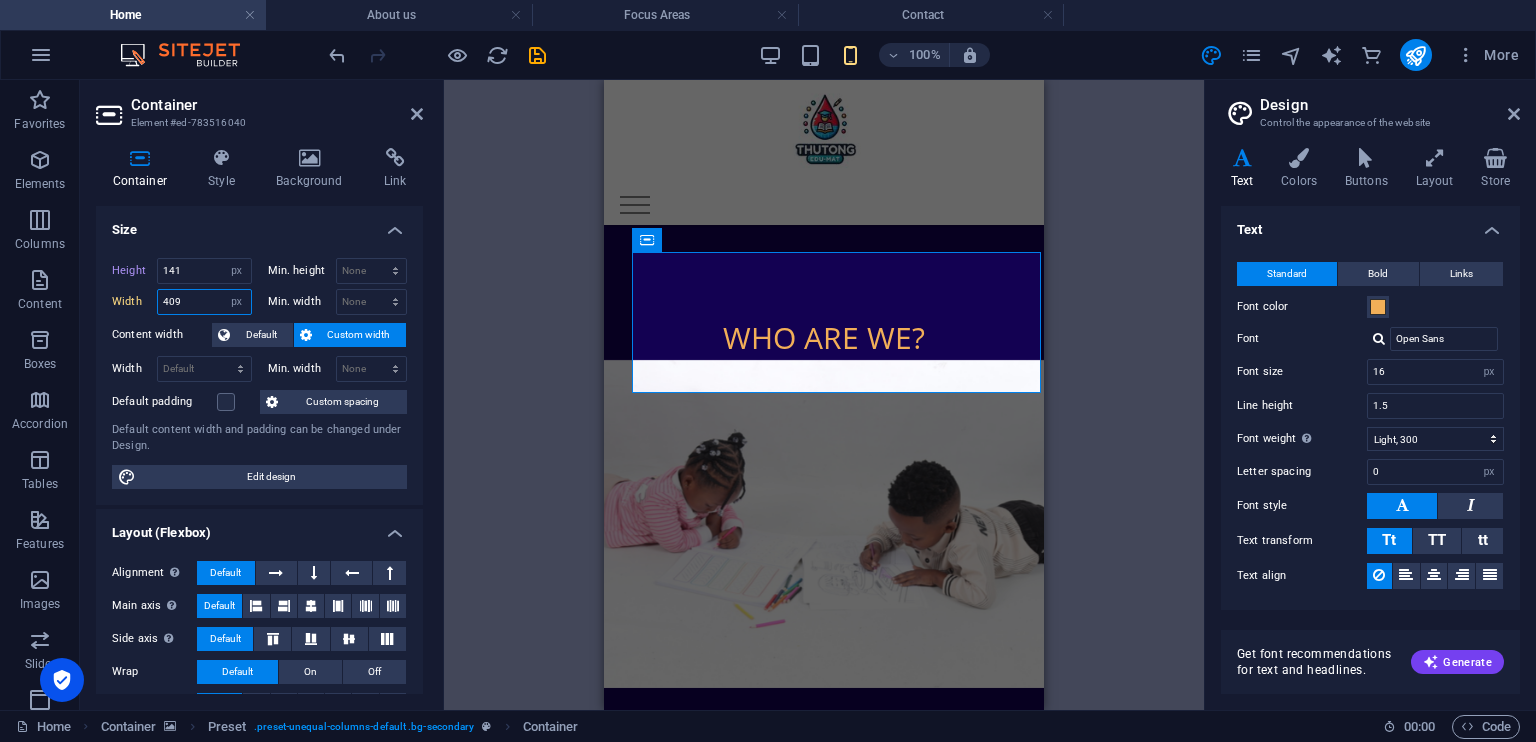 click on "409" at bounding box center (204, 302) 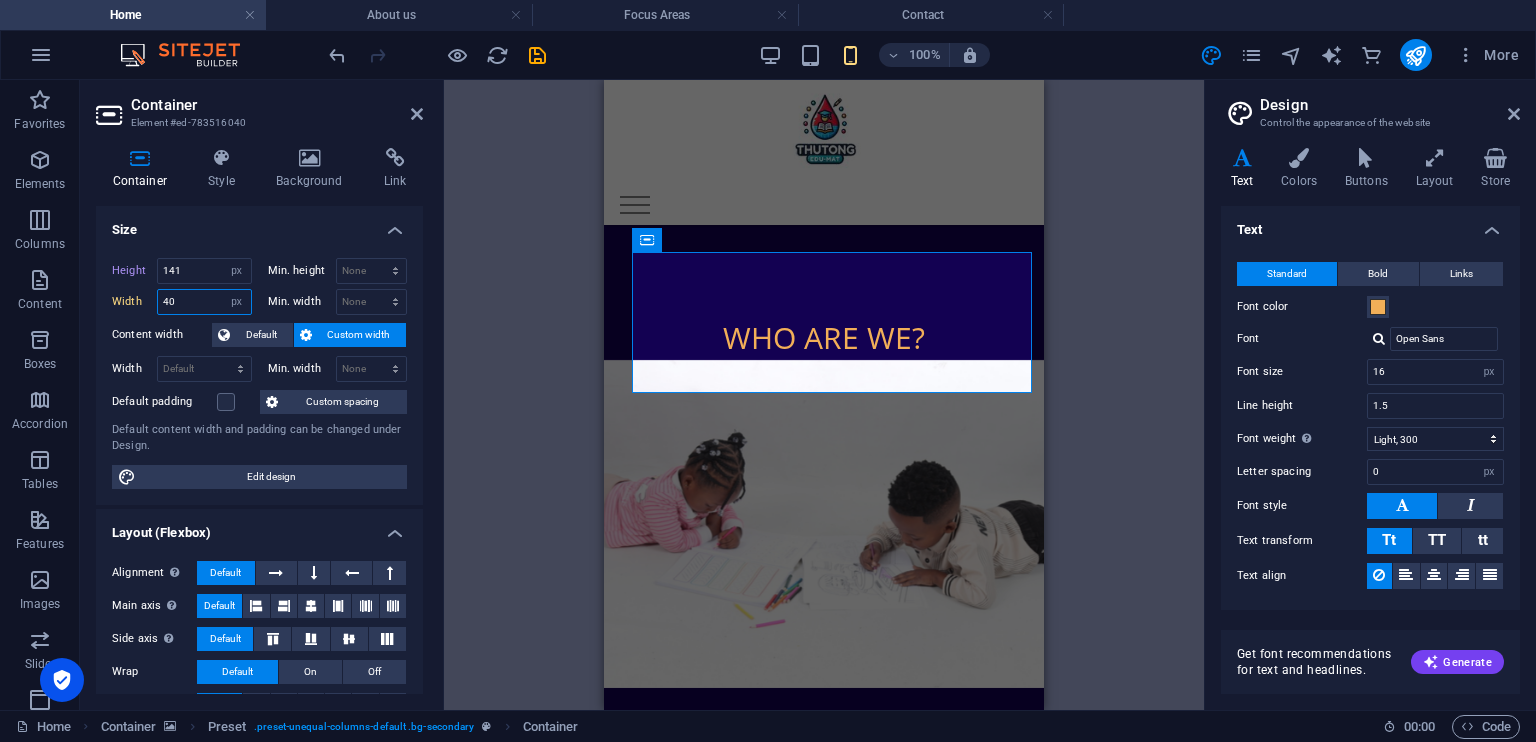 type on "4" 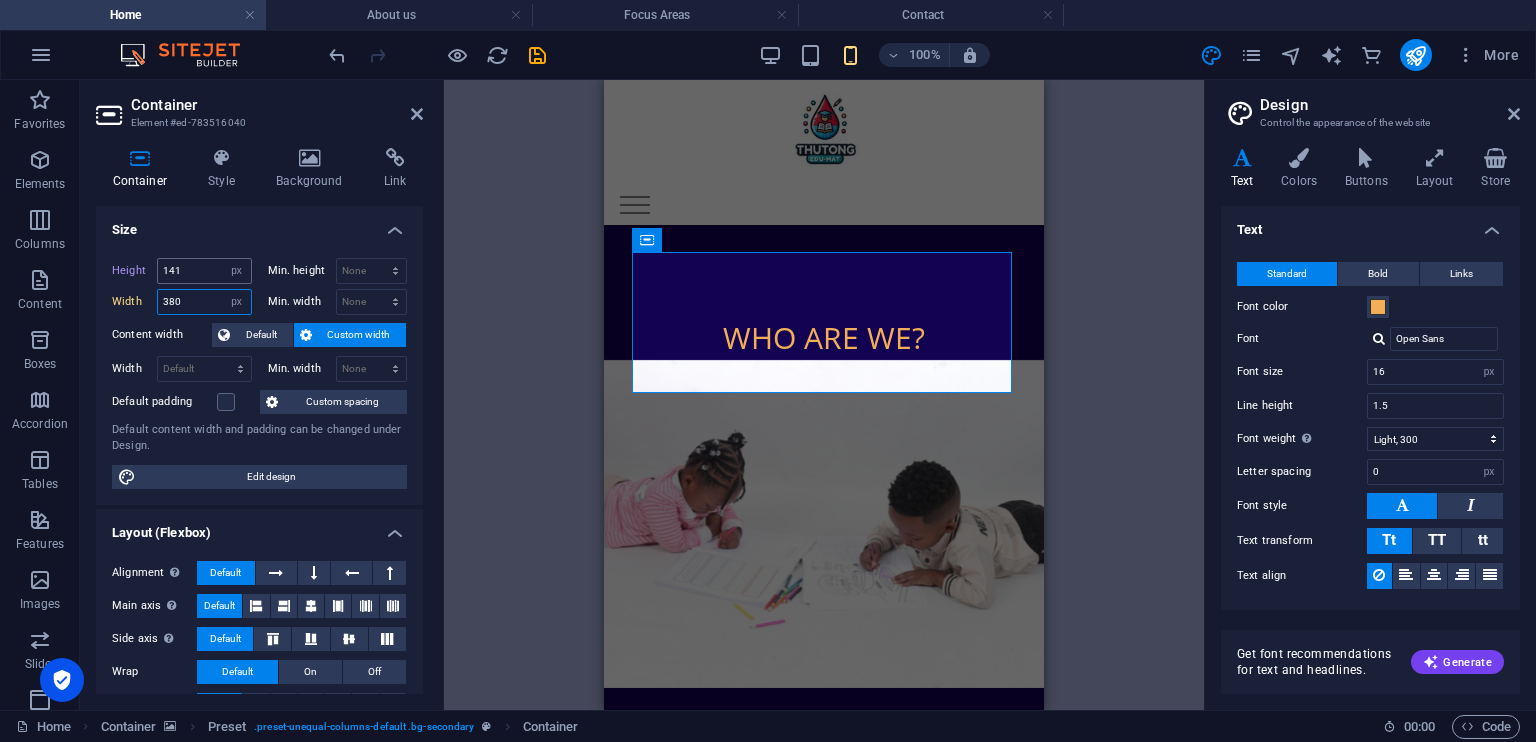 type on "380" 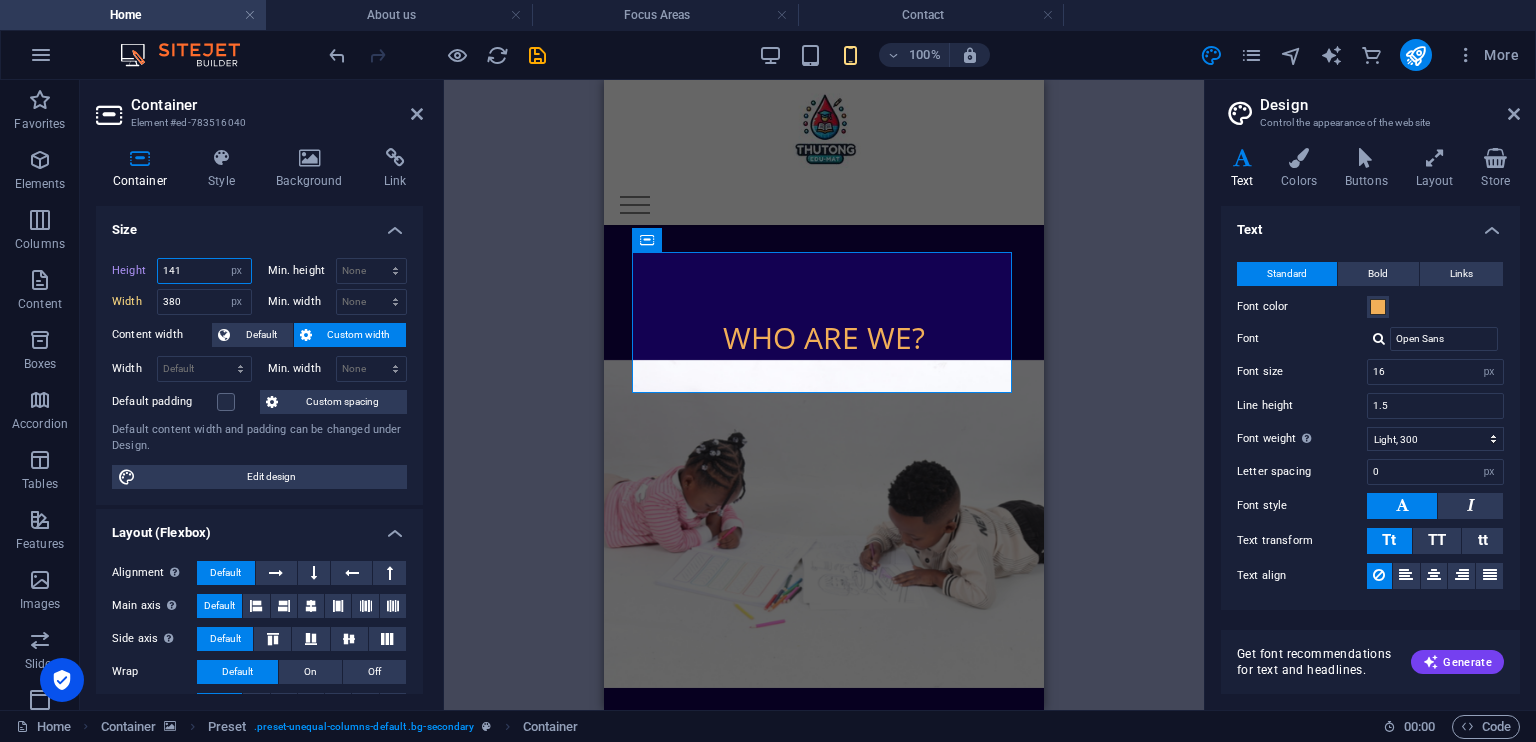 click on "141" at bounding box center (204, 271) 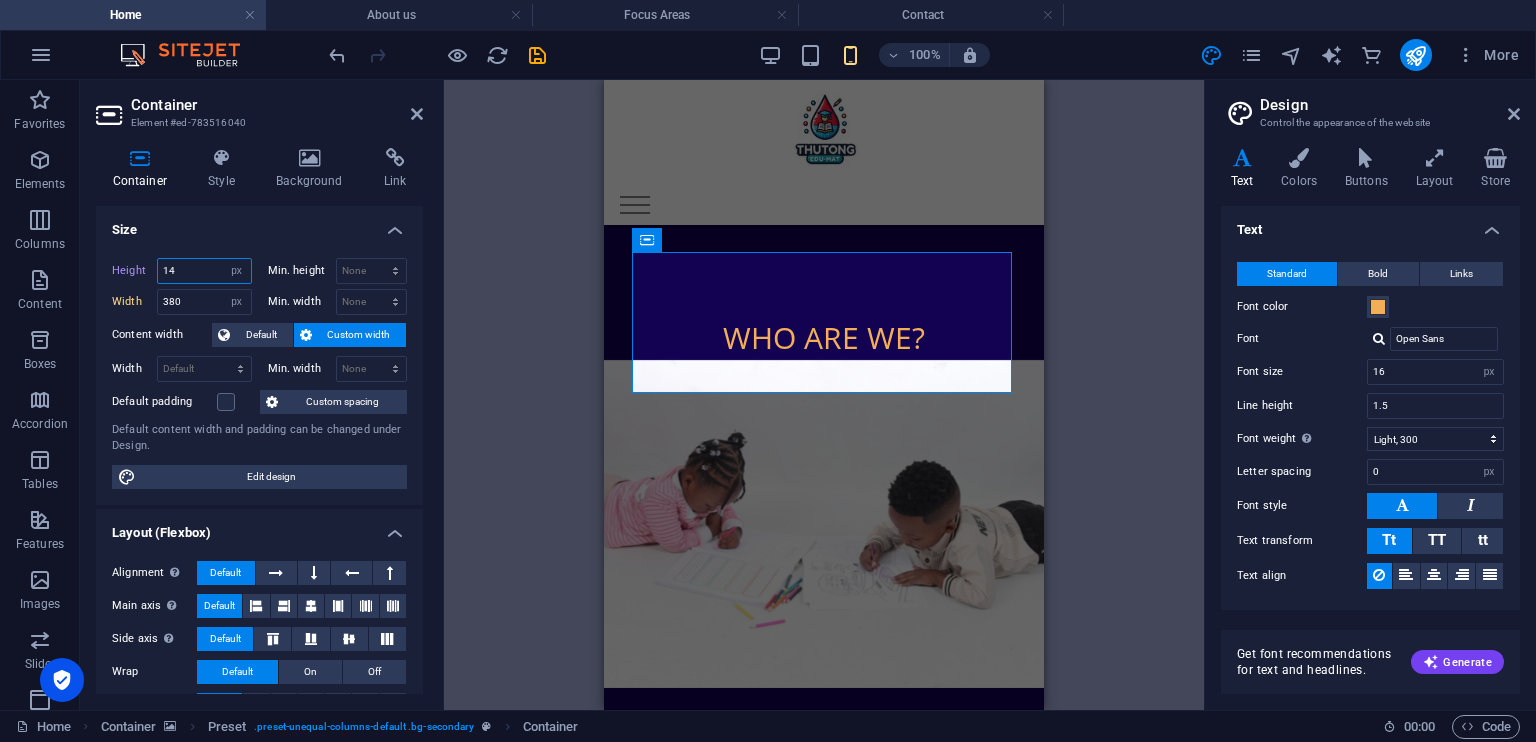 type on "1" 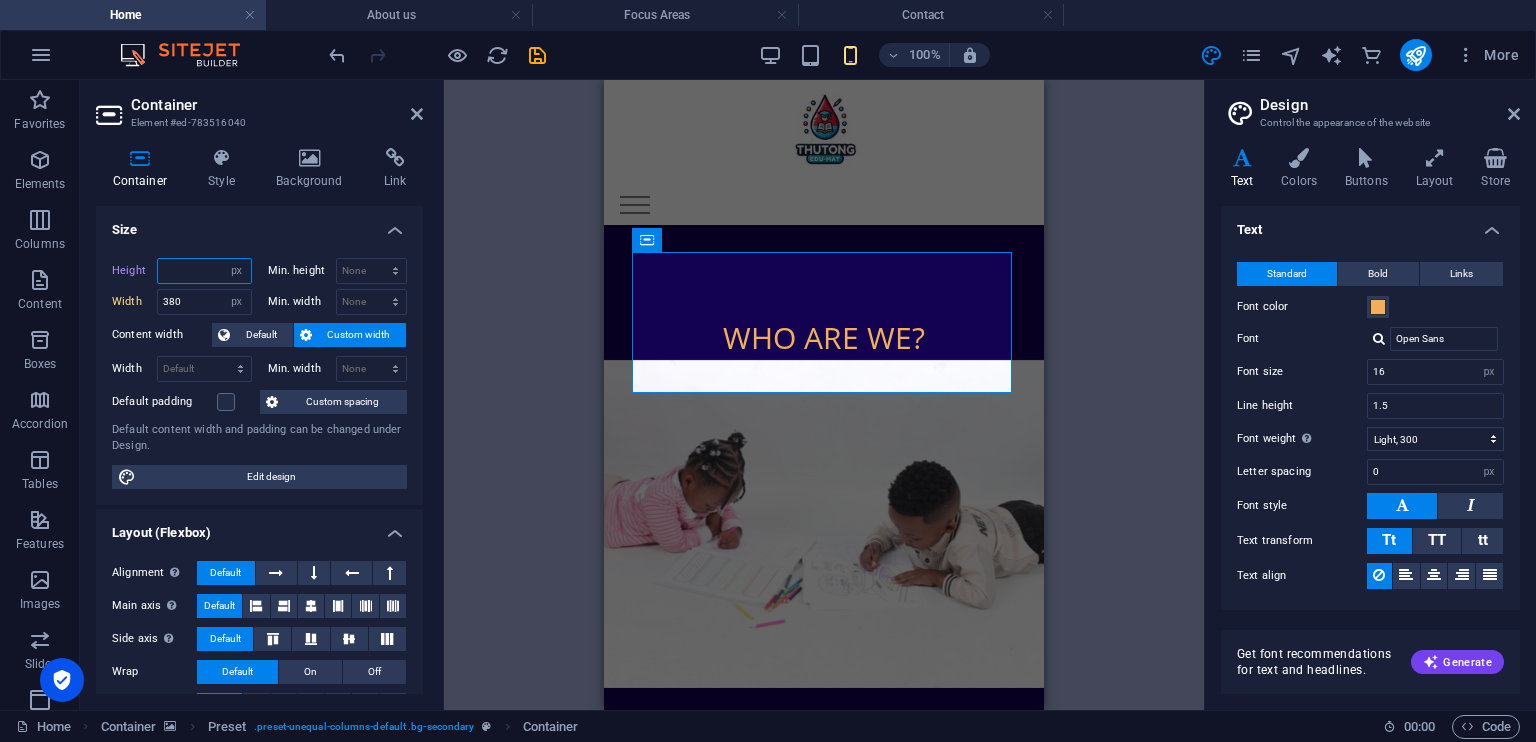 type on "7" 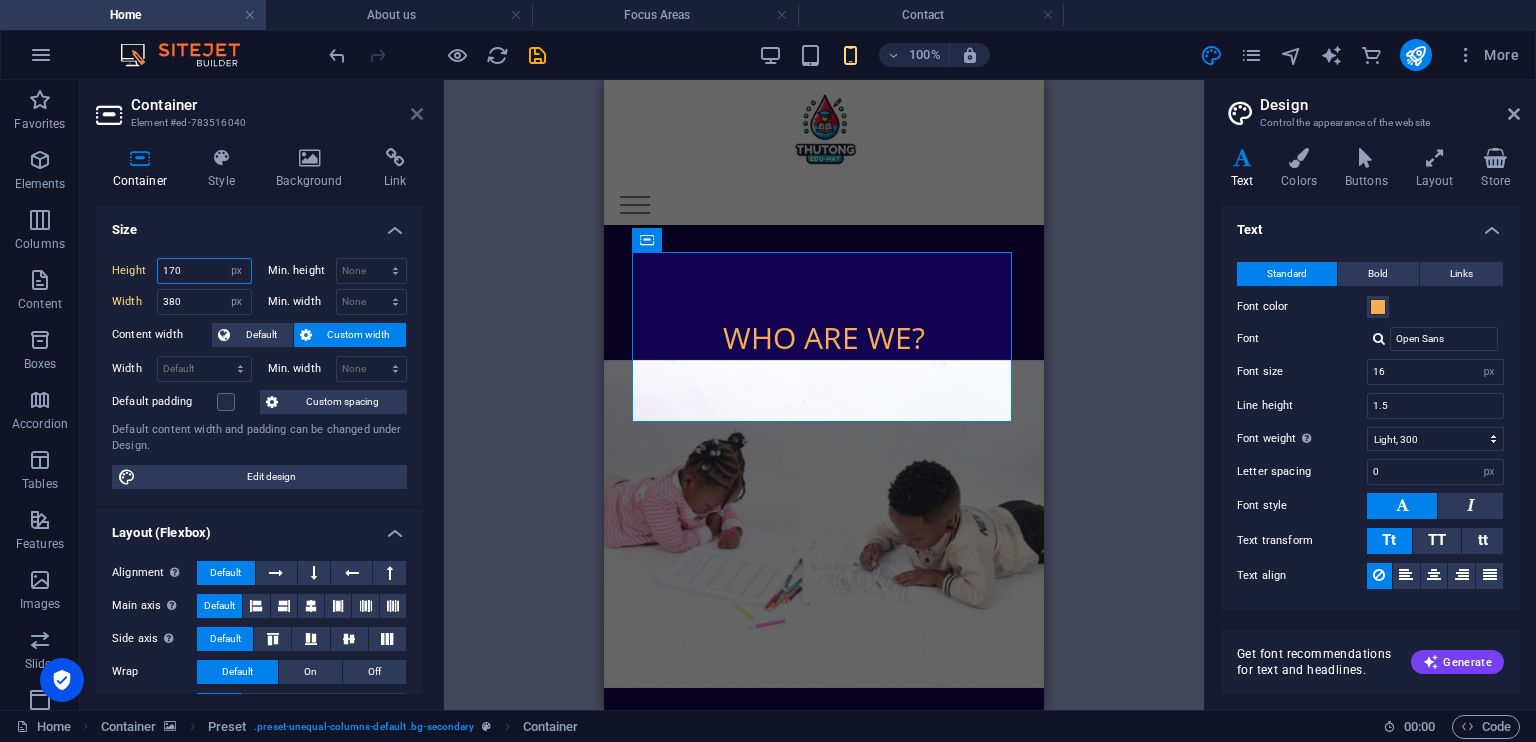 type on "170" 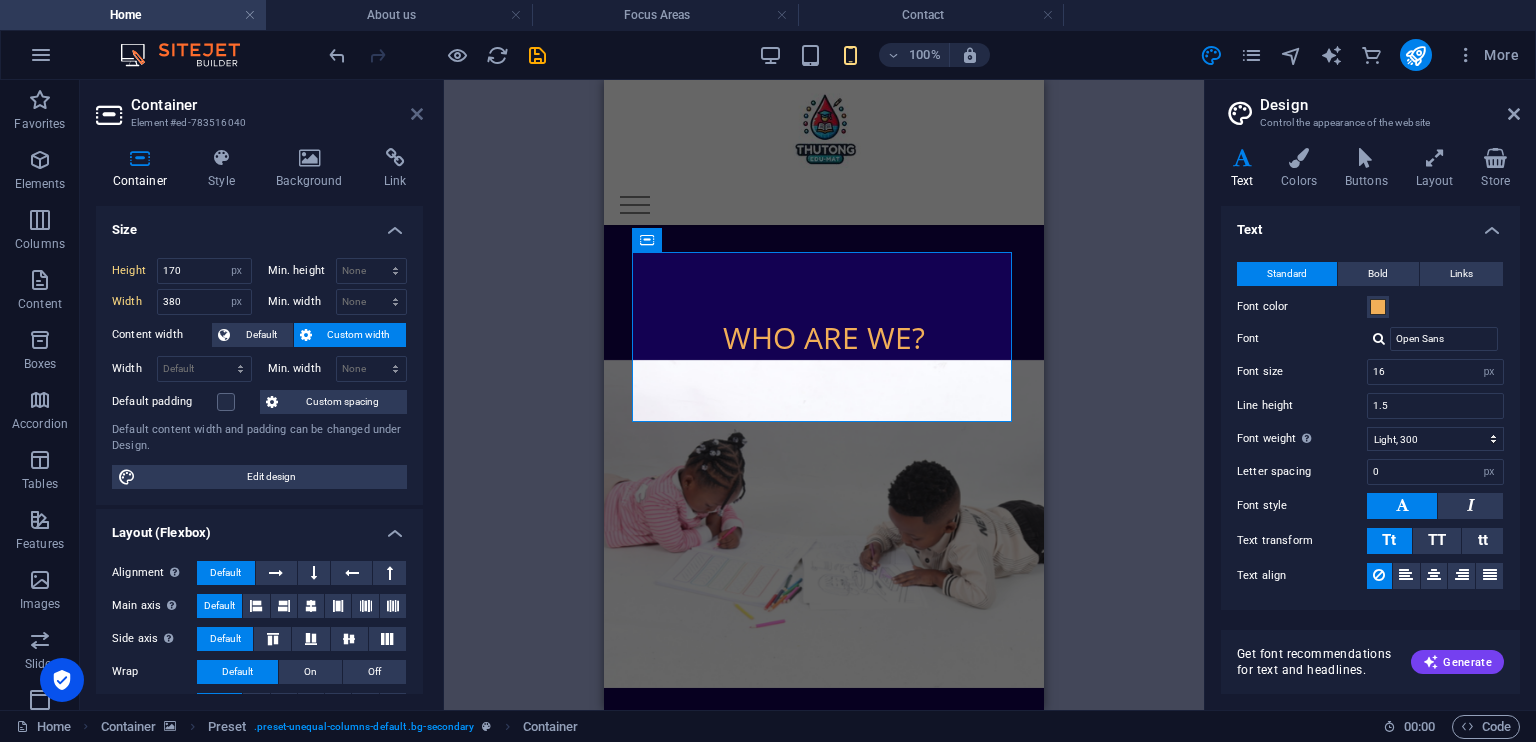 click at bounding box center [417, 114] 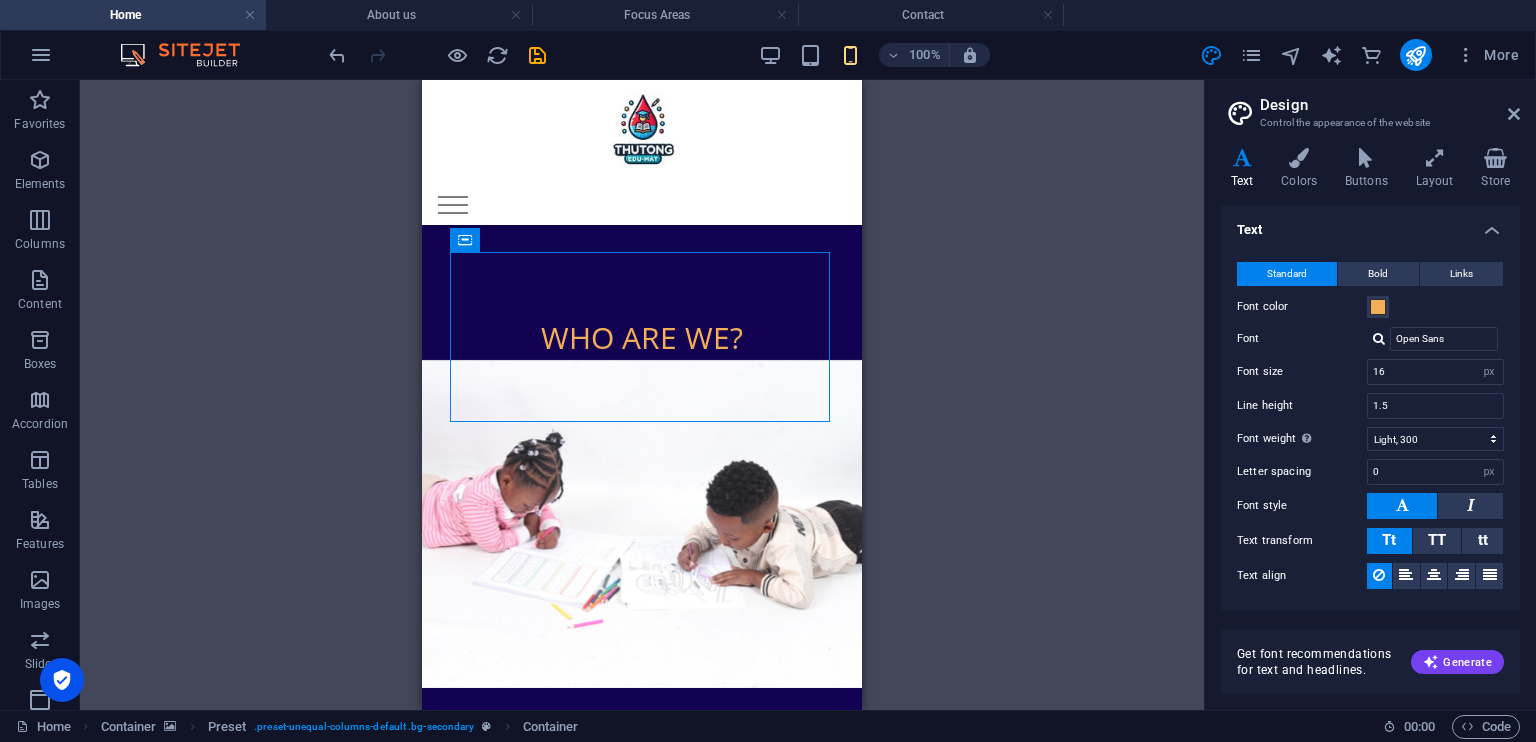 click on "Drag here to replace the existing content. Press “Ctrl” if you want to create a new element.
H3   Spacer   Banner   Slider   Slider   Banner   Slider   Container   Separator   Menu Bar   Menu   Info Bar   Container   Text   Container   Social Media Icons   Container   HTML   Container   Info Bar   Container   Container   Text   Container   Container   Text   Text   Container   Preset   Preset   Container   Preset   Container   Preset   Preset   H4   Text   Preset   H3   Text   Preset   Container   Preset   Form   Text   Container   Container   Cards   Image   Cards   Container   Image   Container   Icon" at bounding box center [642, 395] 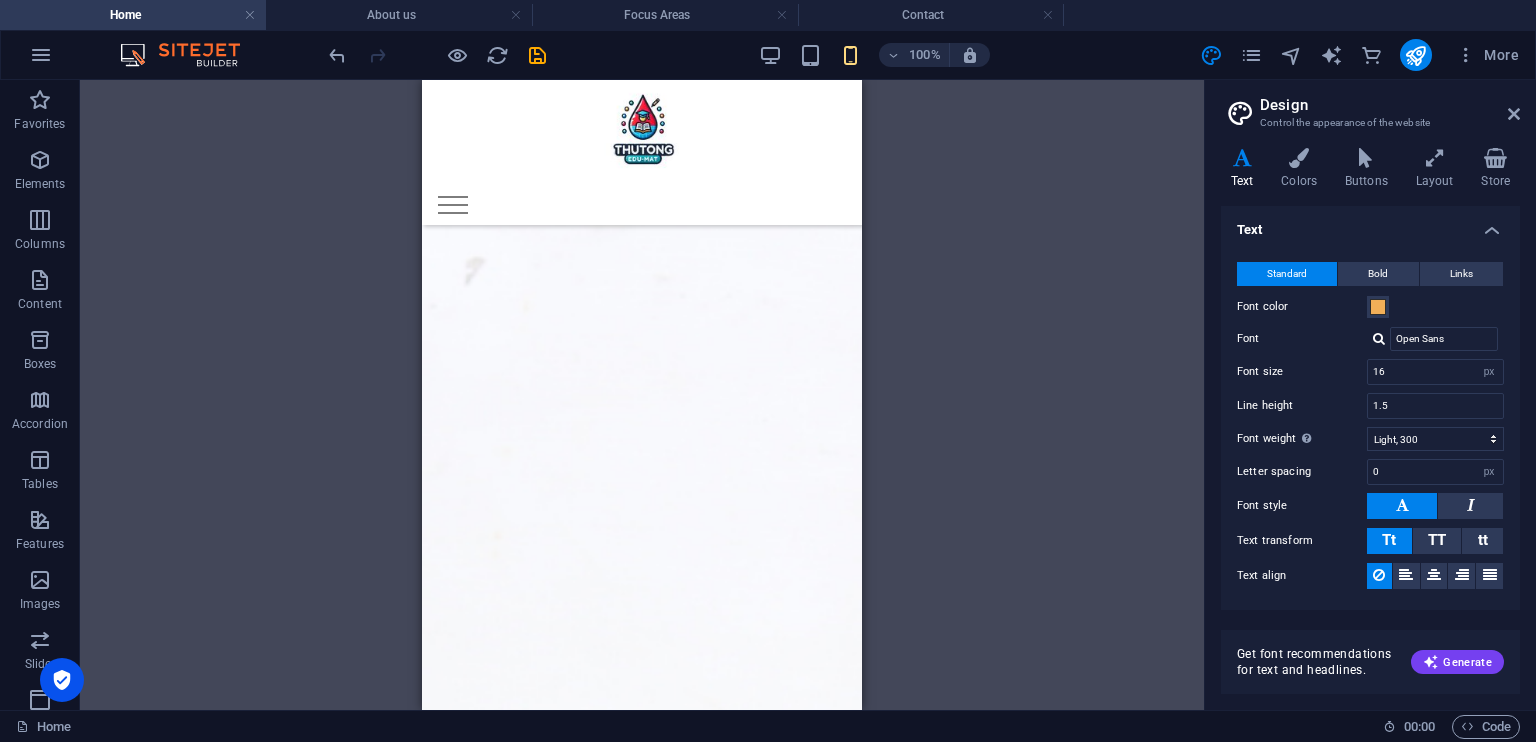 scroll, scrollTop: 2403, scrollLeft: 0, axis: vertical 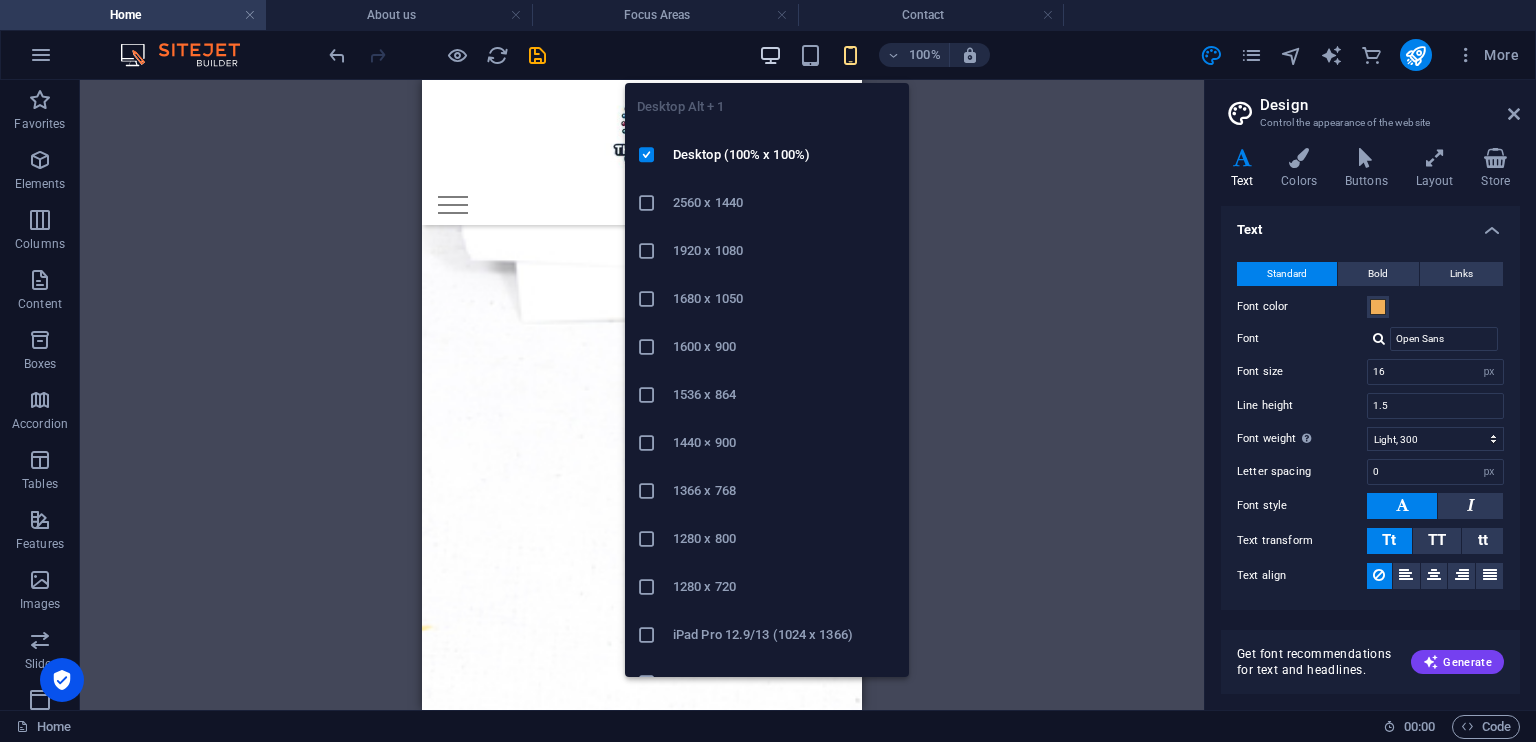 click at bounding box center [770, 55] 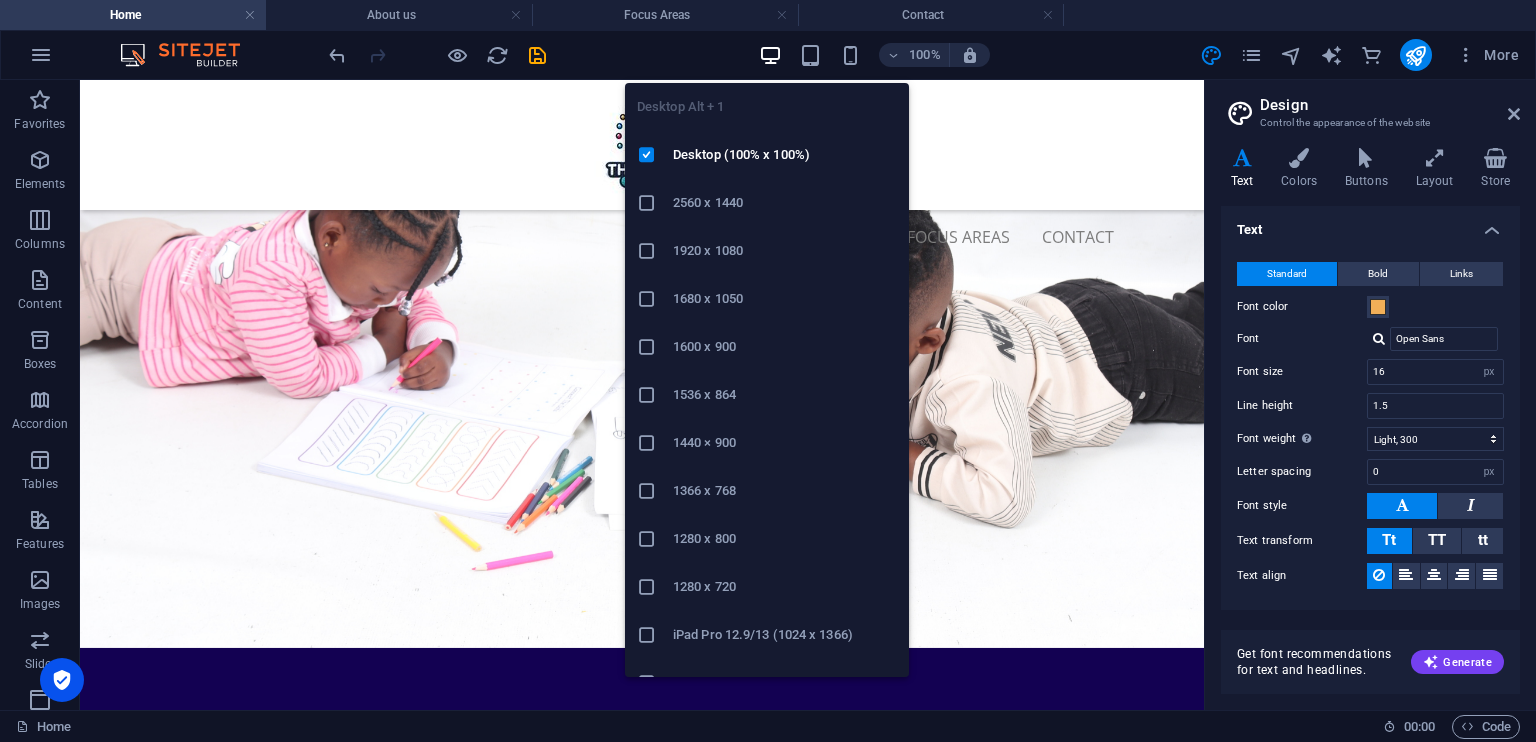 scroll, scrollTop: 2452, scrollLeft: 0, axis: vertical 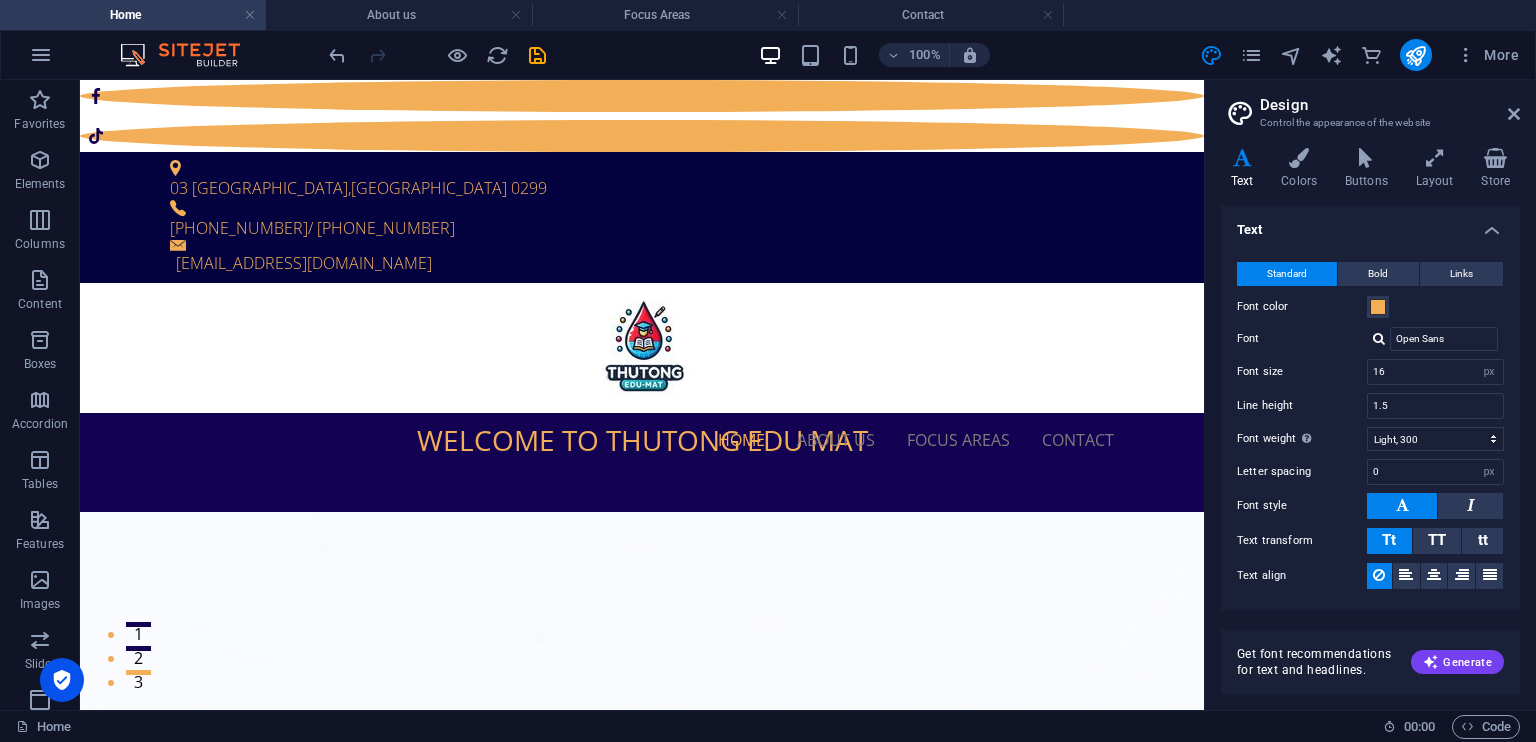 click on "Home" at bounding box center (133, 15) 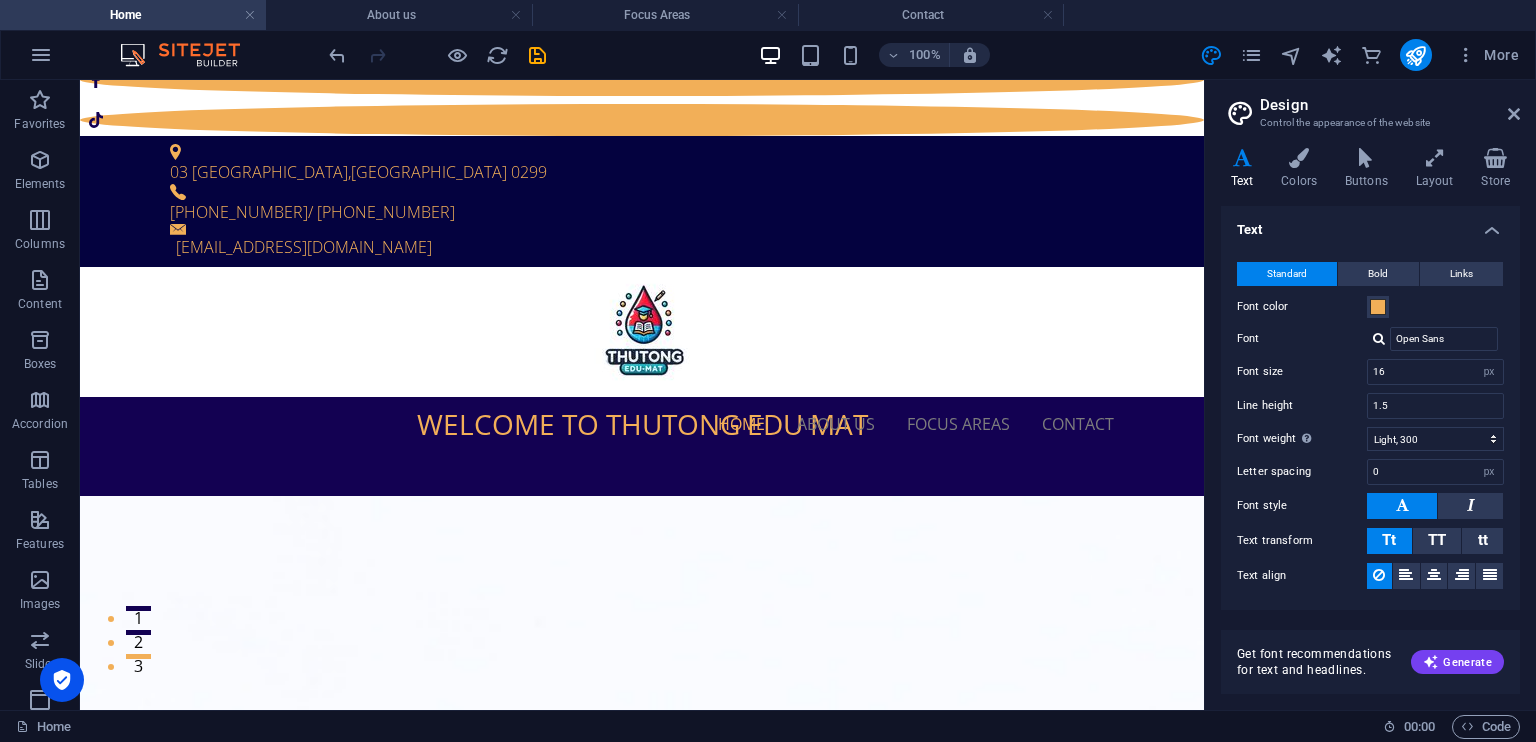 scroll, scrollTop: 0, scrollLeft: 0, axis: both 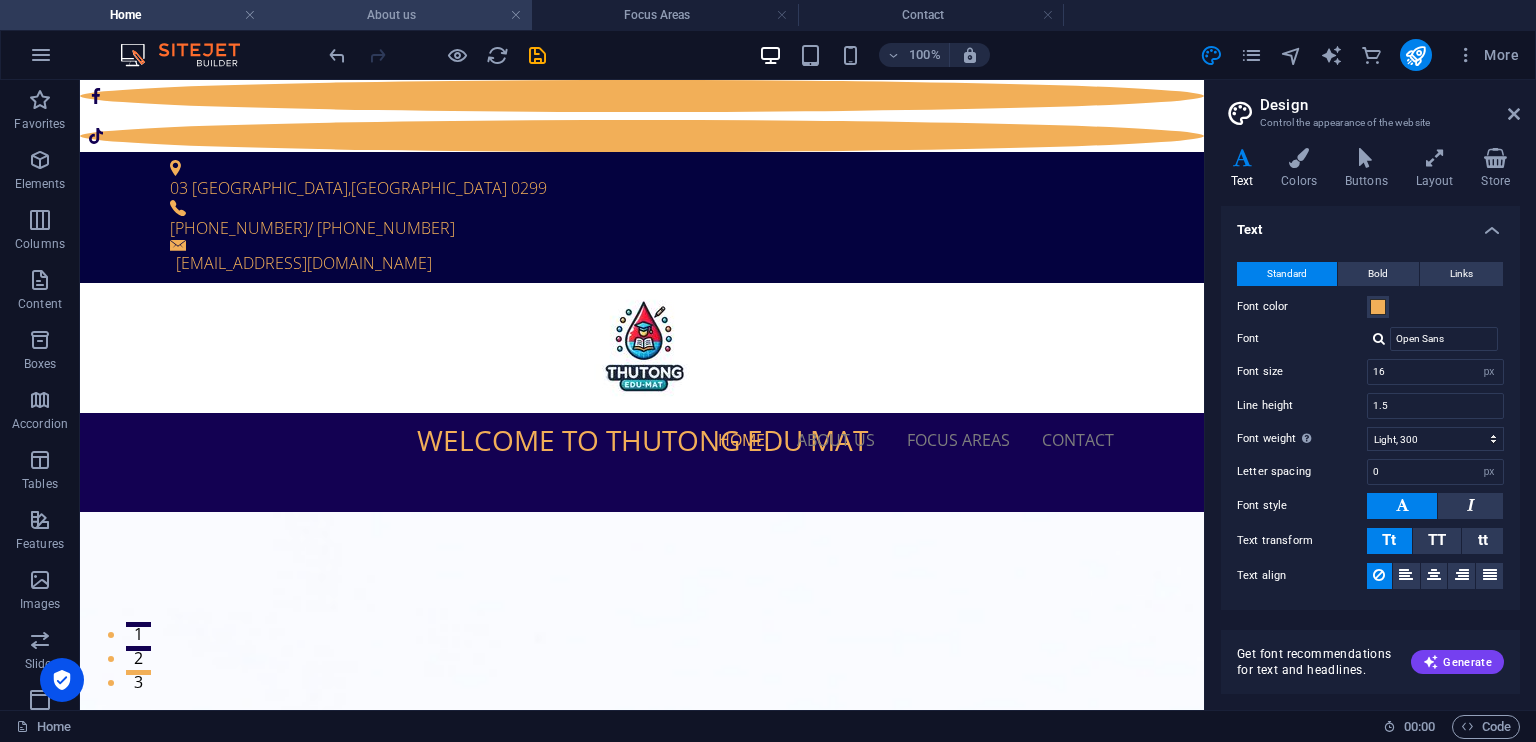 click on "About us" at bounding box center (399, 15) 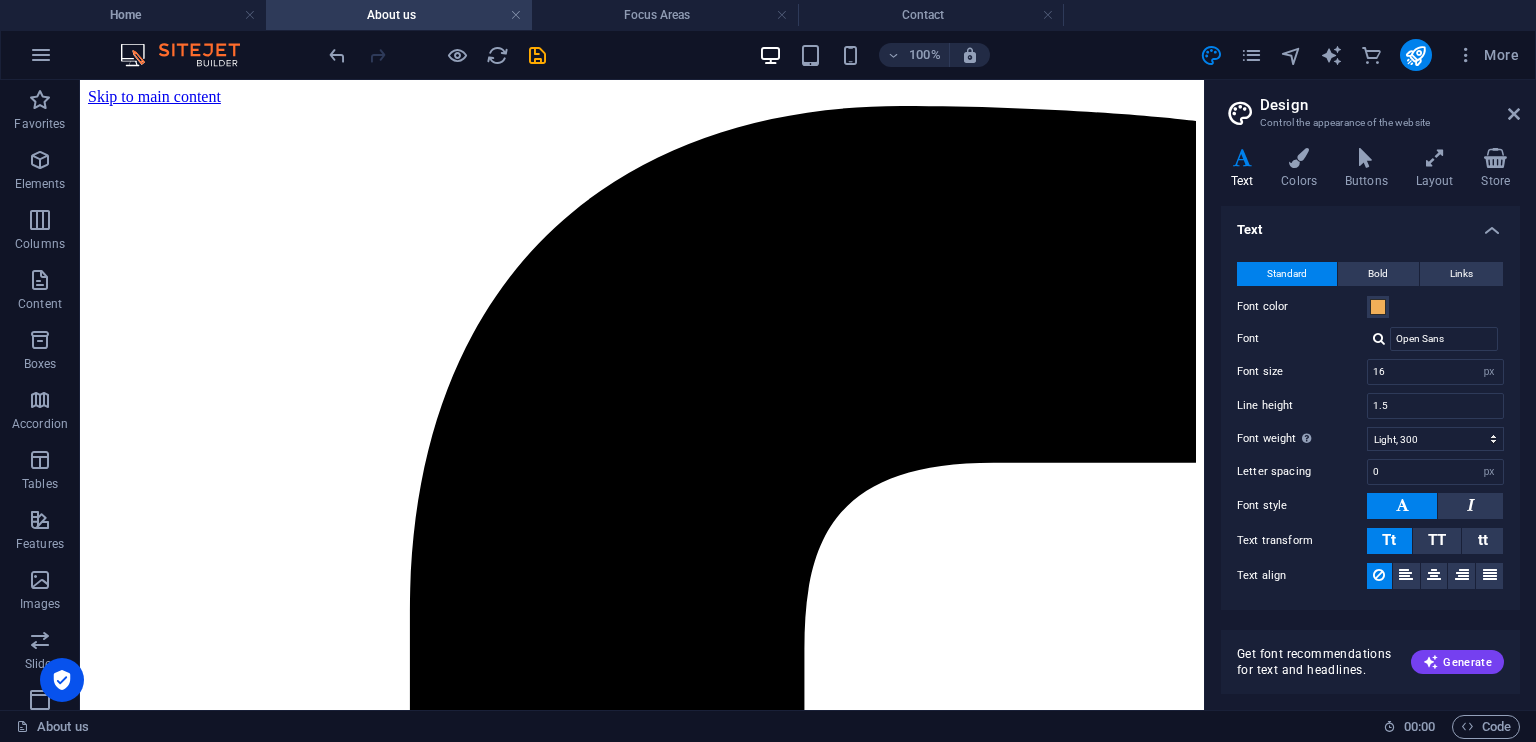 scroll, scrollTop: 3415, scrollLeft: 0, axis: vertical 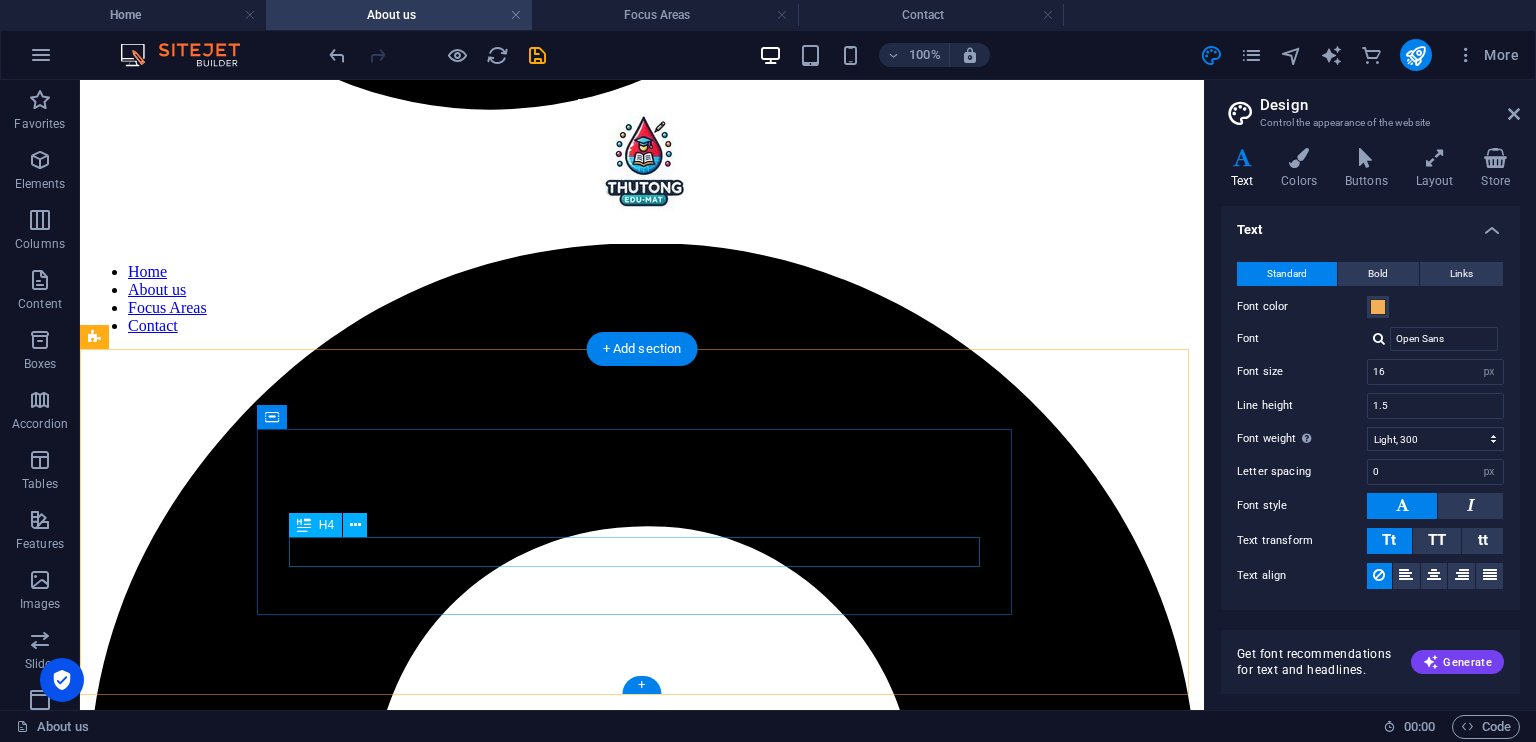 click on "Call now [PHONE_NUMBER]/  [PHONE_NUMBER]/" at bounding box center (642, 10868) 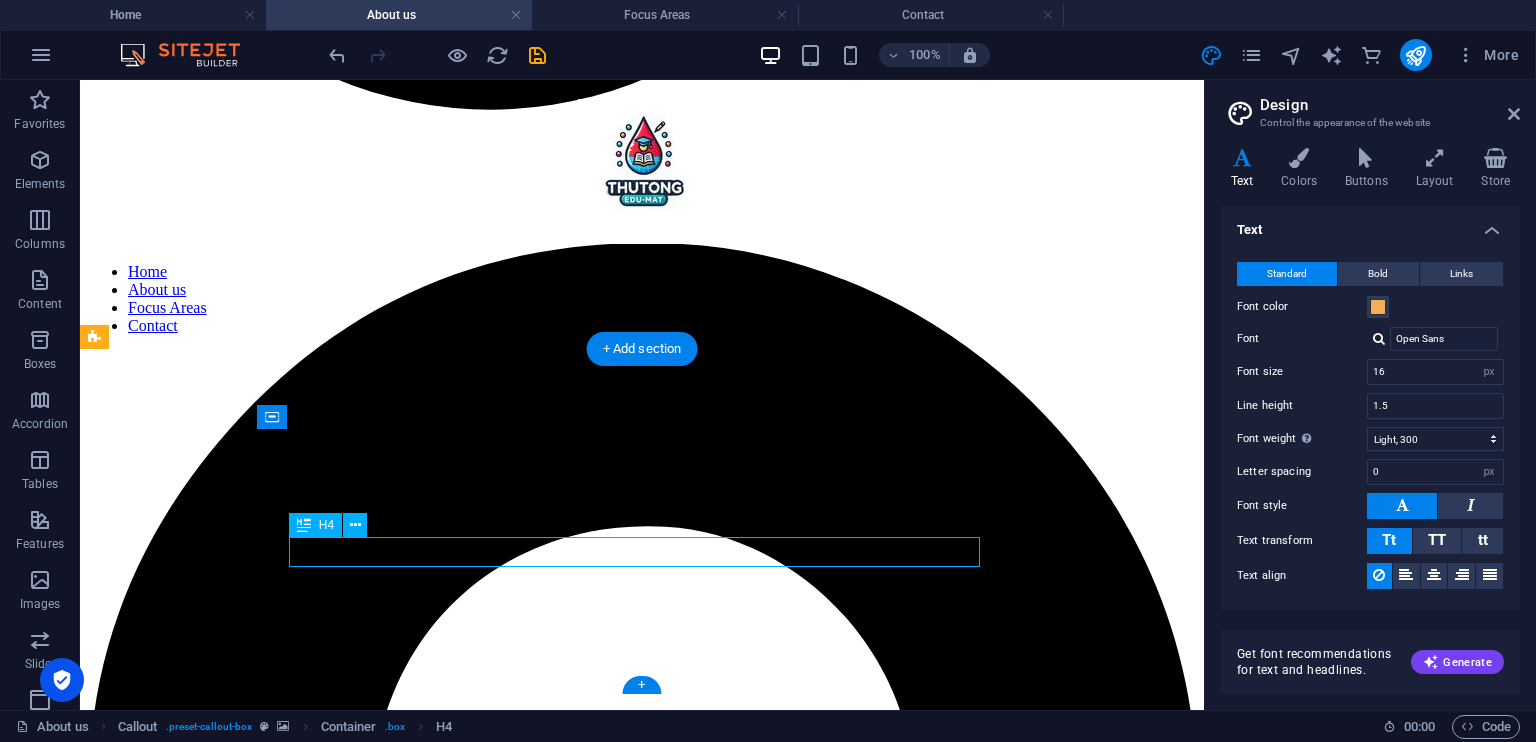 click on "Call now [PHONE_NUMBER]/  [PHONE_NUMBER]/" at bounding box center (642, 10868) 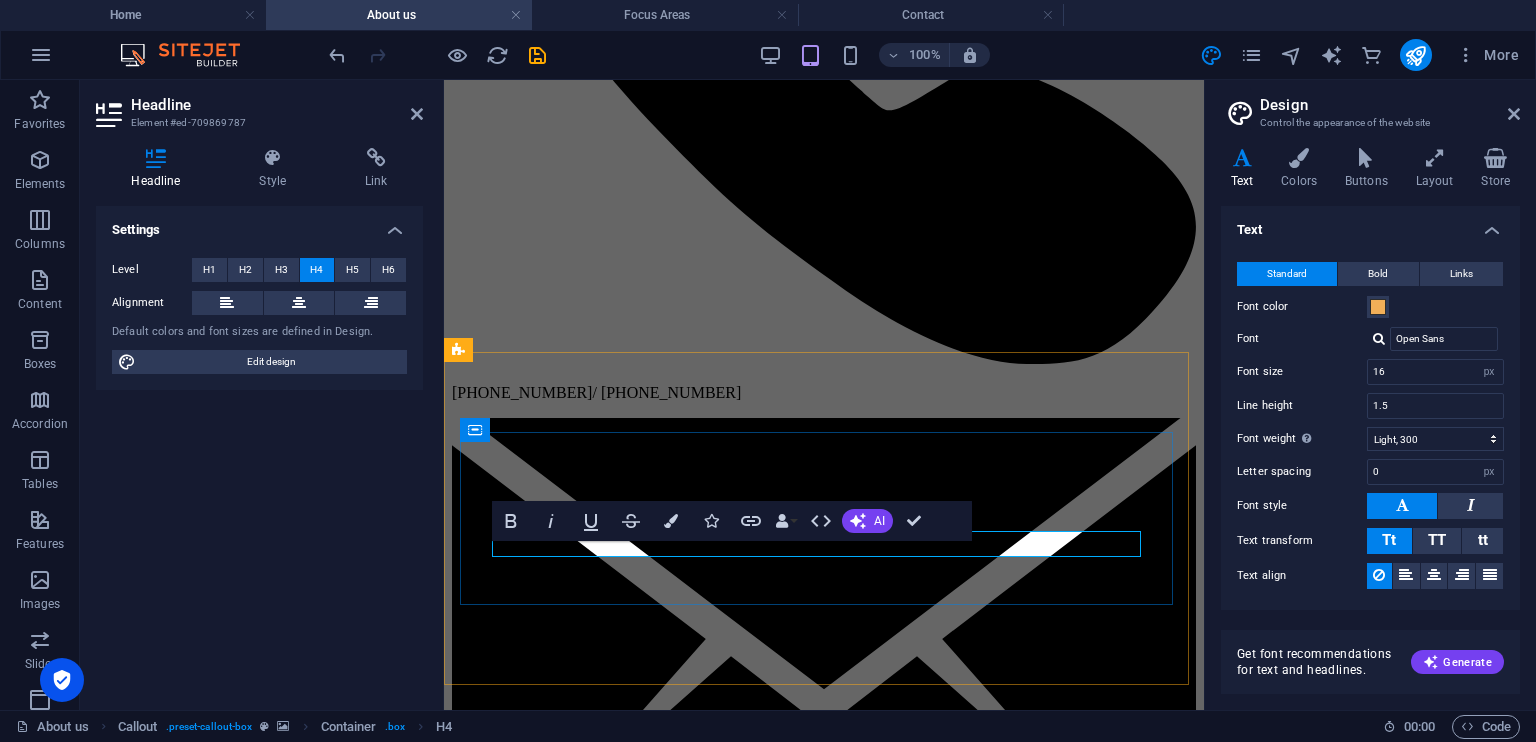 scroll, scrollTop: 4092, scrollLeft: 0, axis: vertical 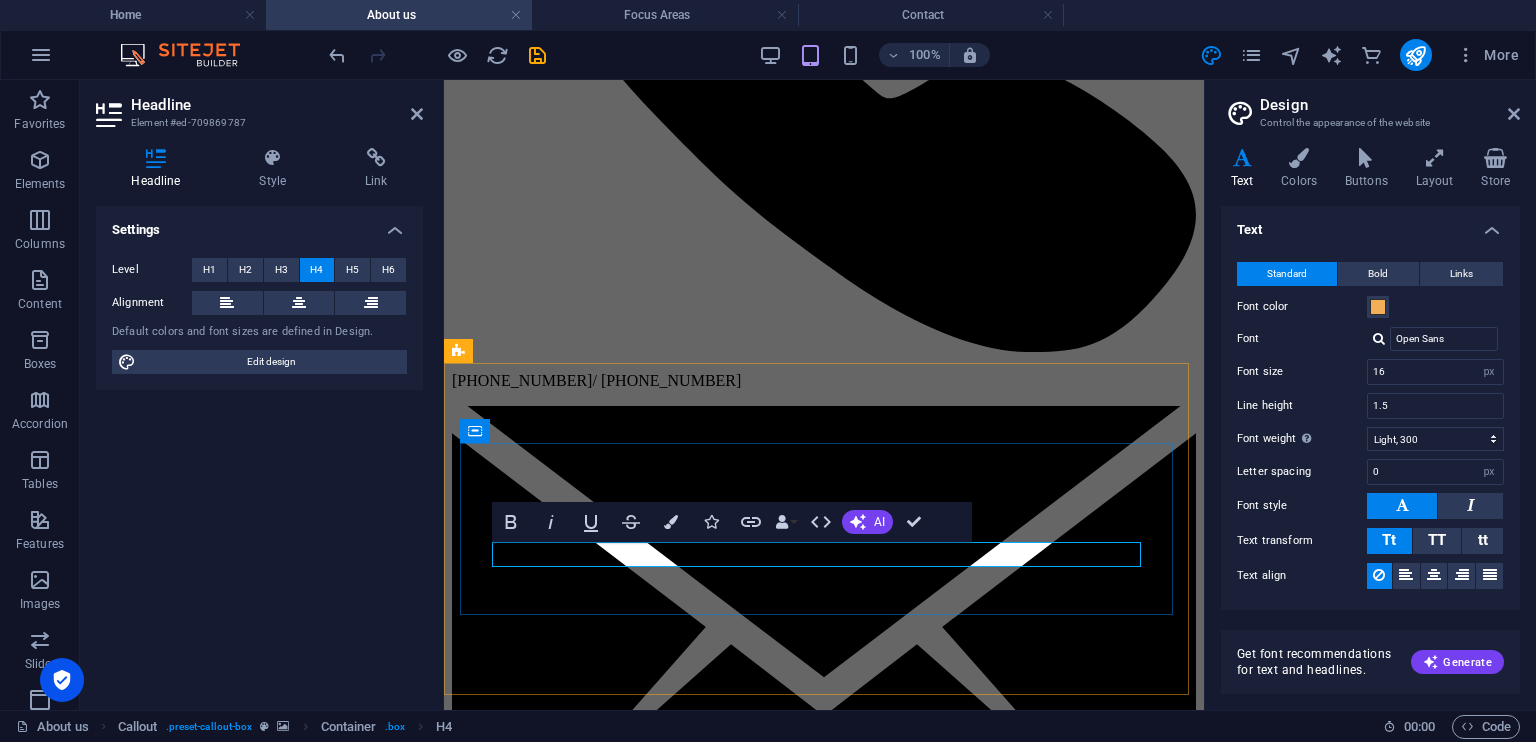 click on "Call now [PHONE_NUMBER]/  [PHONE_NUMBER]/" at bounding box center (824, 7528) 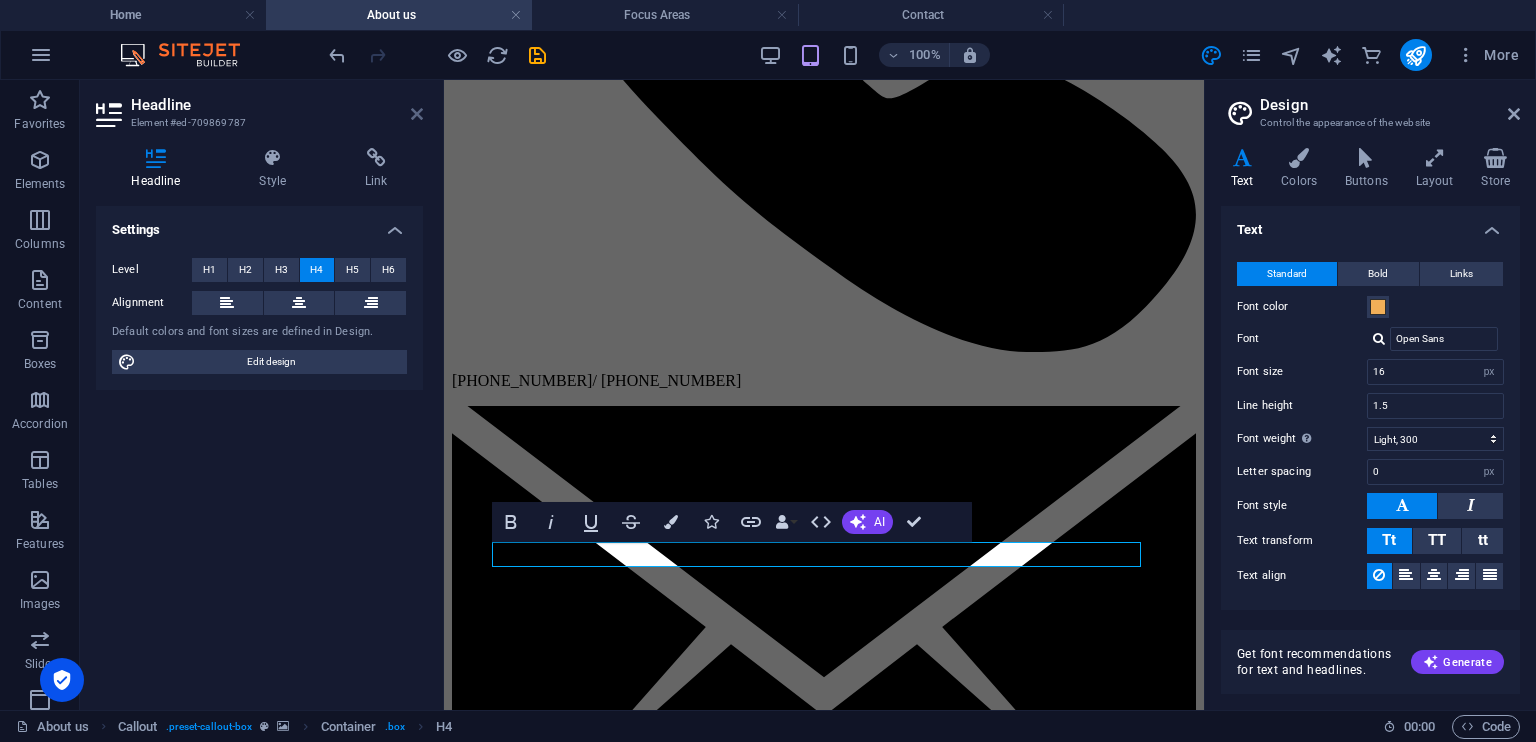 click at bounding box center (417, 114) 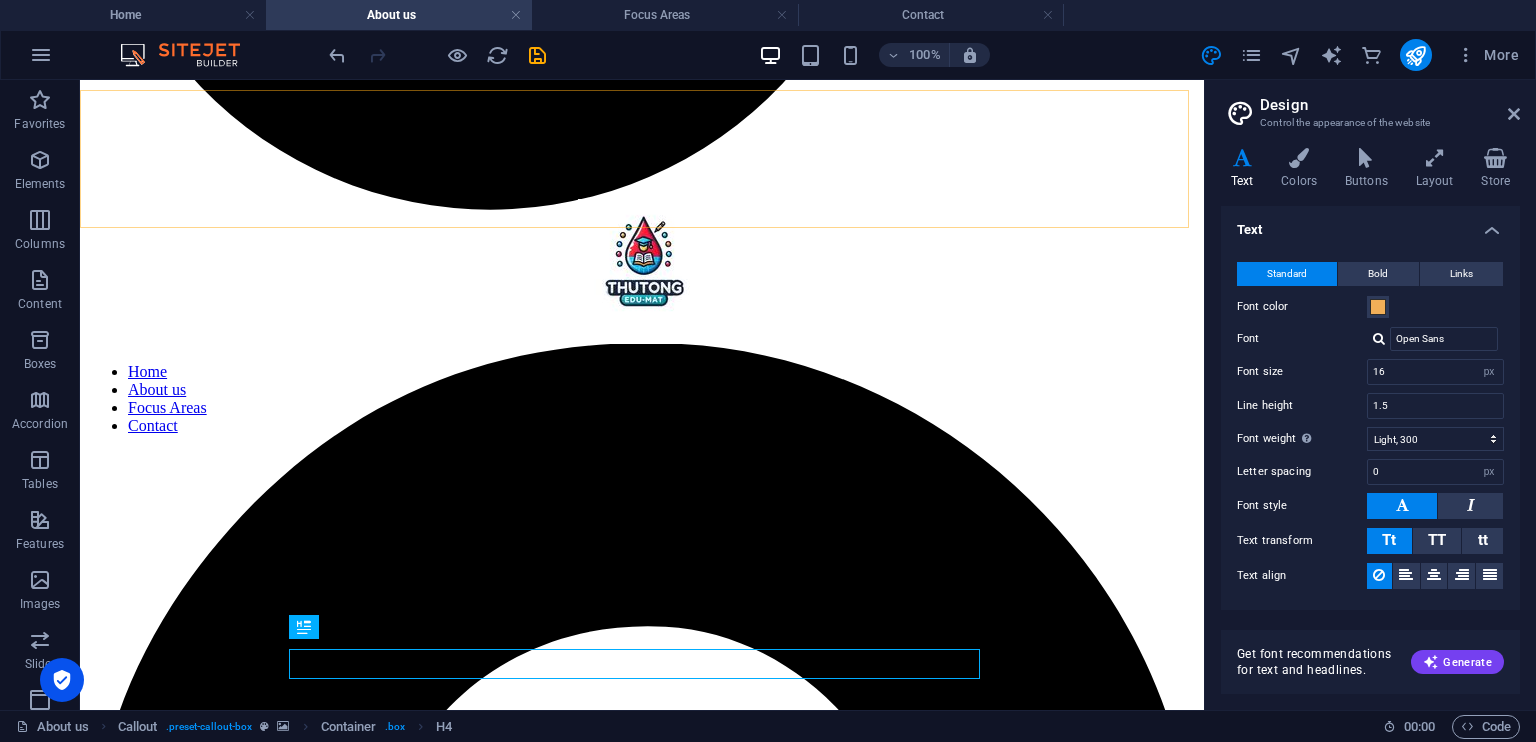 scroll, scrollTop: 3313, scrollLeft: 0, axis: vertical 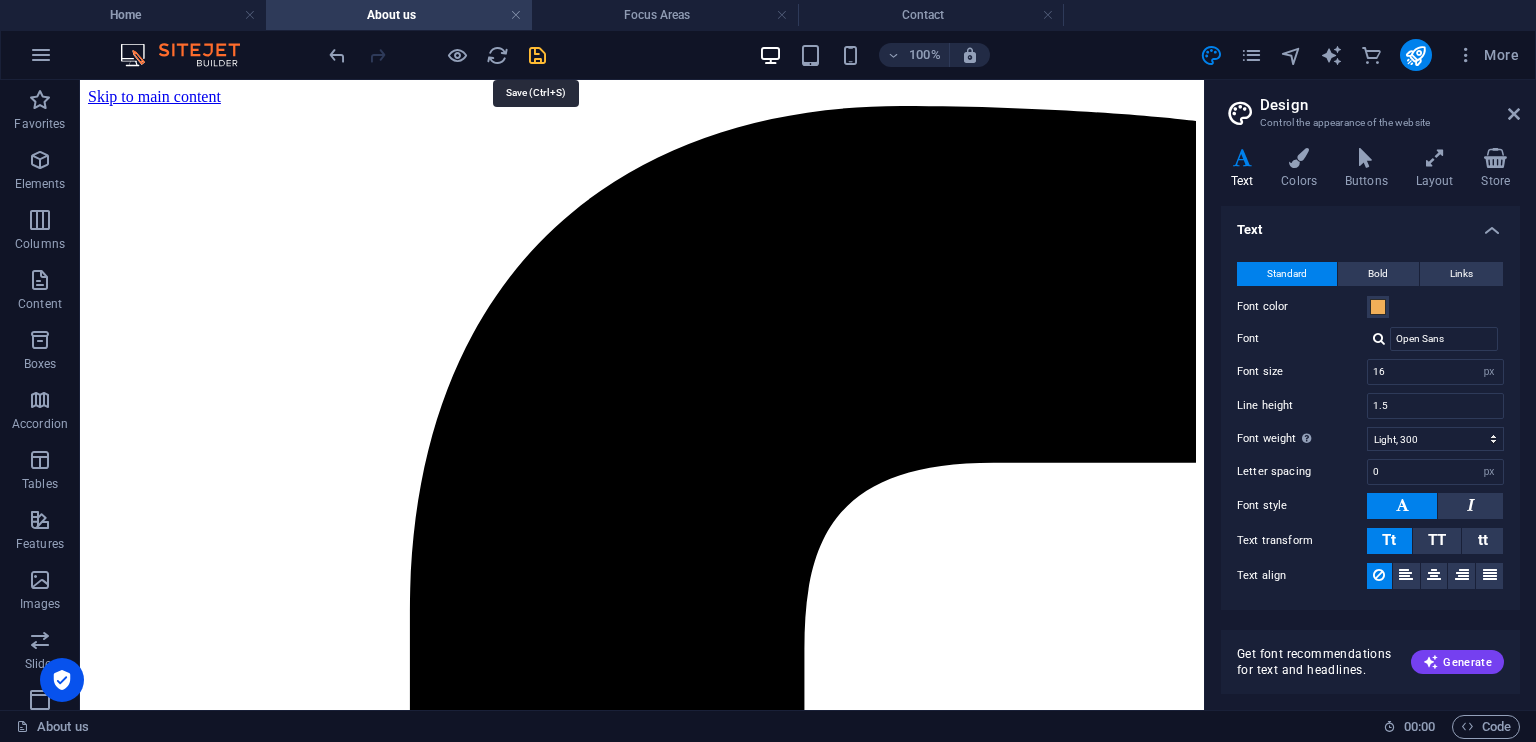 click at bounding box center [537, 55] 